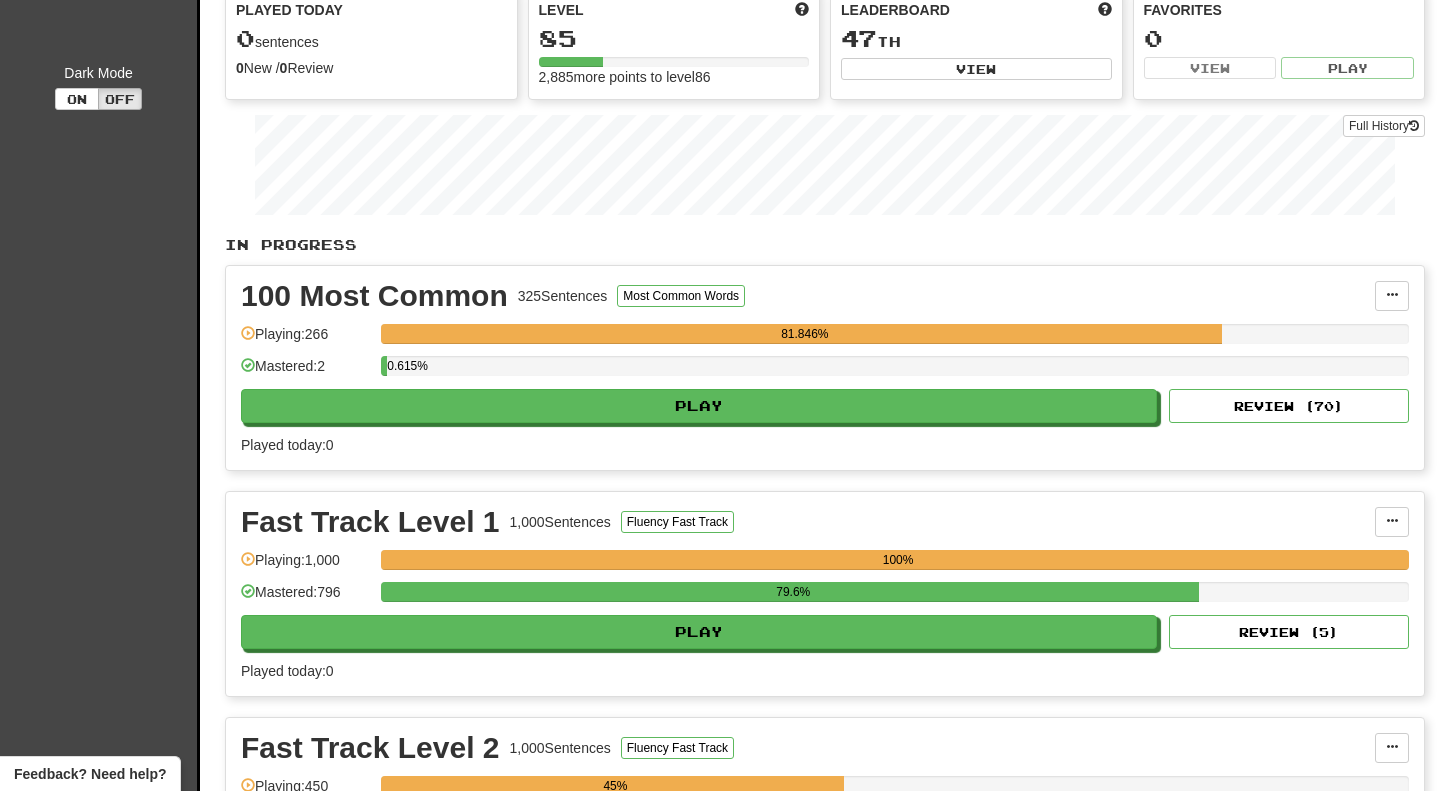 scroll, scrollTop: 0, scrollLeft: 0, axis: both 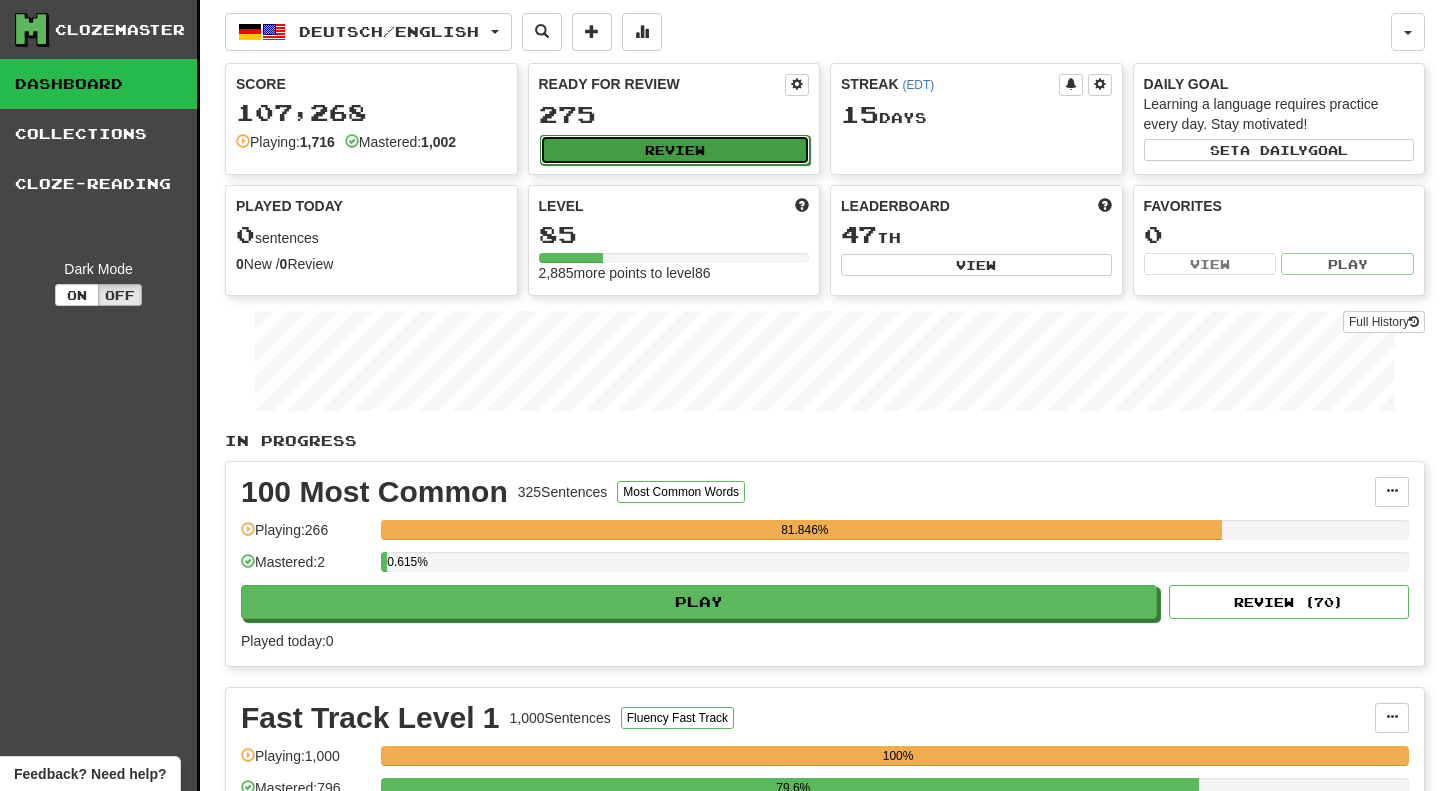 click on "Review" at bounding box center [675, 150] 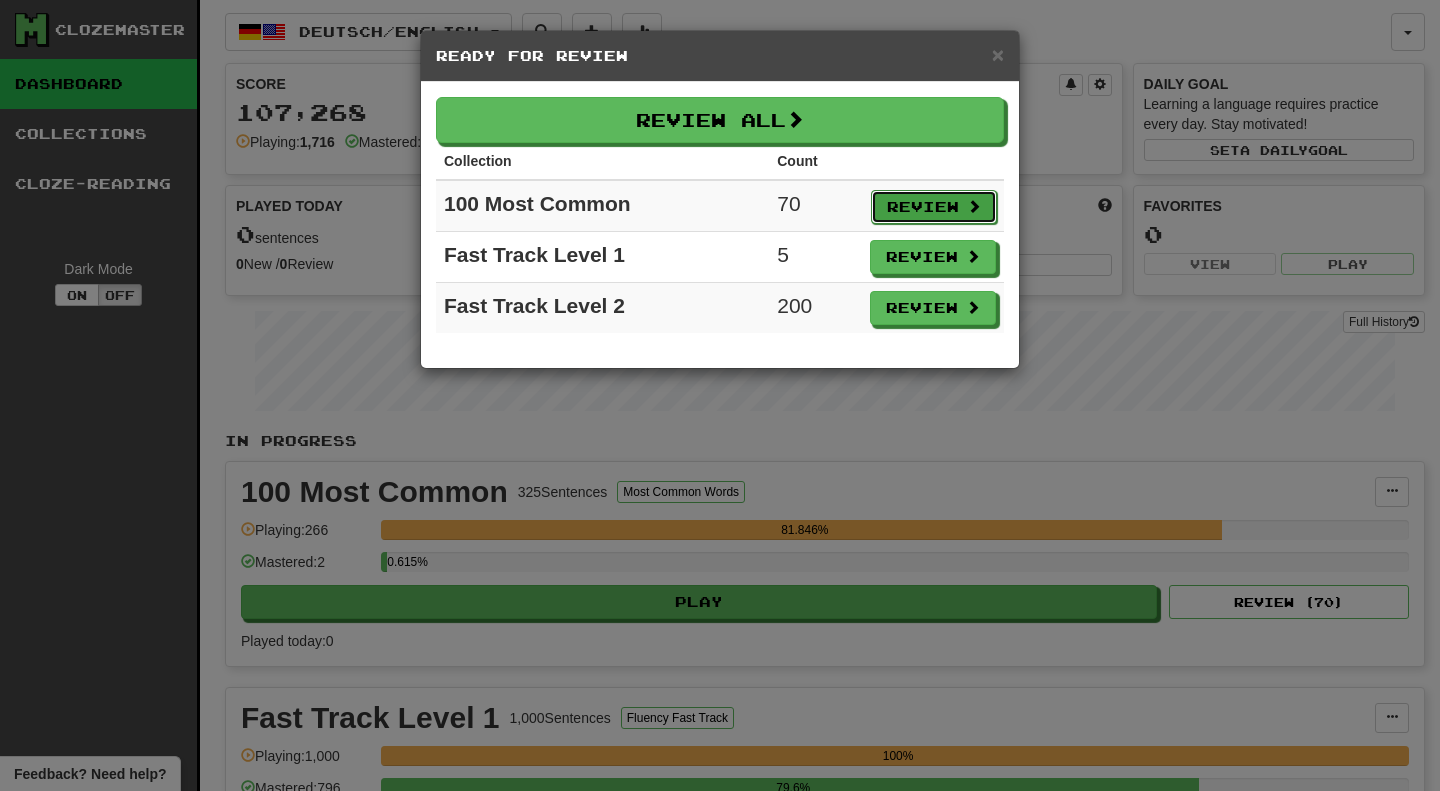 click on "Review" at bounding box center (934, 207) 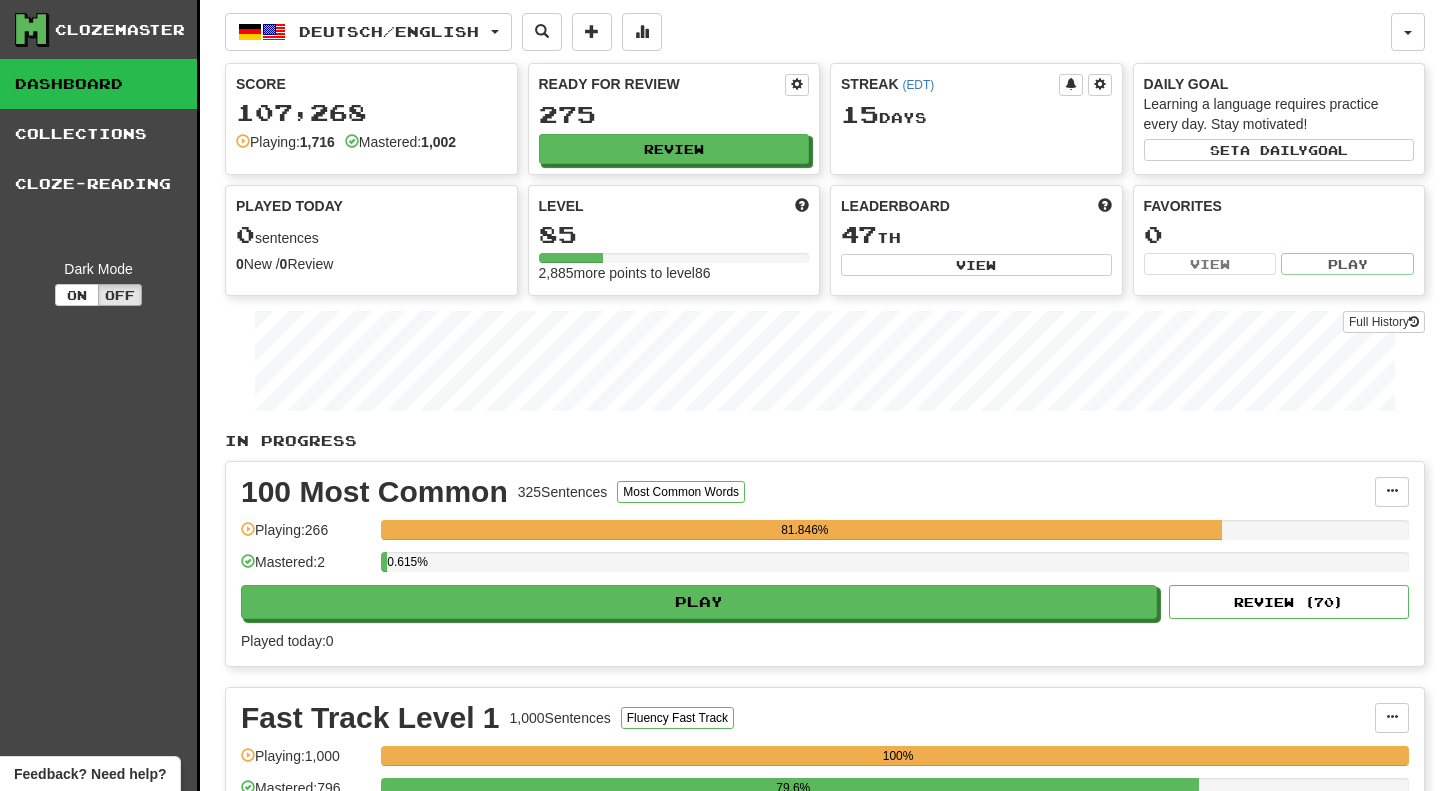 select on "***" 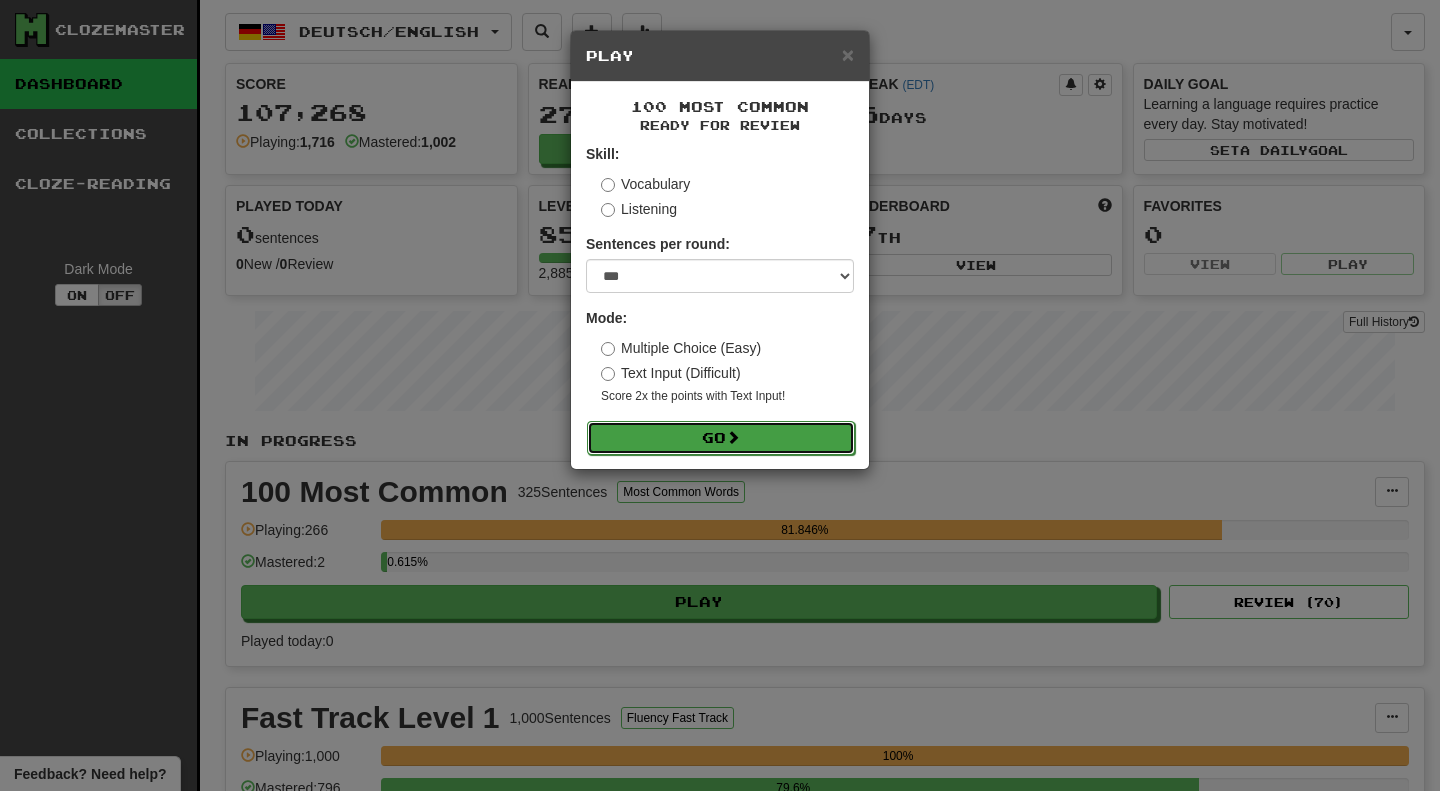 click on "Go" at bounding box center [721, 438] 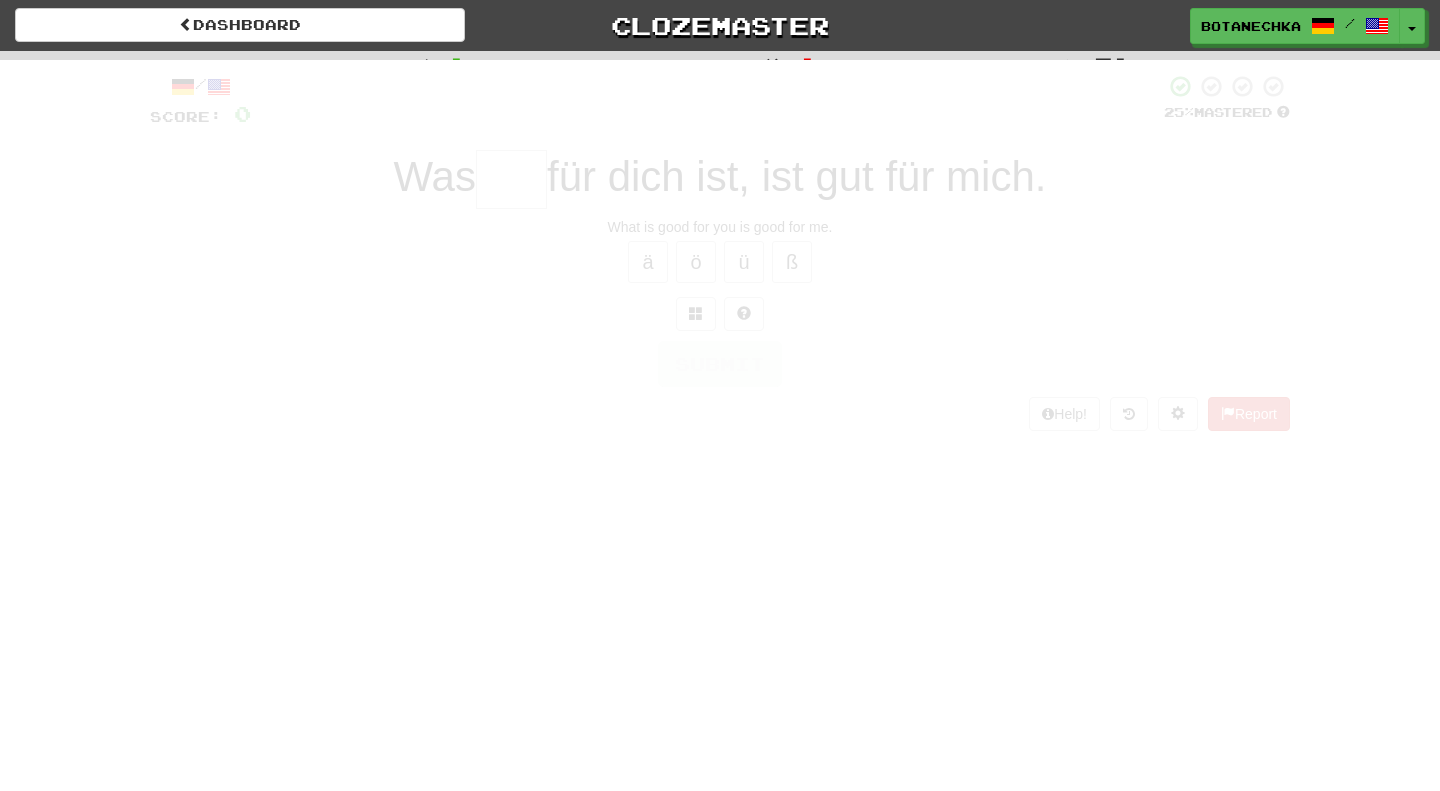 scroll, scrollTop: 0, scrollLeft: 0, axis: both 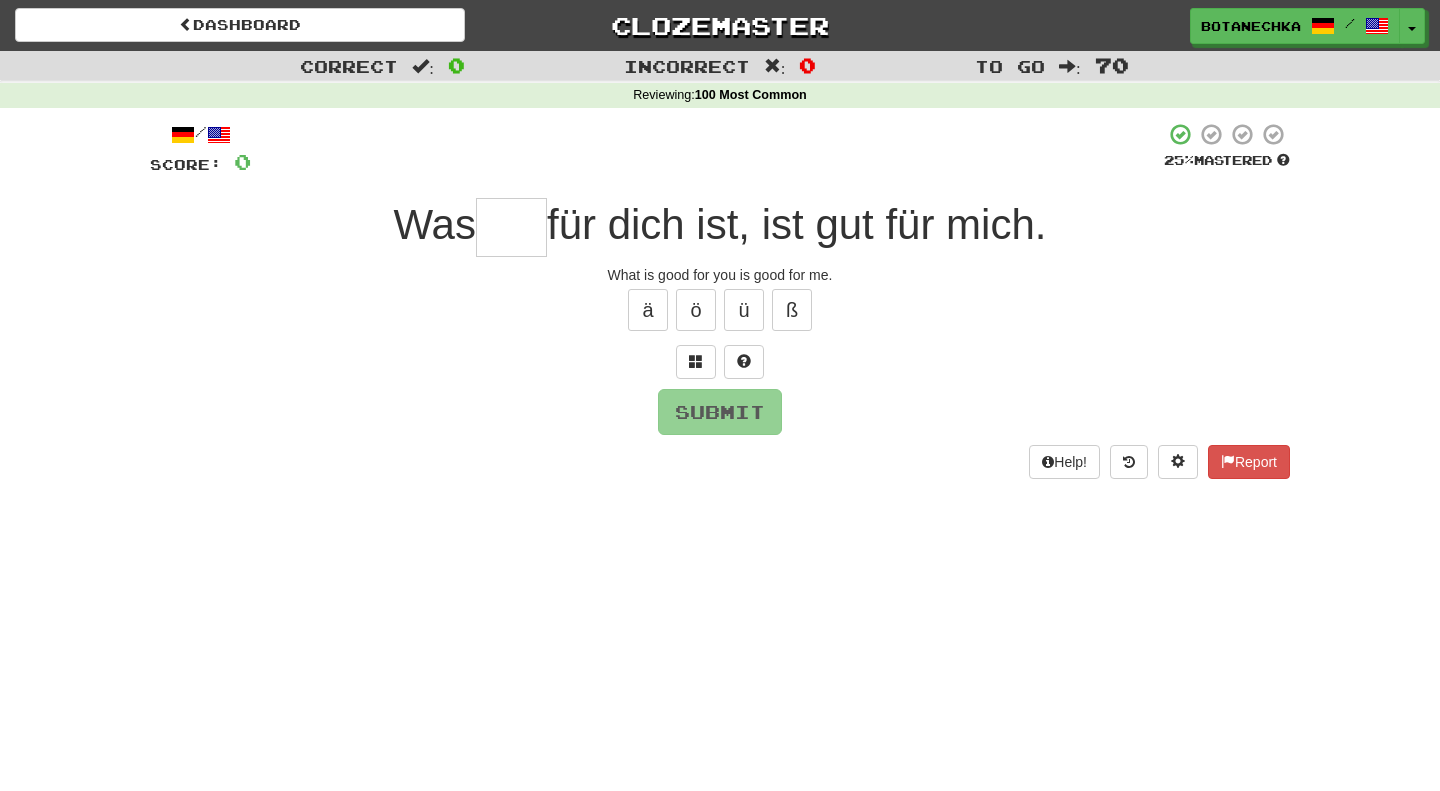 click at bounding box center (511, 227) 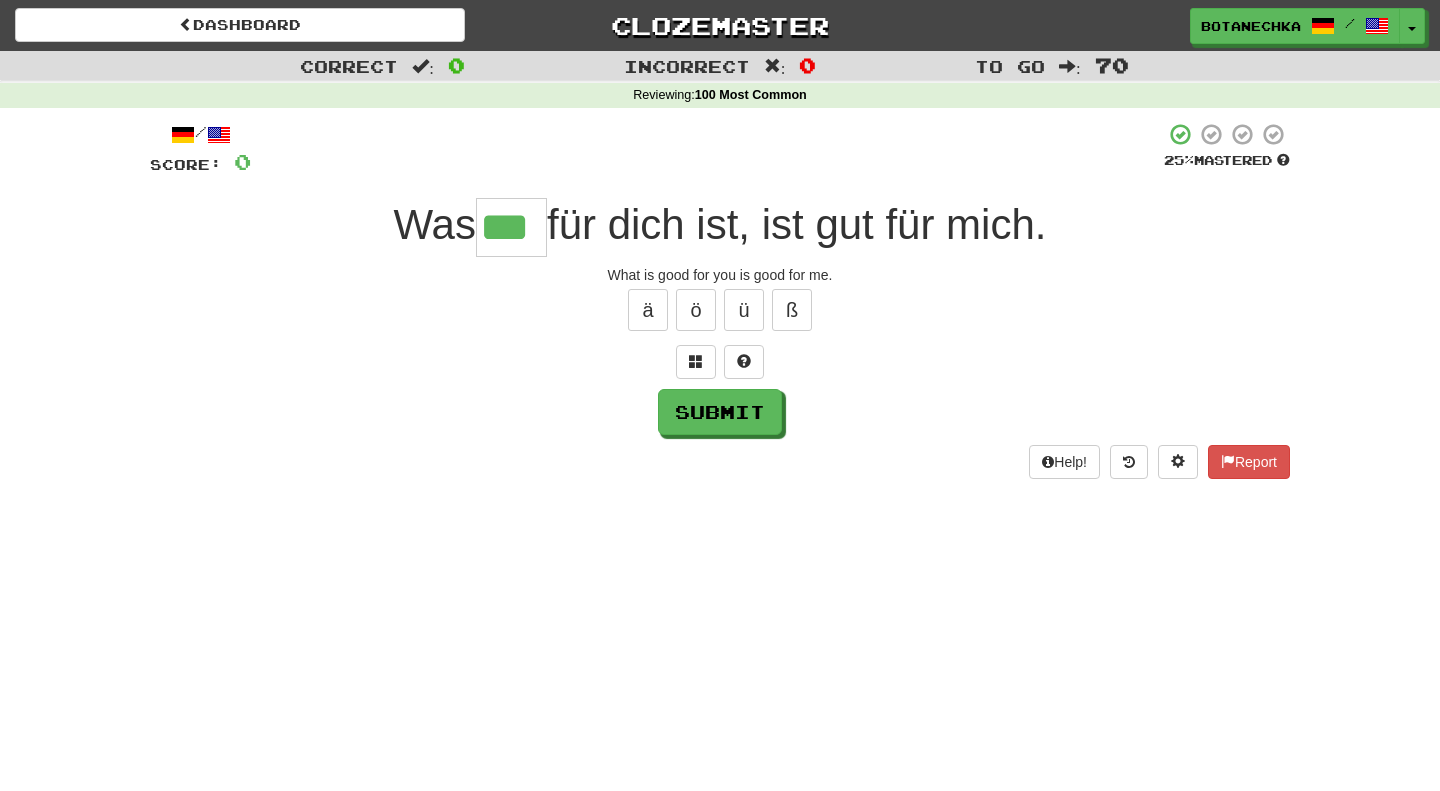 type on "***" 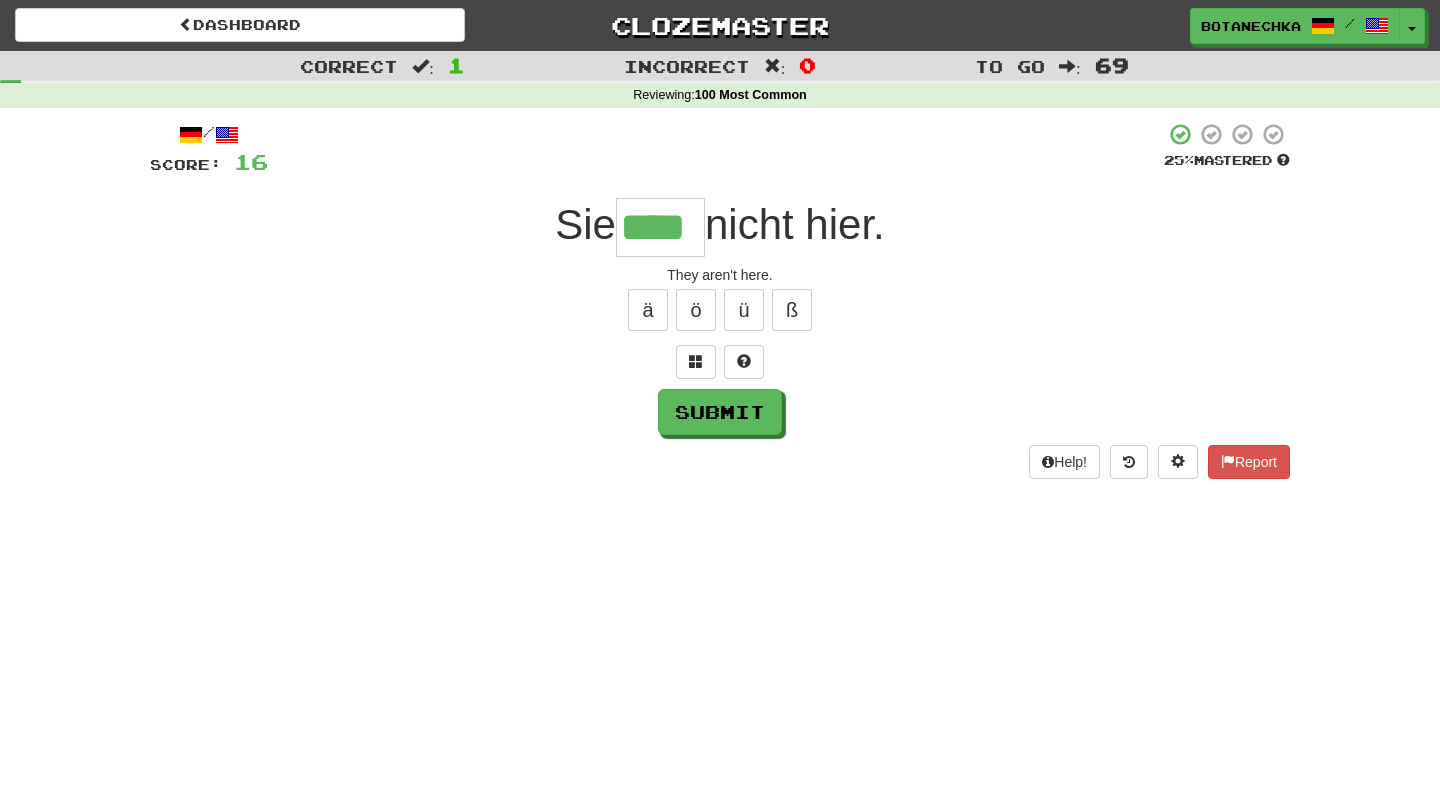type on "****" 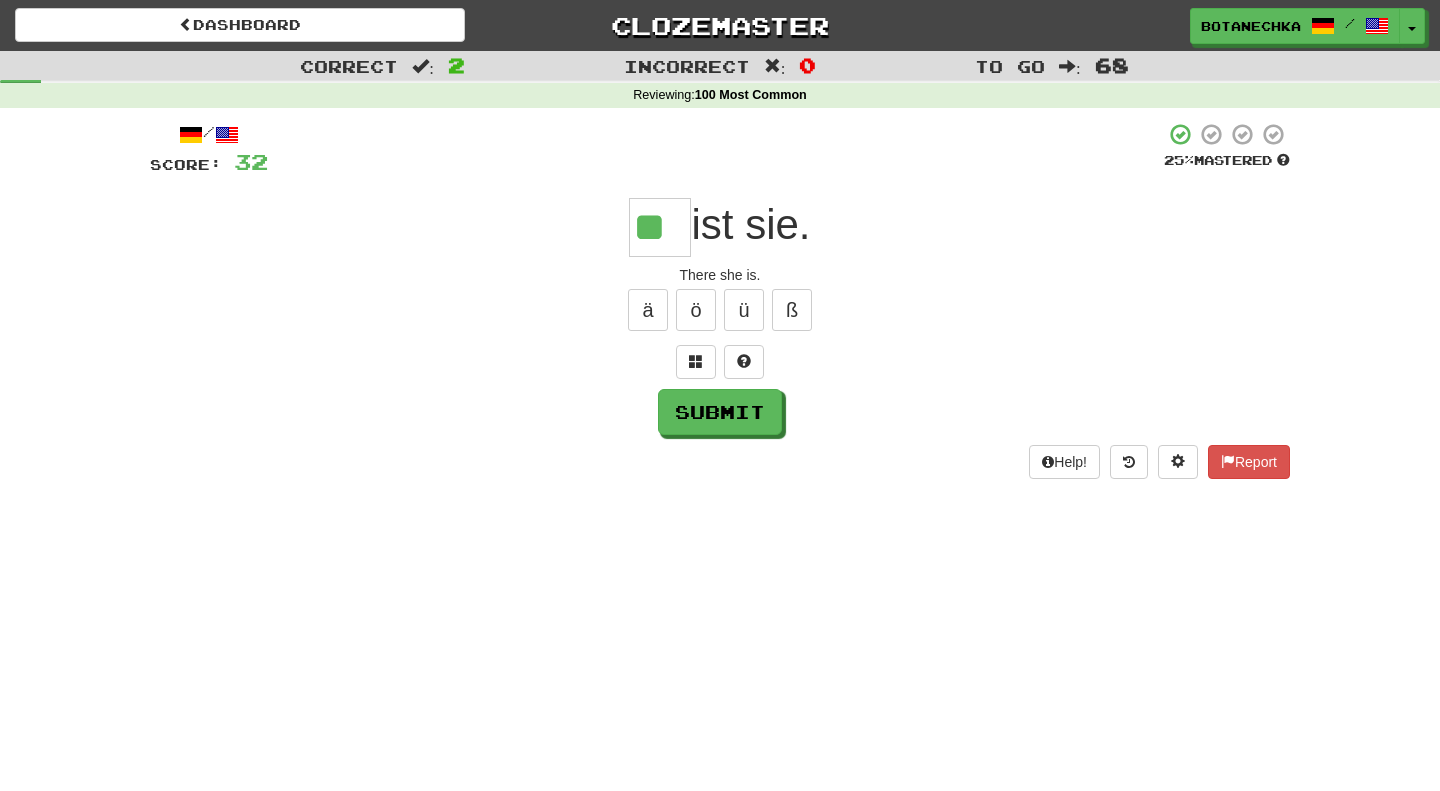 type on "**" 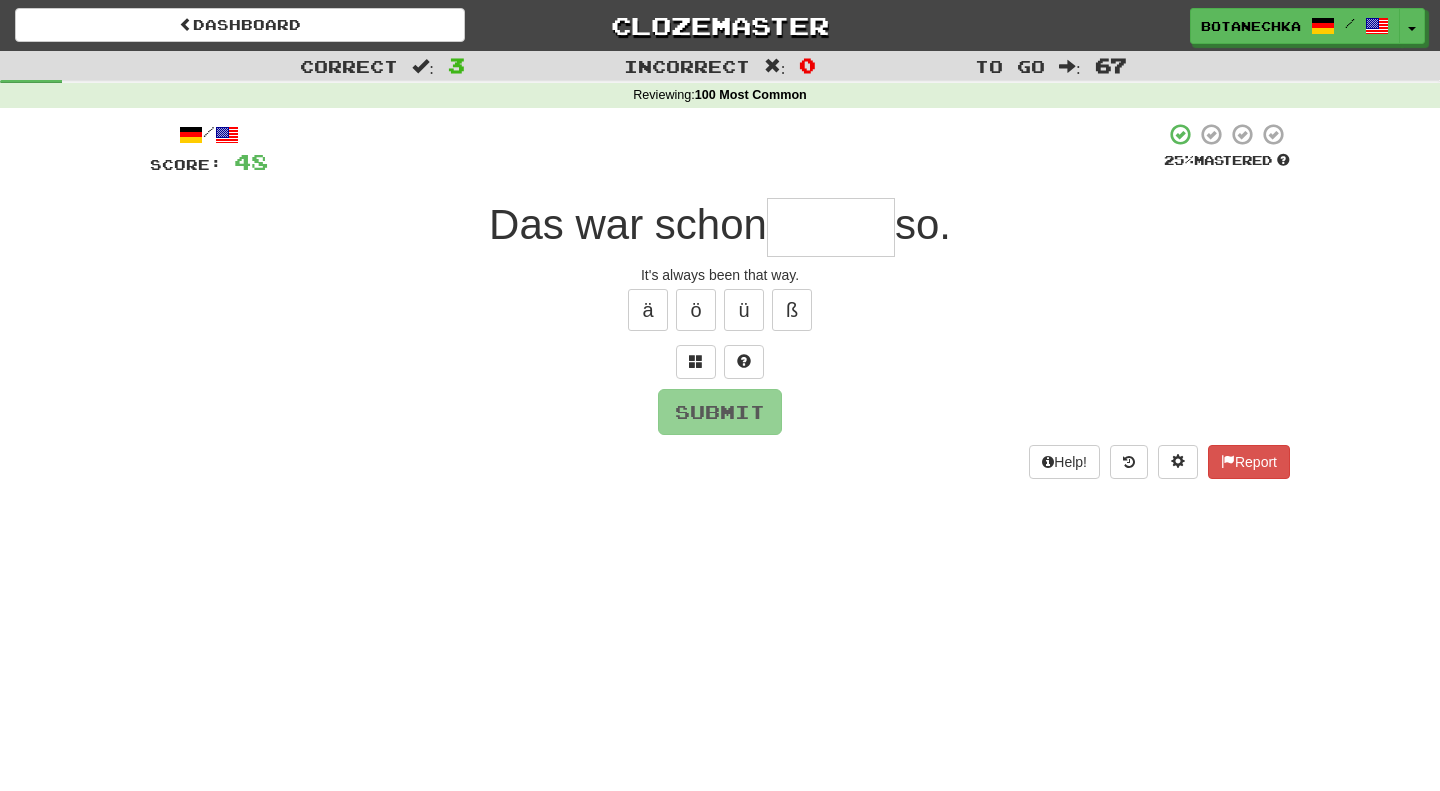 type on "*" 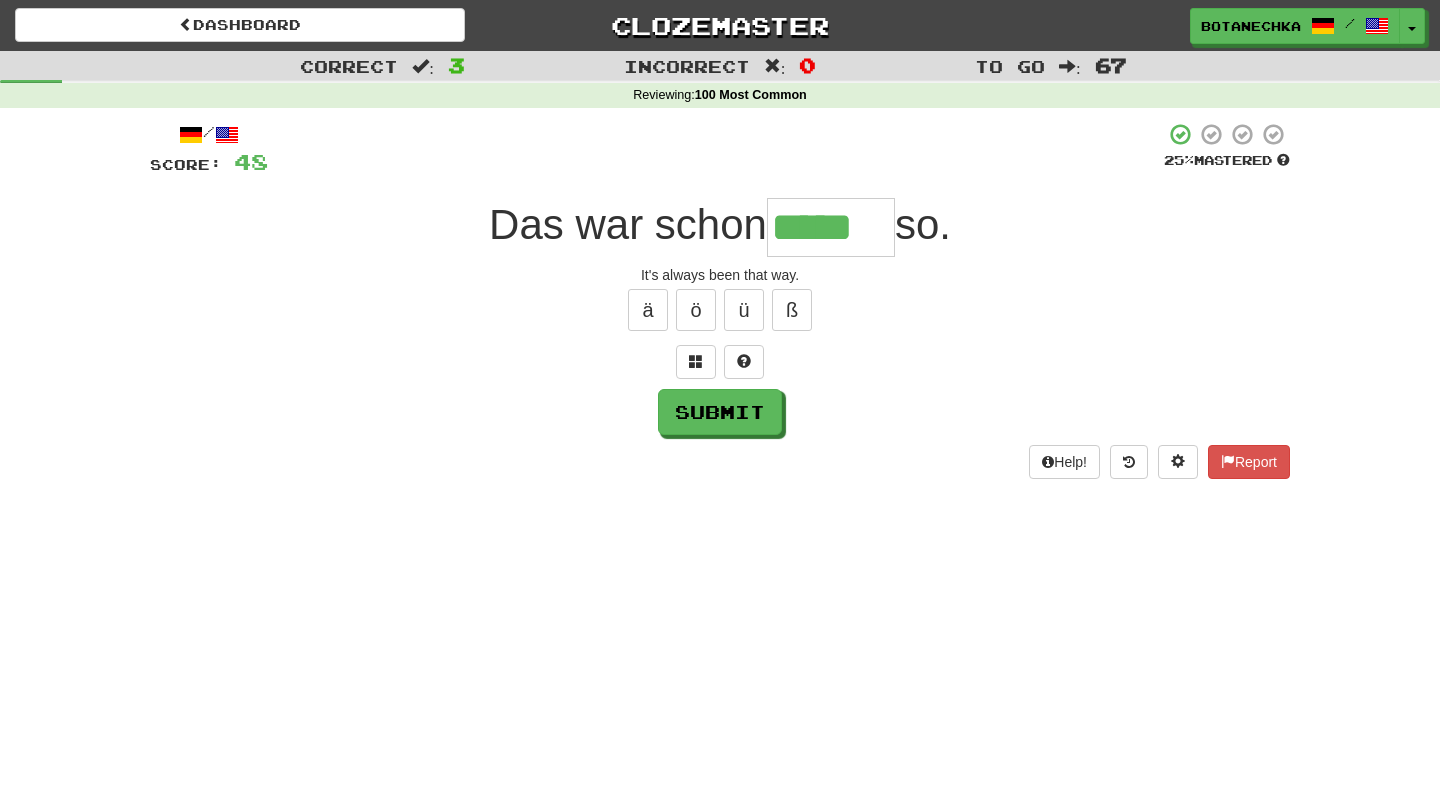 type on "*****" 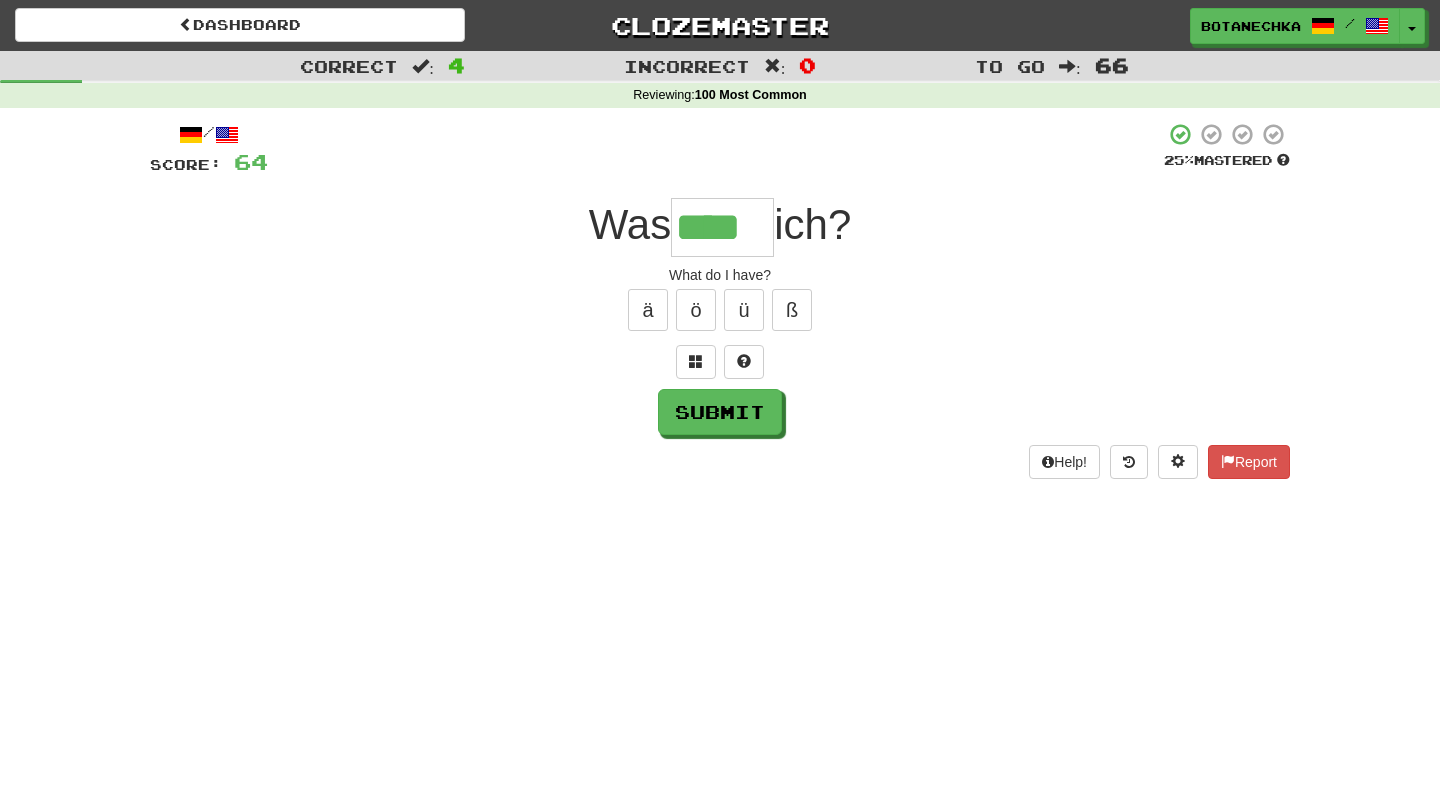 type on "****" 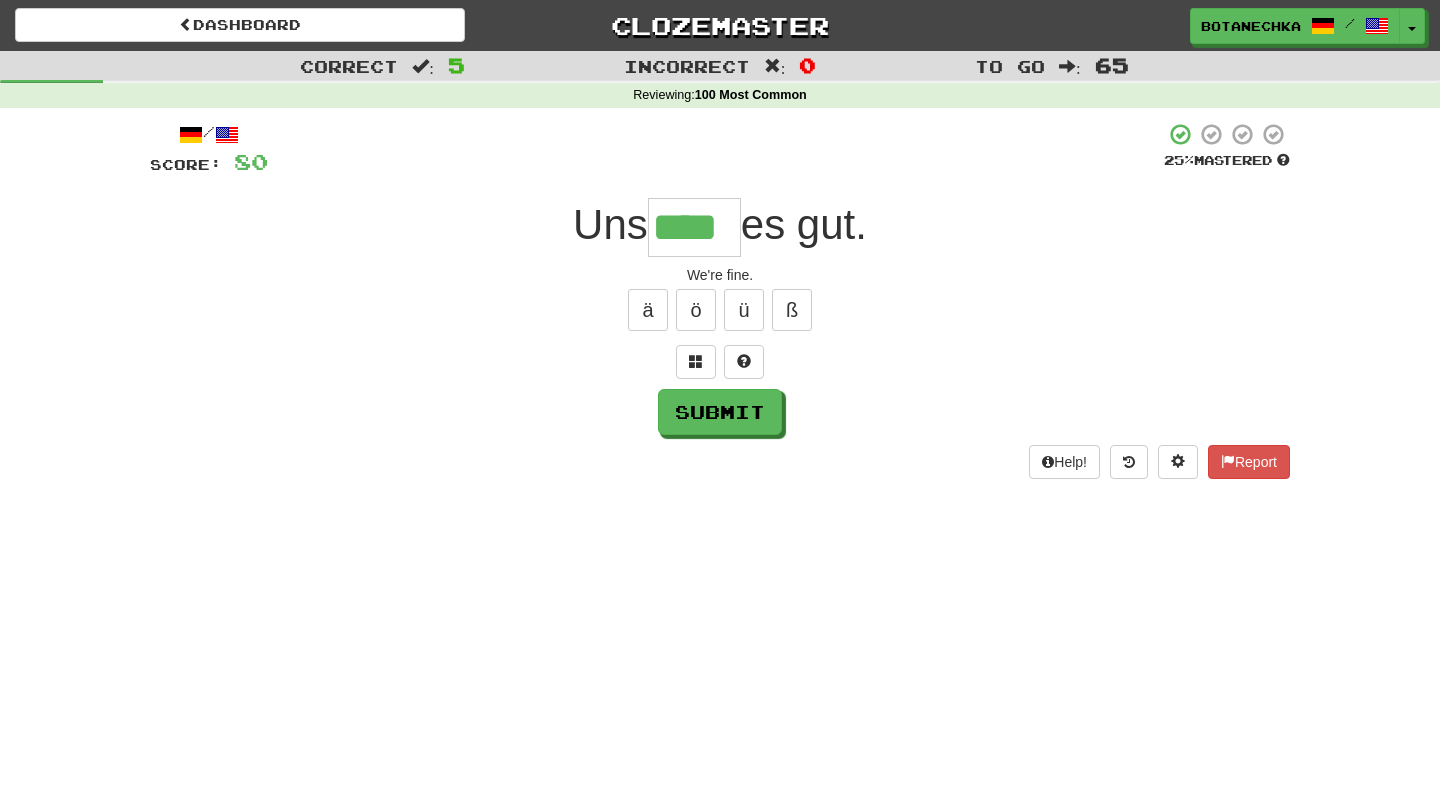 type on "****" 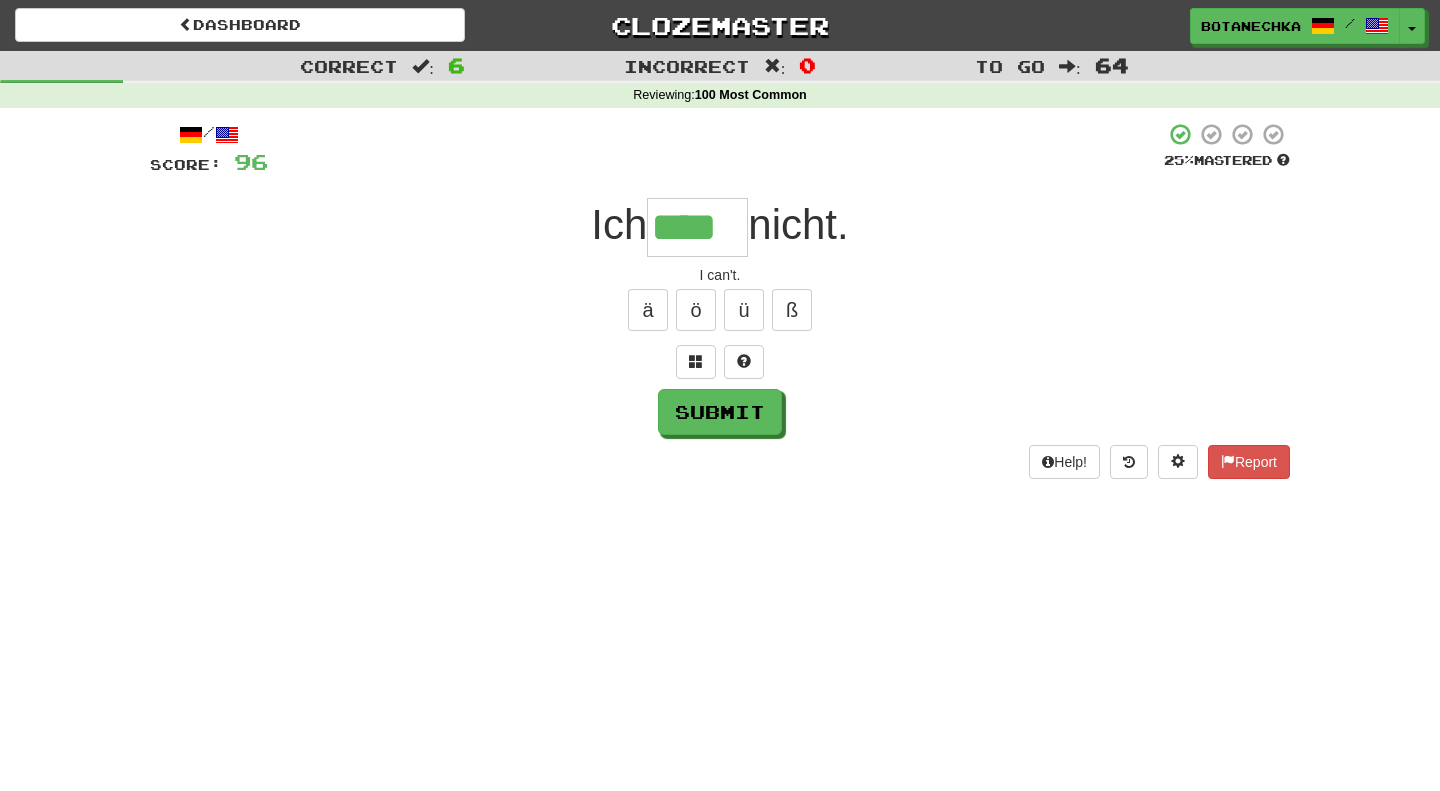 type on "****" 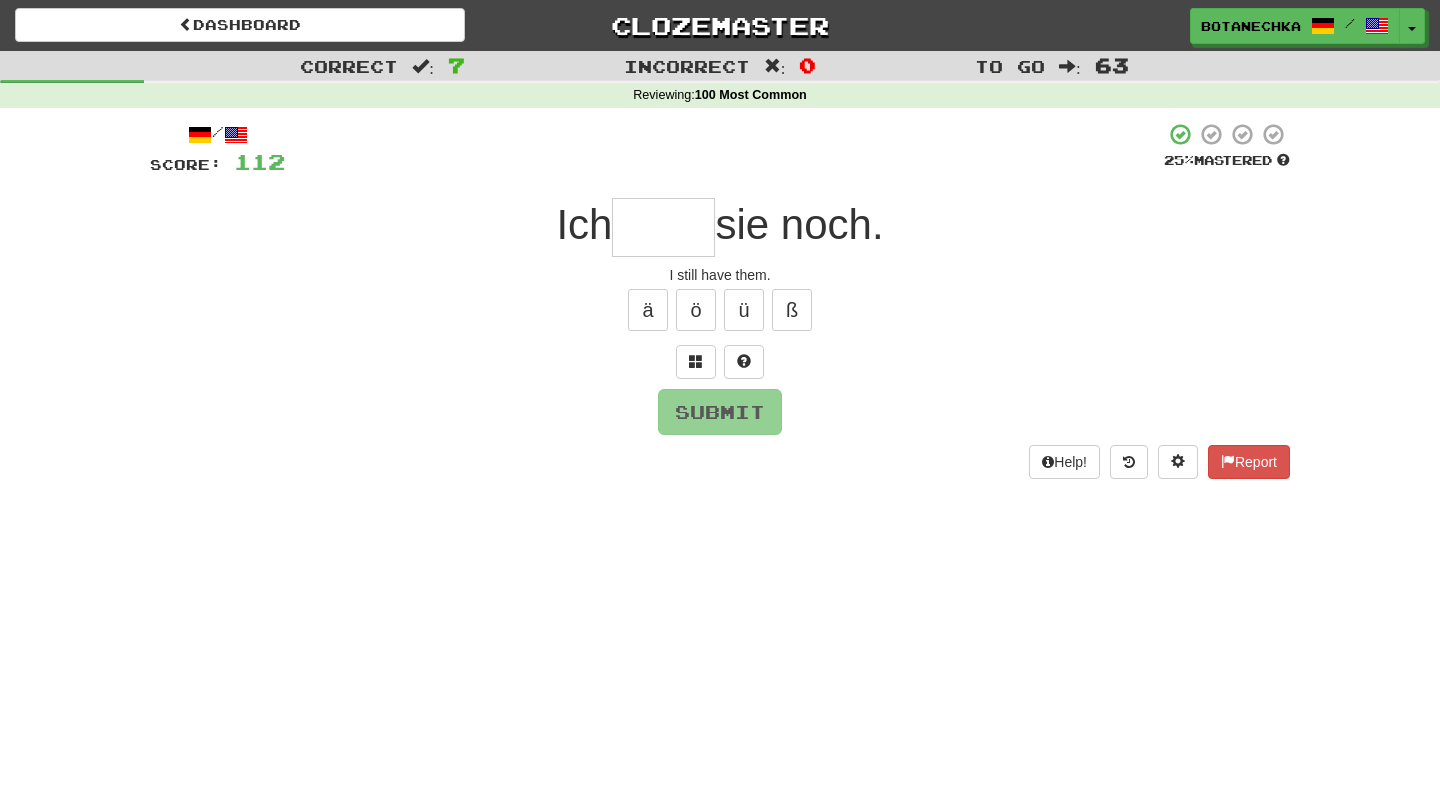 type on "*" 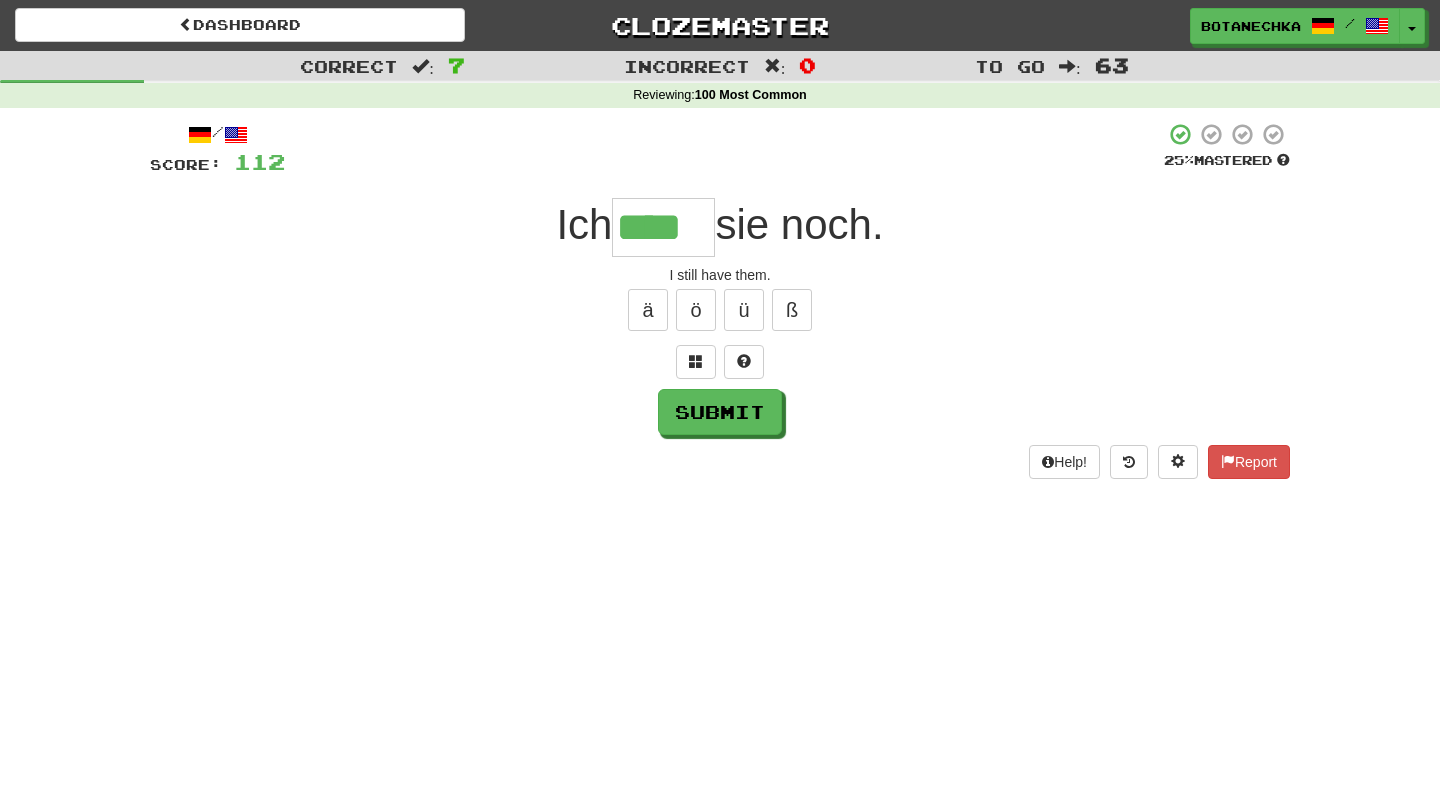 type on "****" 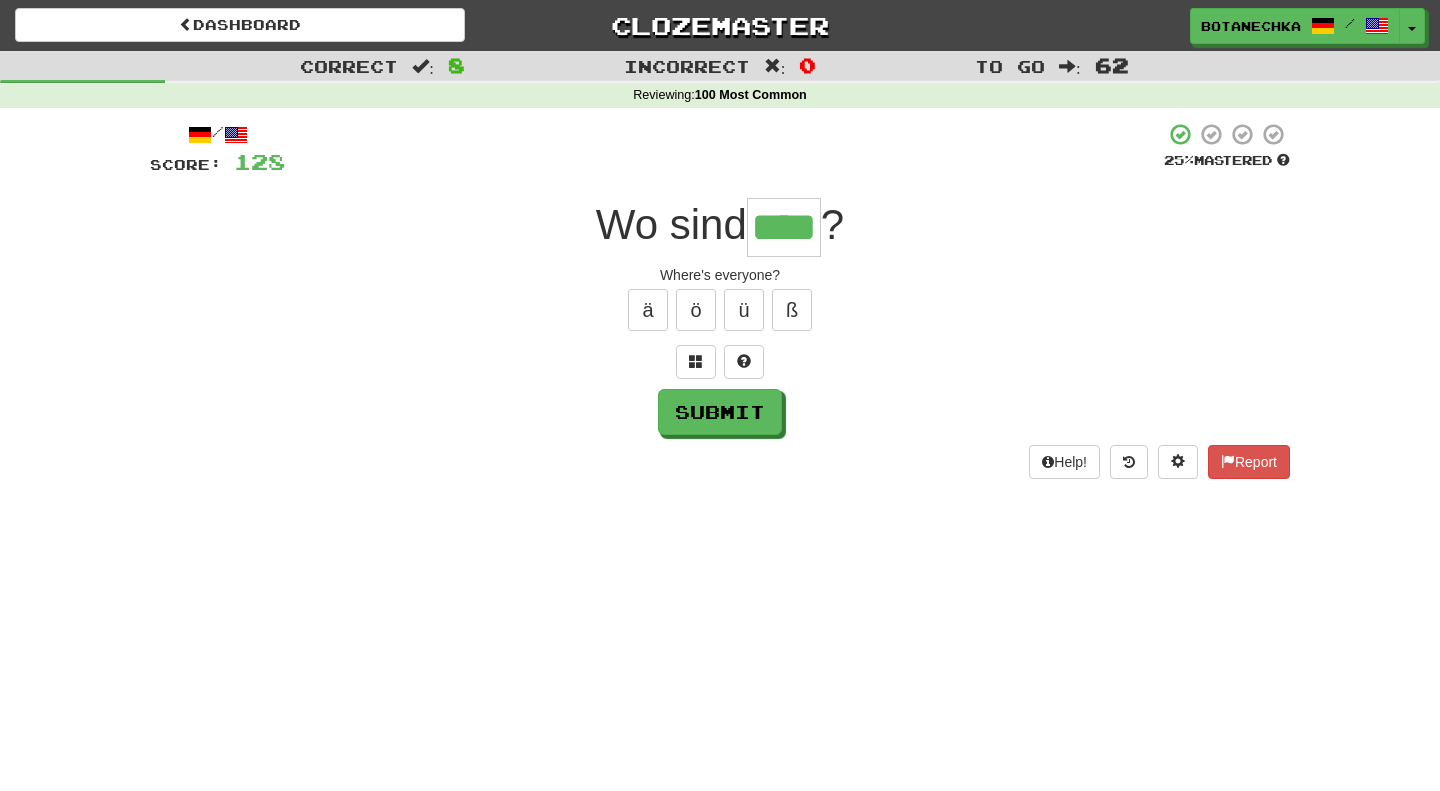 type on "****" 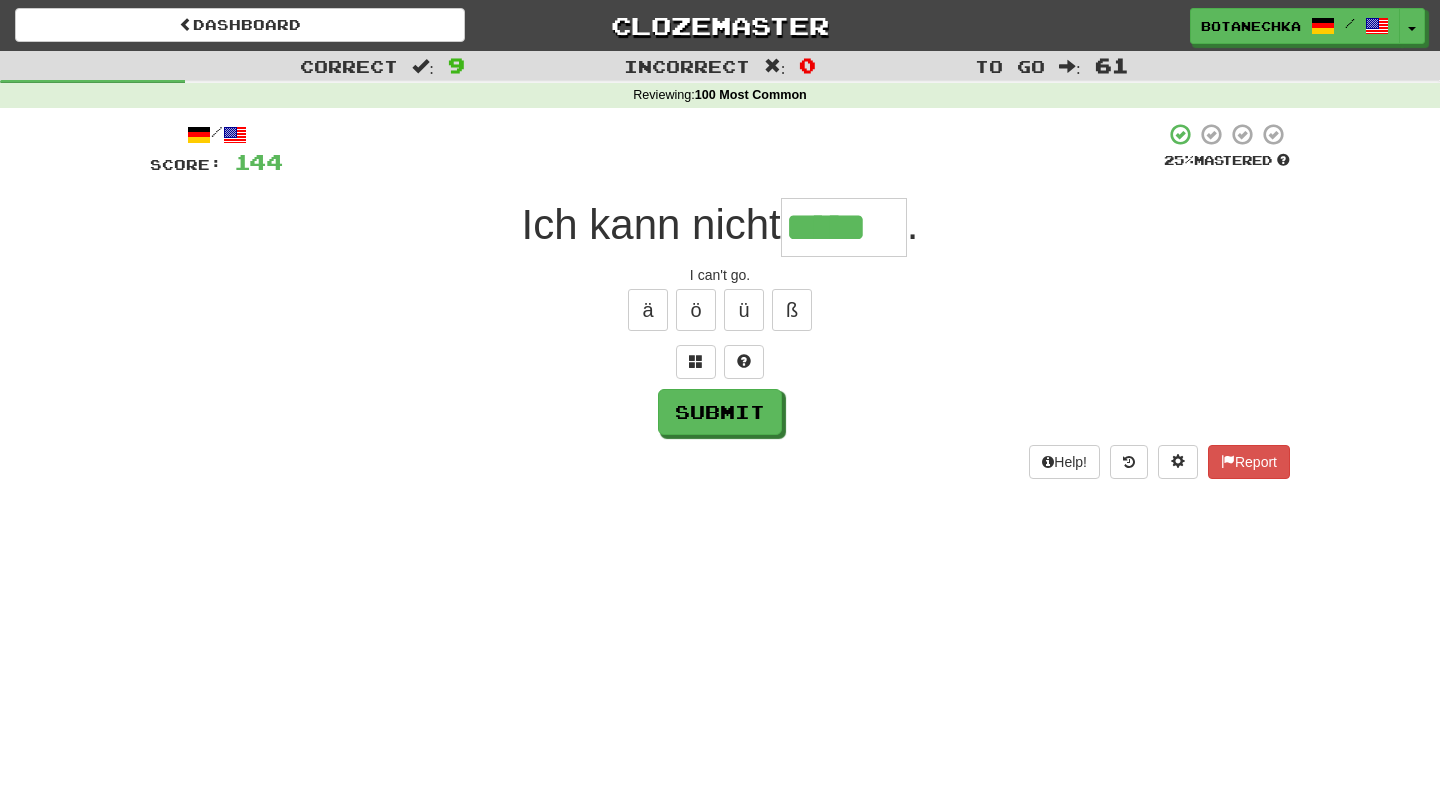type on "*****" 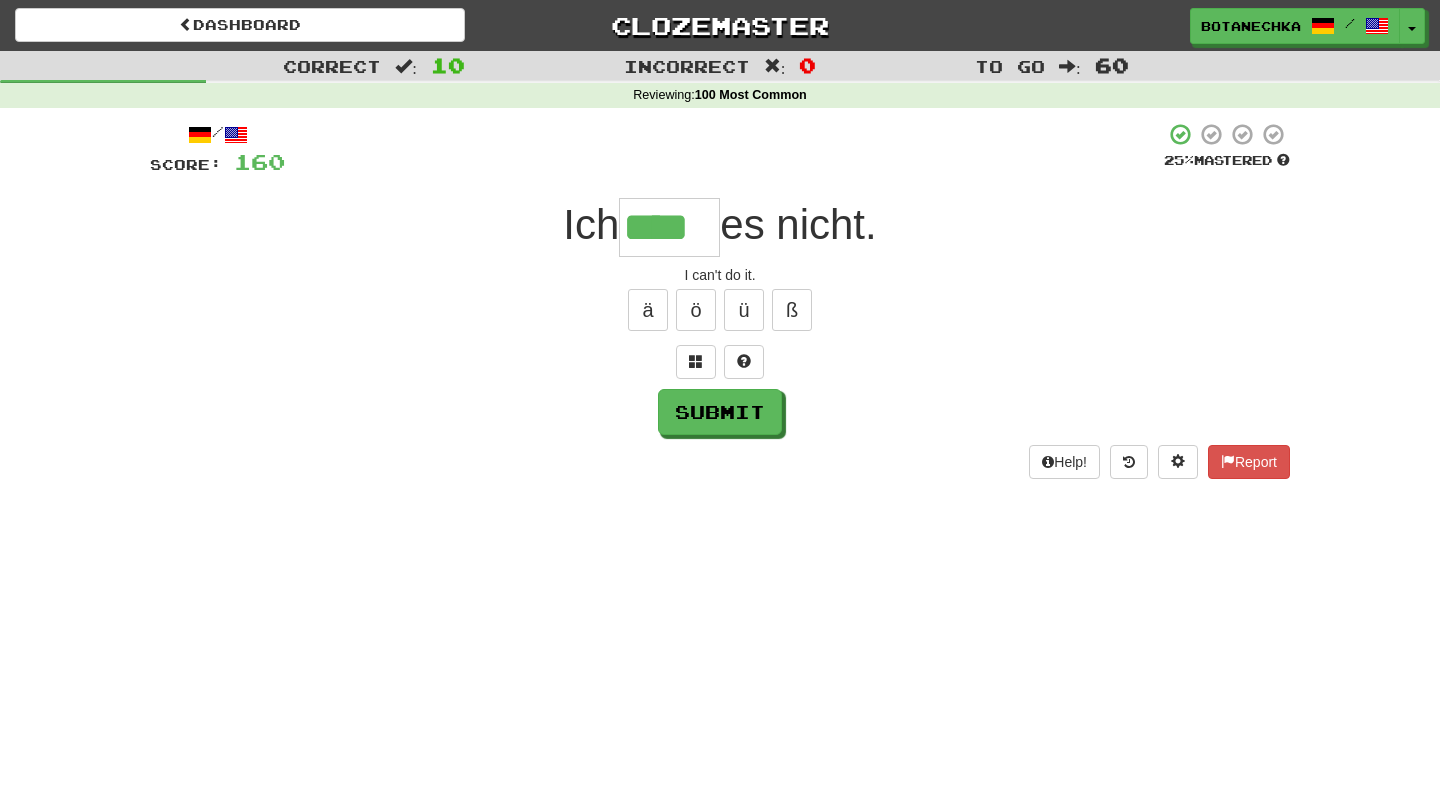 type on "****" 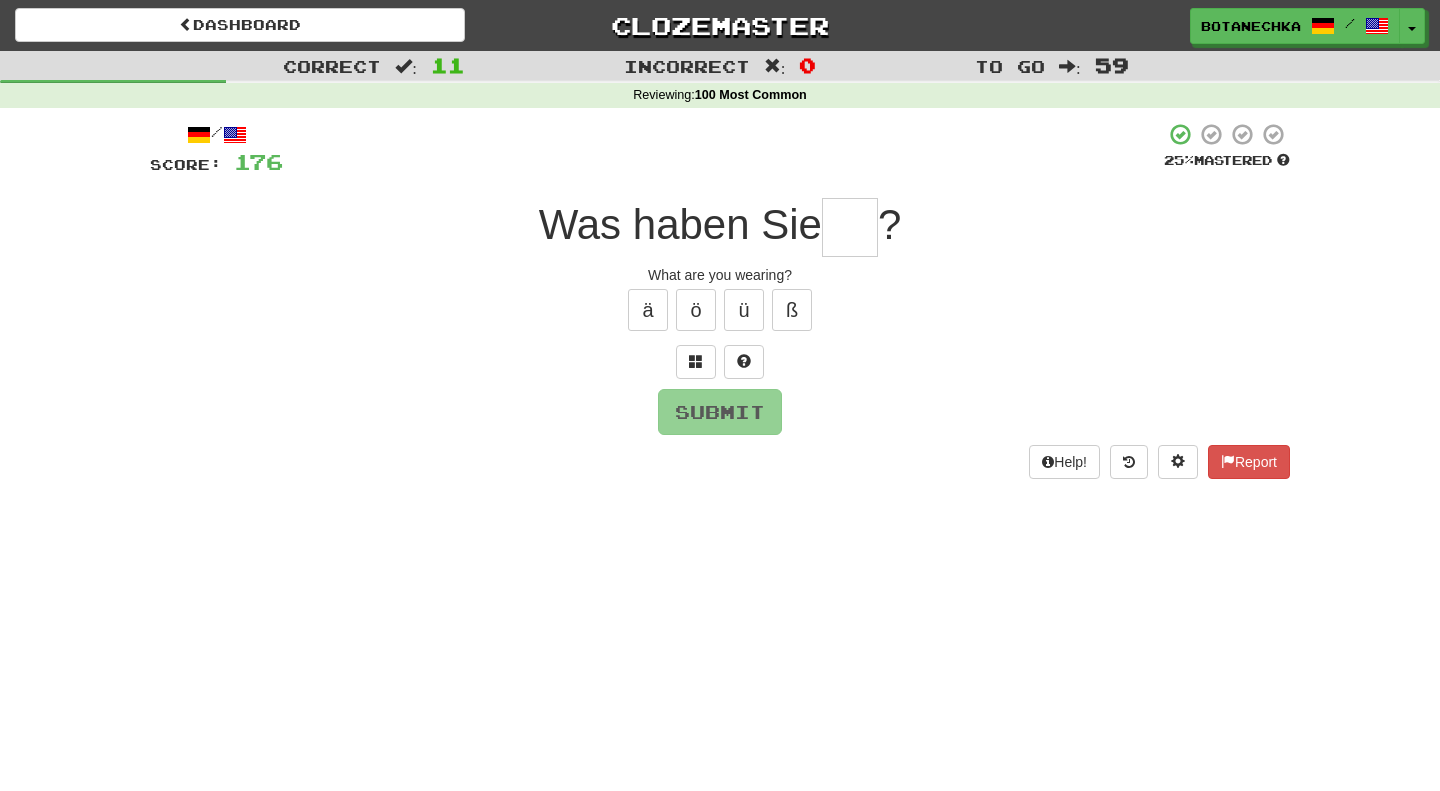 type on "*" 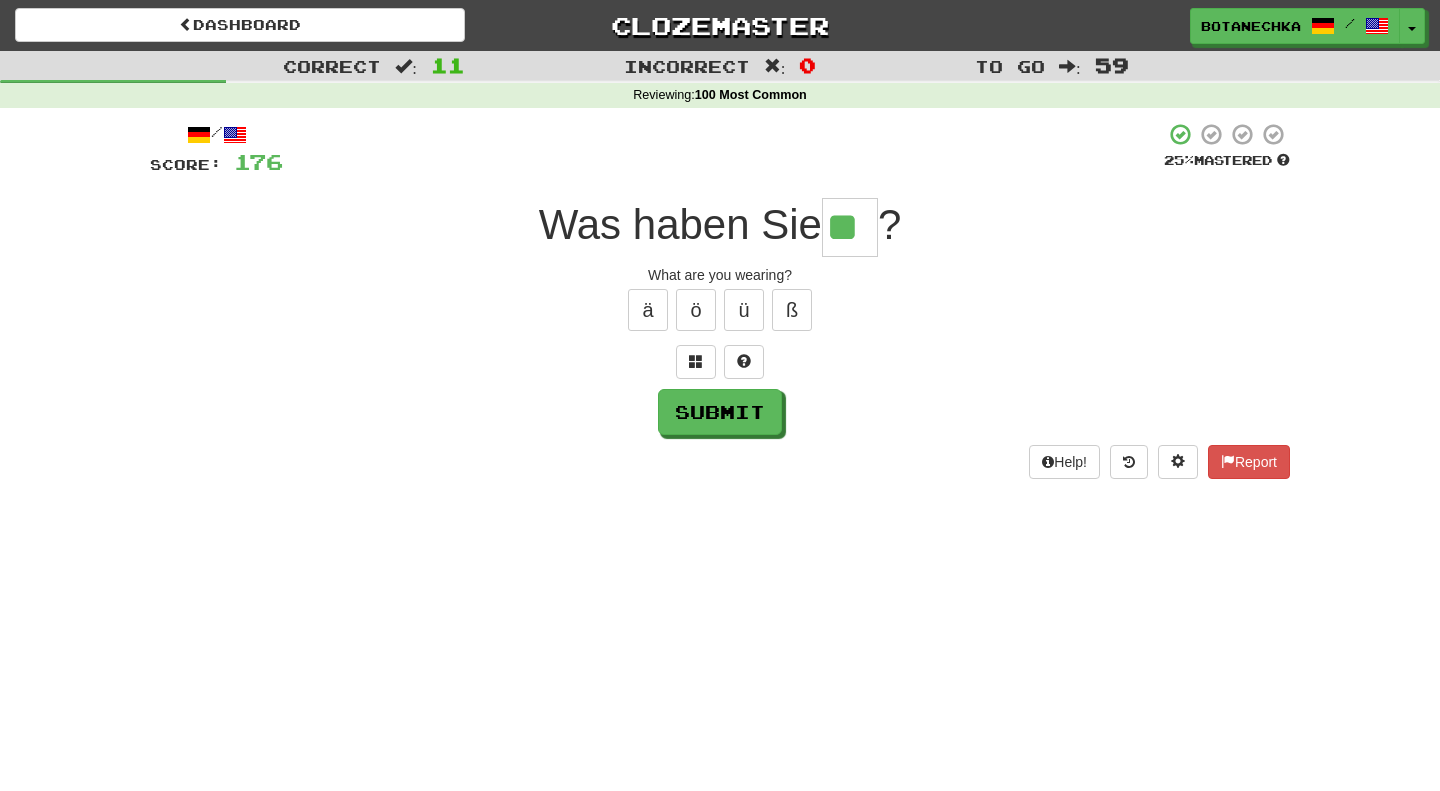 type on "**" 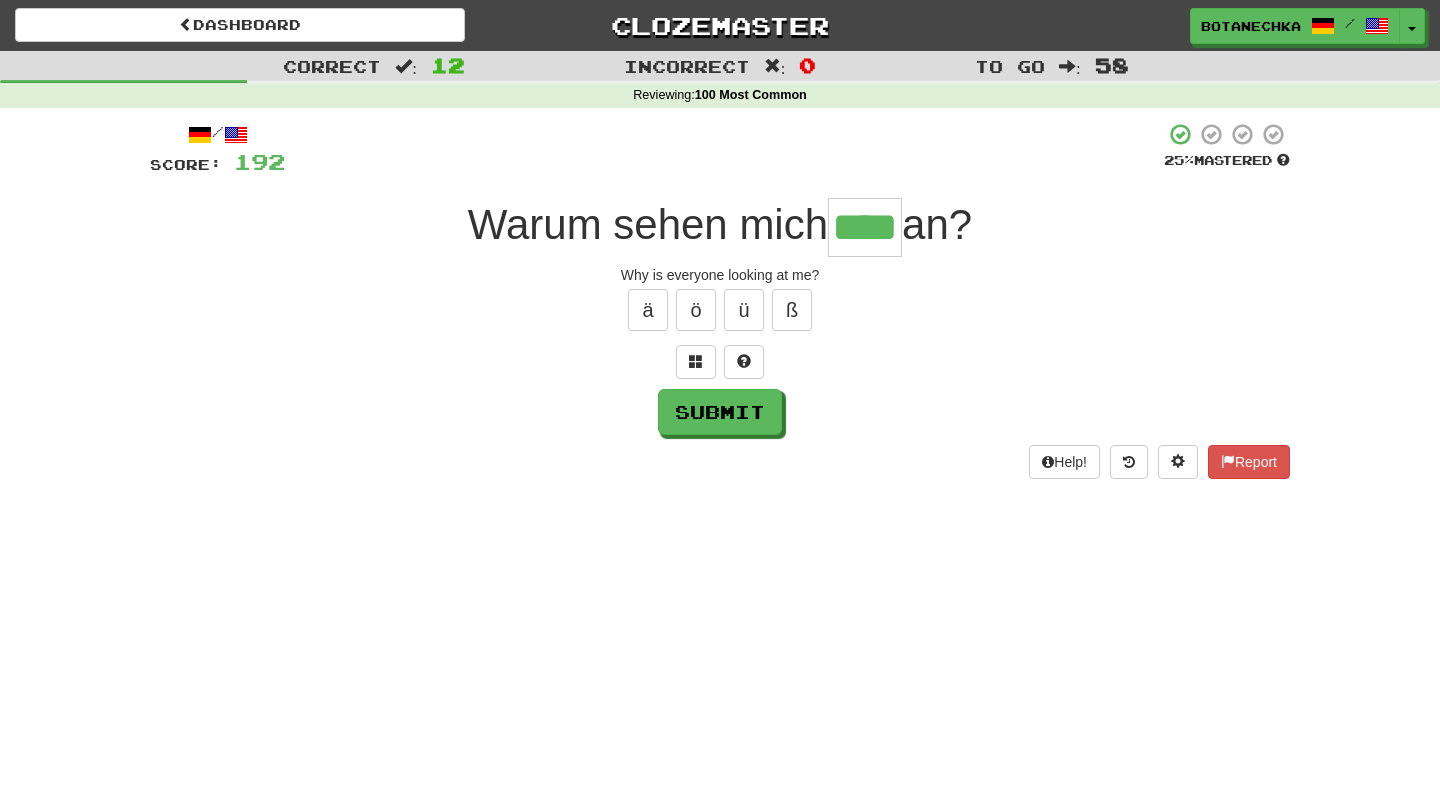 type on "****" 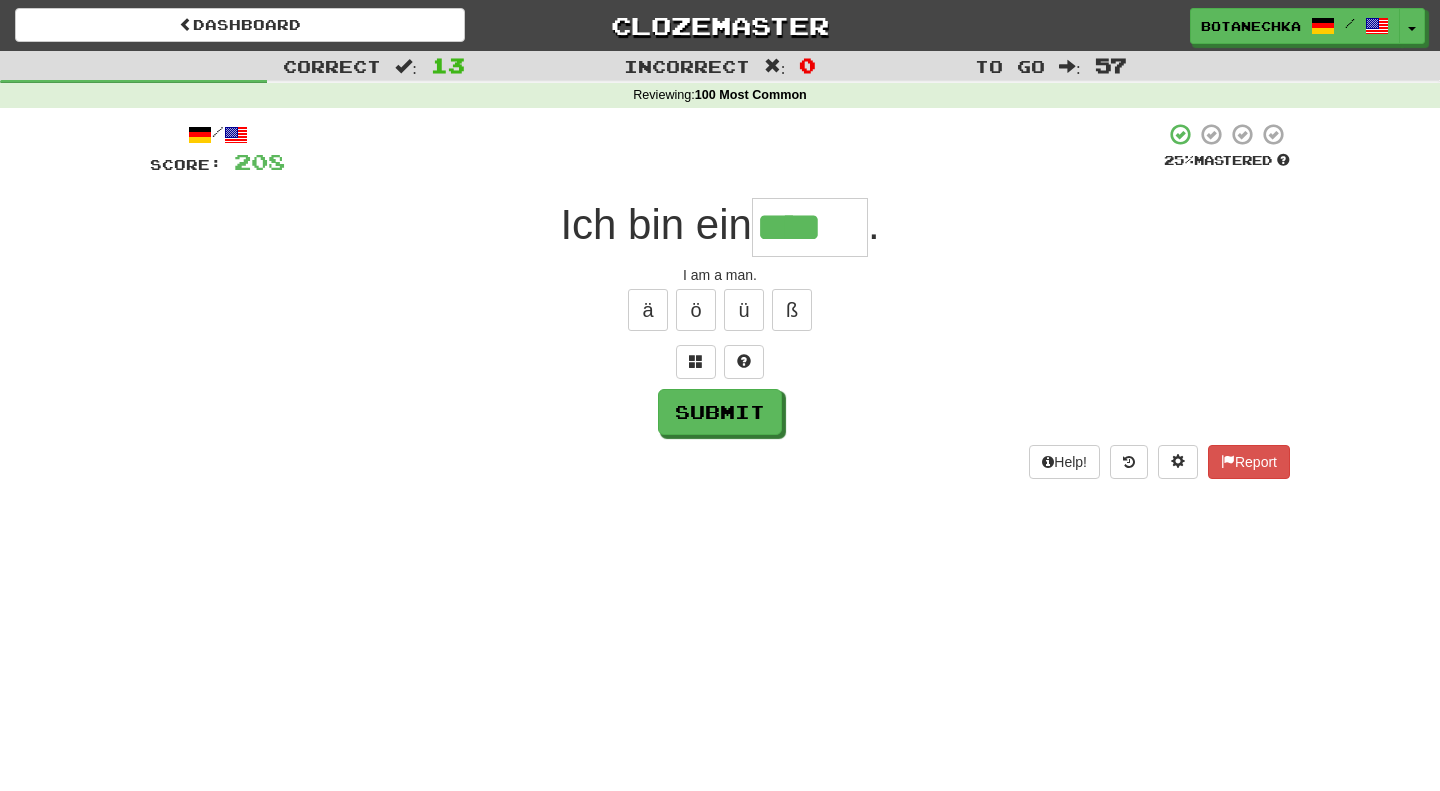 type on "****" 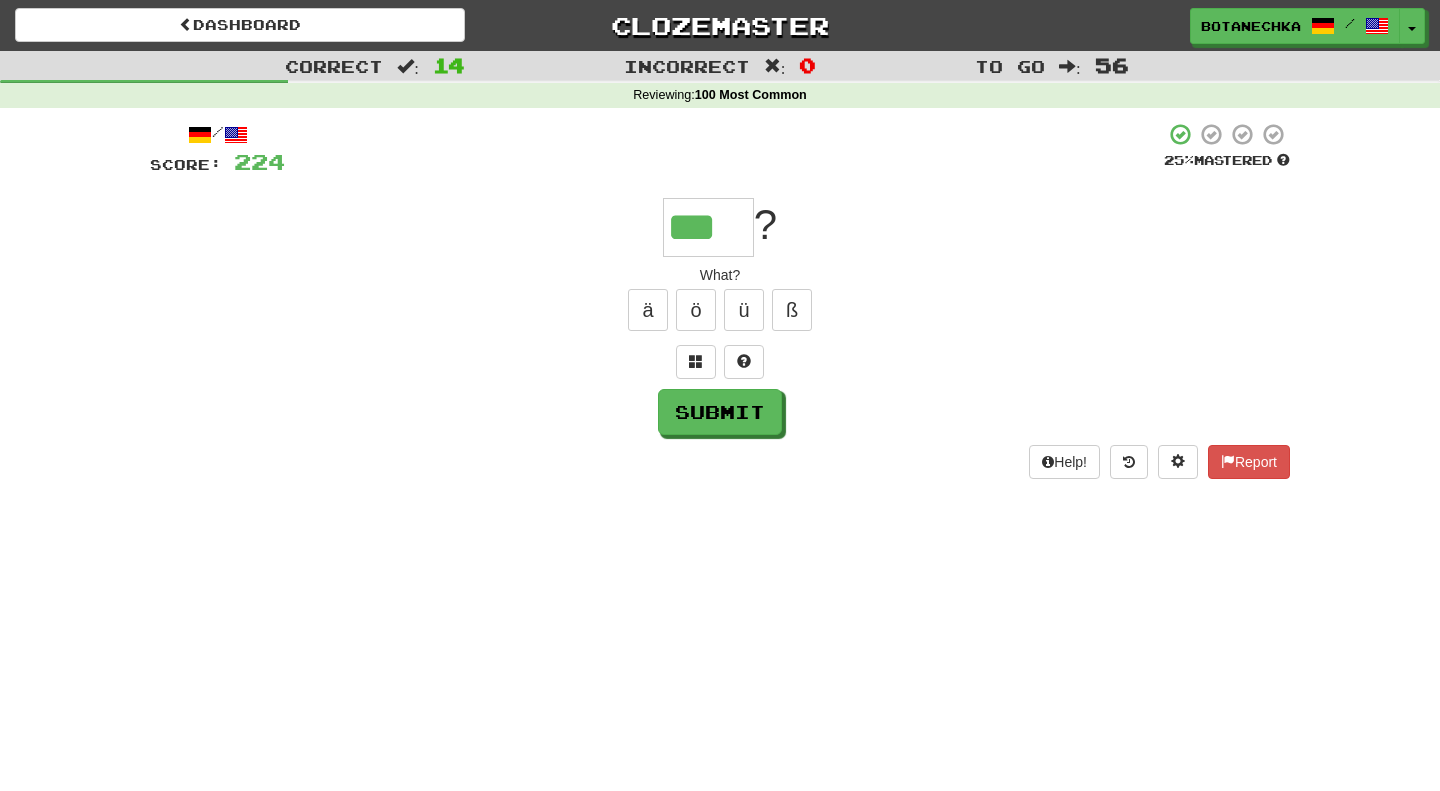 type on "***" 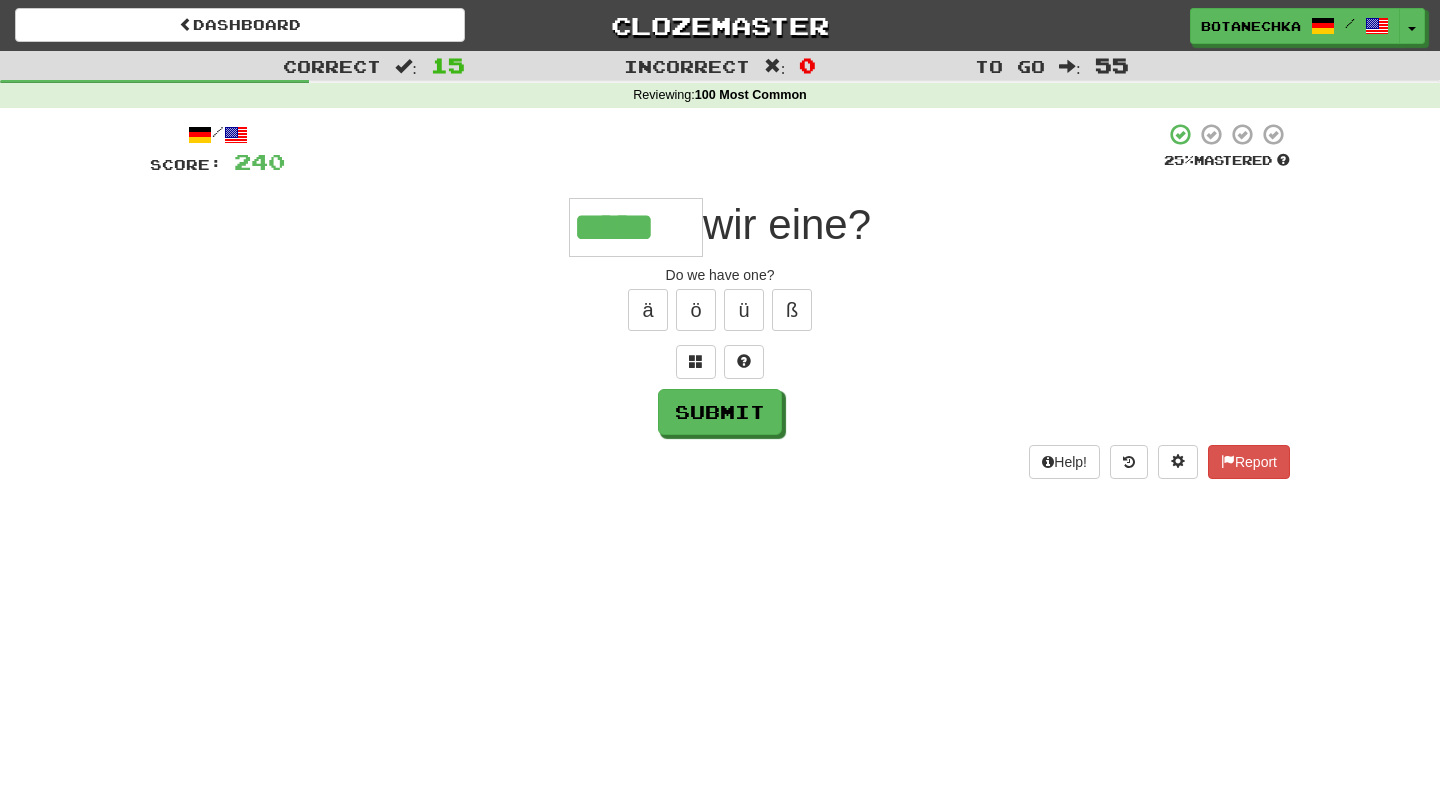 type on "*****" 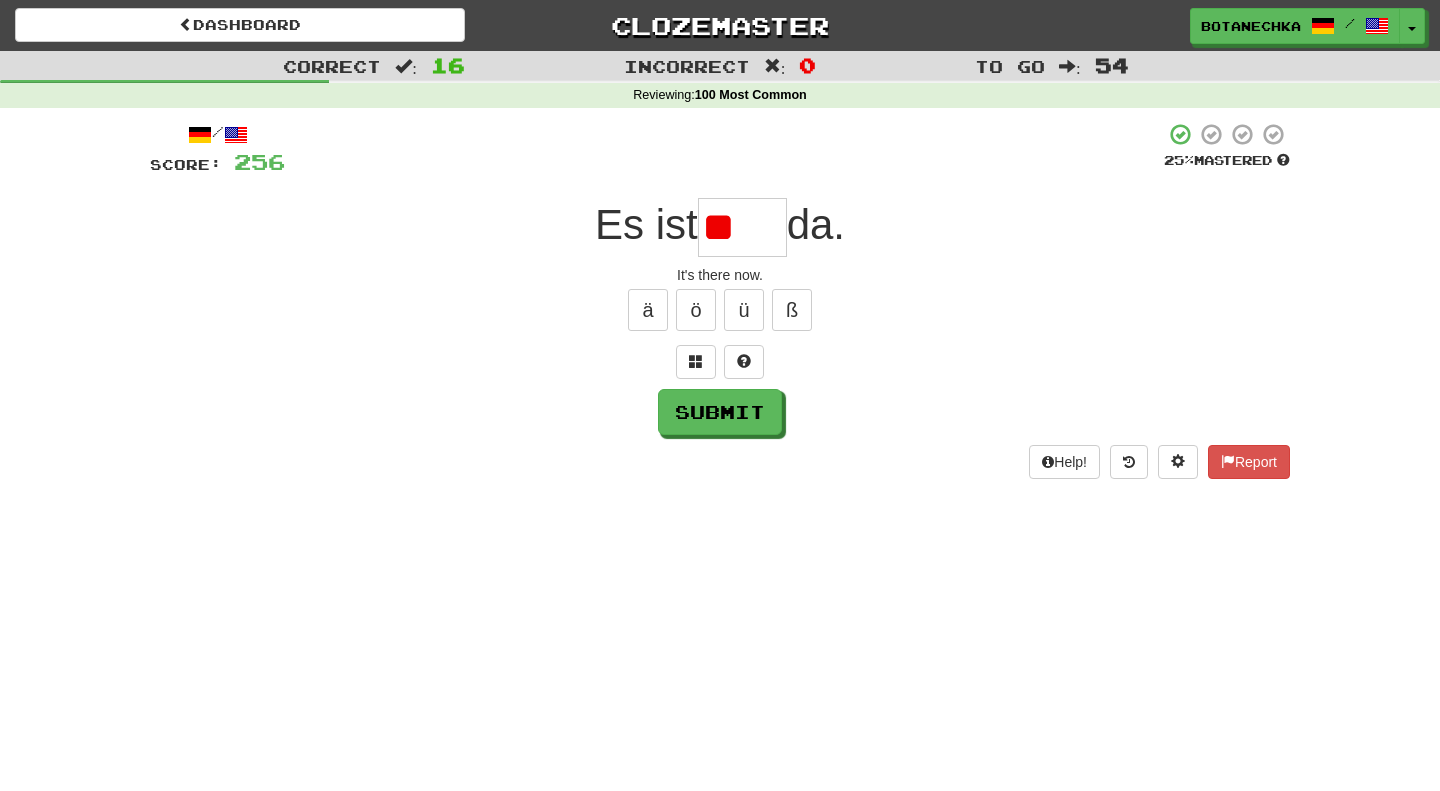 type on "*" 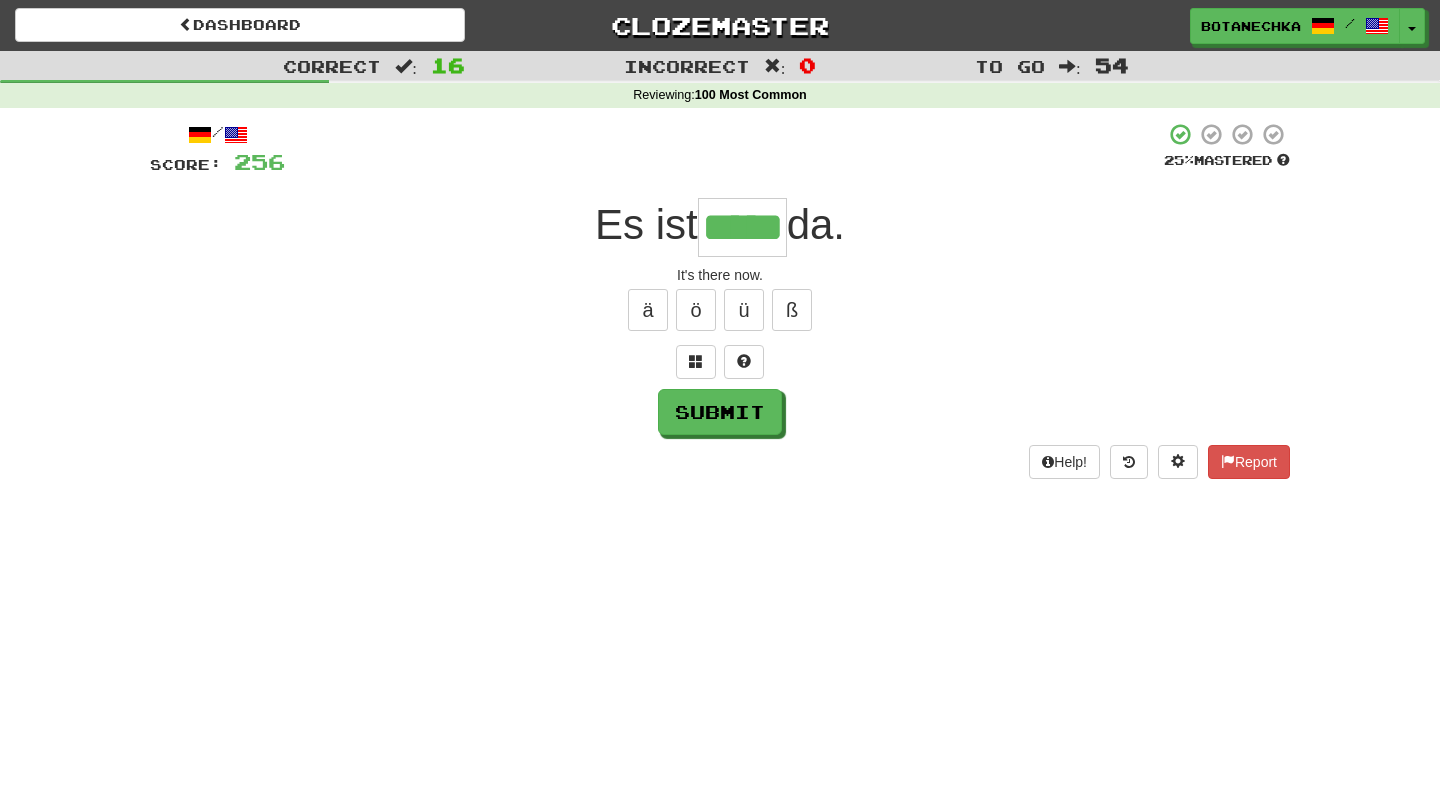 type on "*****" 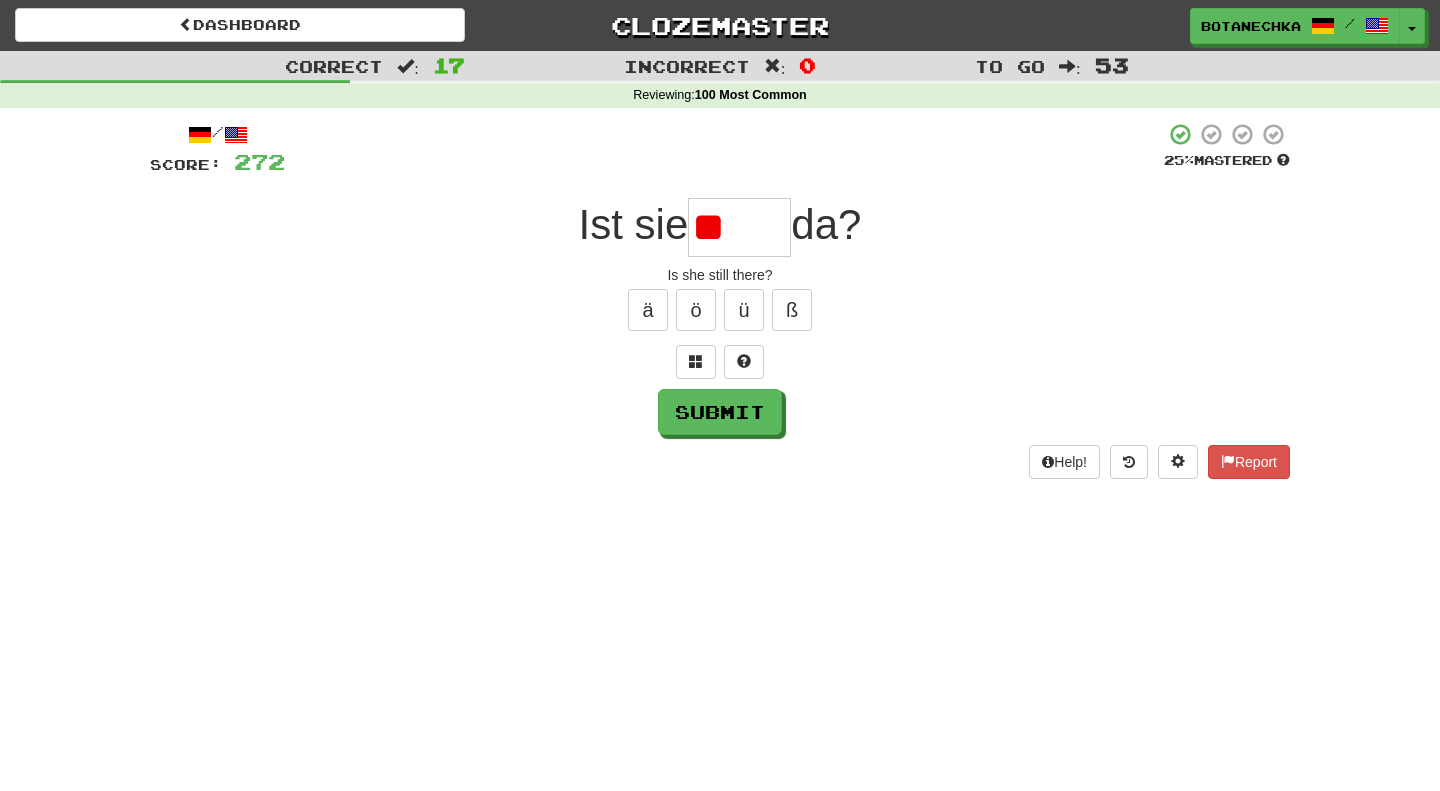type on "*" 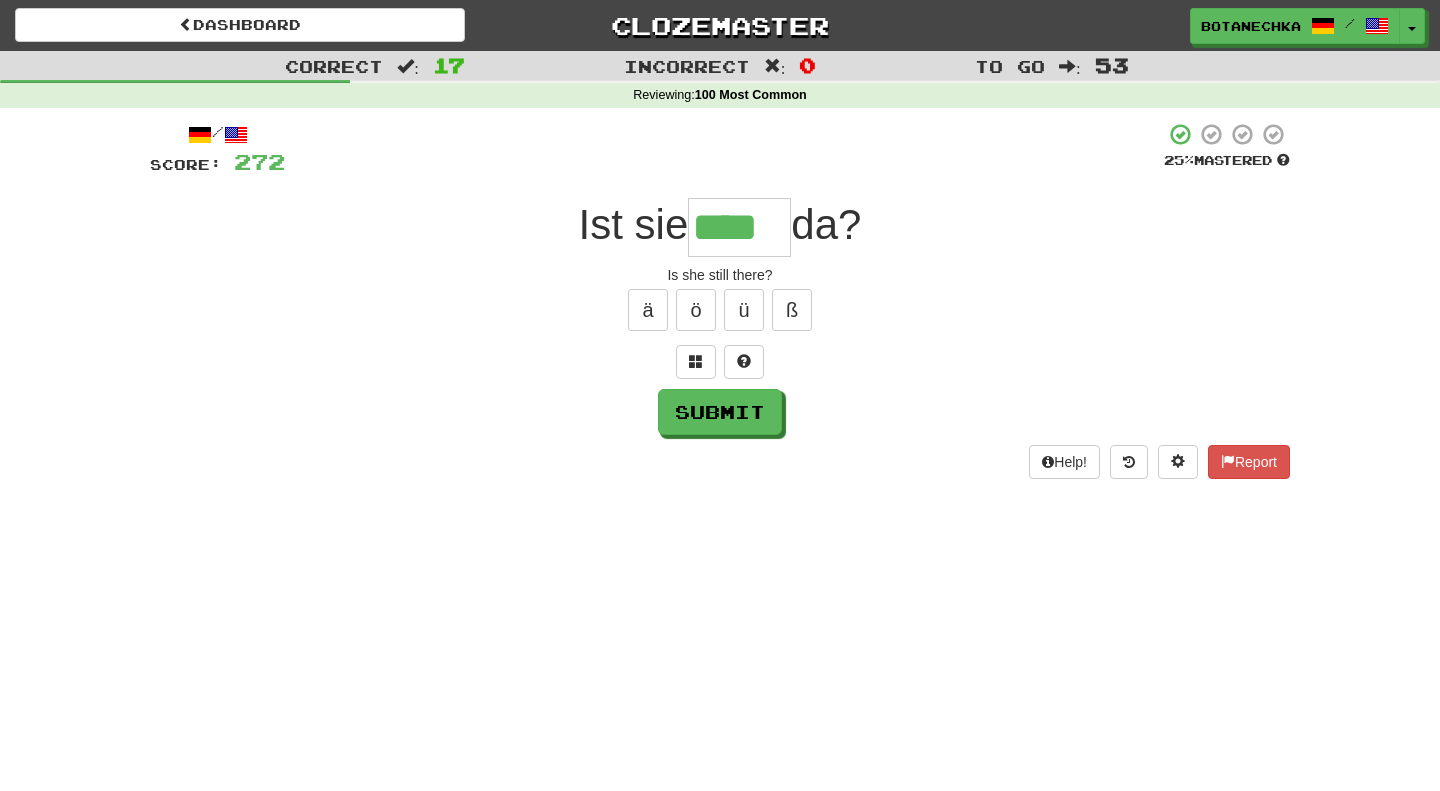 type on "****" 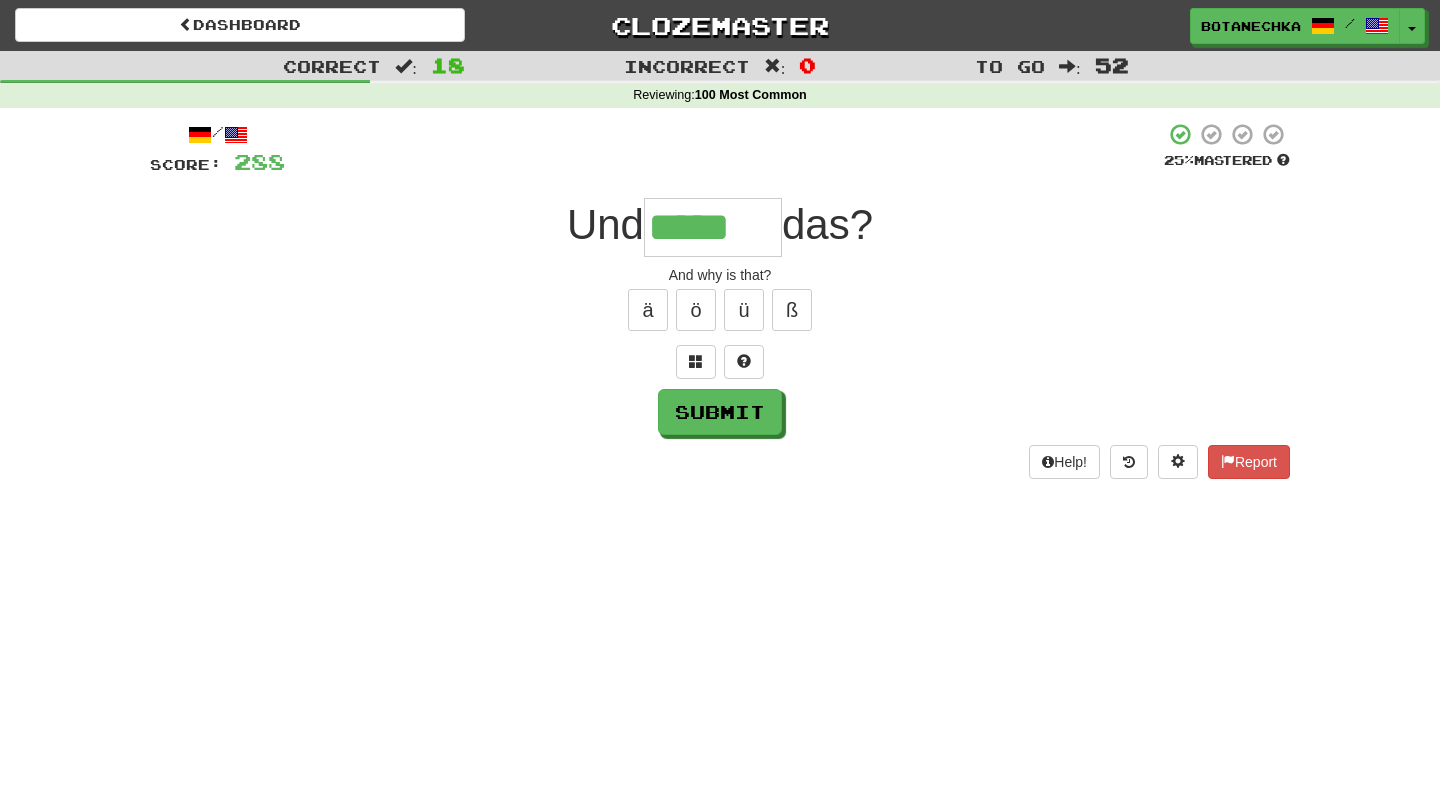type on "*****" 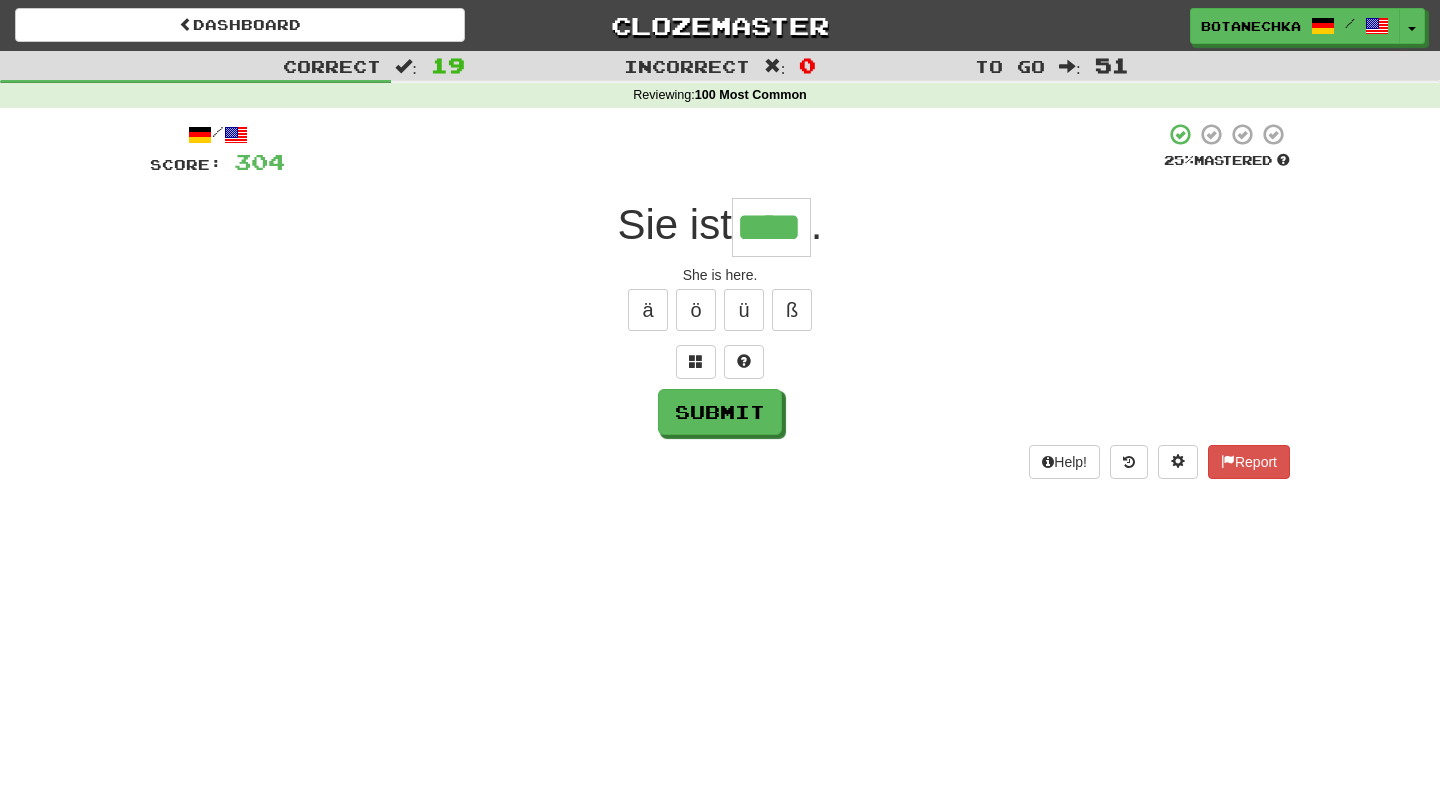 type on "****" 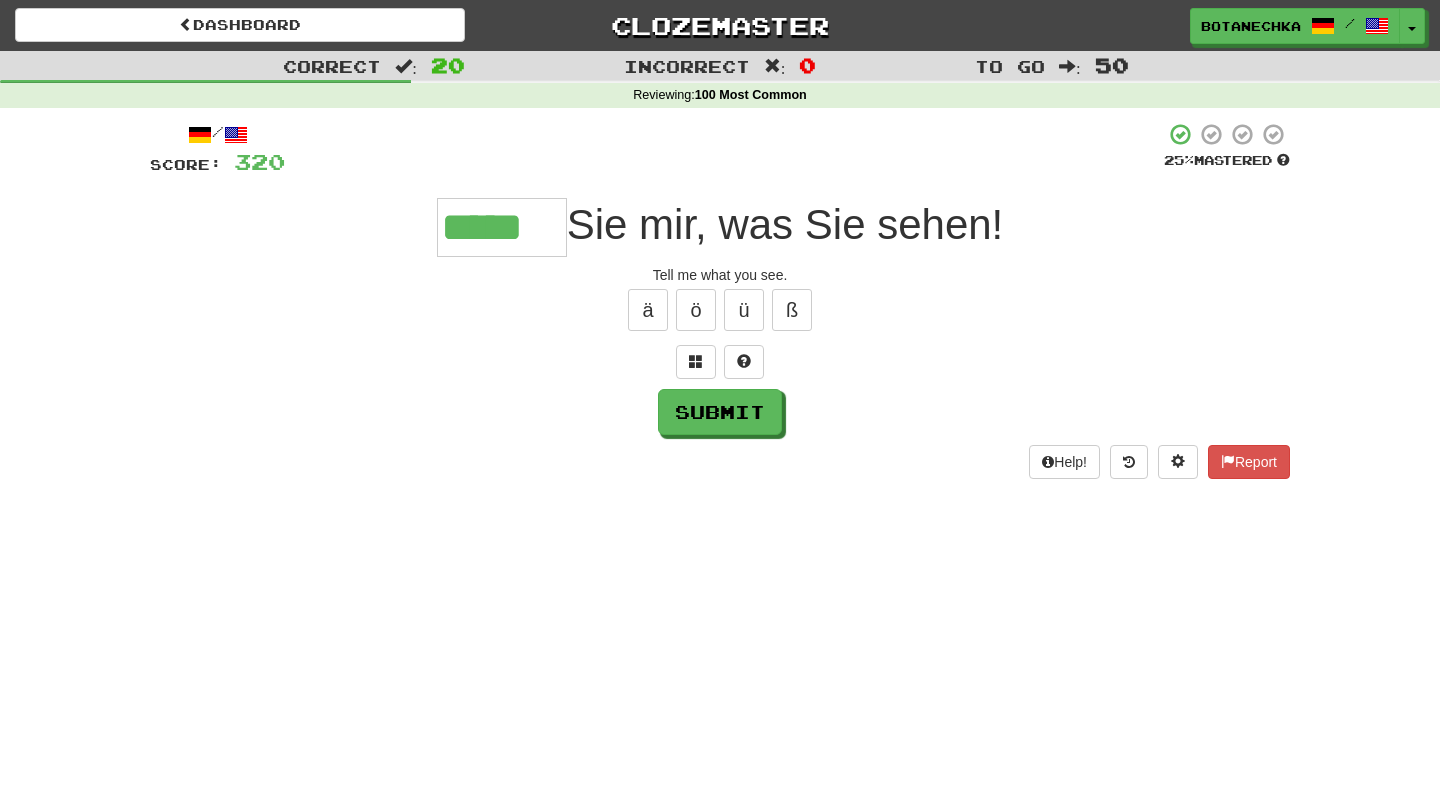 type on "*****" 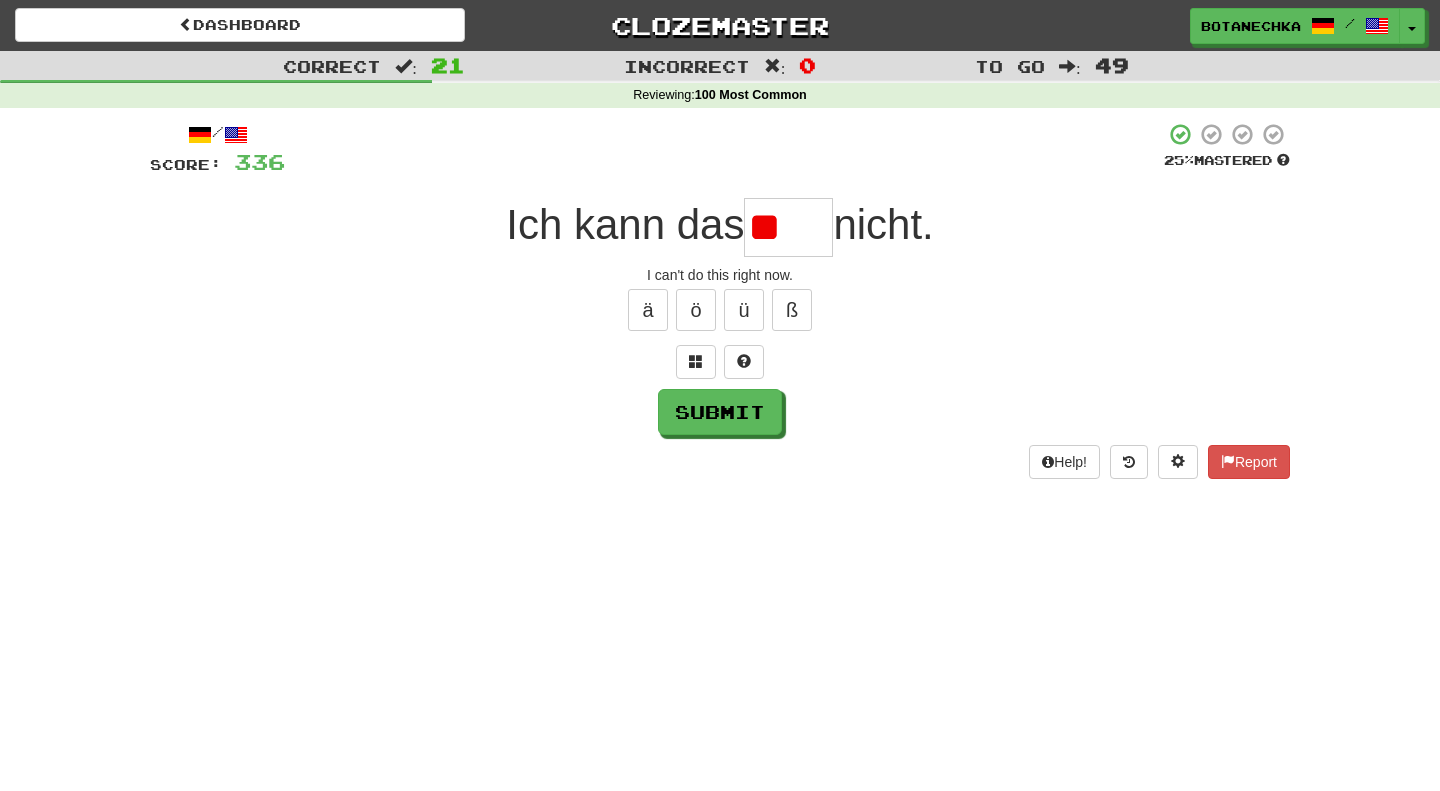 scroll, scrollTop: 0, scrollLeft: 0, axis: both 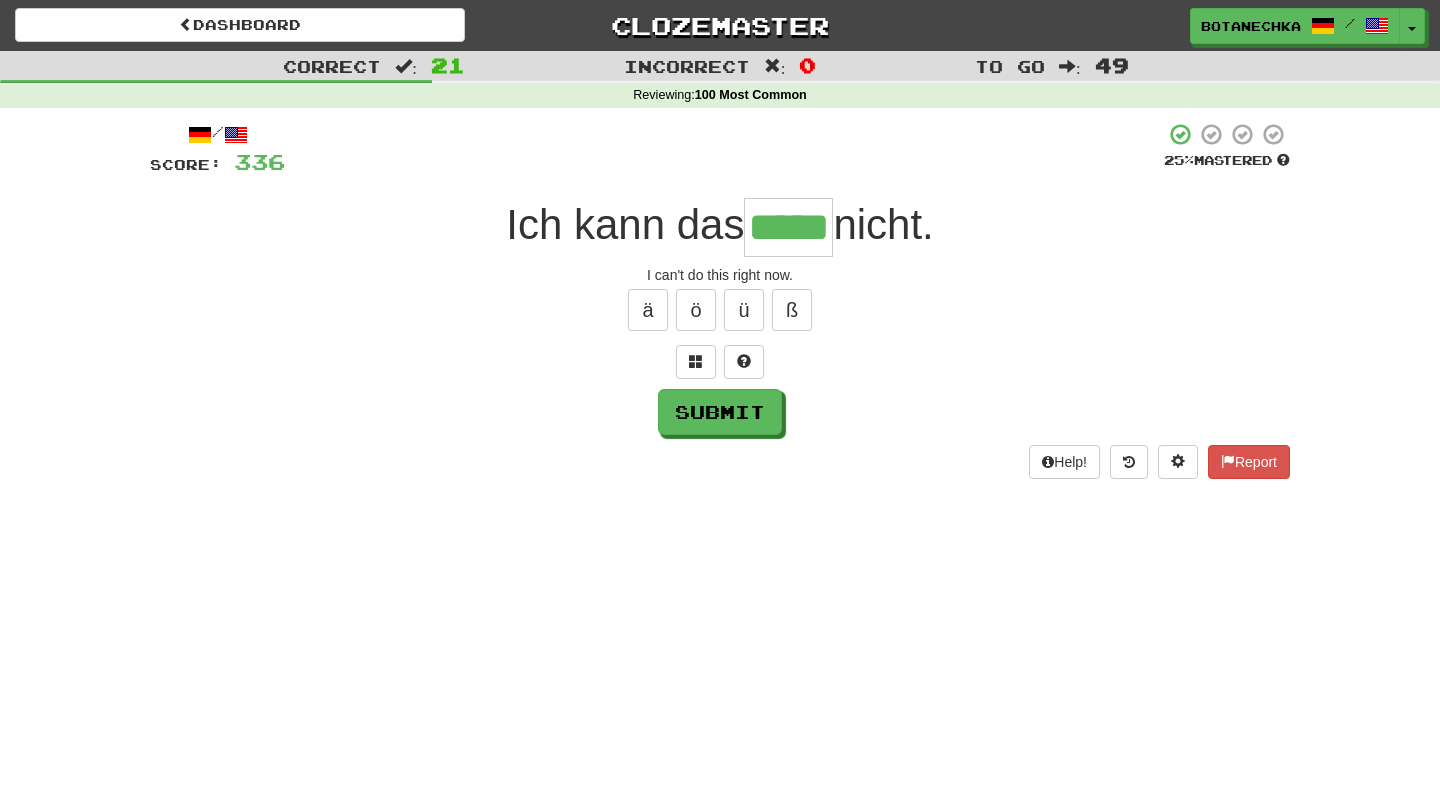 type on "*****" 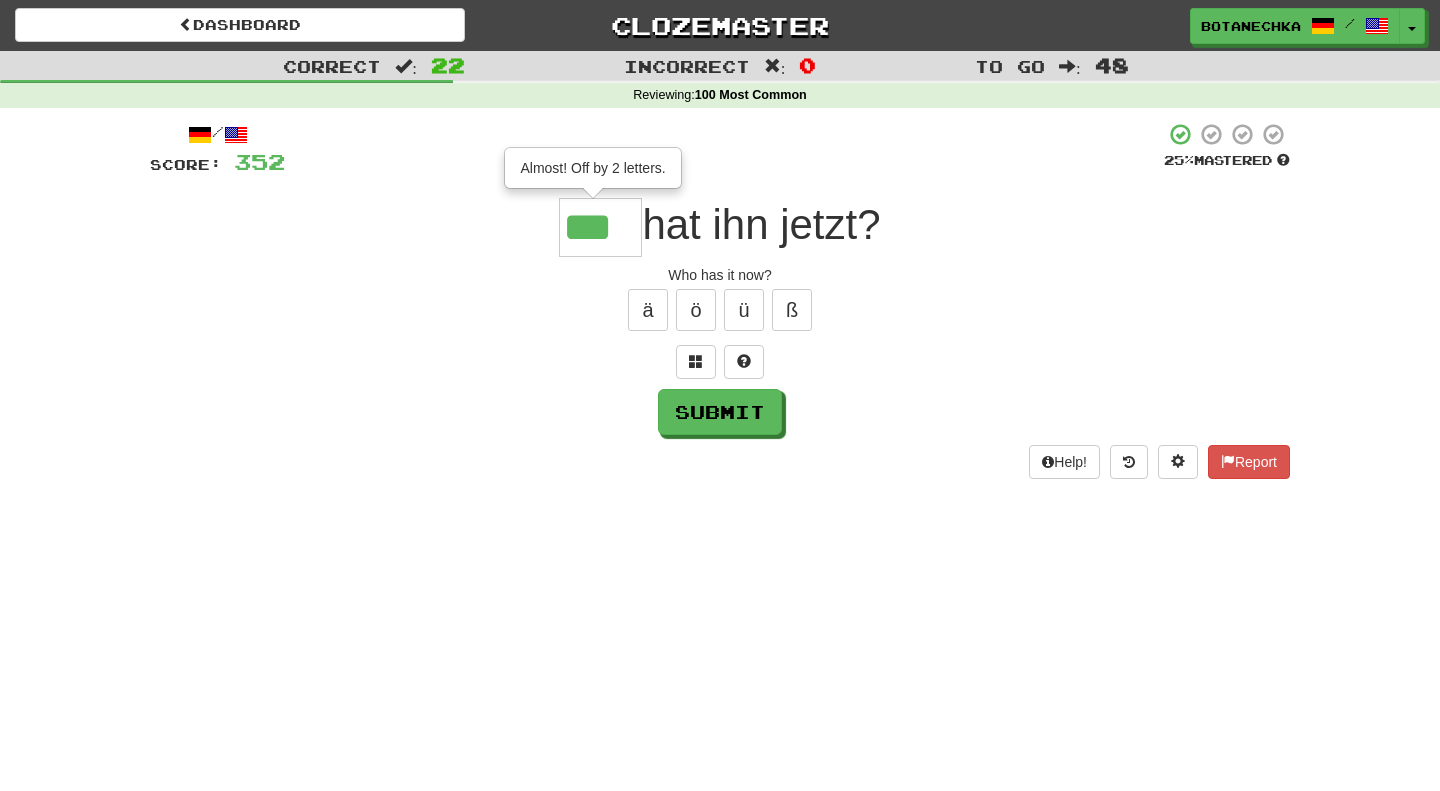 type on "***" 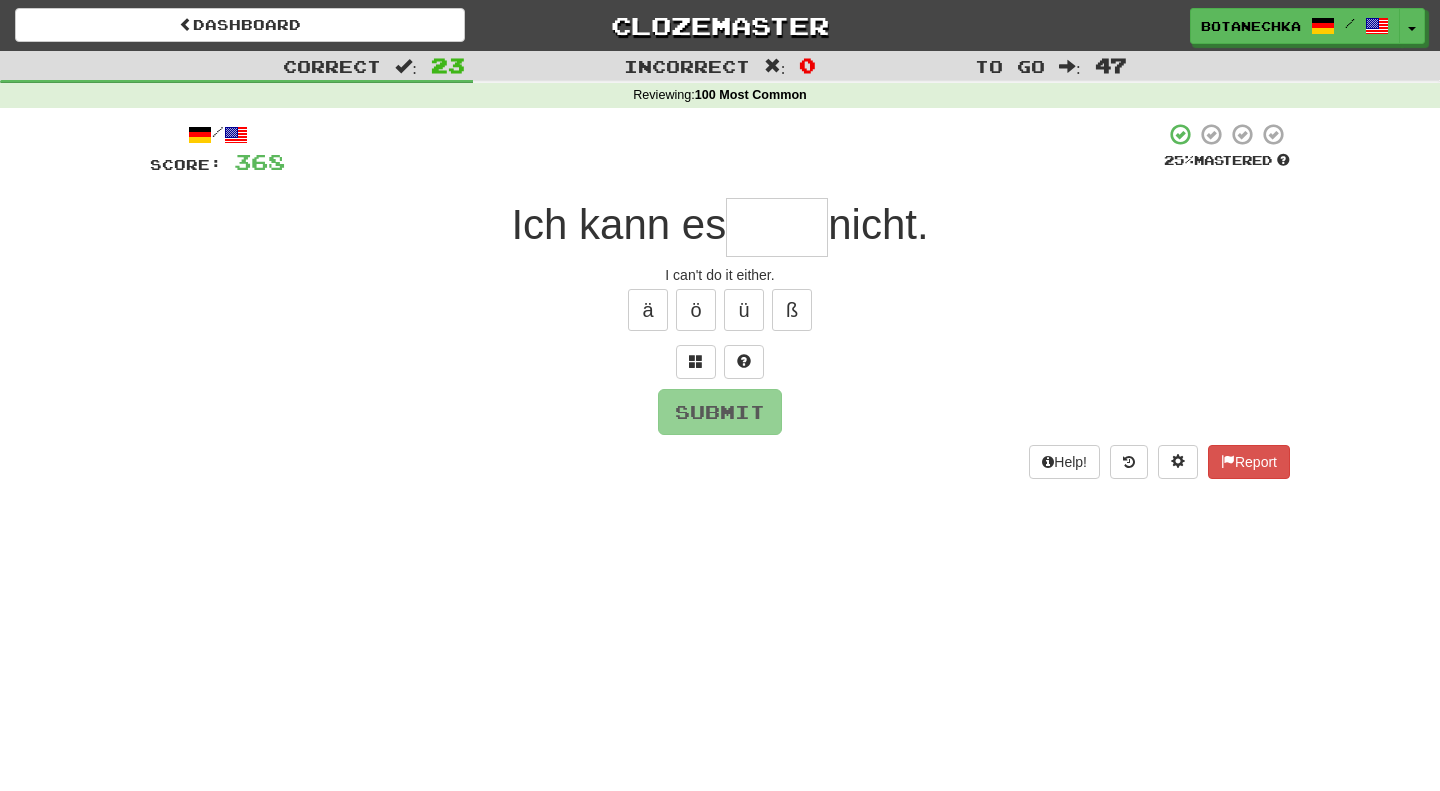 type on "*" 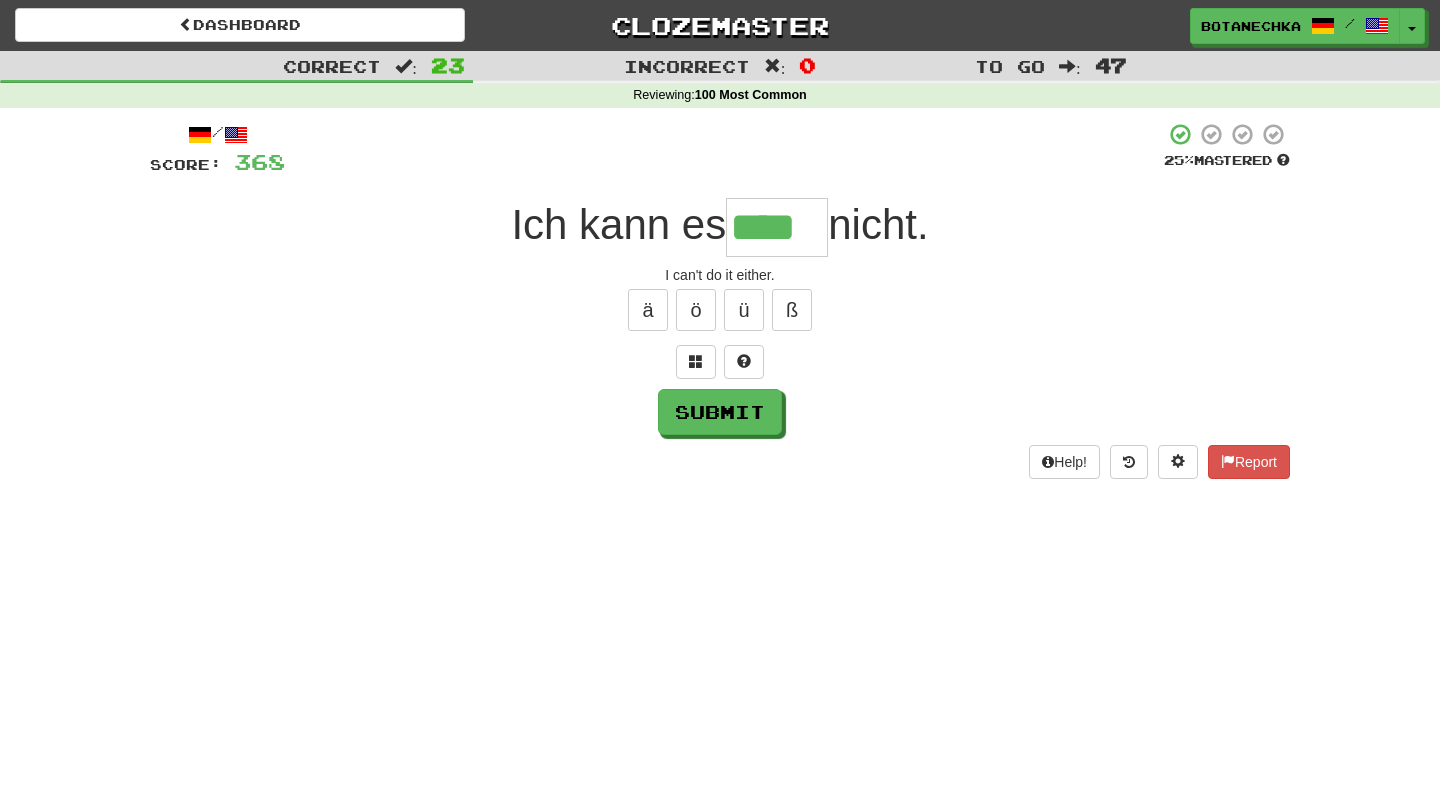 type on "****" 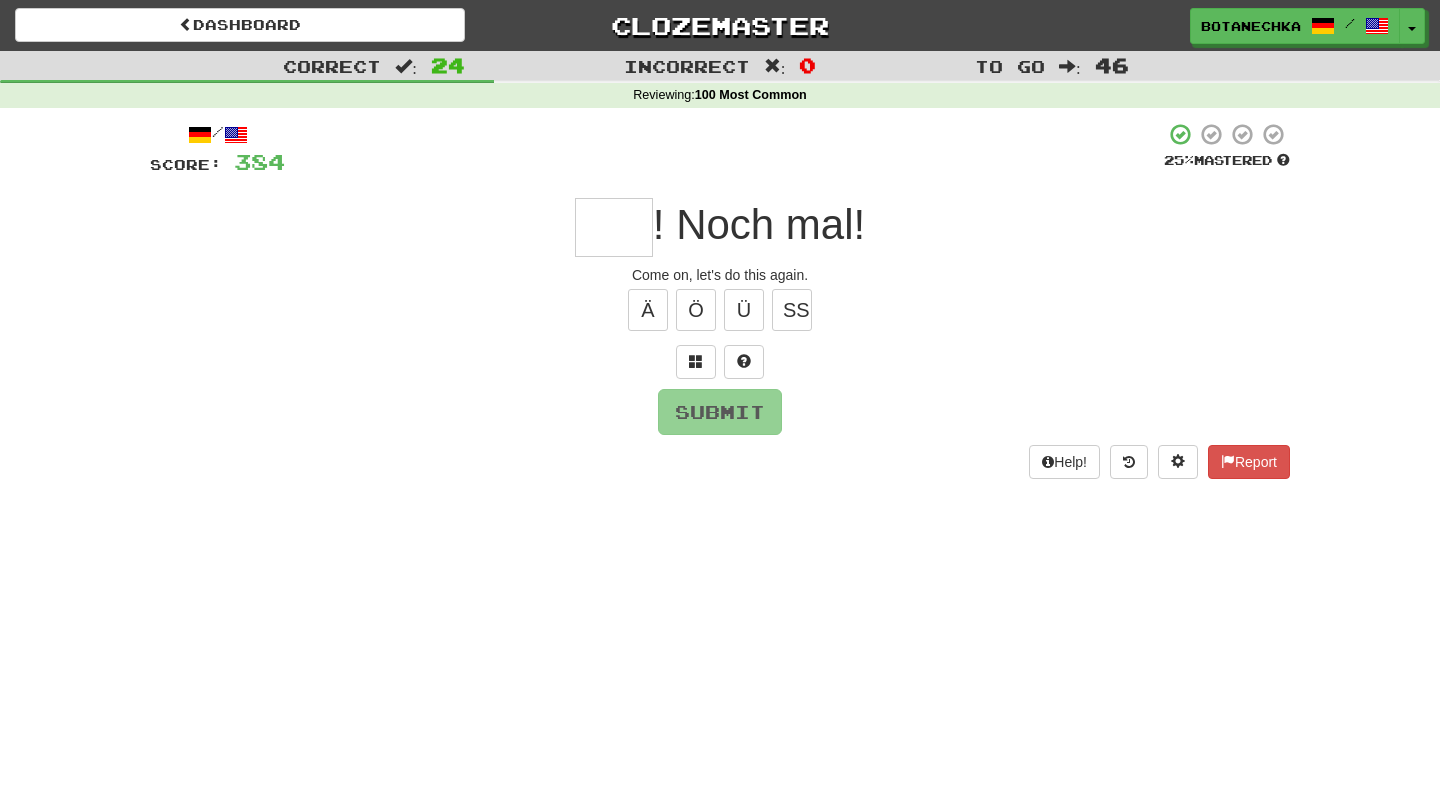 type on "*" 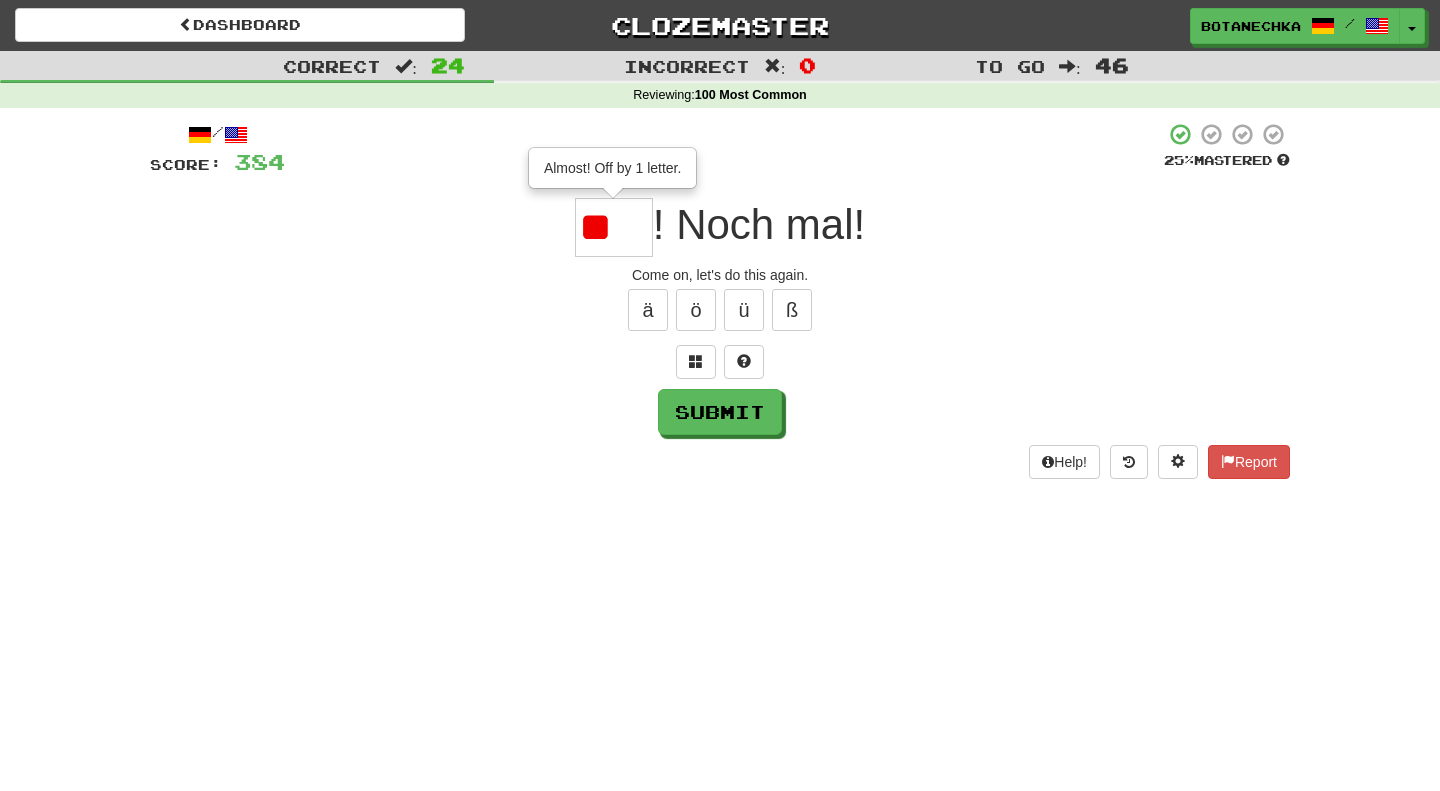 scroll, scrollTop: 0, scrollLeft: 0, axis: both 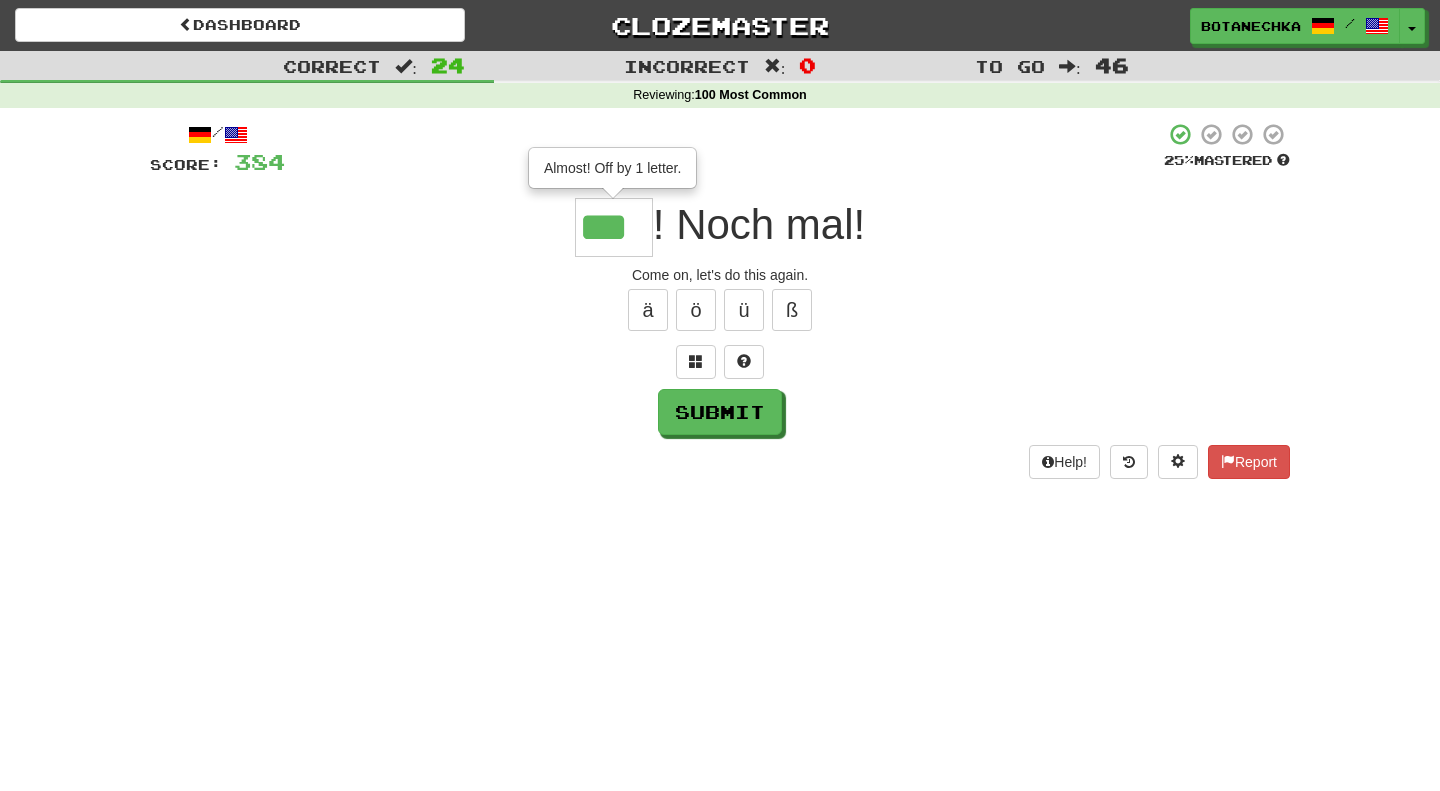type on "***" 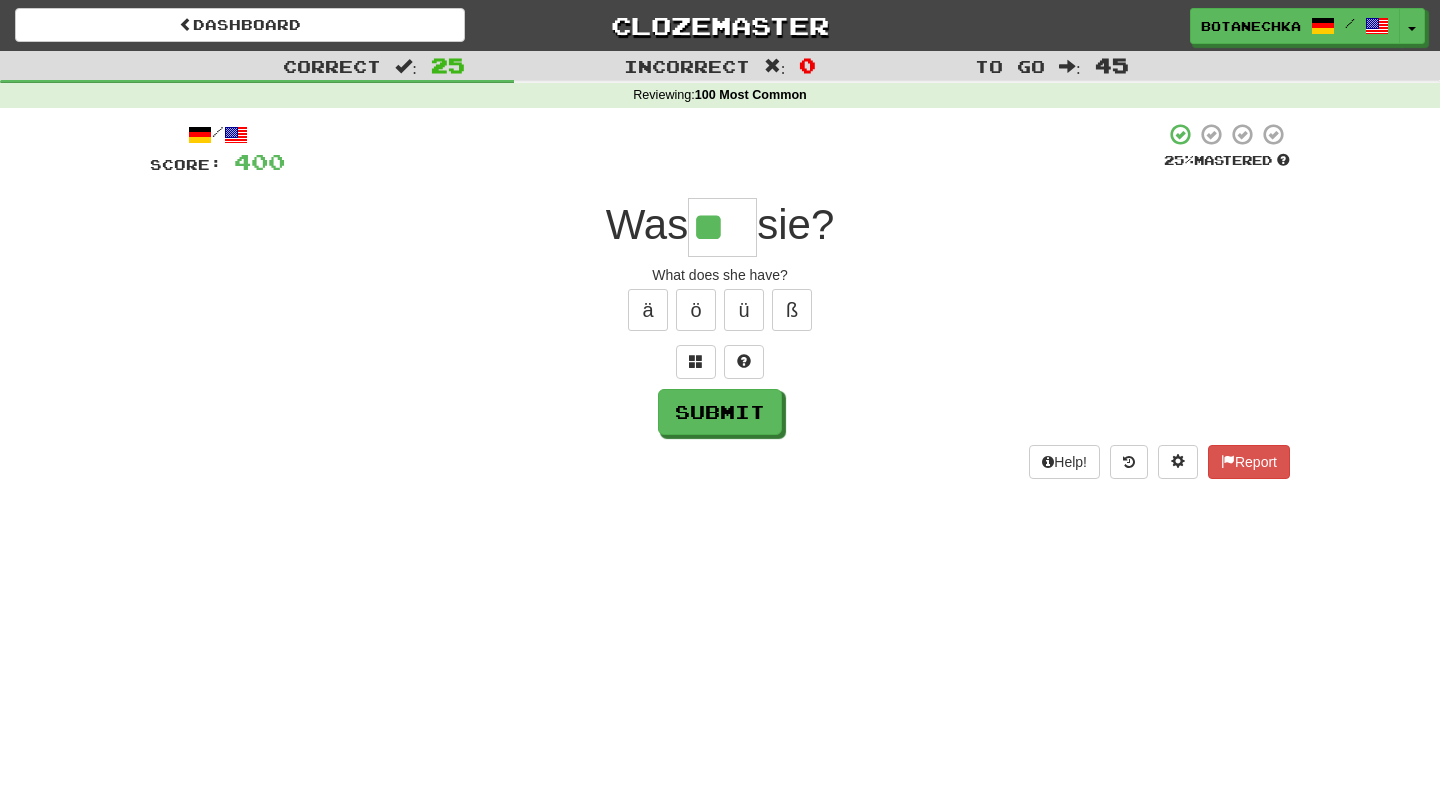scroll, scrollTop: 0, scrollLeft: 0, axis: both 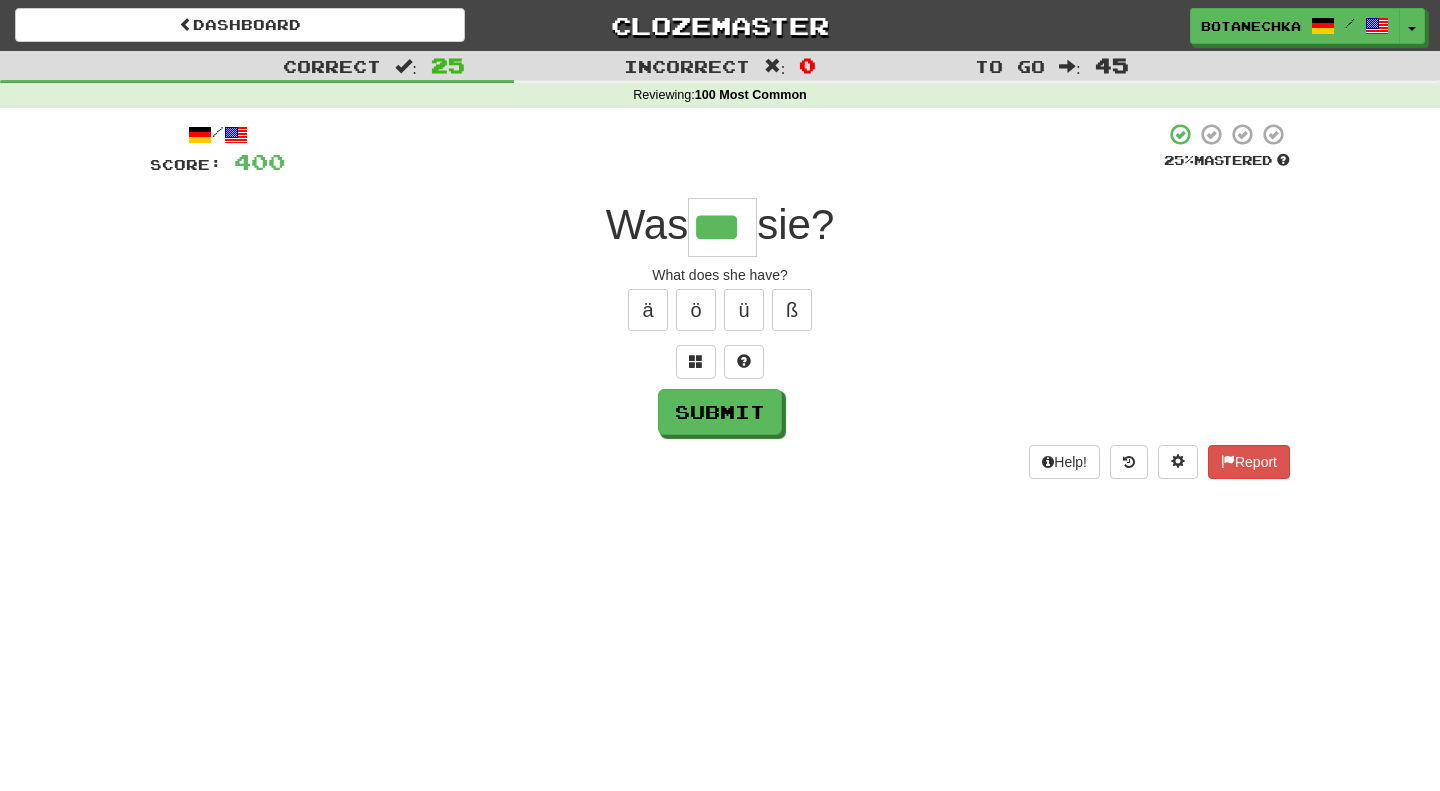type on "***" 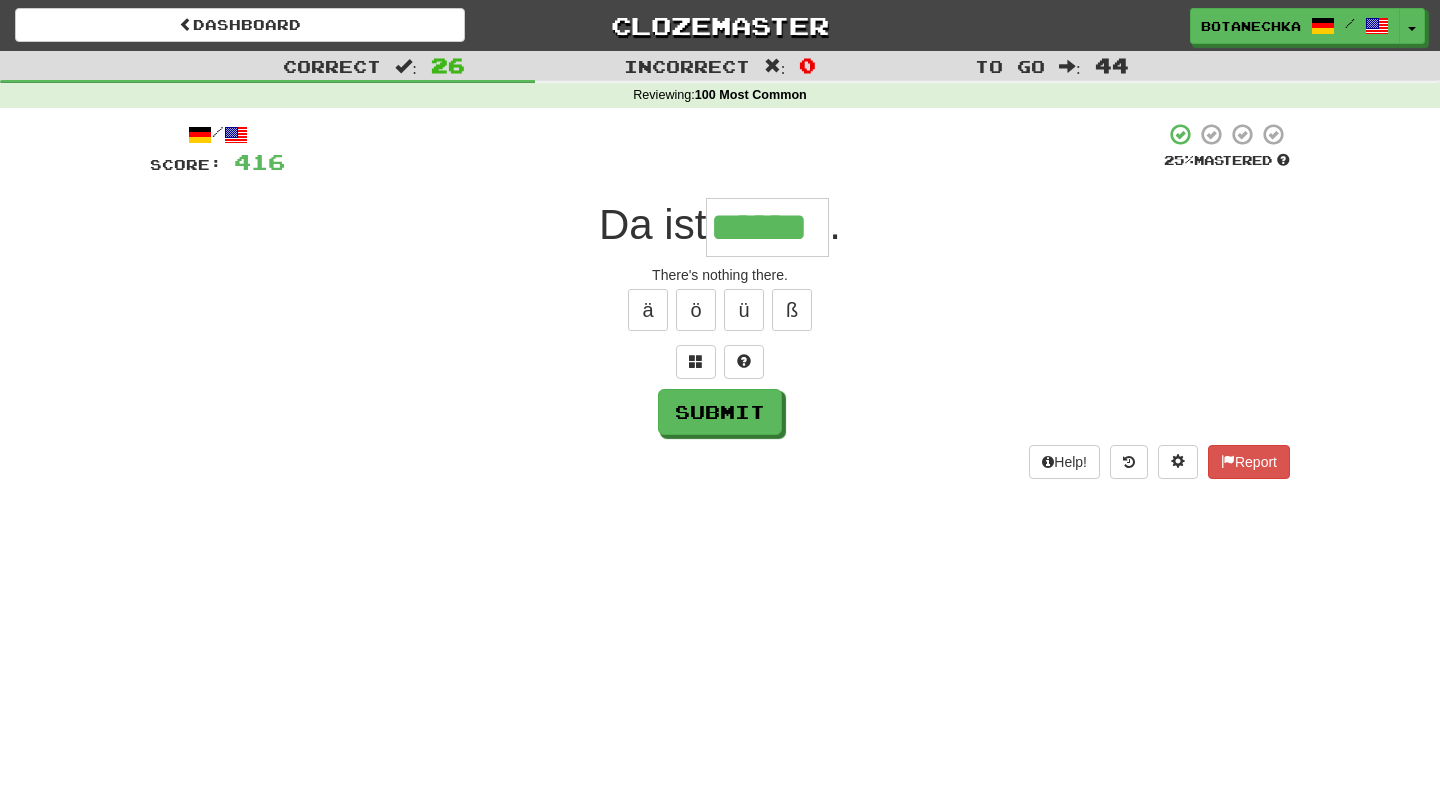 type on "******" 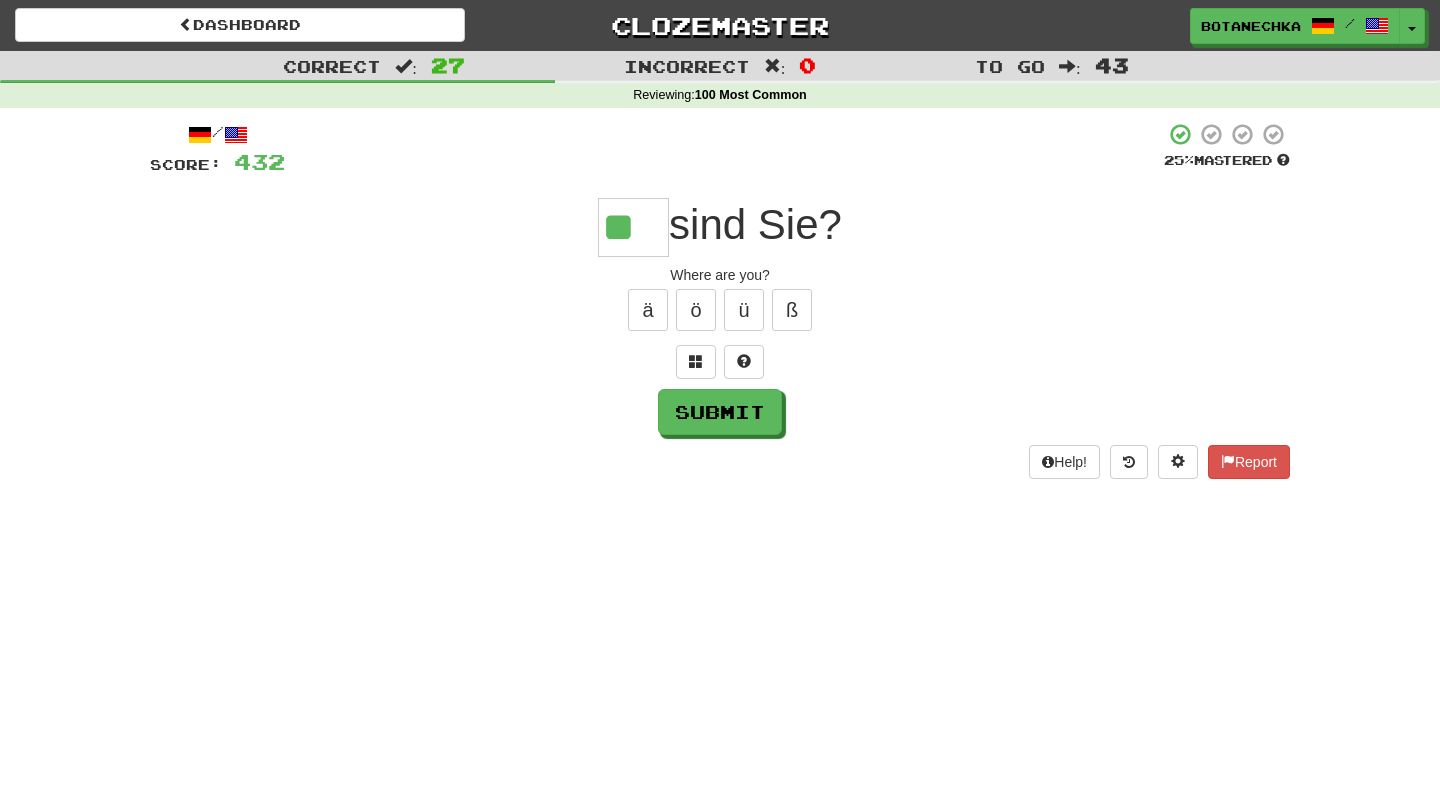 type on "**" 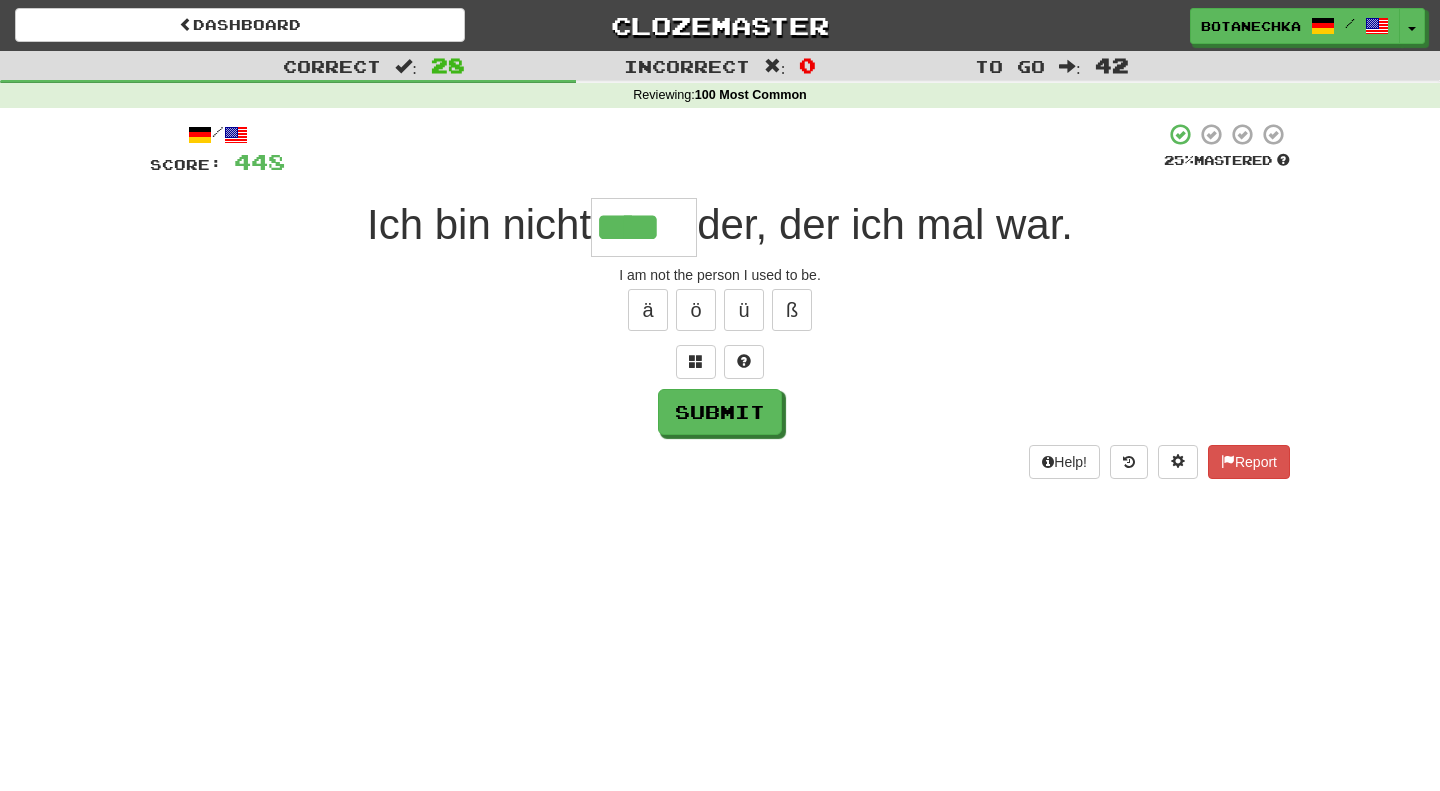 type on "****" 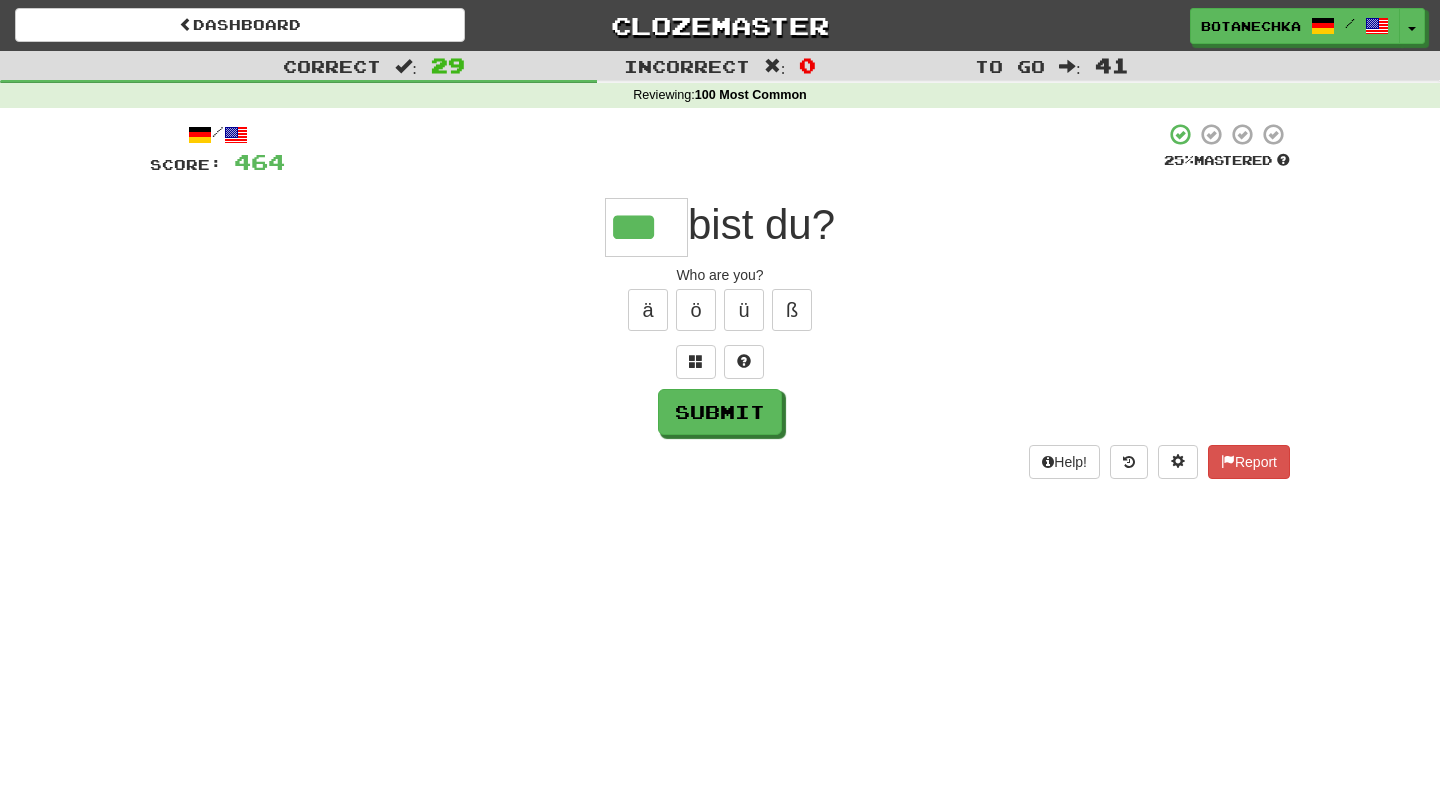 type on "***" 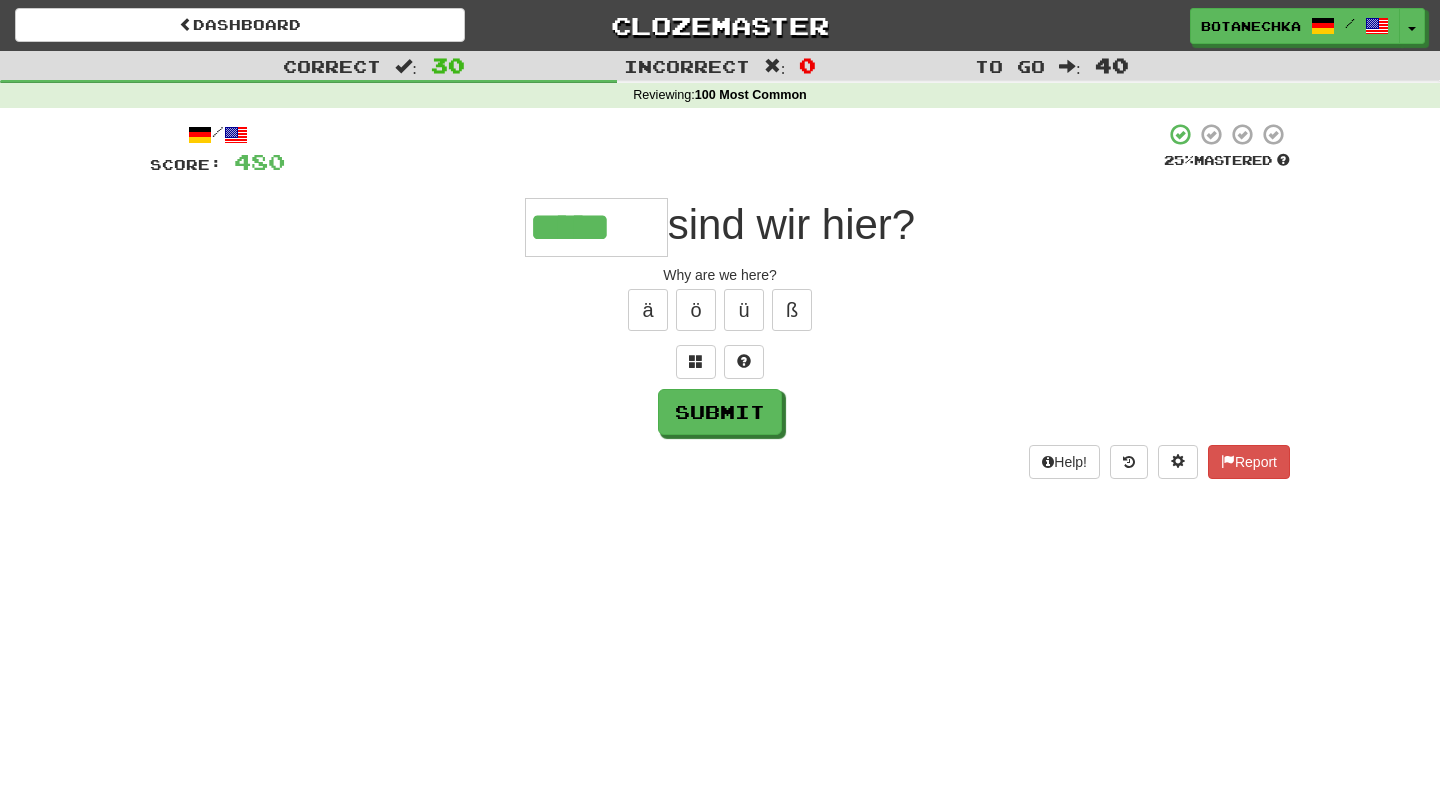 type on "*****" 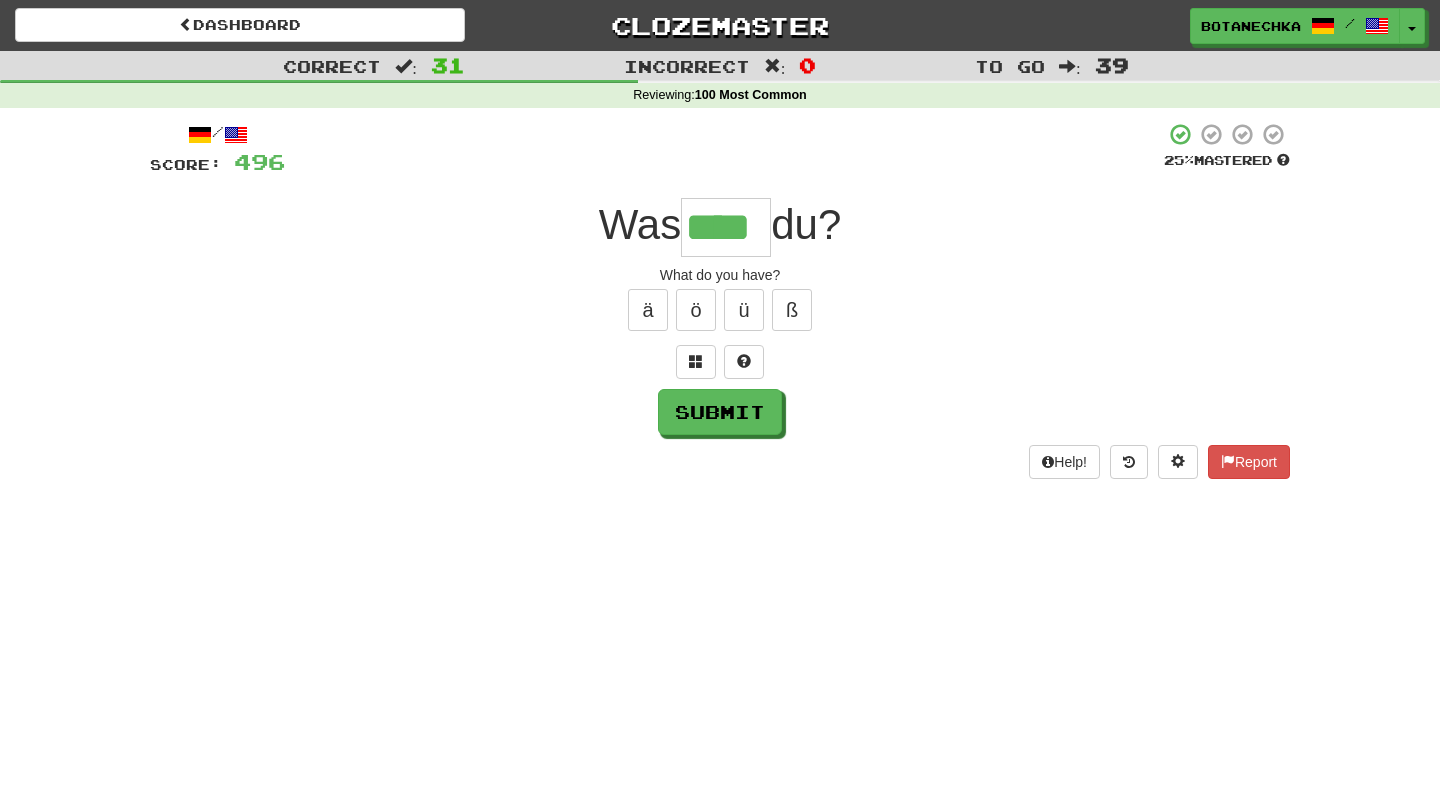 type on "****" 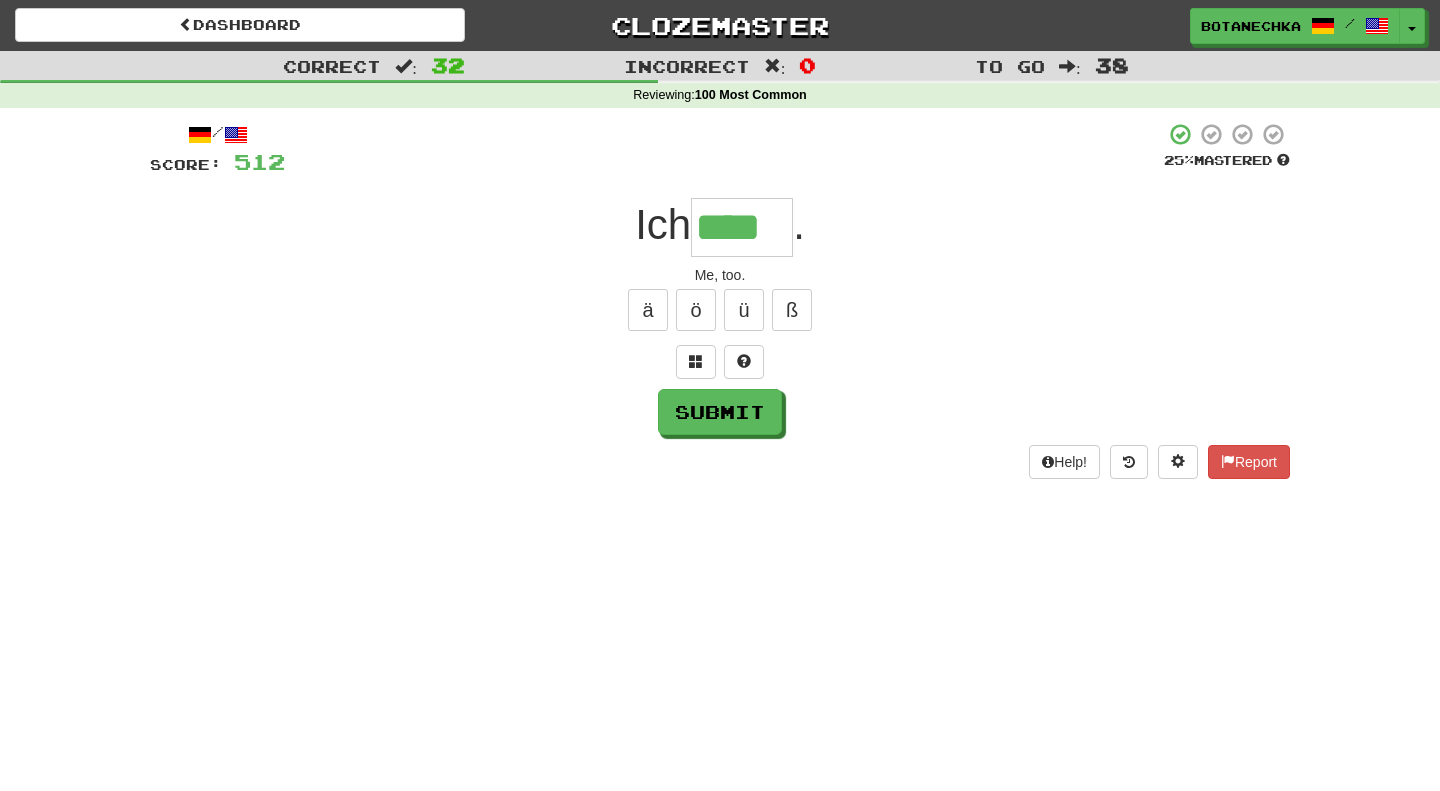 type on "****" 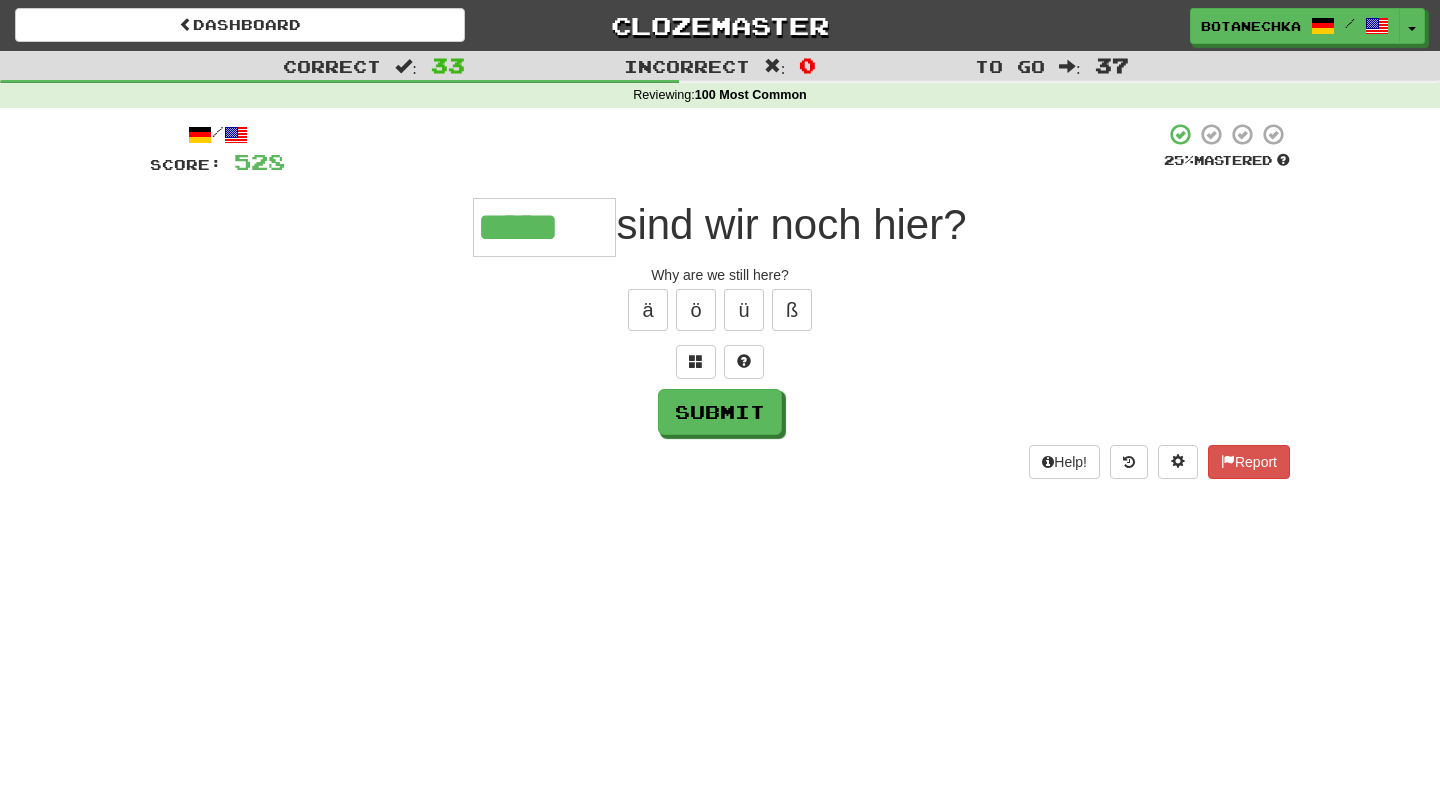 type on "*****" 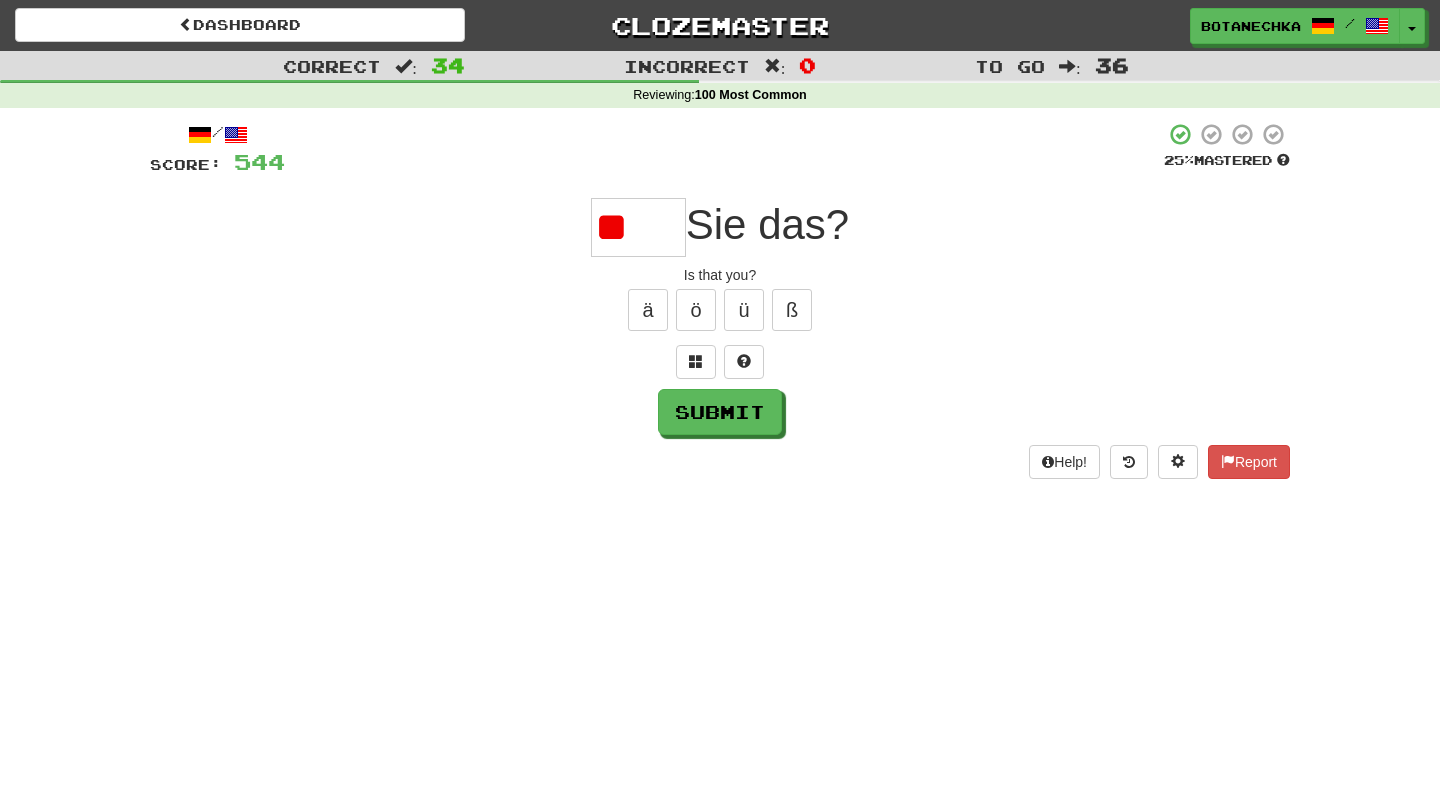 type on "*" 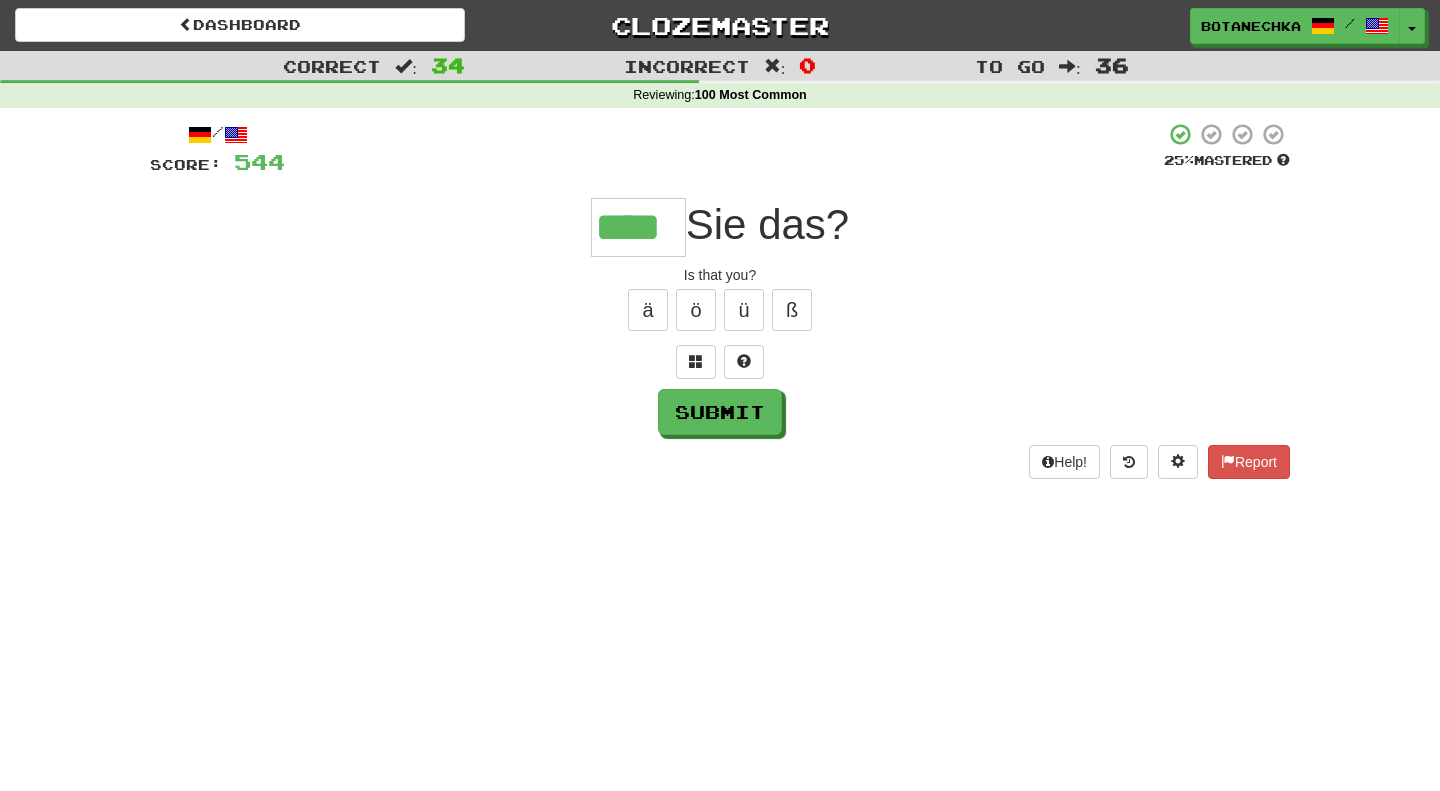 type on "****" 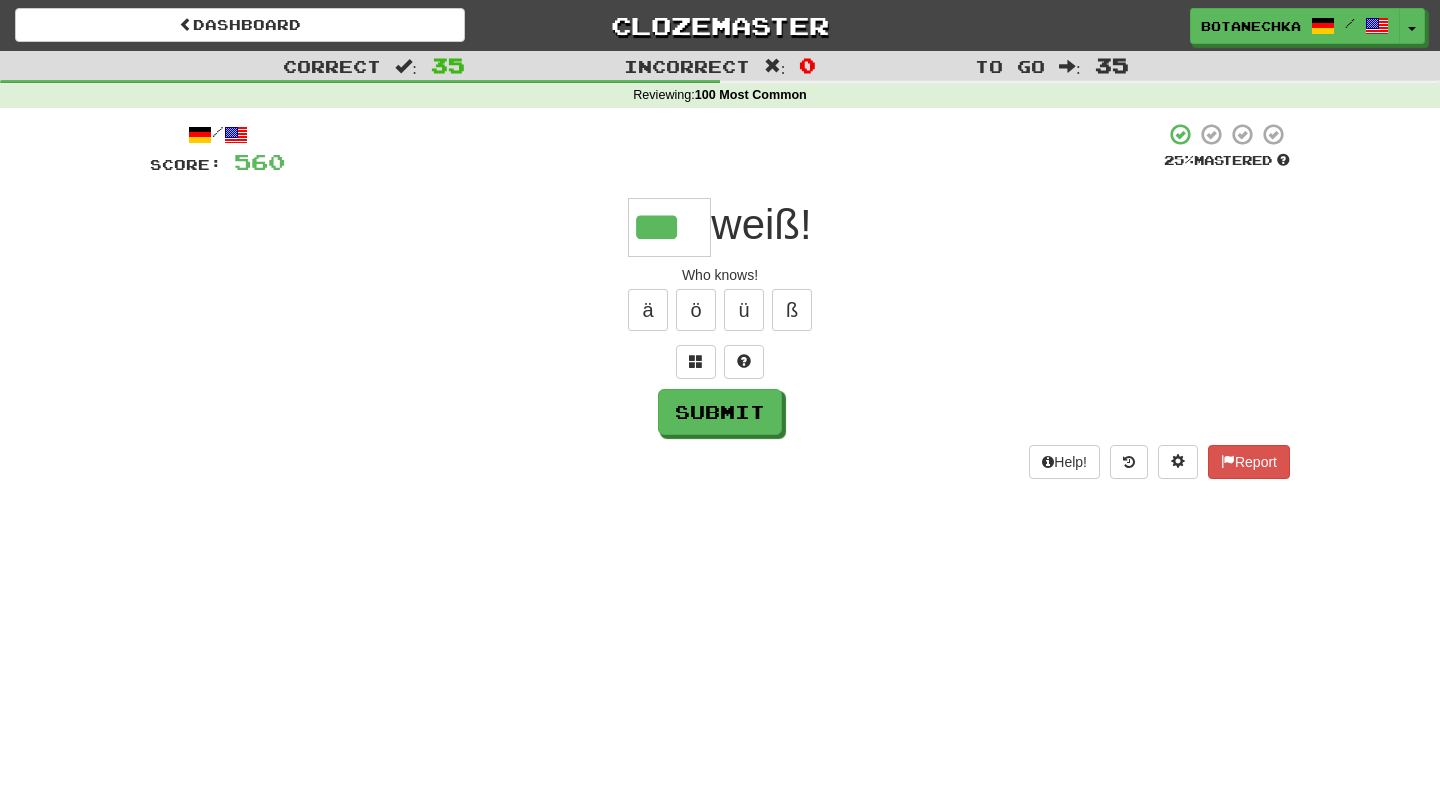 type on "***" 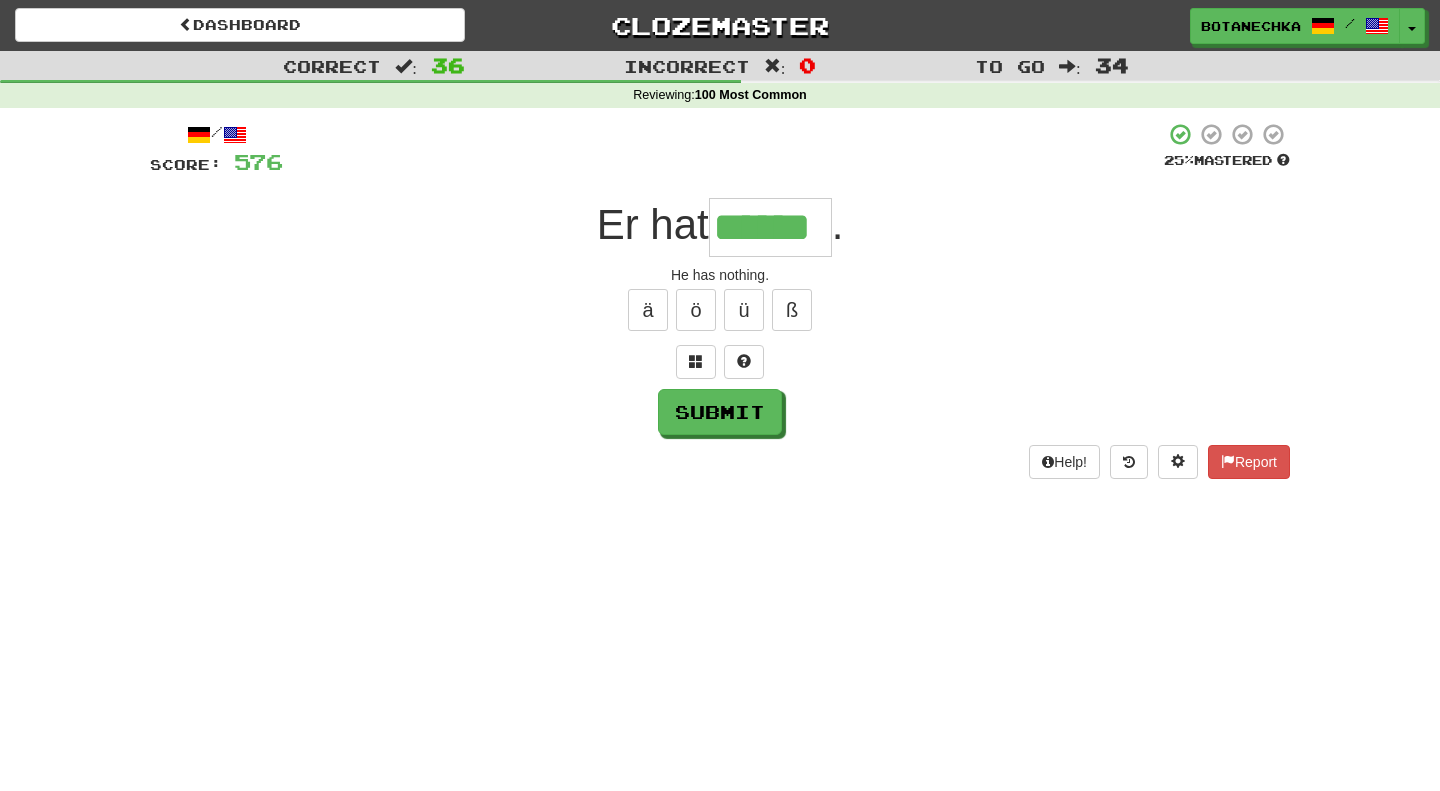 type on "******" 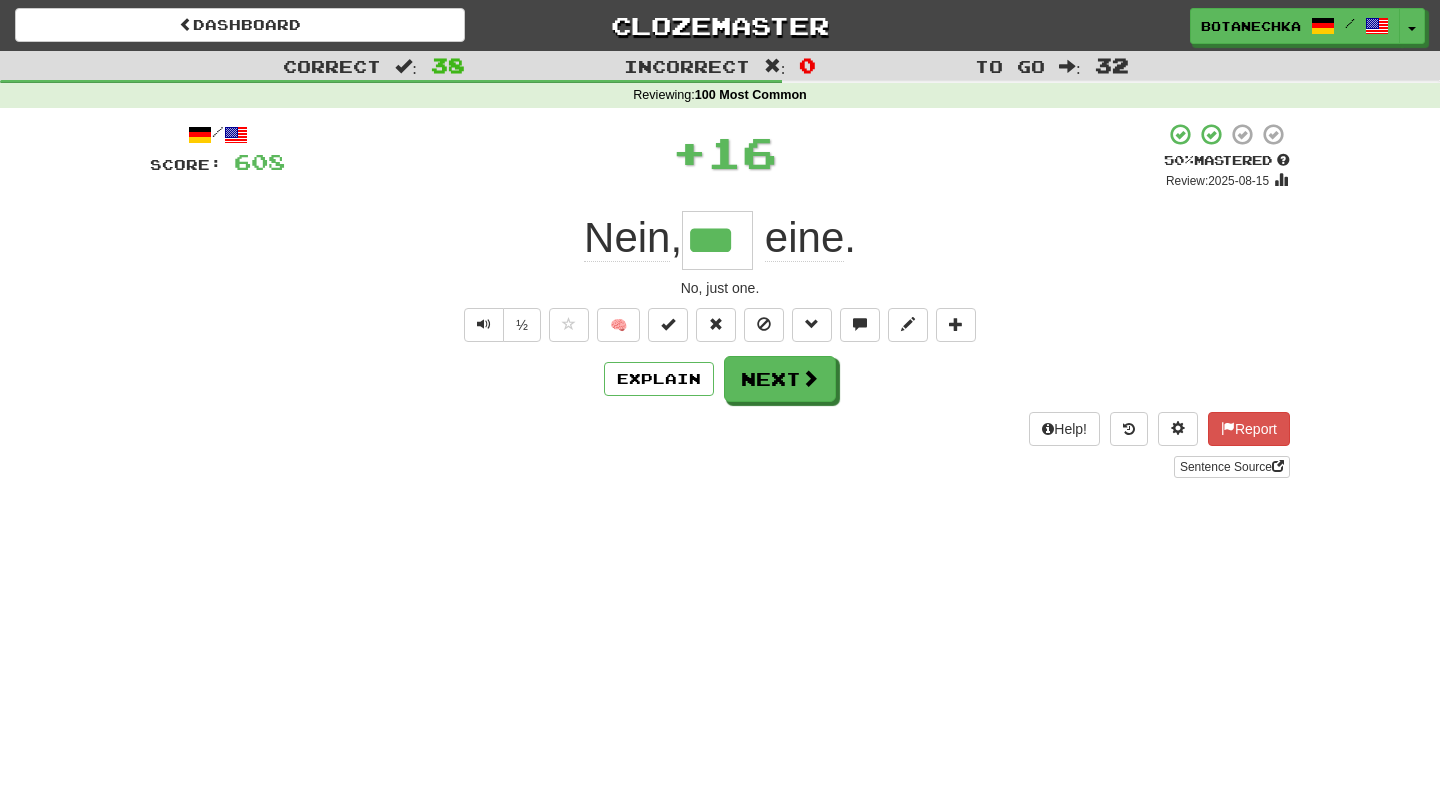 type on "***" 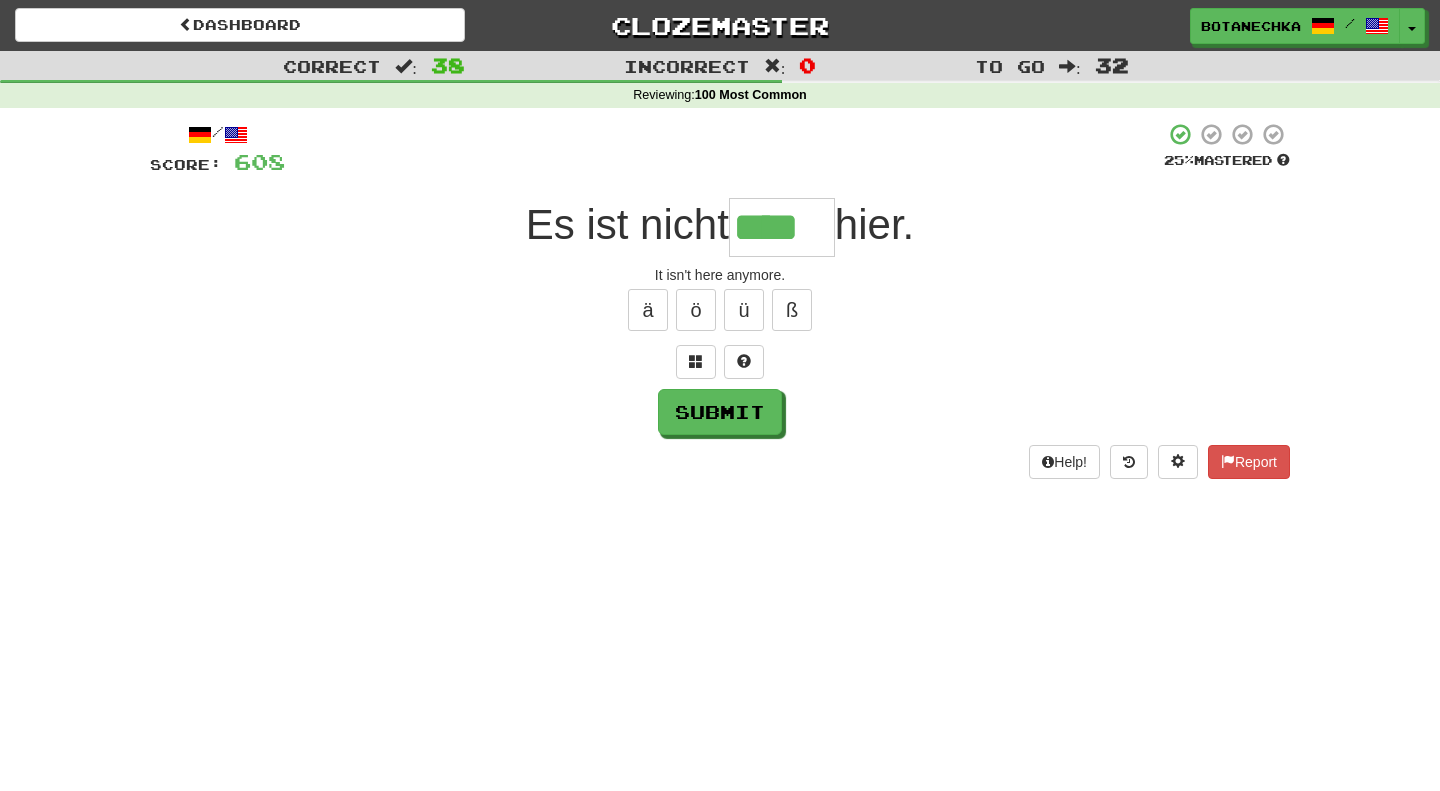 type on "****" 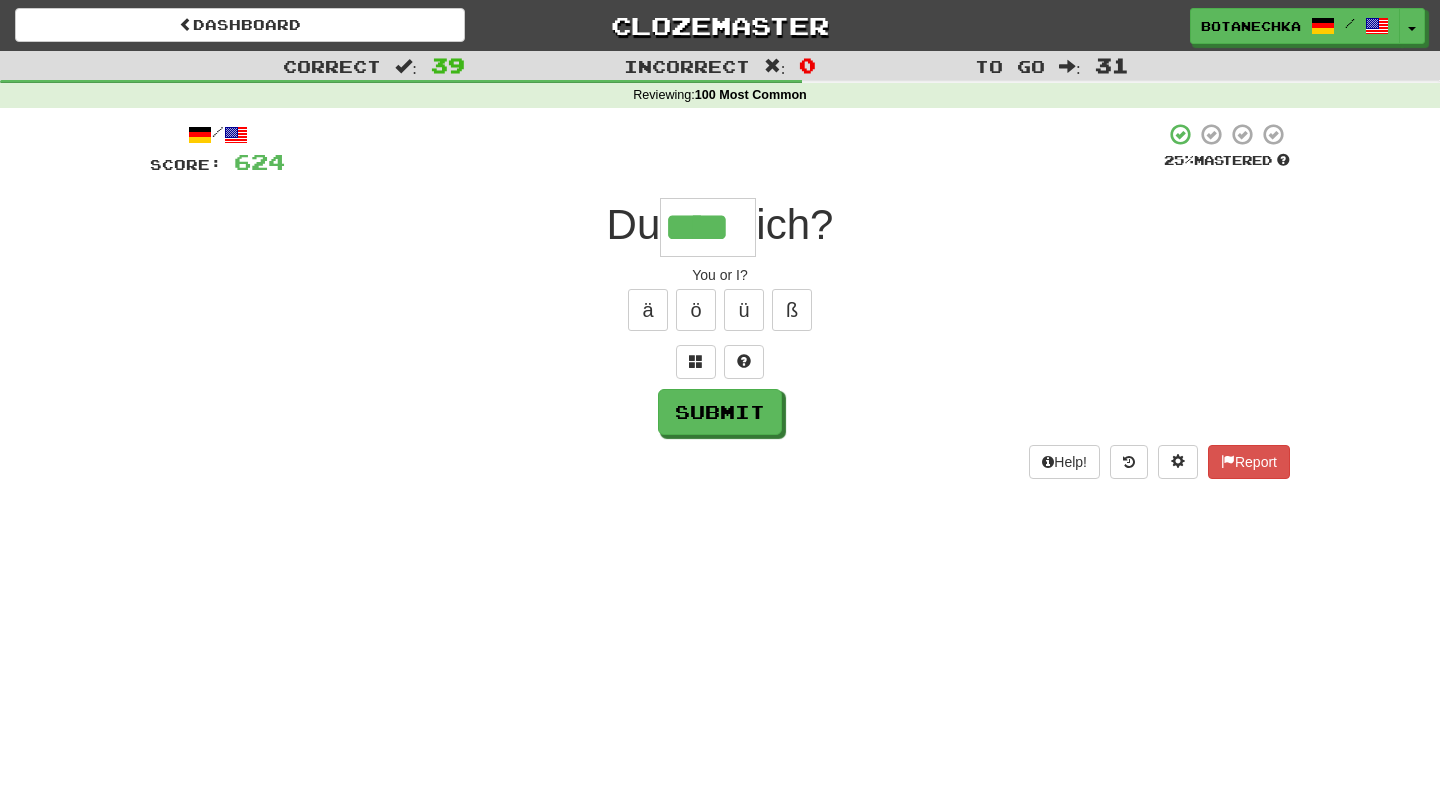type on "****" 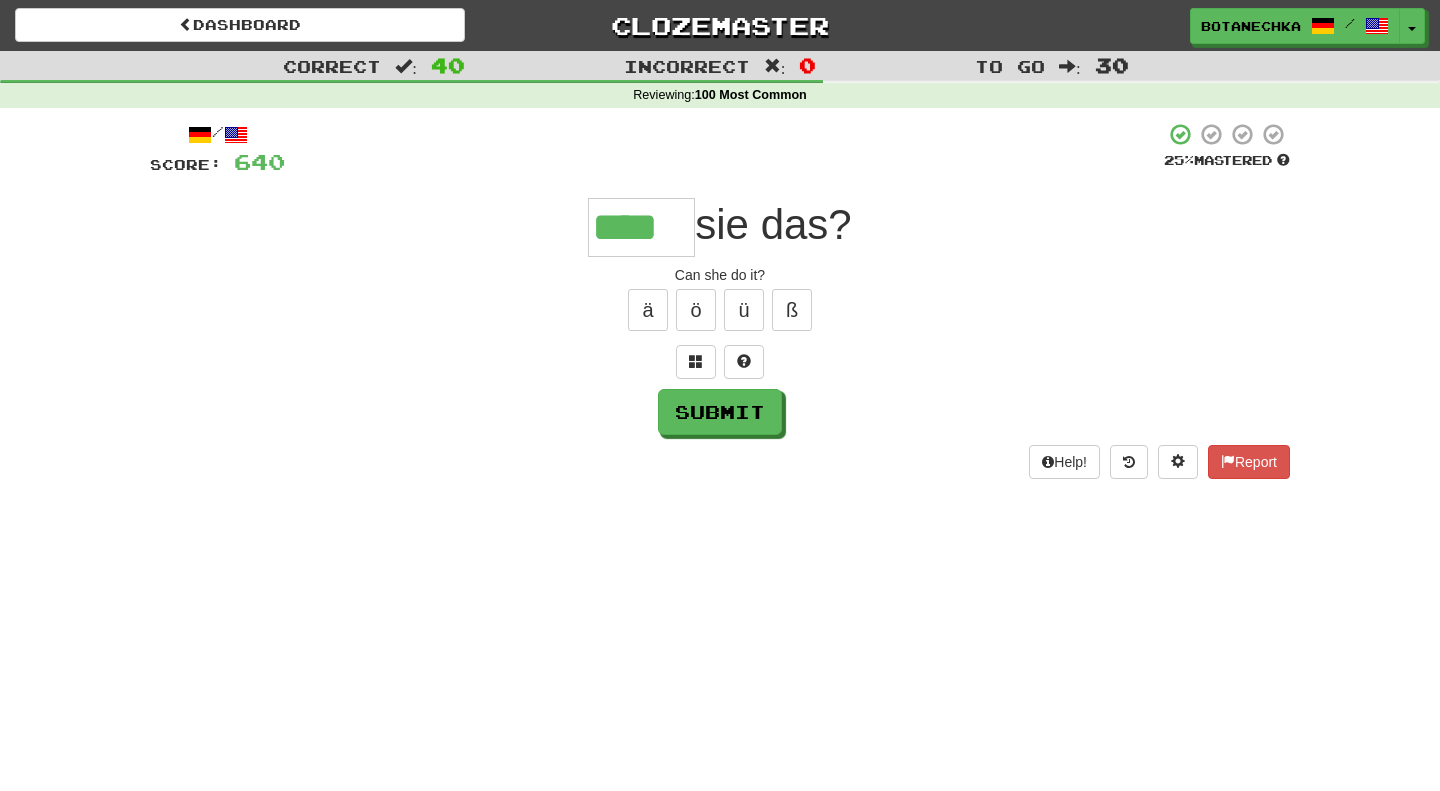 type on "****" 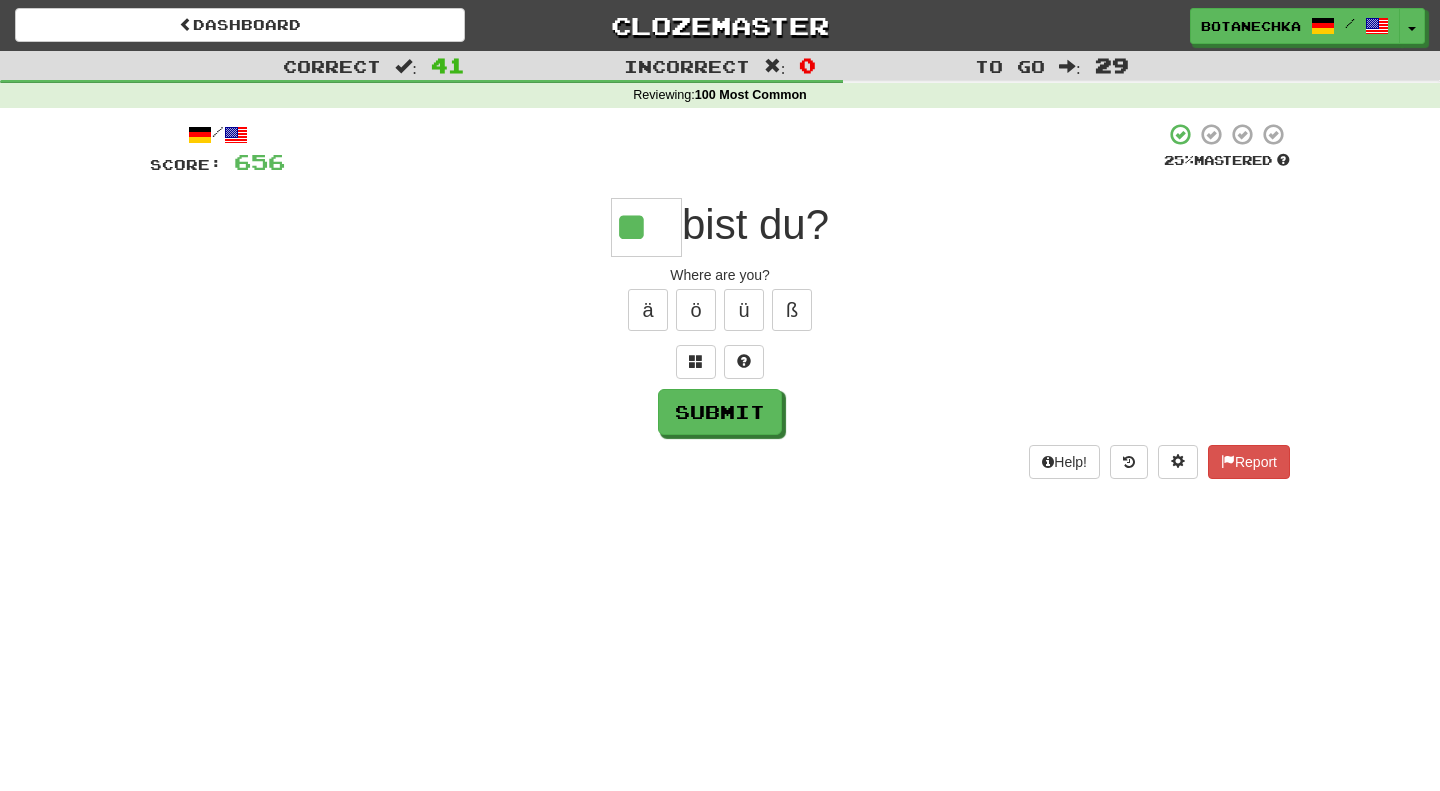 type on "**" 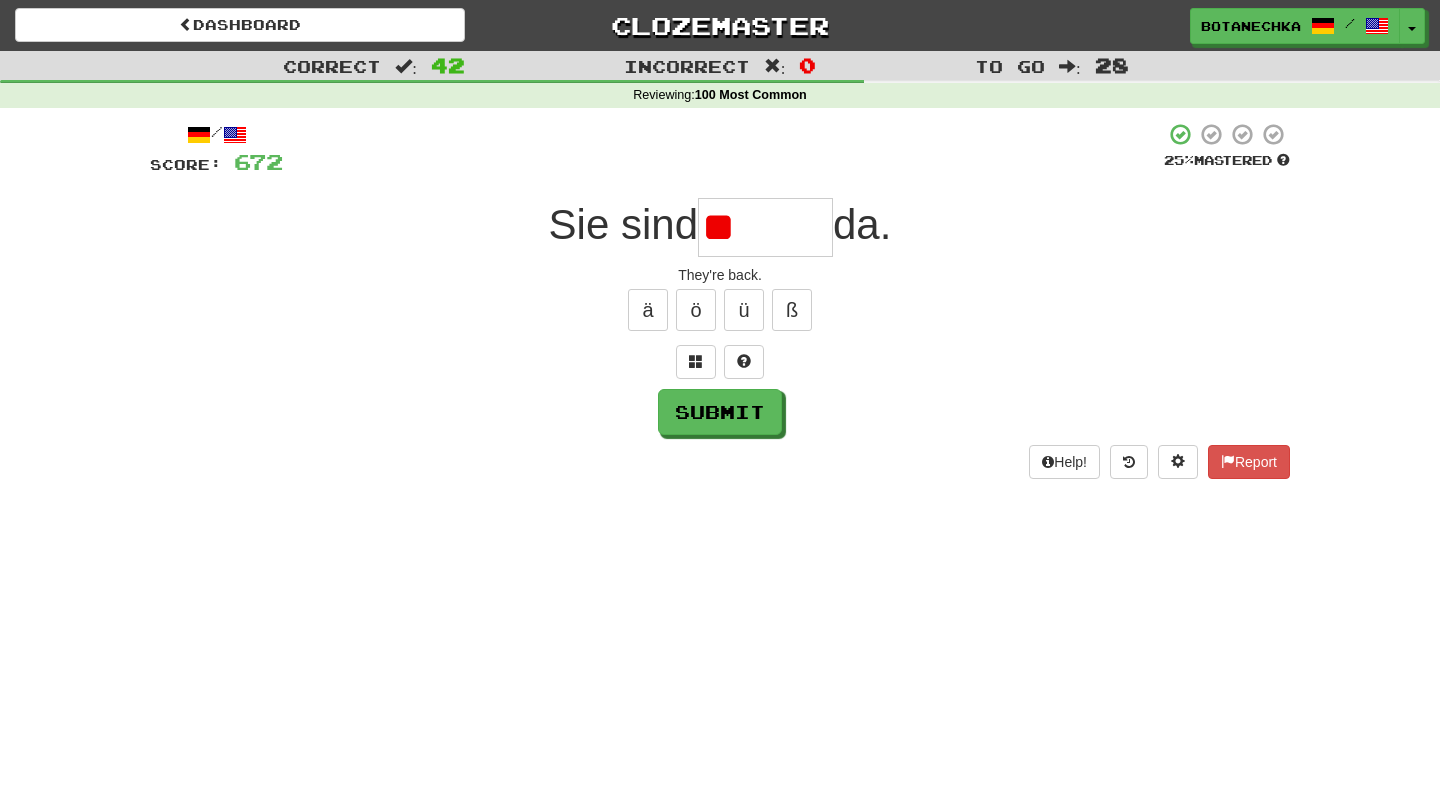 type on "*" 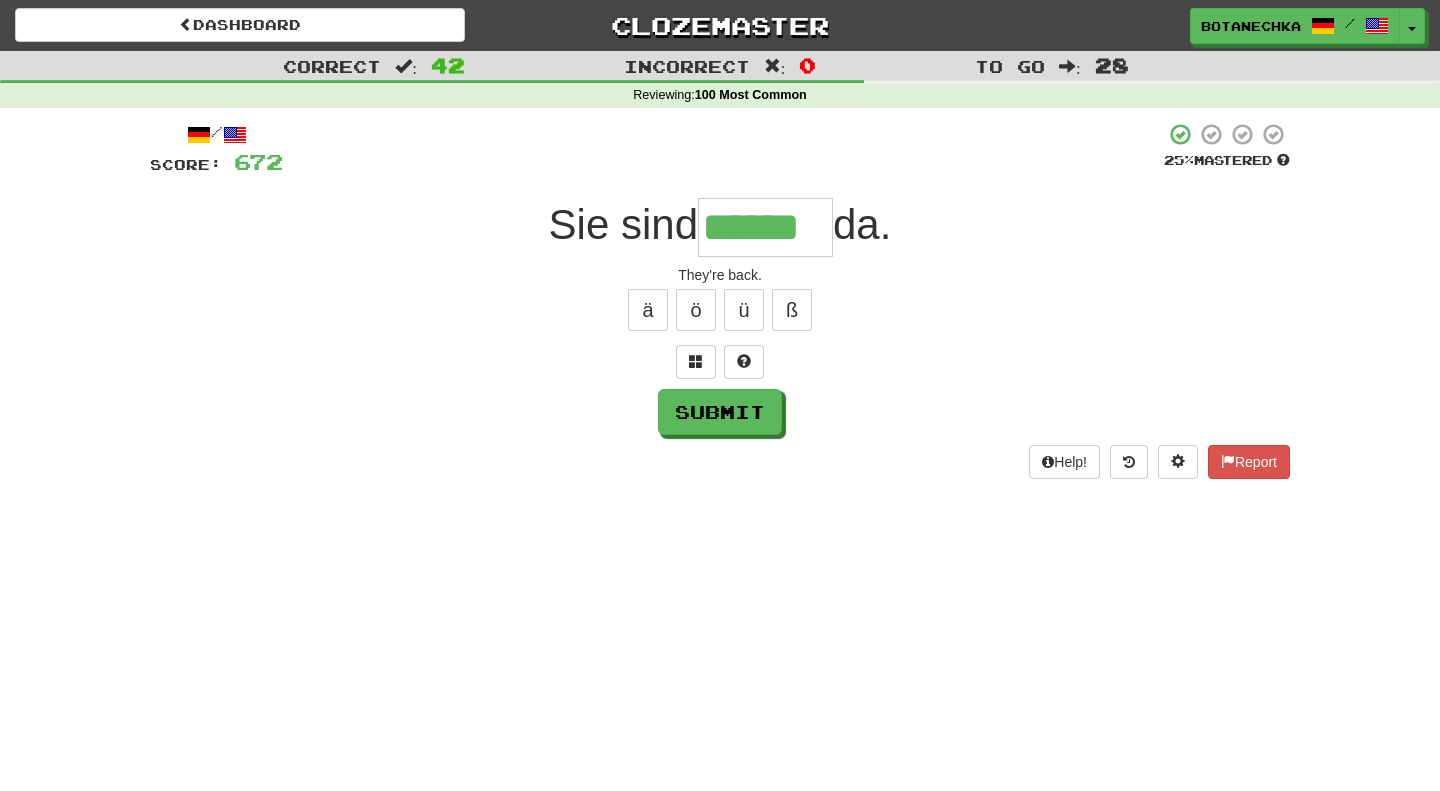 type on "******" 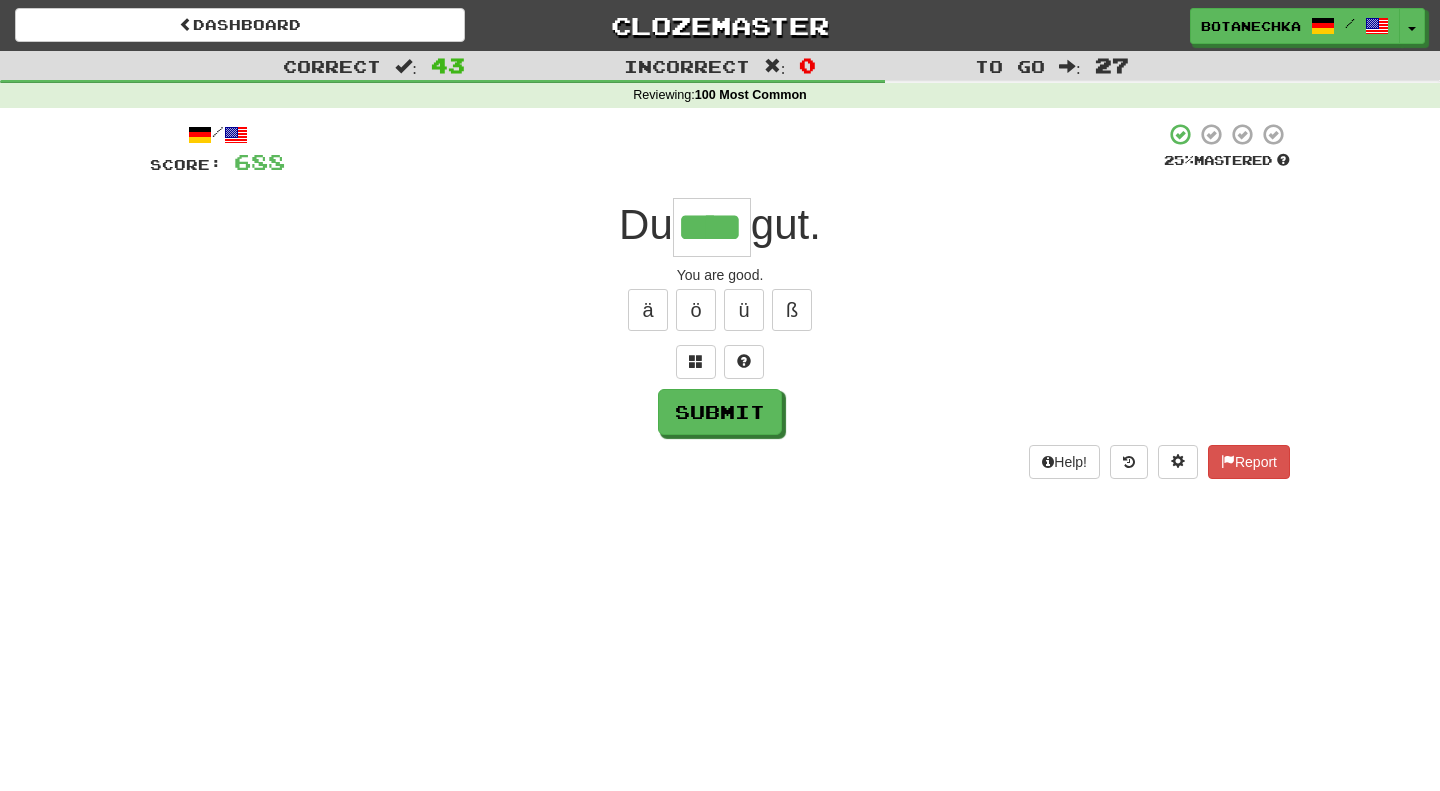 type on "****" 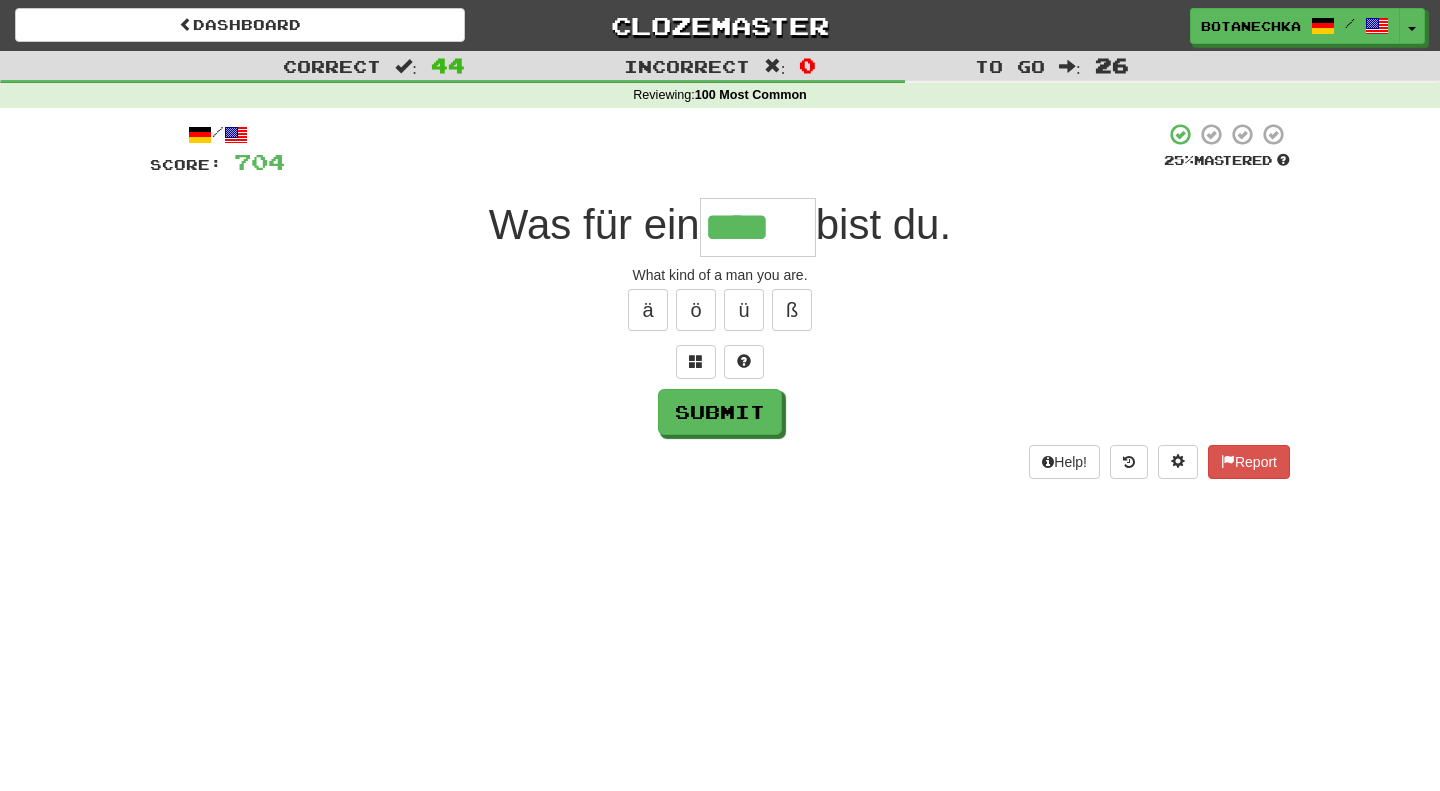 type on "****" 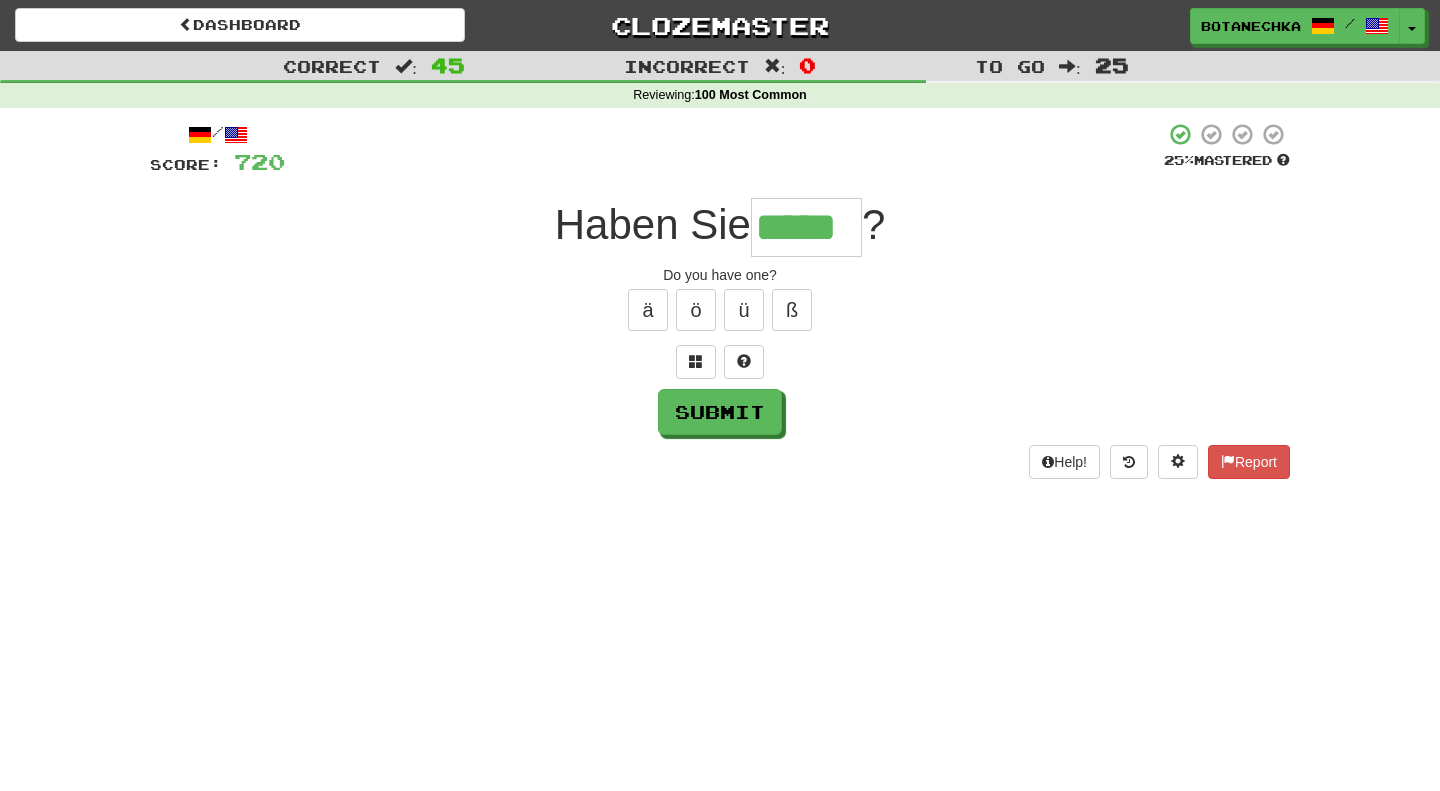 type on "*****" 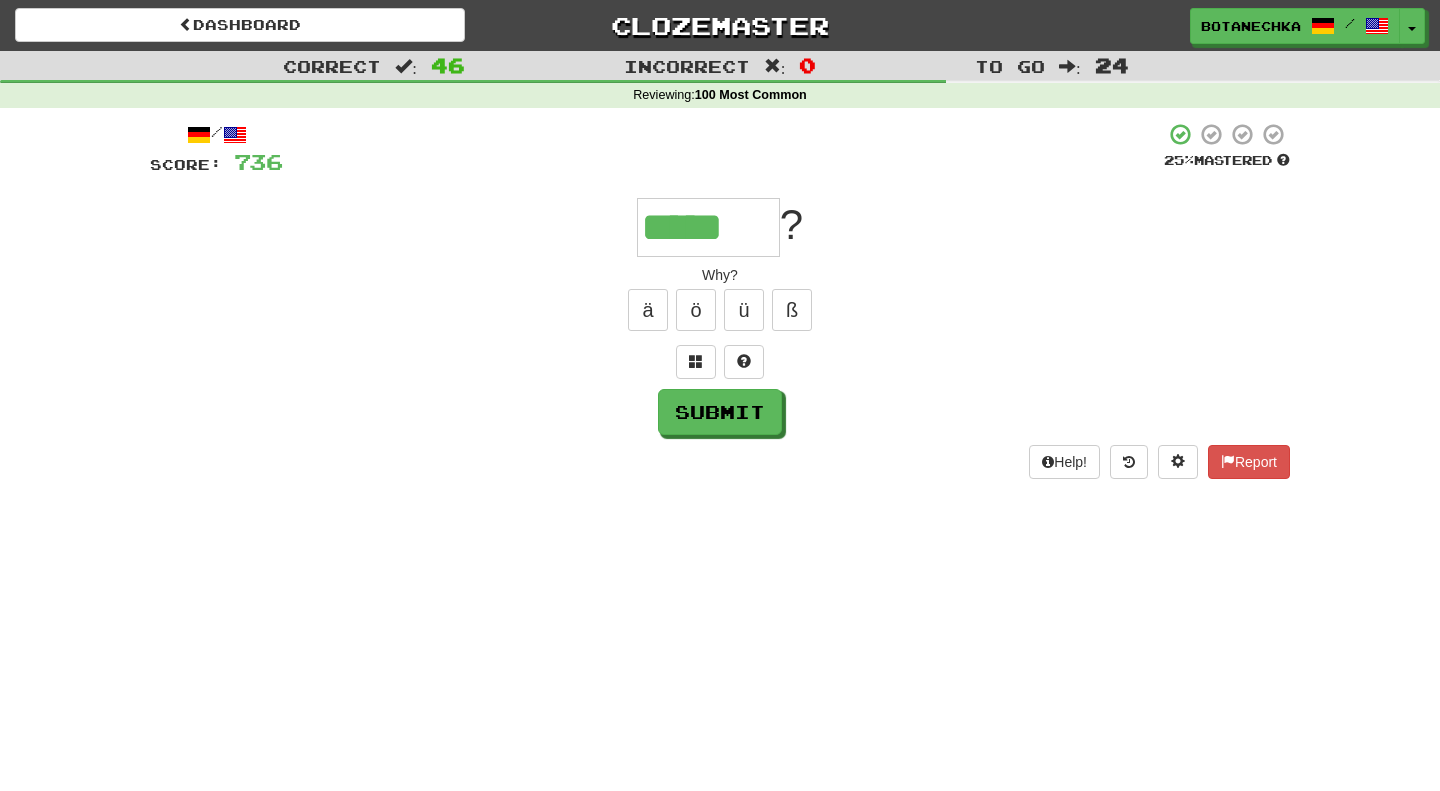 type on "*****" 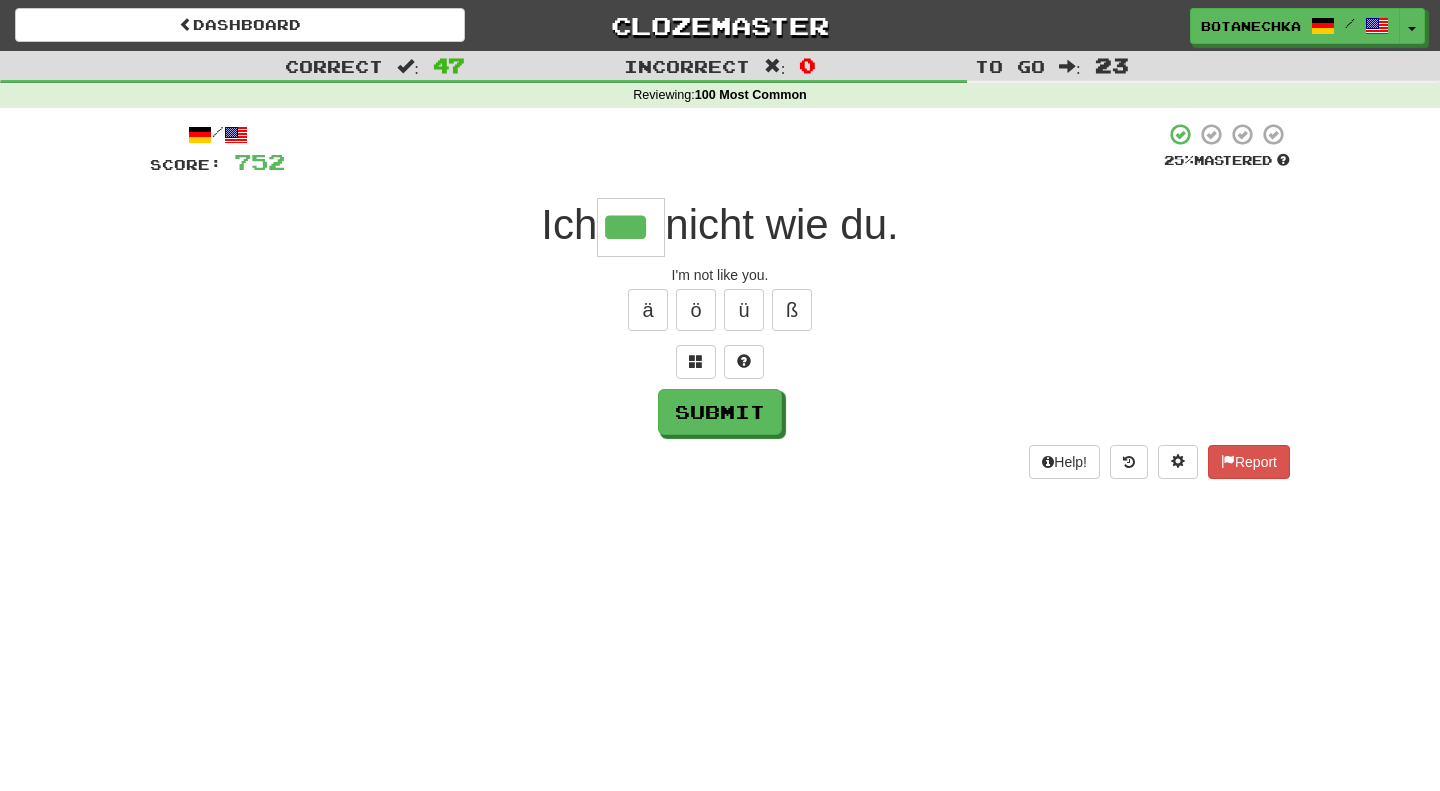 type on "***" 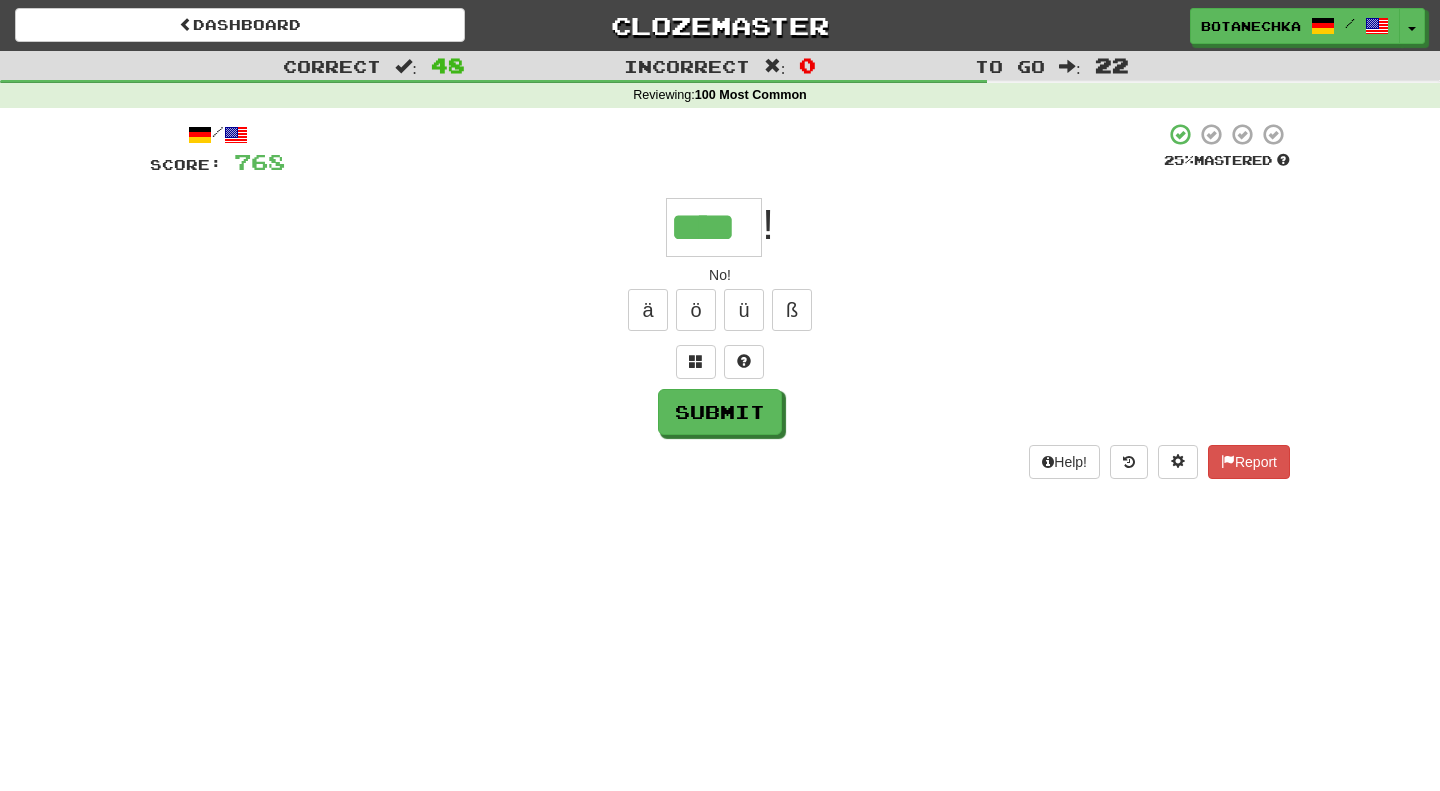 type on "****" 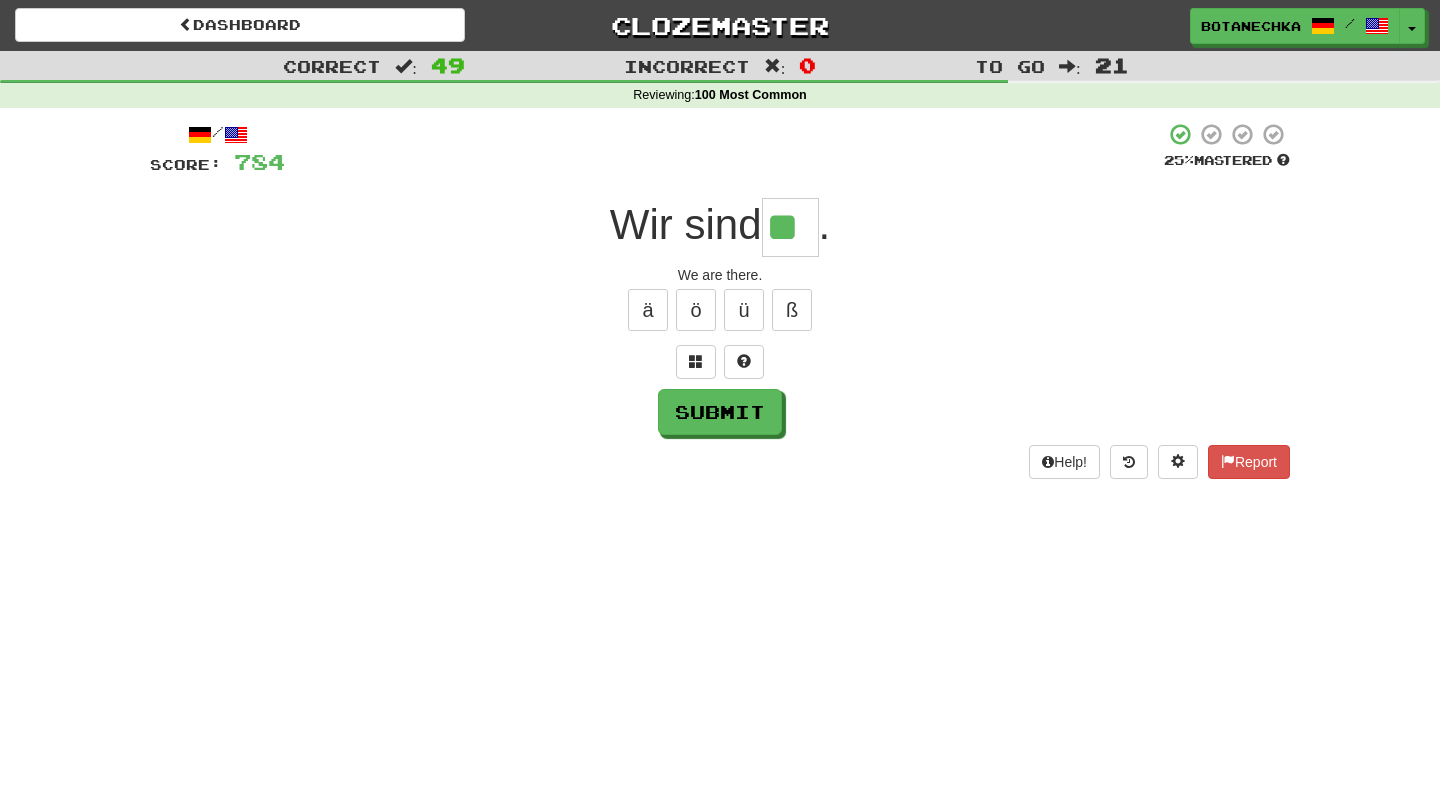 type on "**" 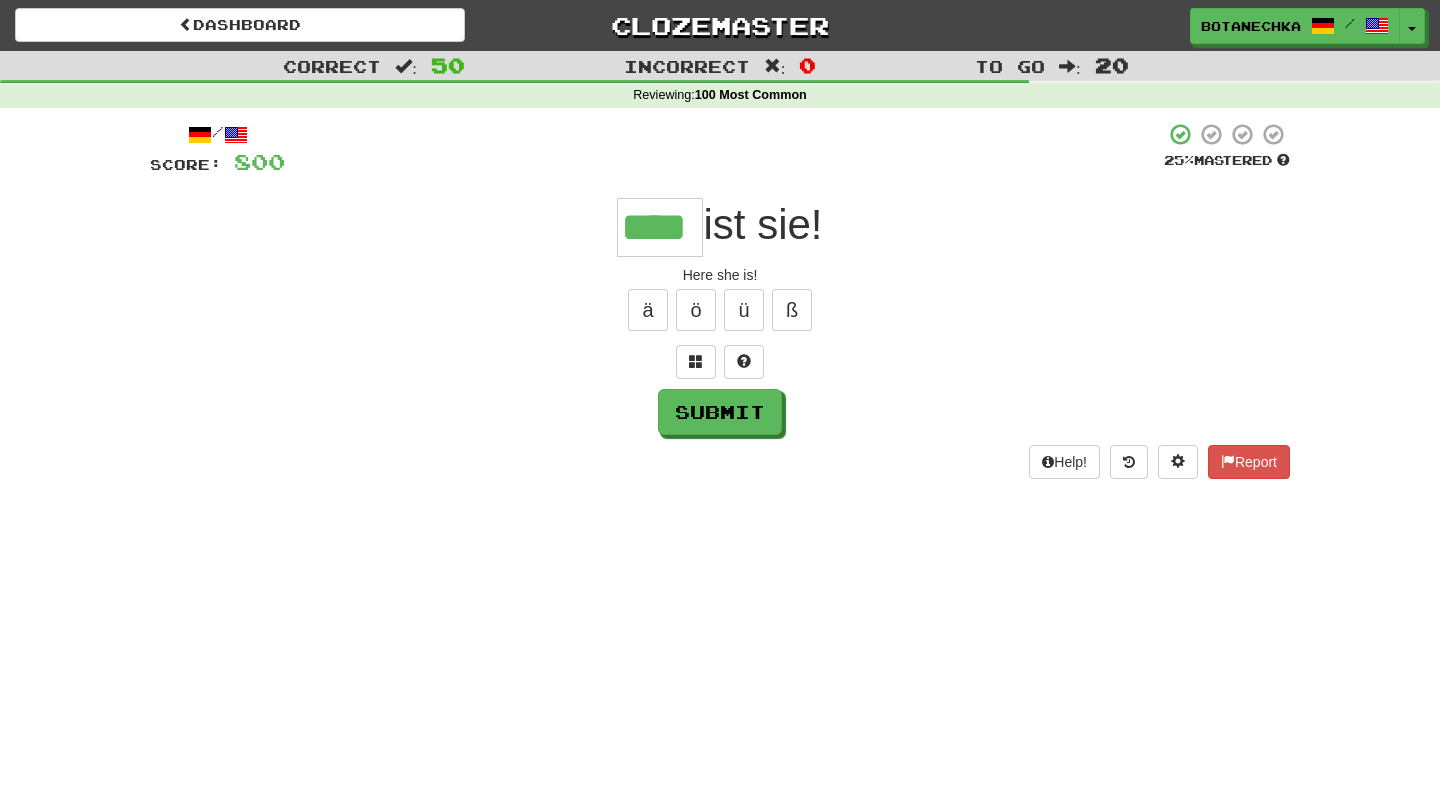 type on "****" 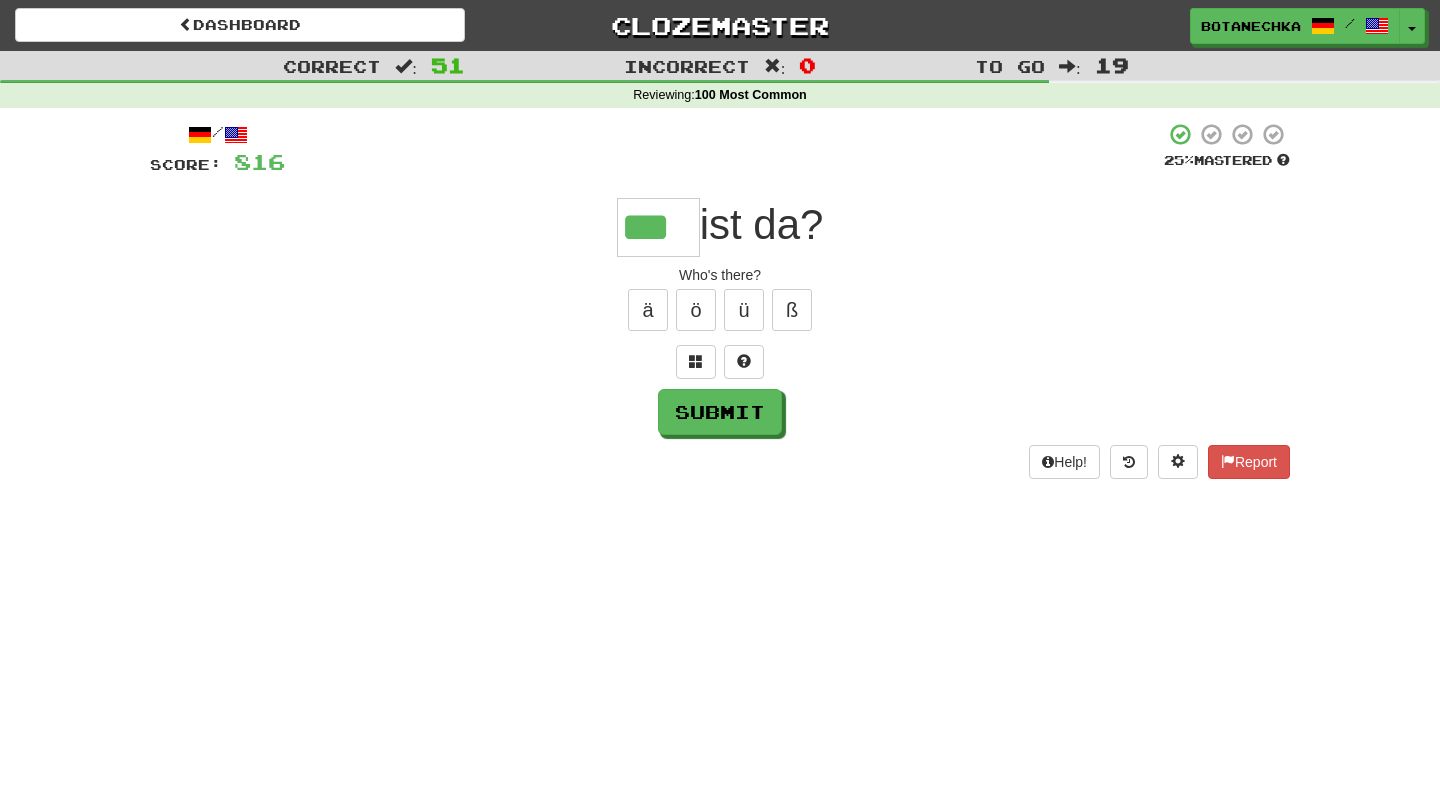 type on "***" 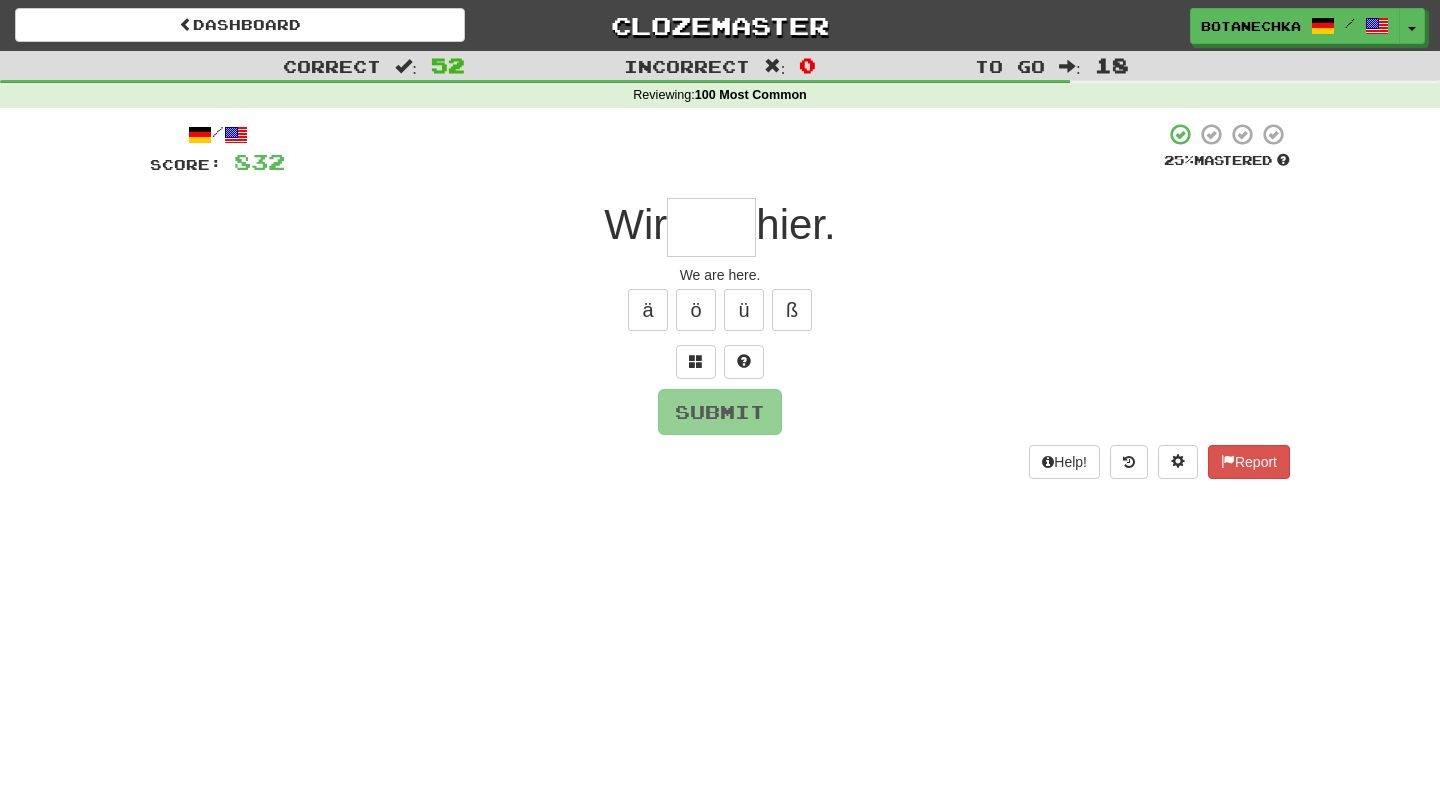 type on "*" 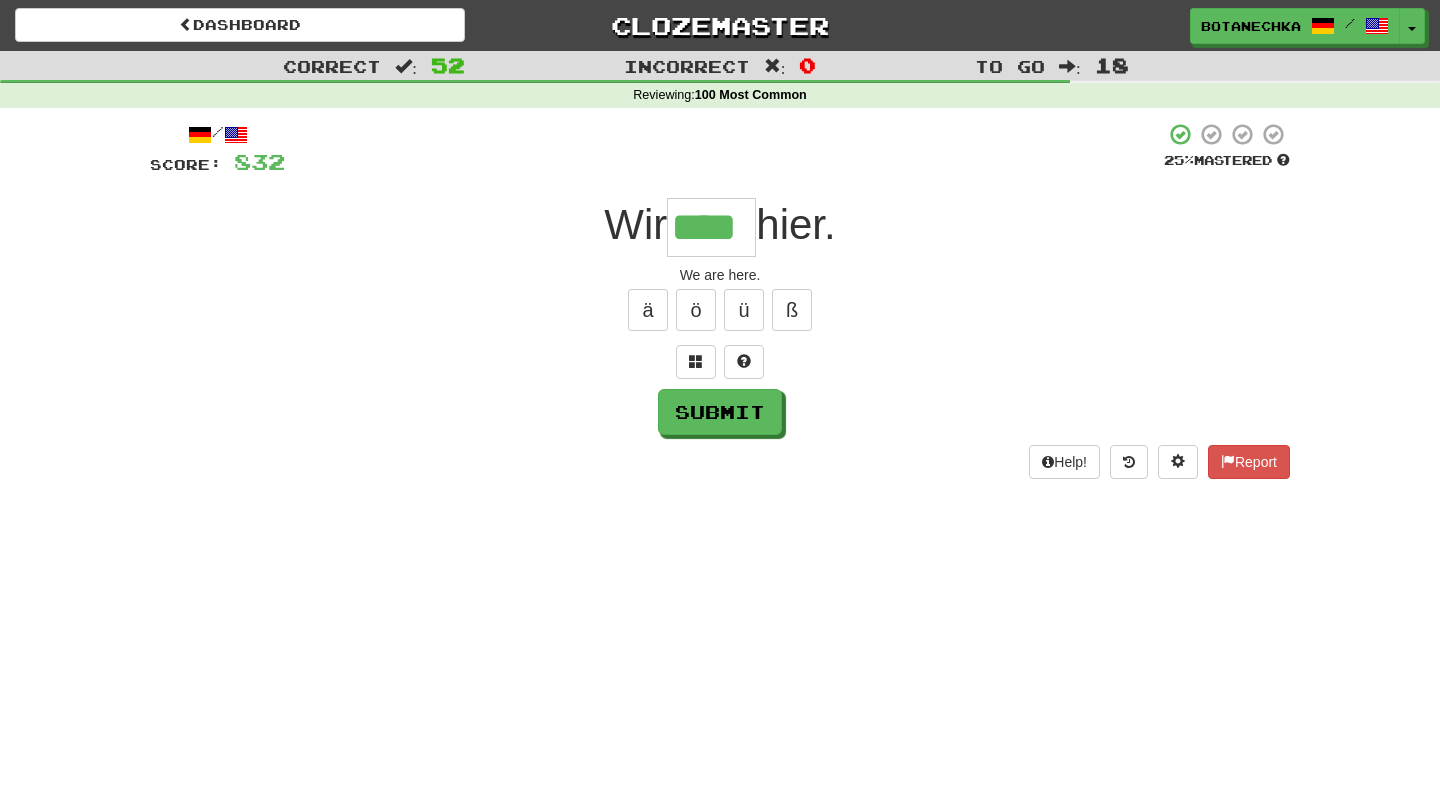 type on "****" 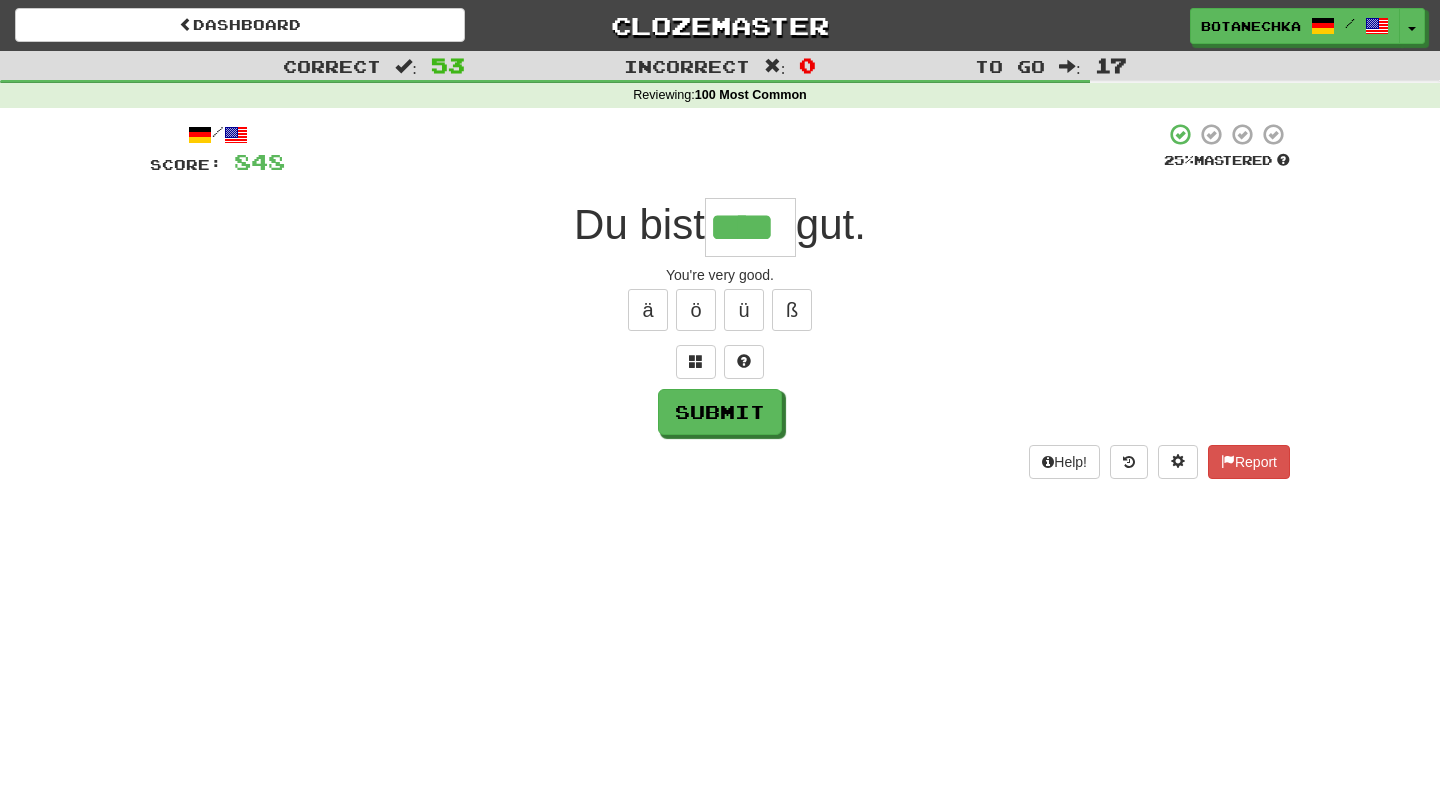 type on "****" 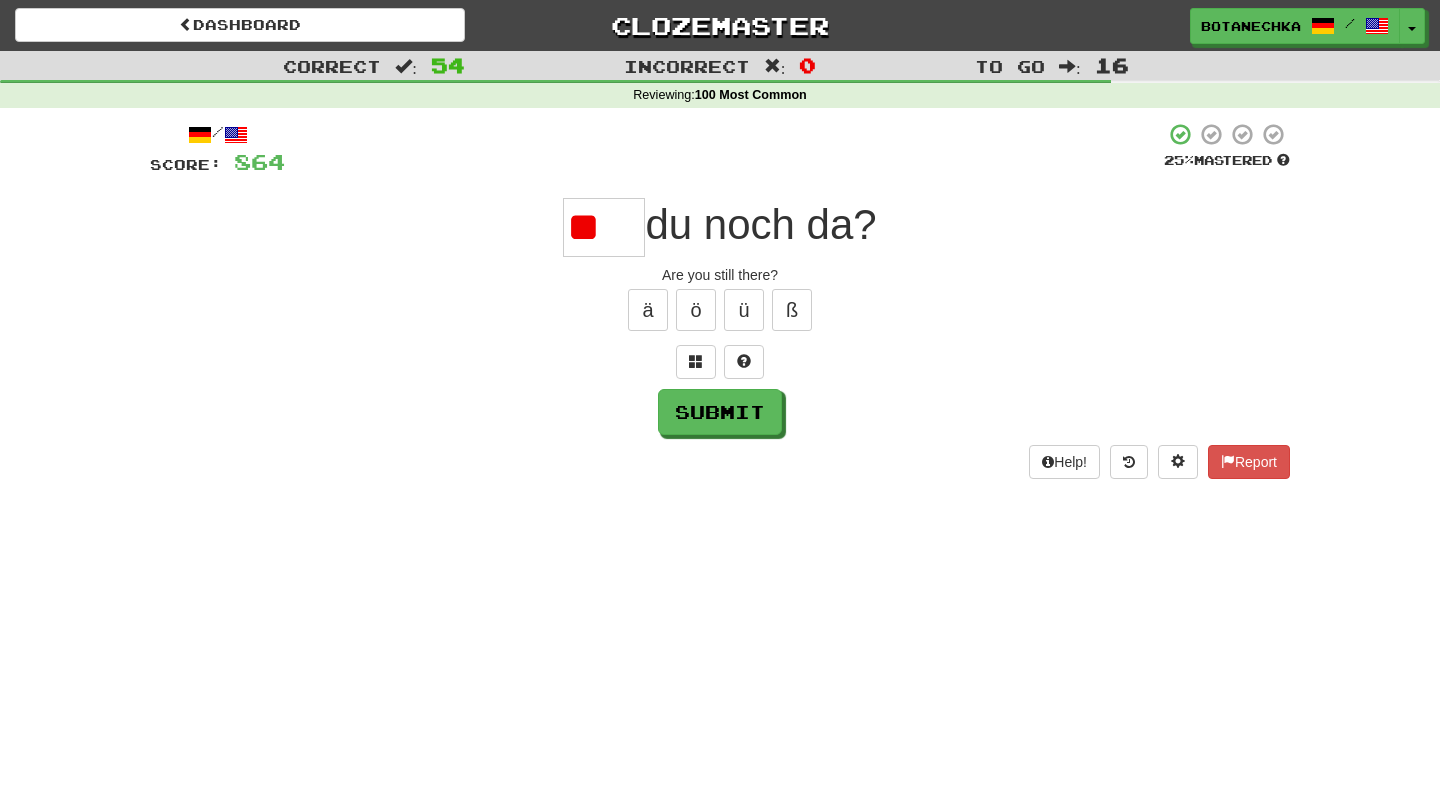 type on "*" 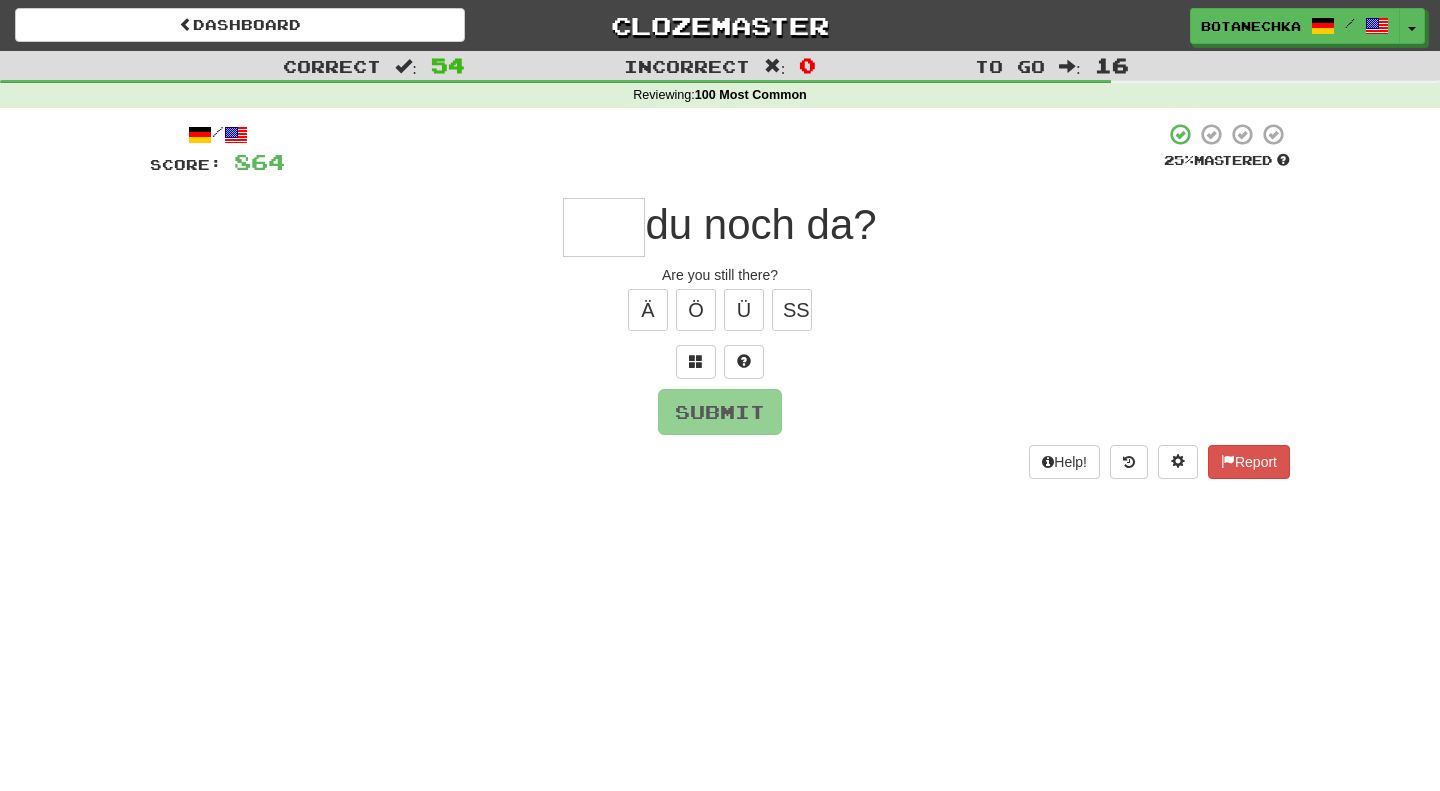 type on "*" 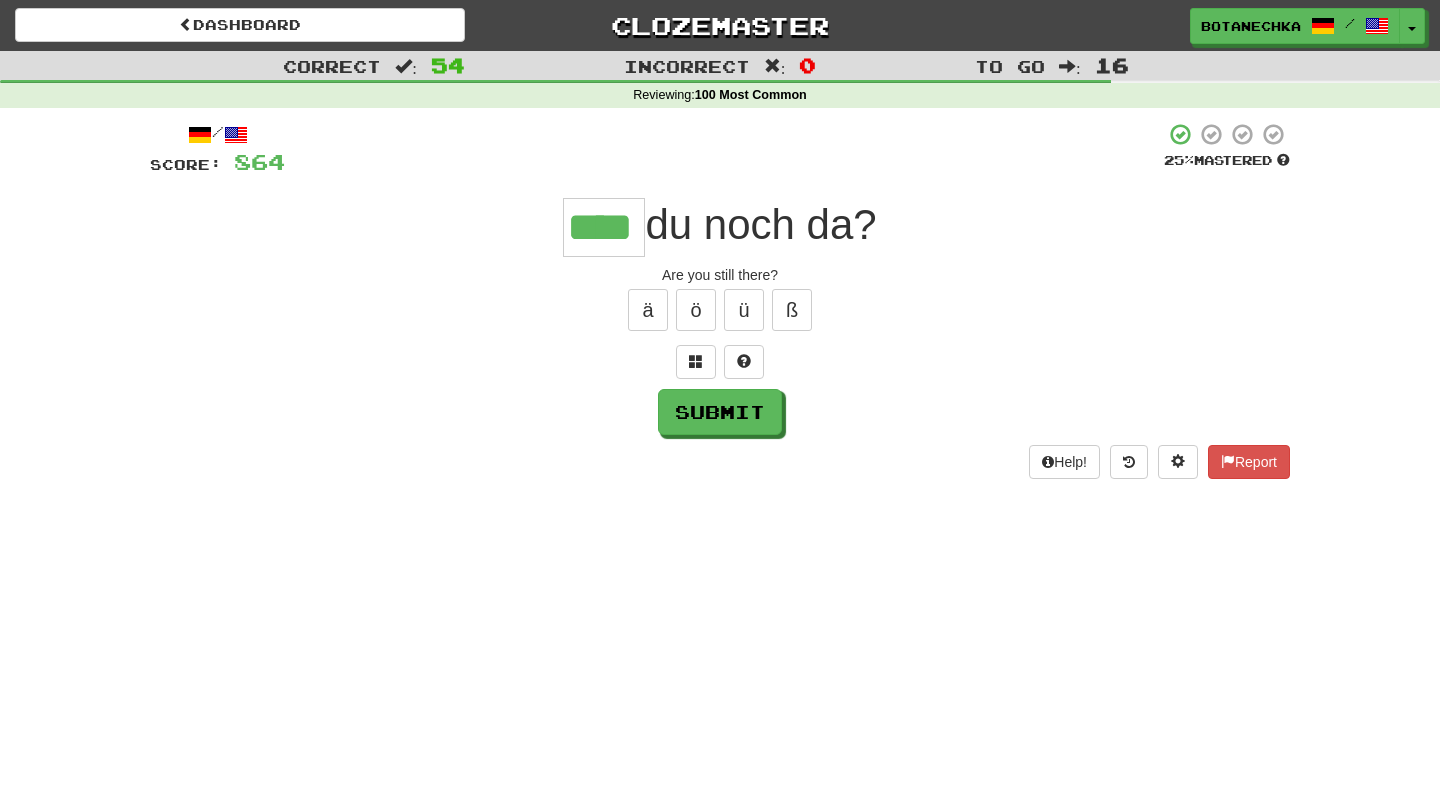 type on "****" 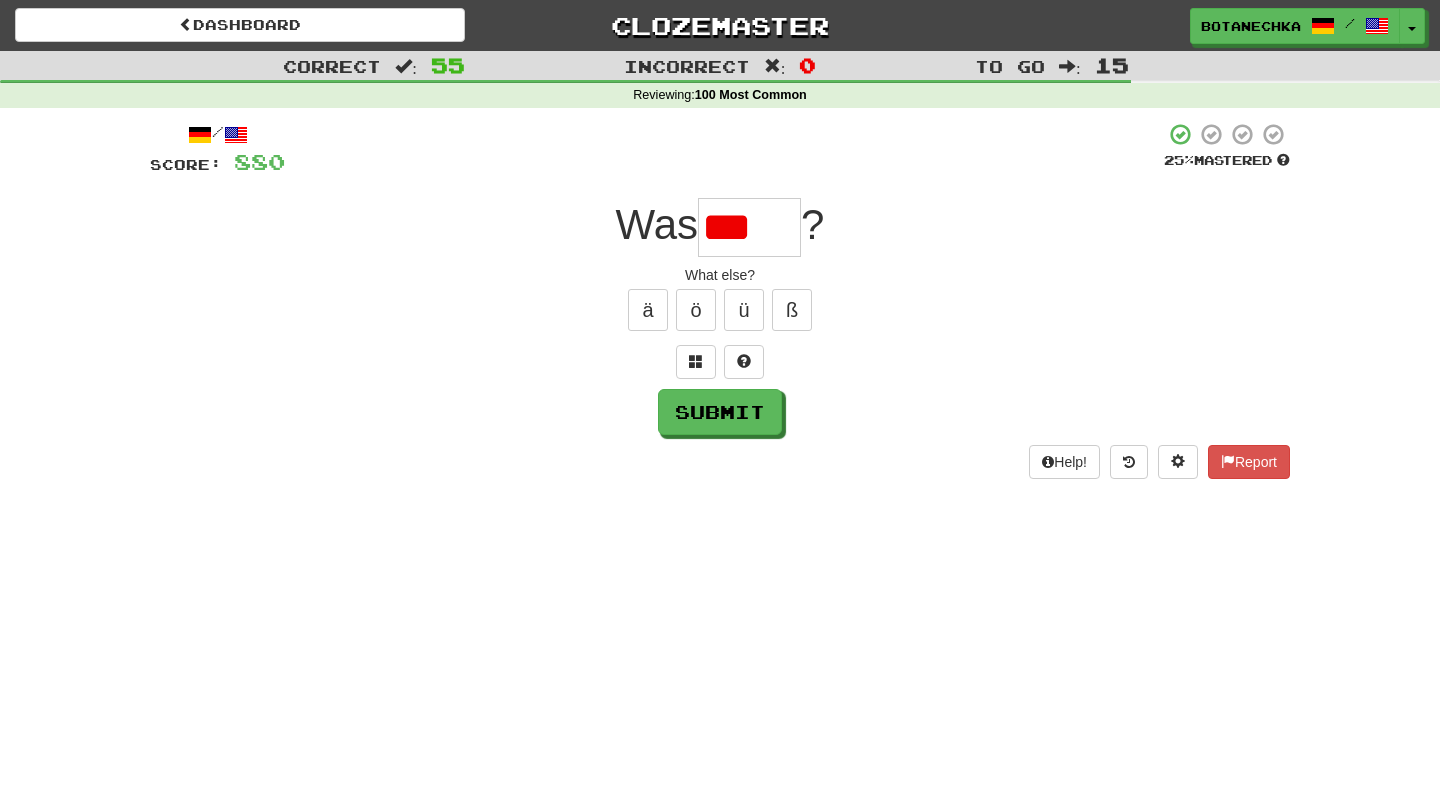 scroll, scrollTop: 0, scrollLeft: 0, axis: both 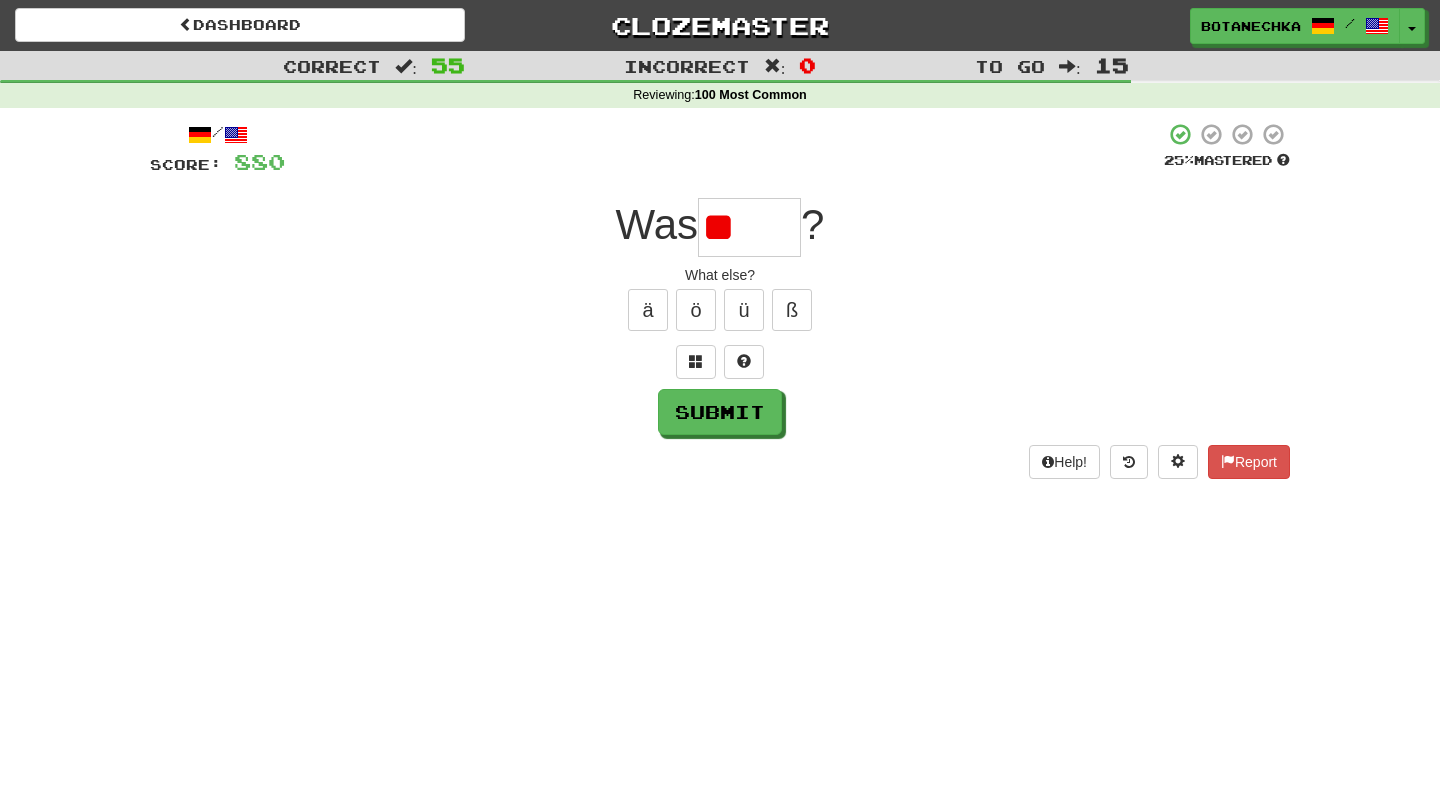 type on "*" 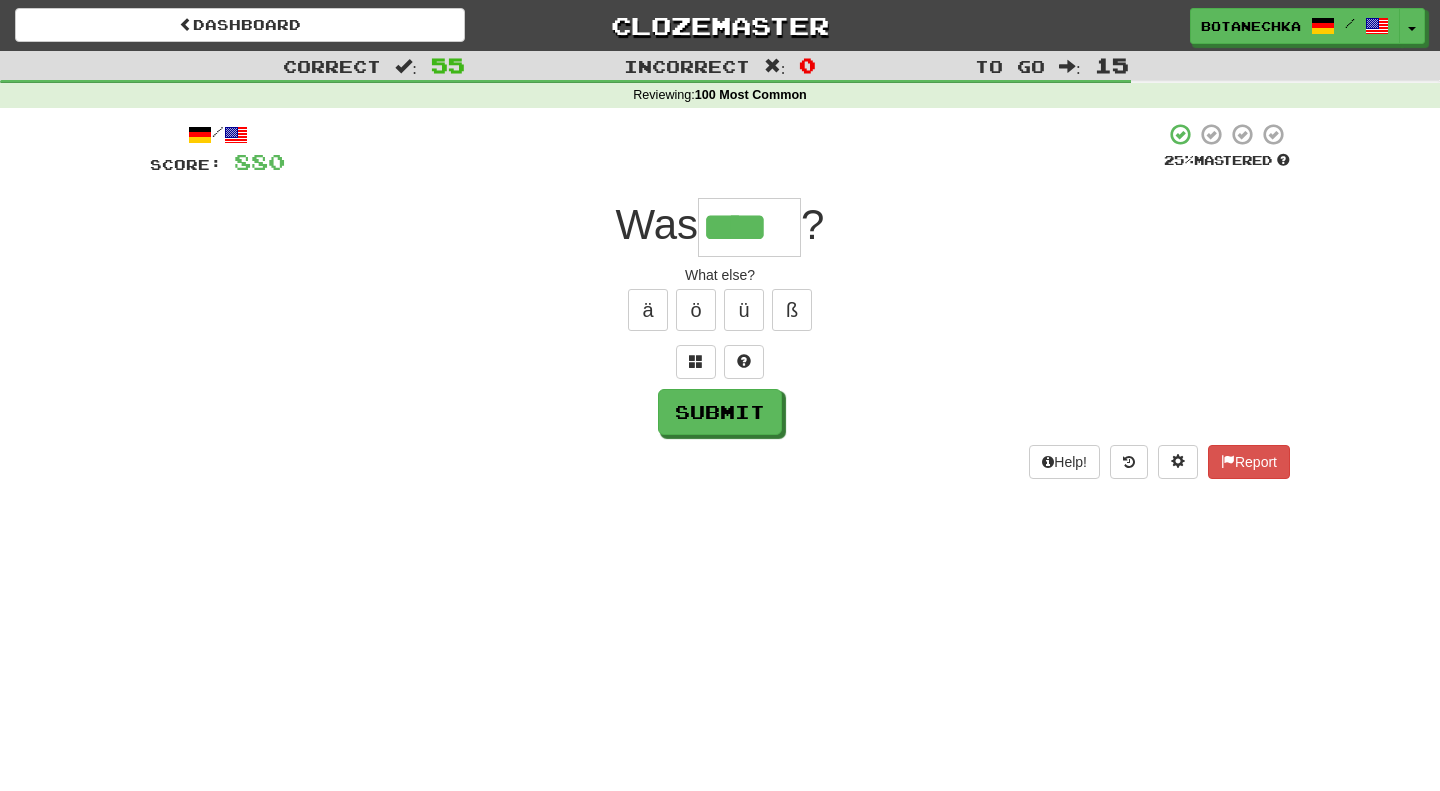 type on "****" 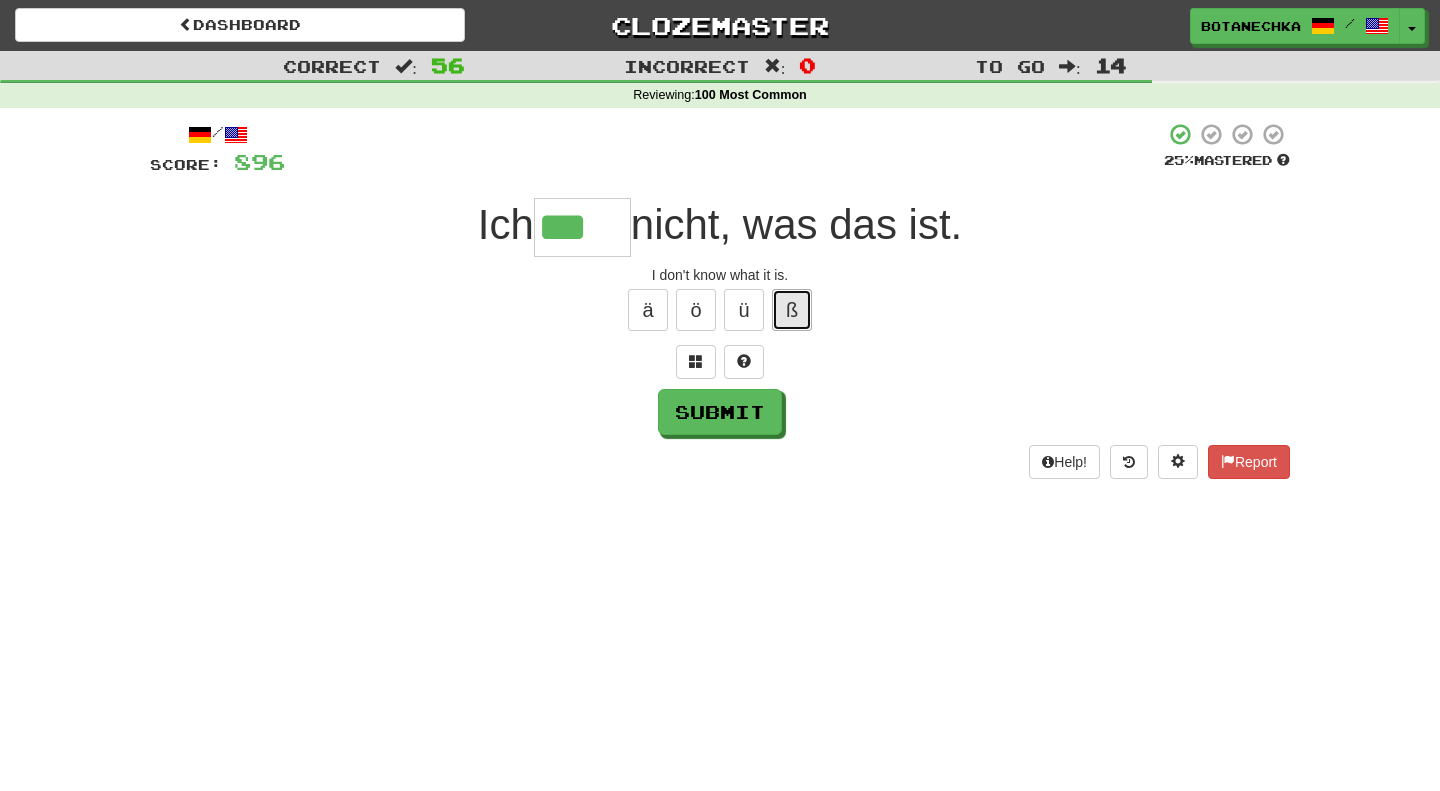 click on "ß" at bounding box center (792, 310) 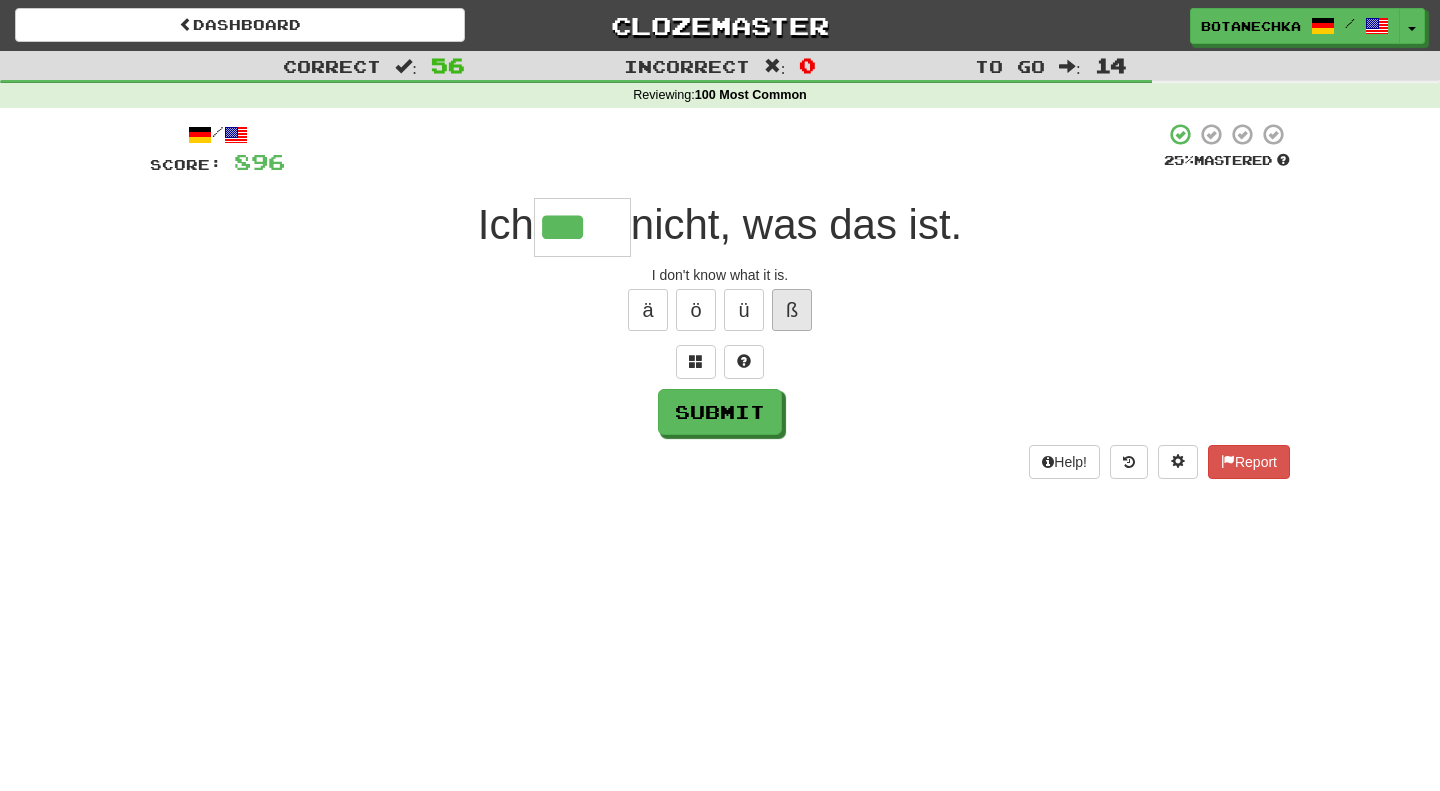 type on "****" 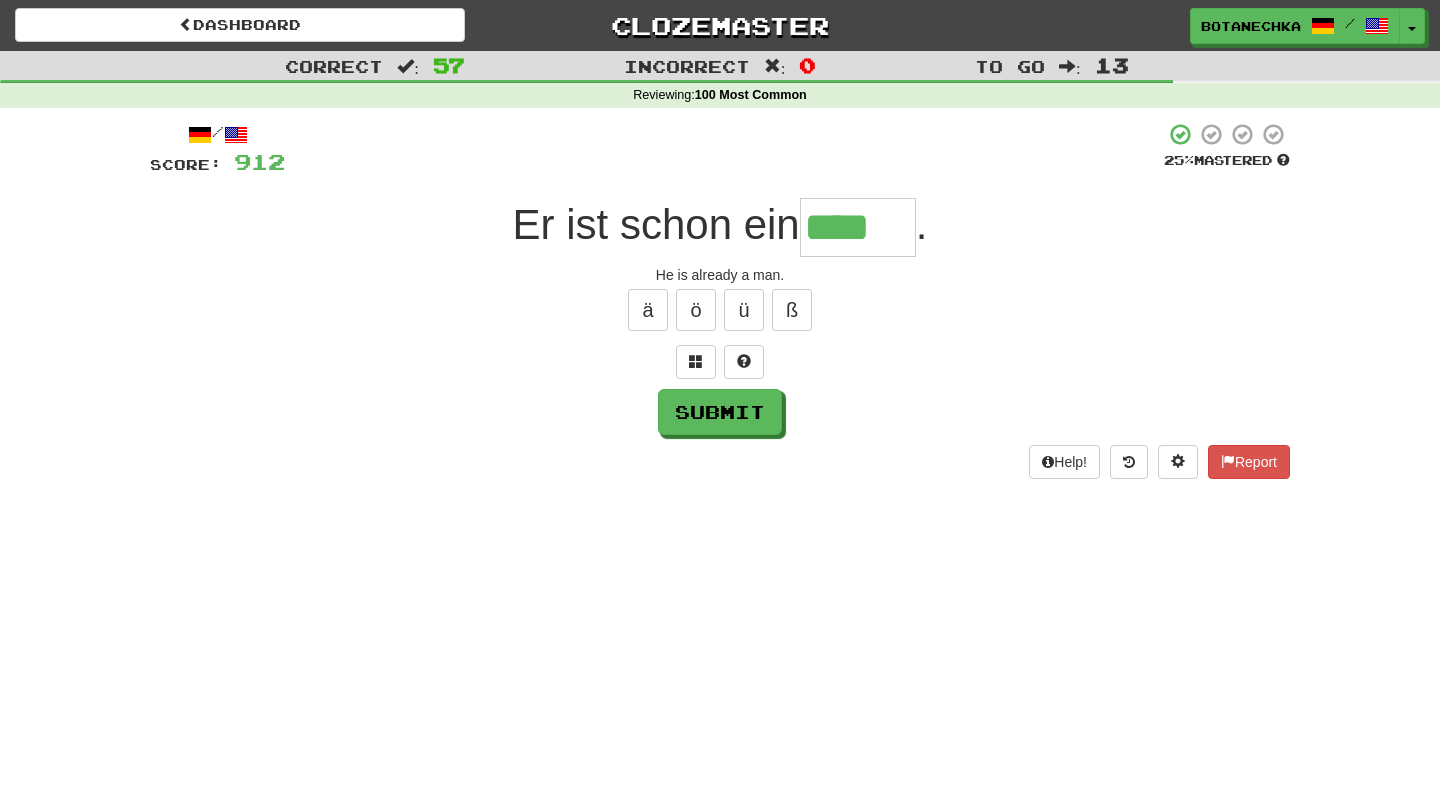 type on "****" 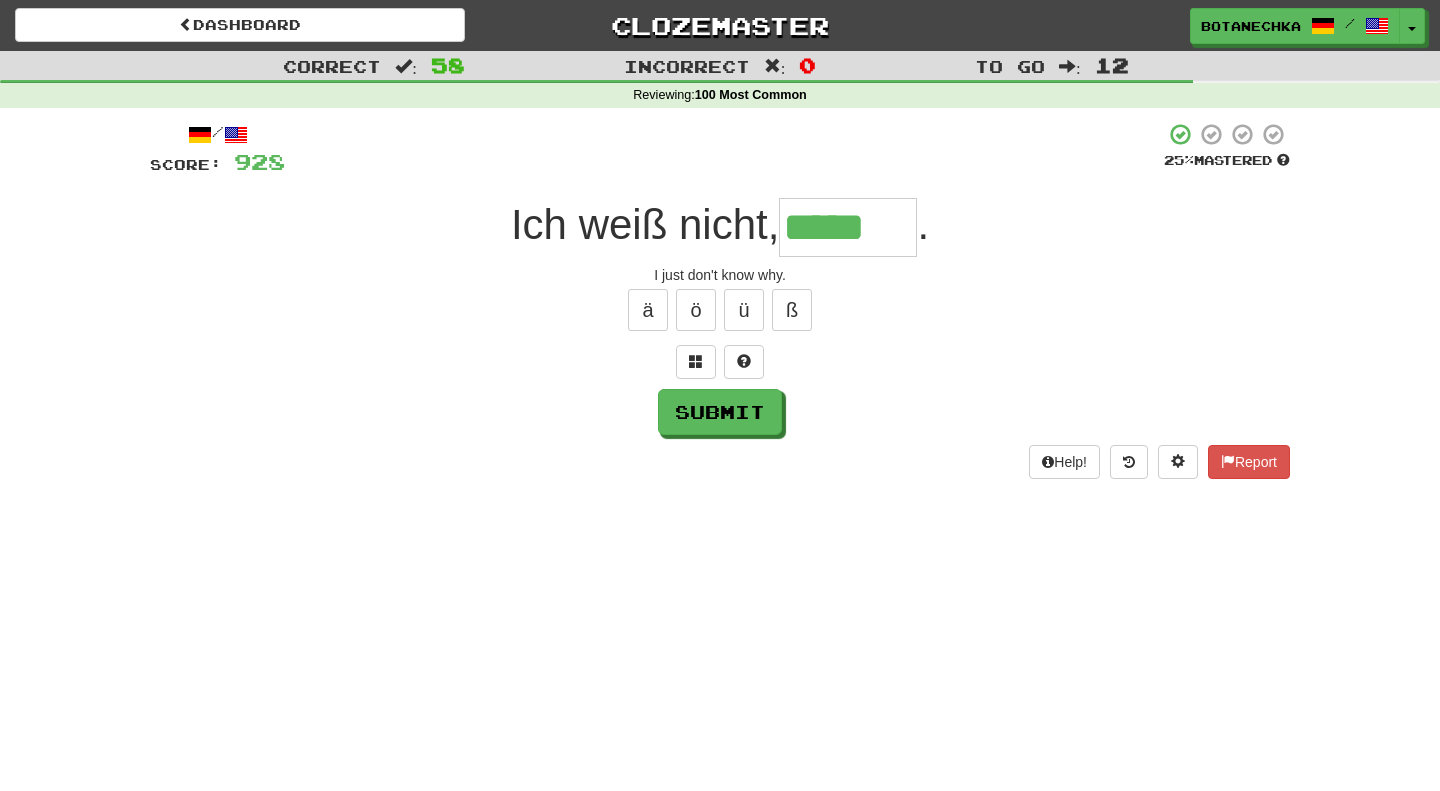 type on "*****" 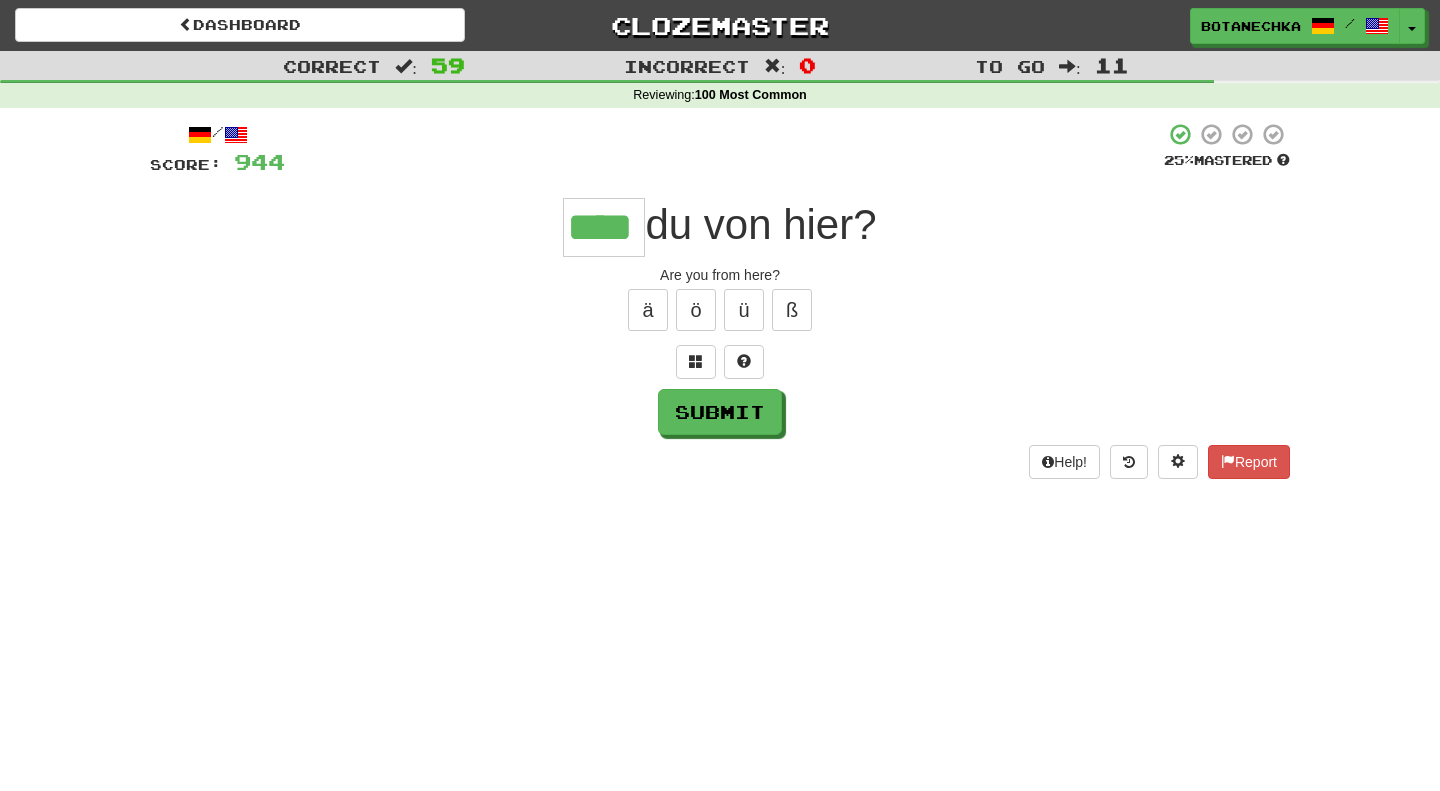 type on "****" 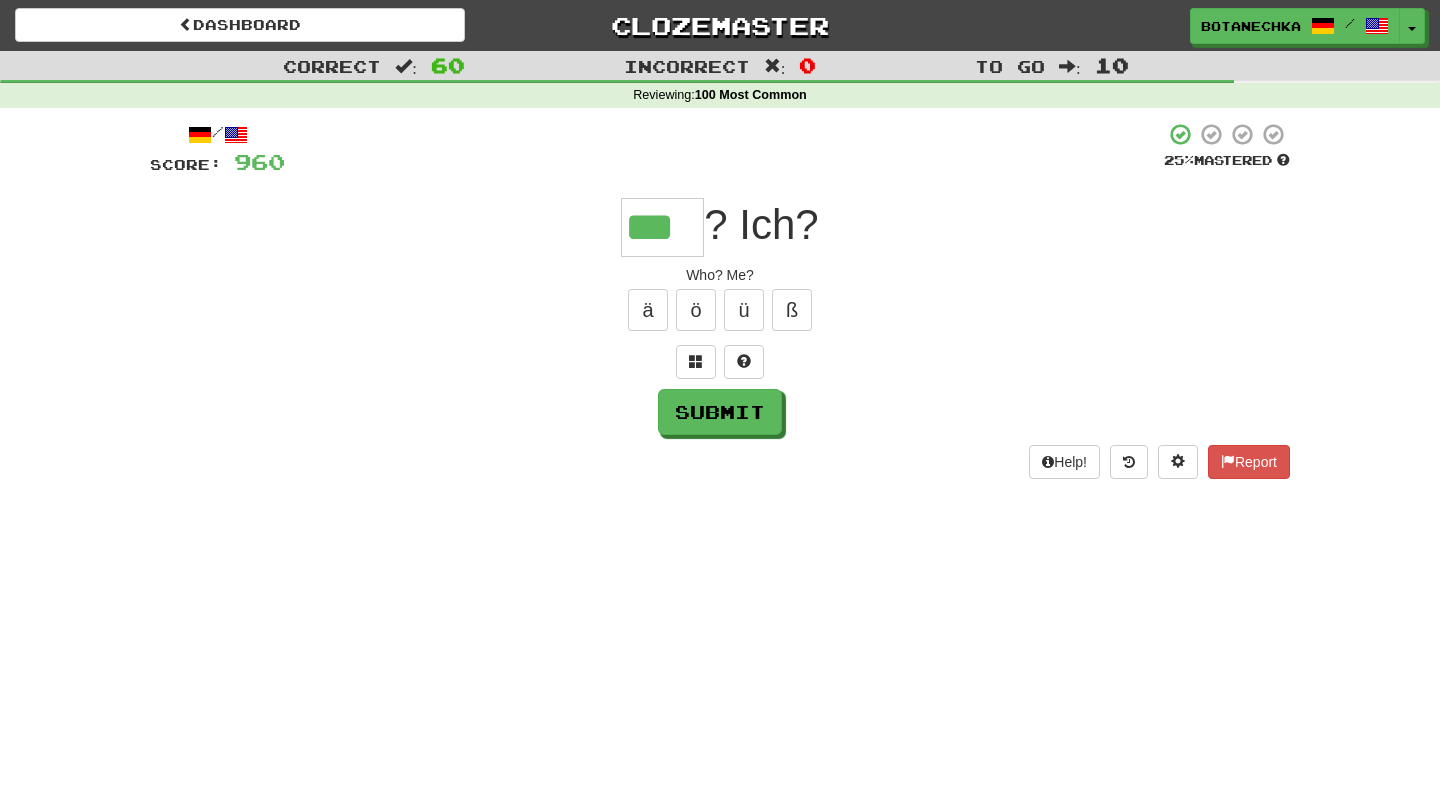 type on "***" 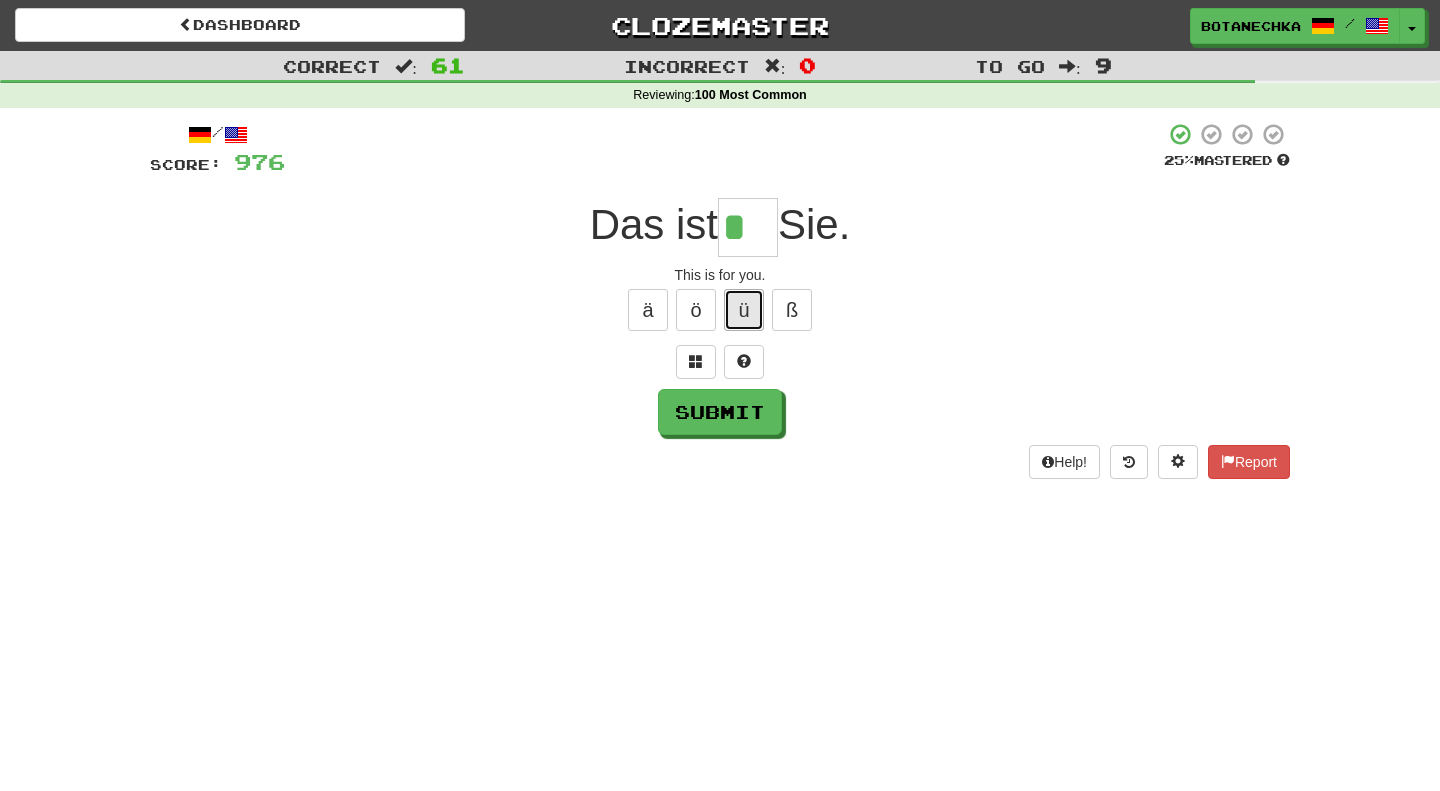 click on "ü" at bounding box center (744, 310) 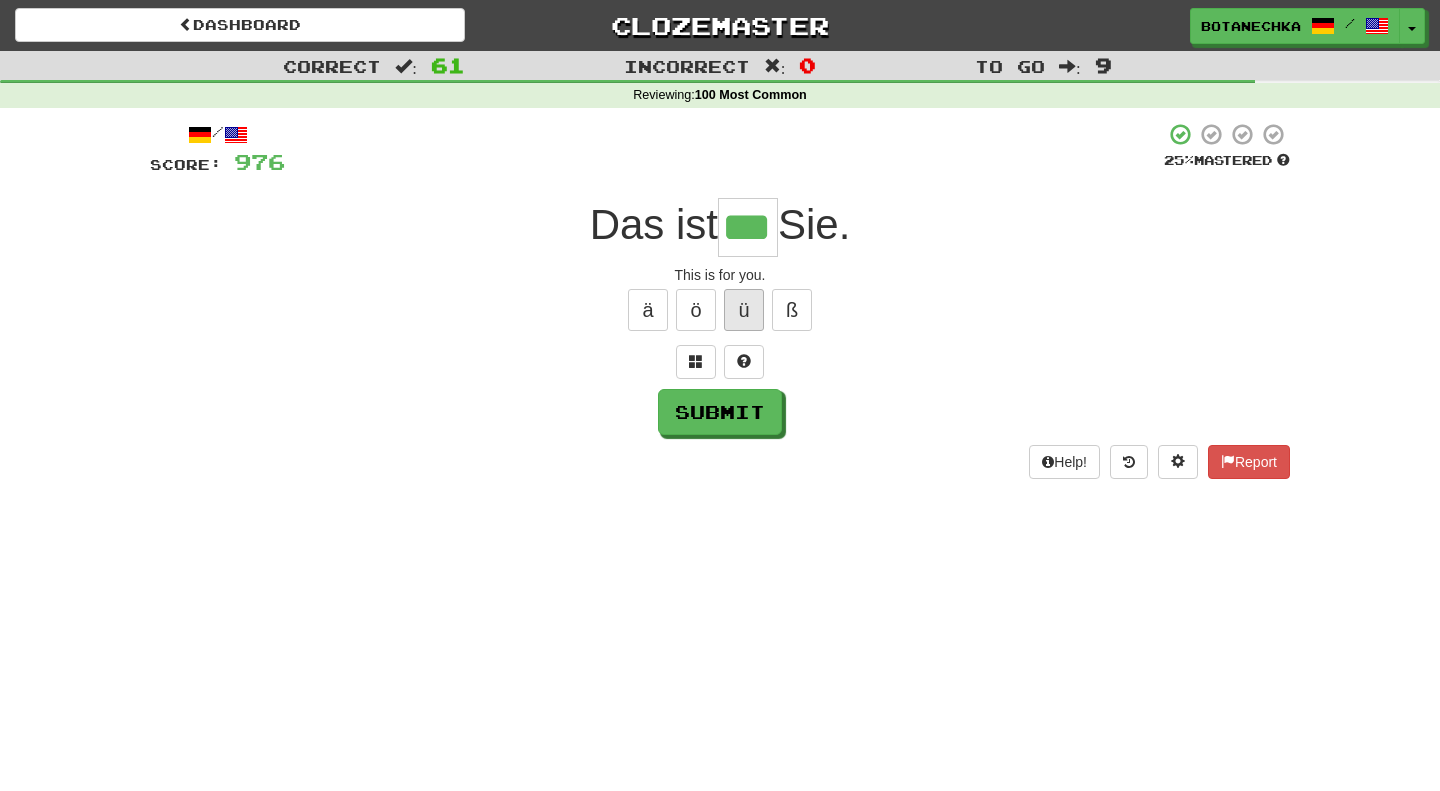 type on "***" 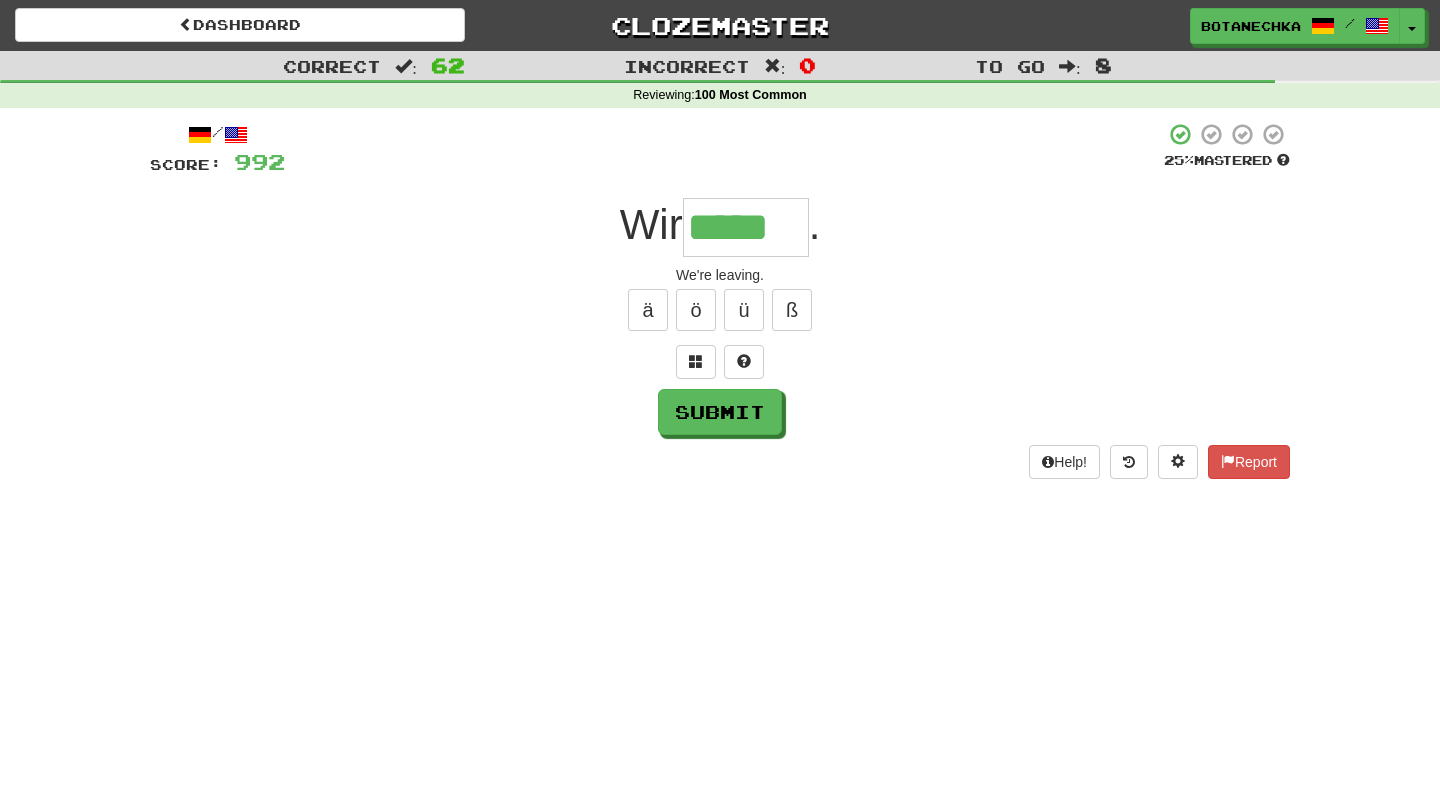 type on "*****" 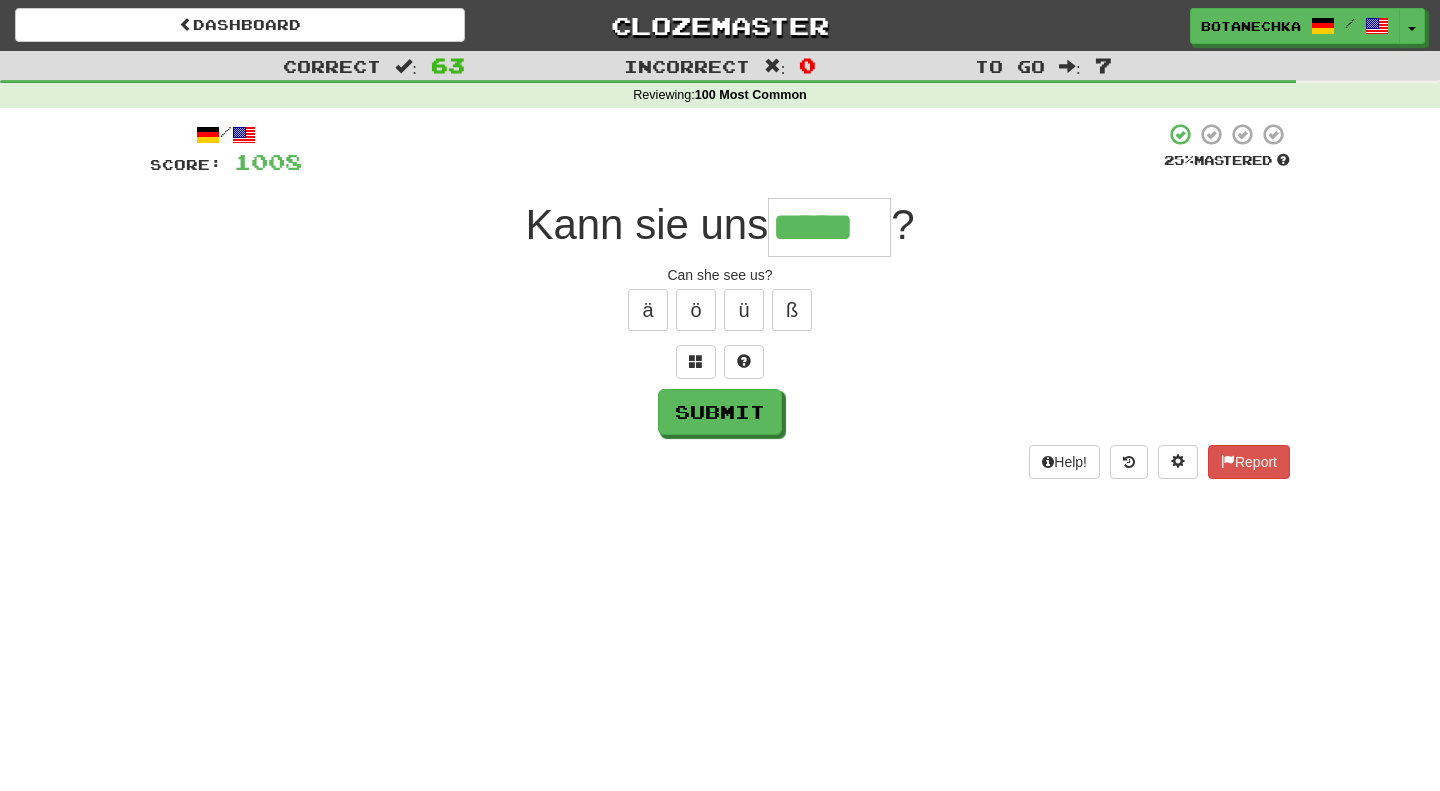 type on "*****" 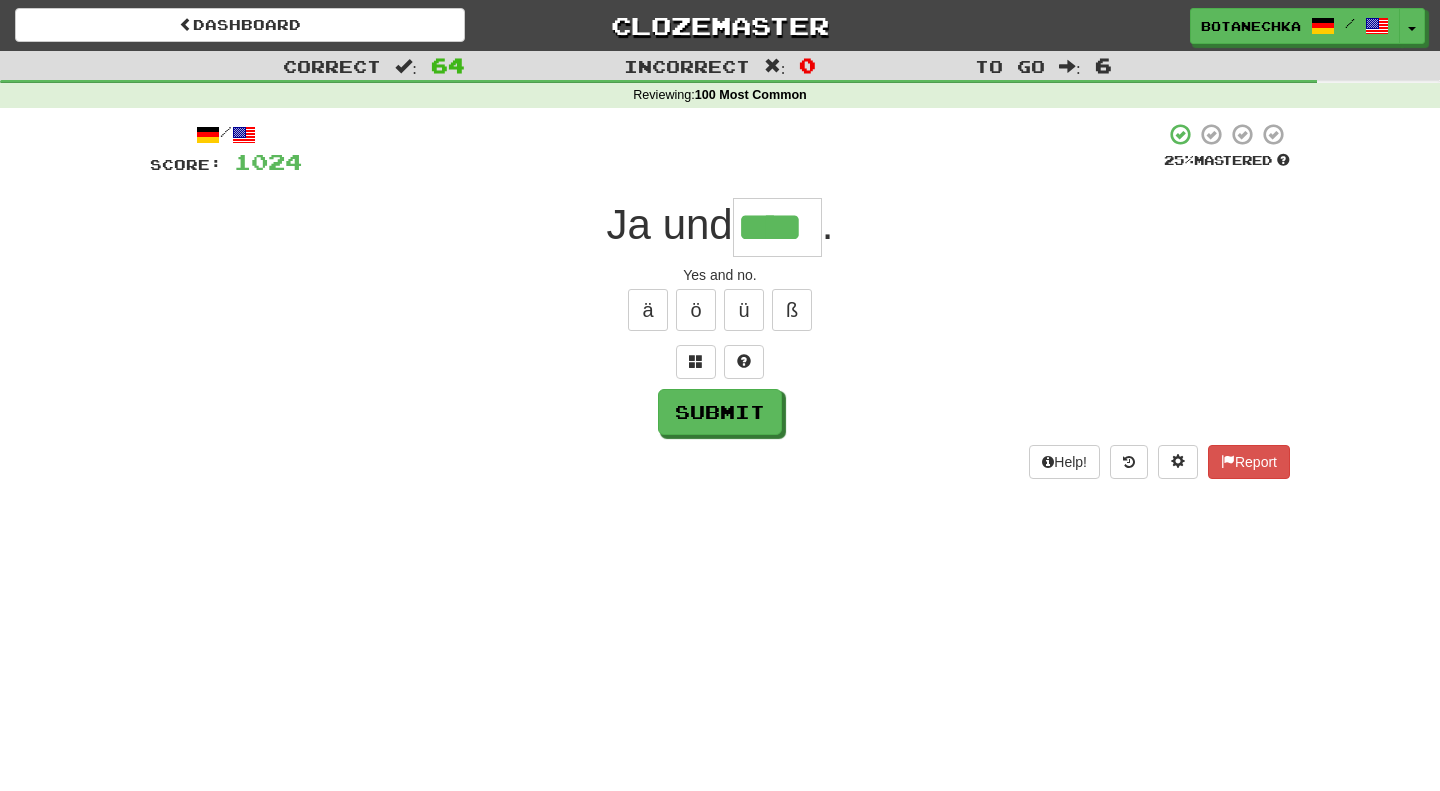 type on "****" 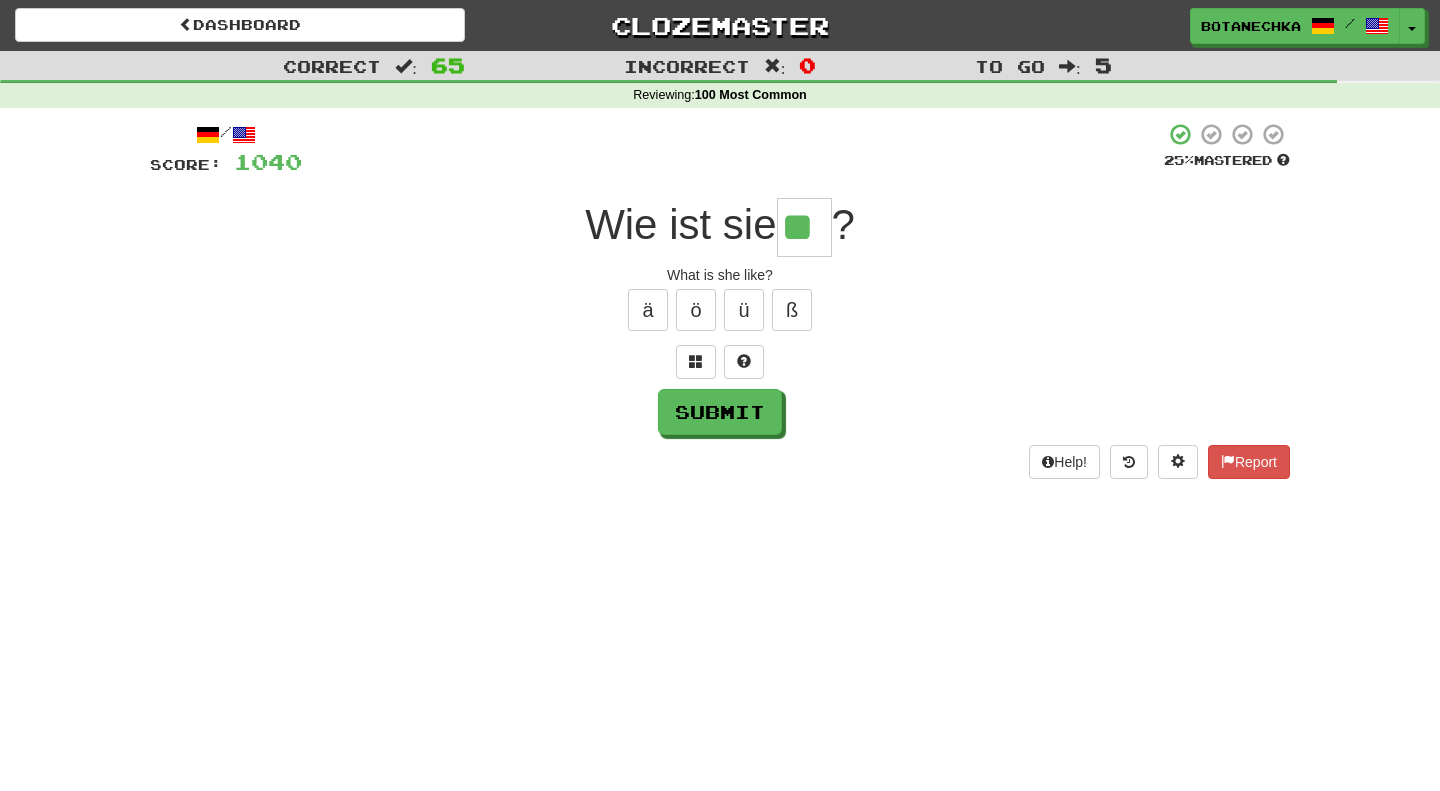 type on "**" 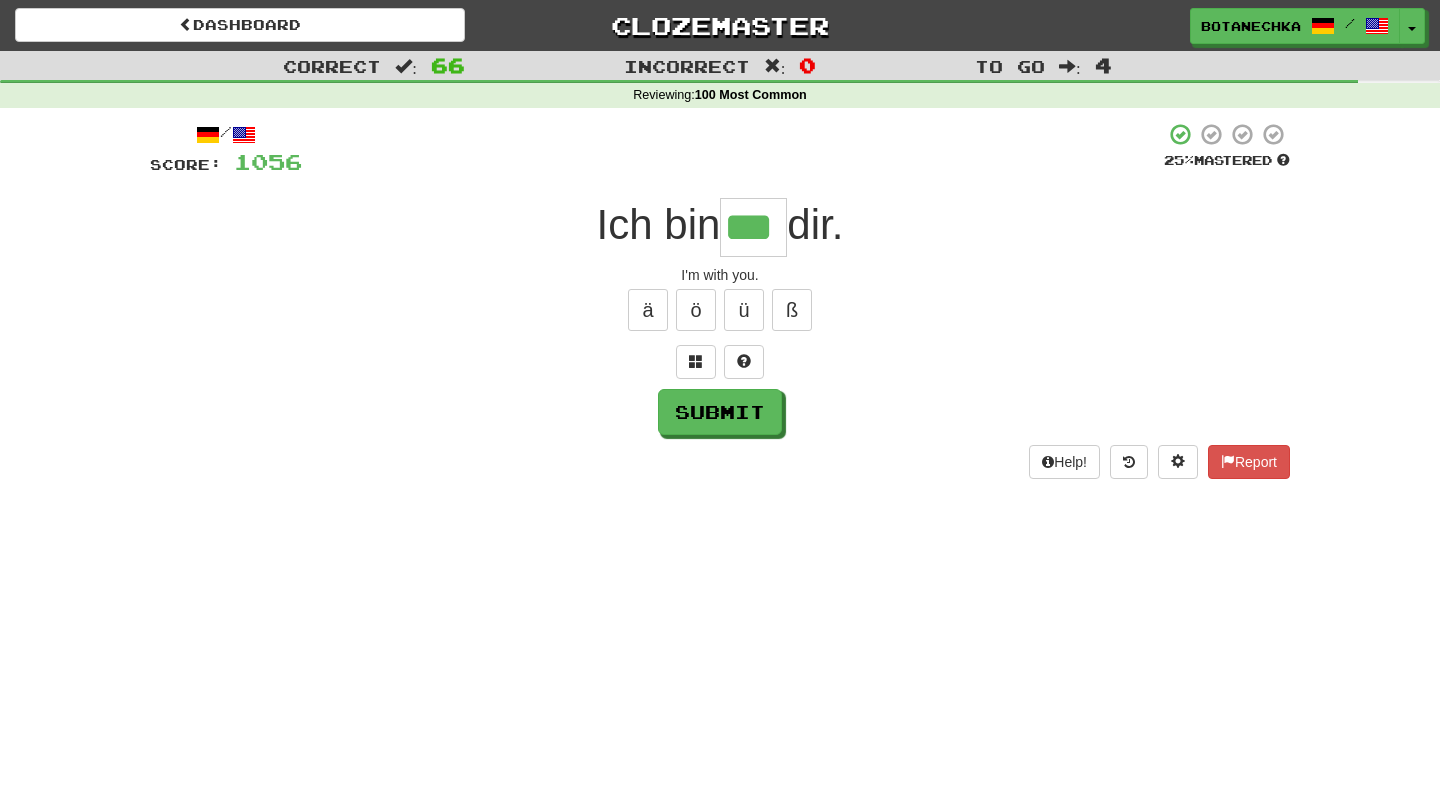 type on "***" 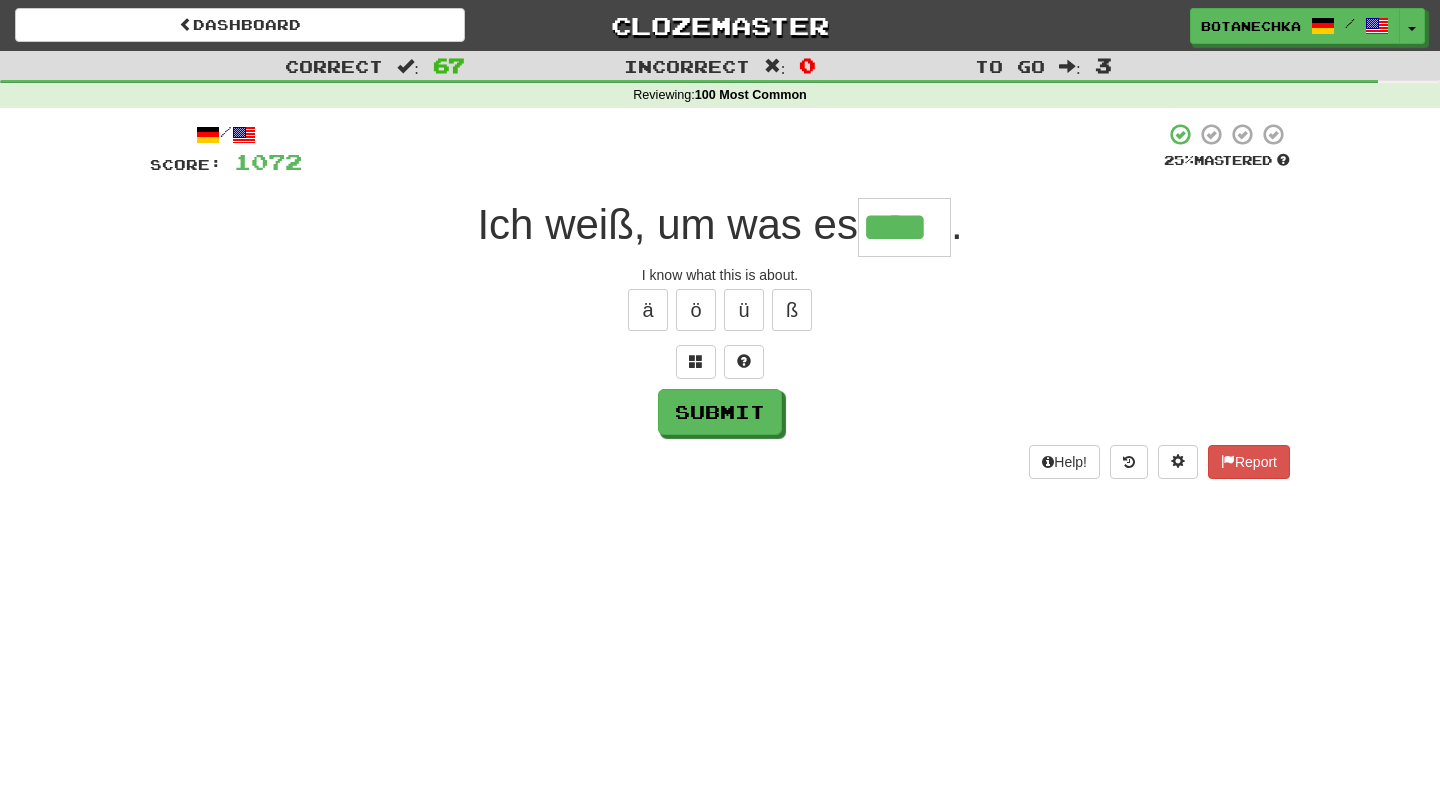 type on "****" 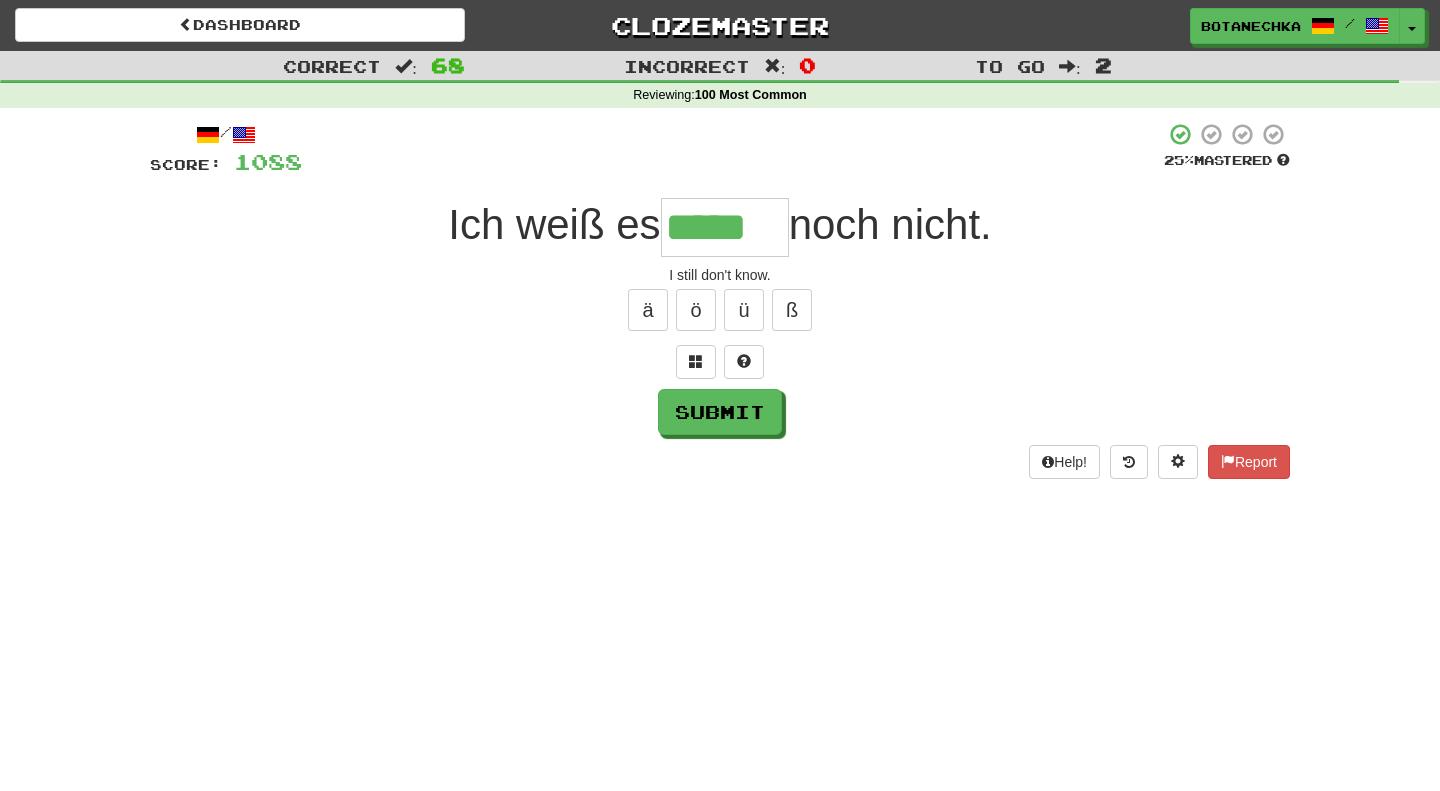 type on "*****" 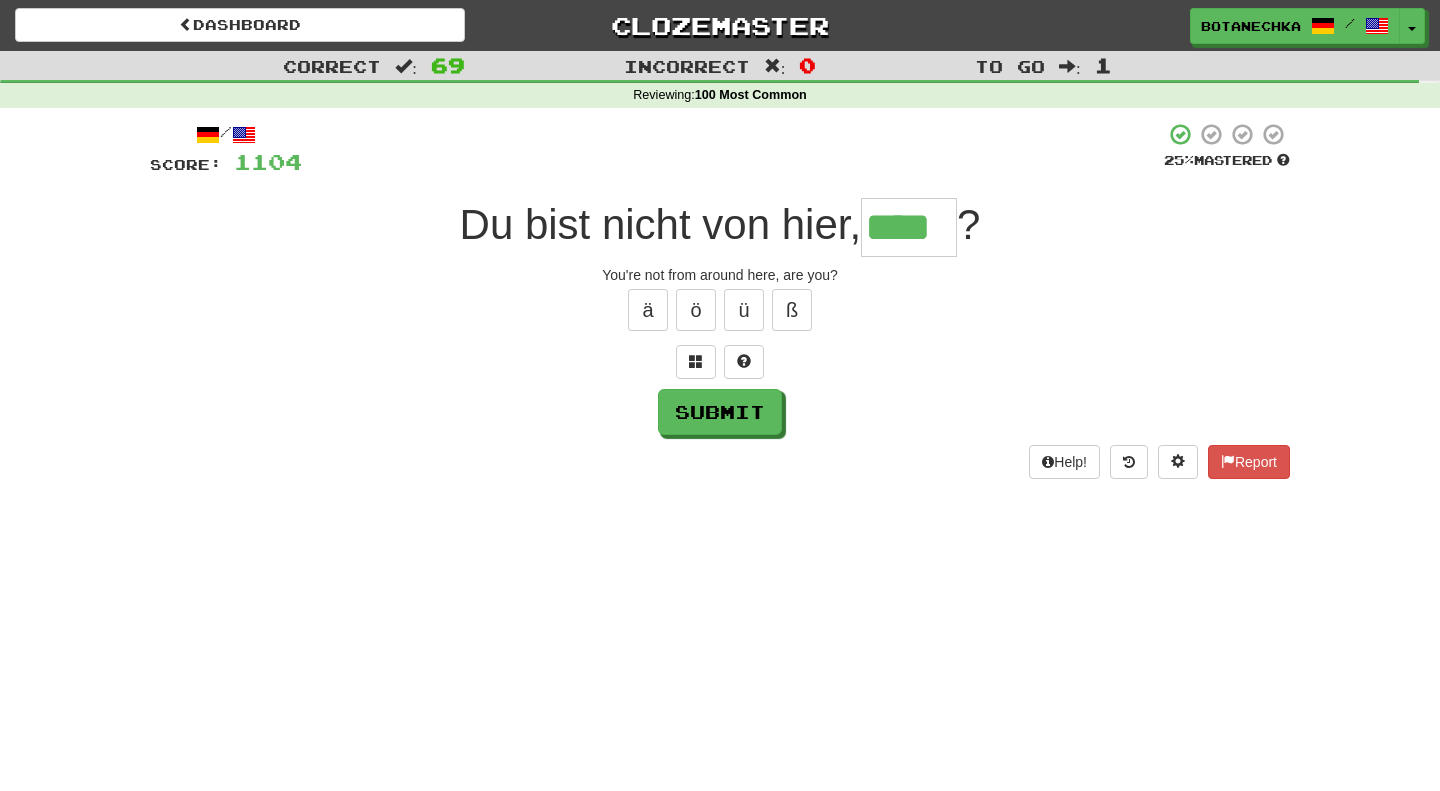 type on "****" 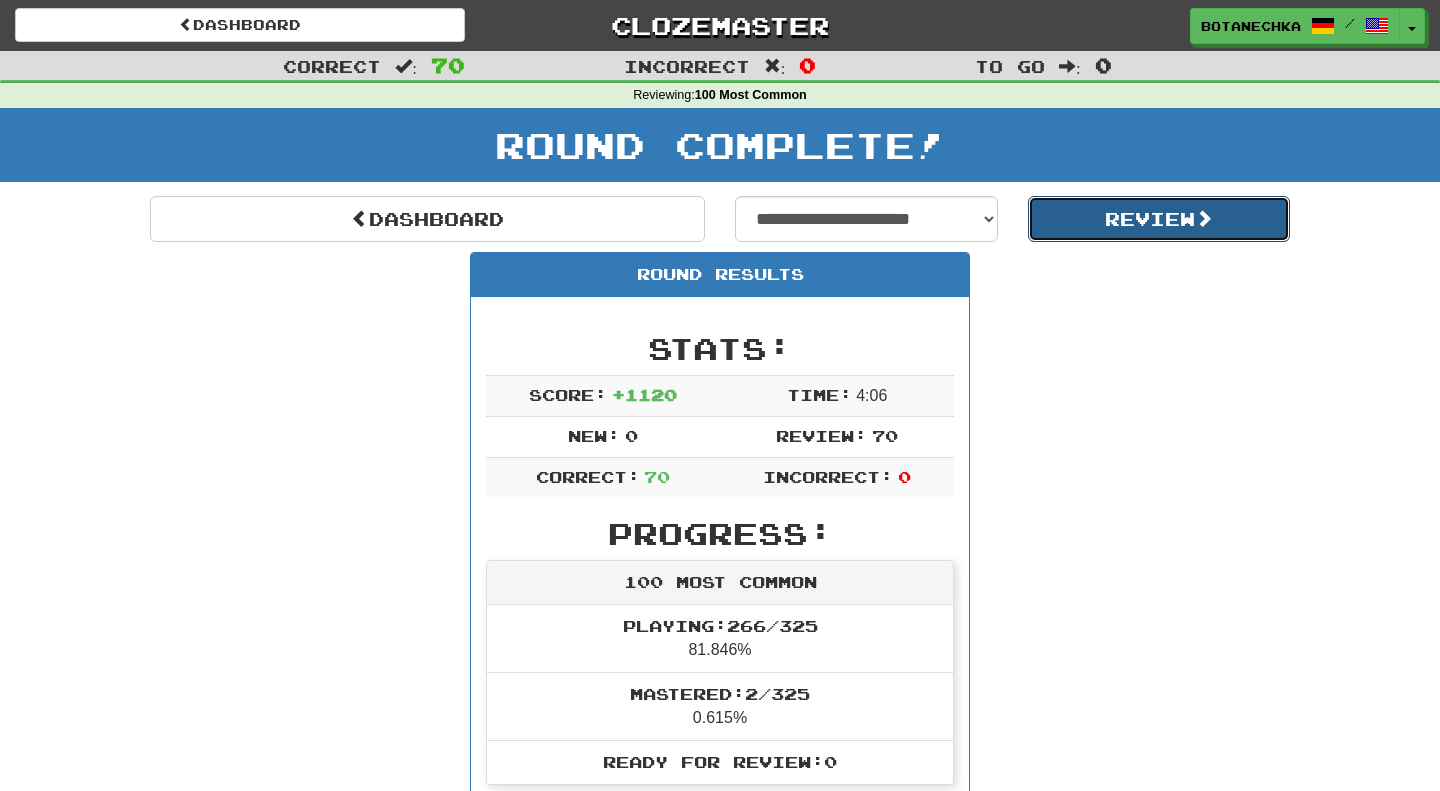 click on "Review" at bounding box center [1159, 219] 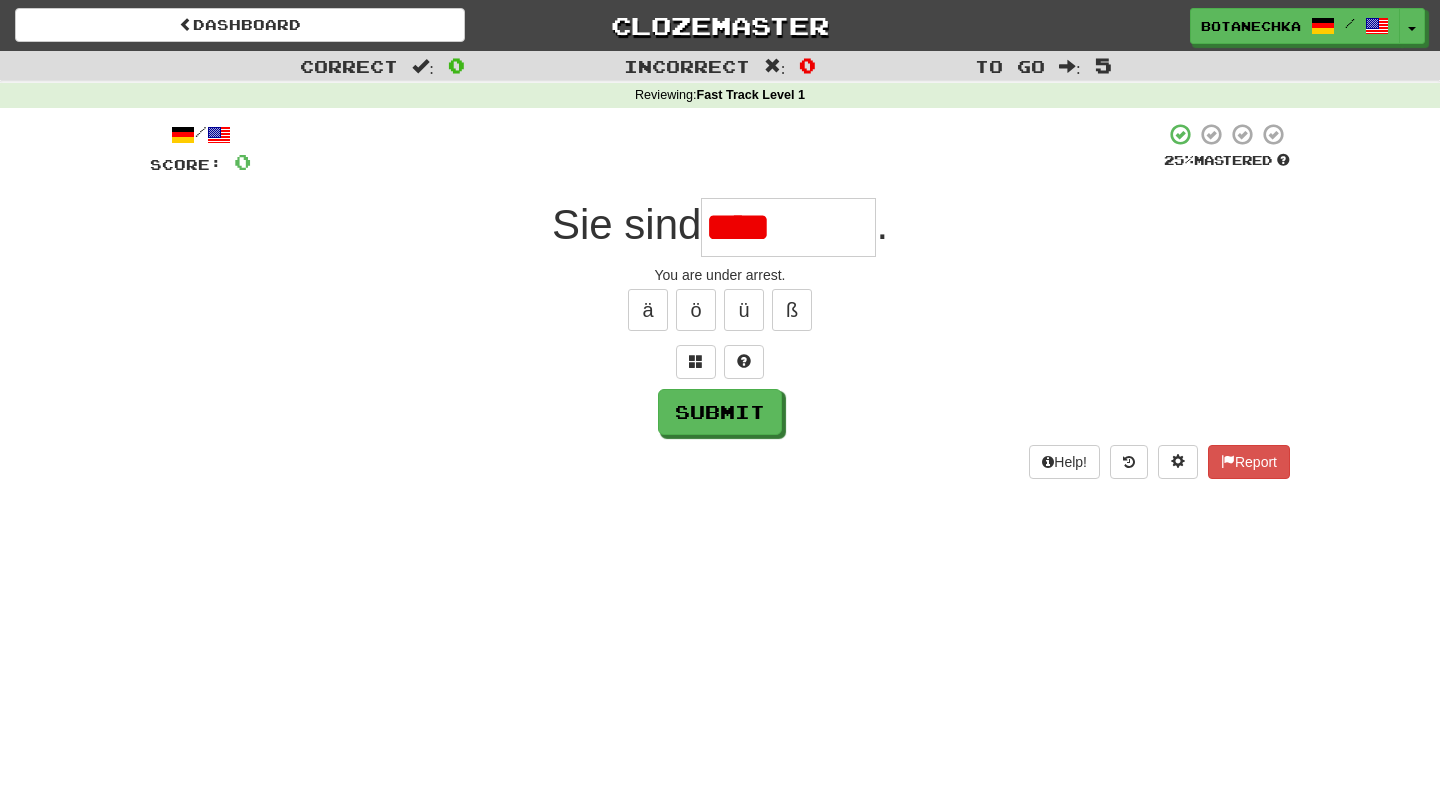 scroll, scrollTop: 0, scrollLeft: 0, axis: both 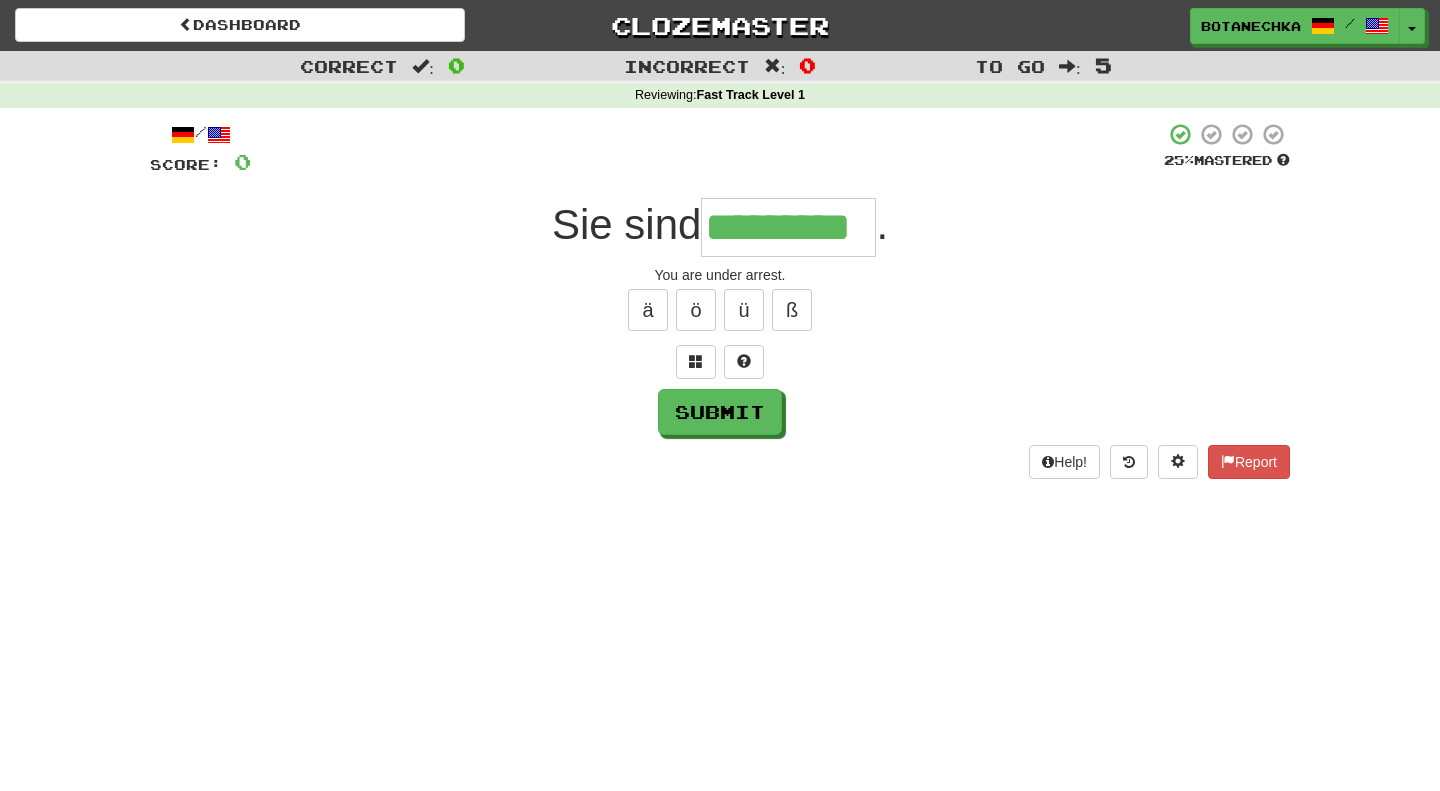 type on "*********" 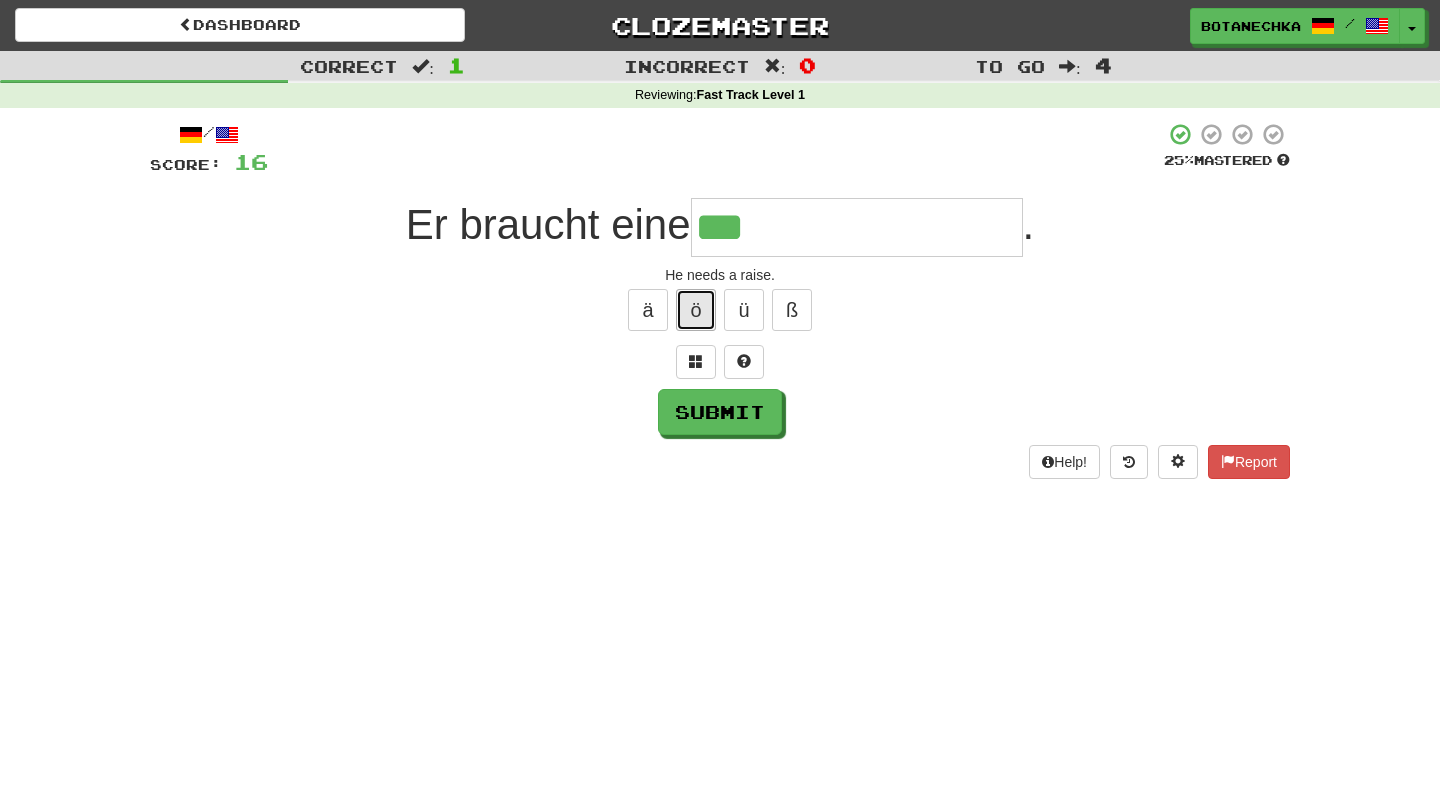 click on "ö" at bounding box center [696, 310] 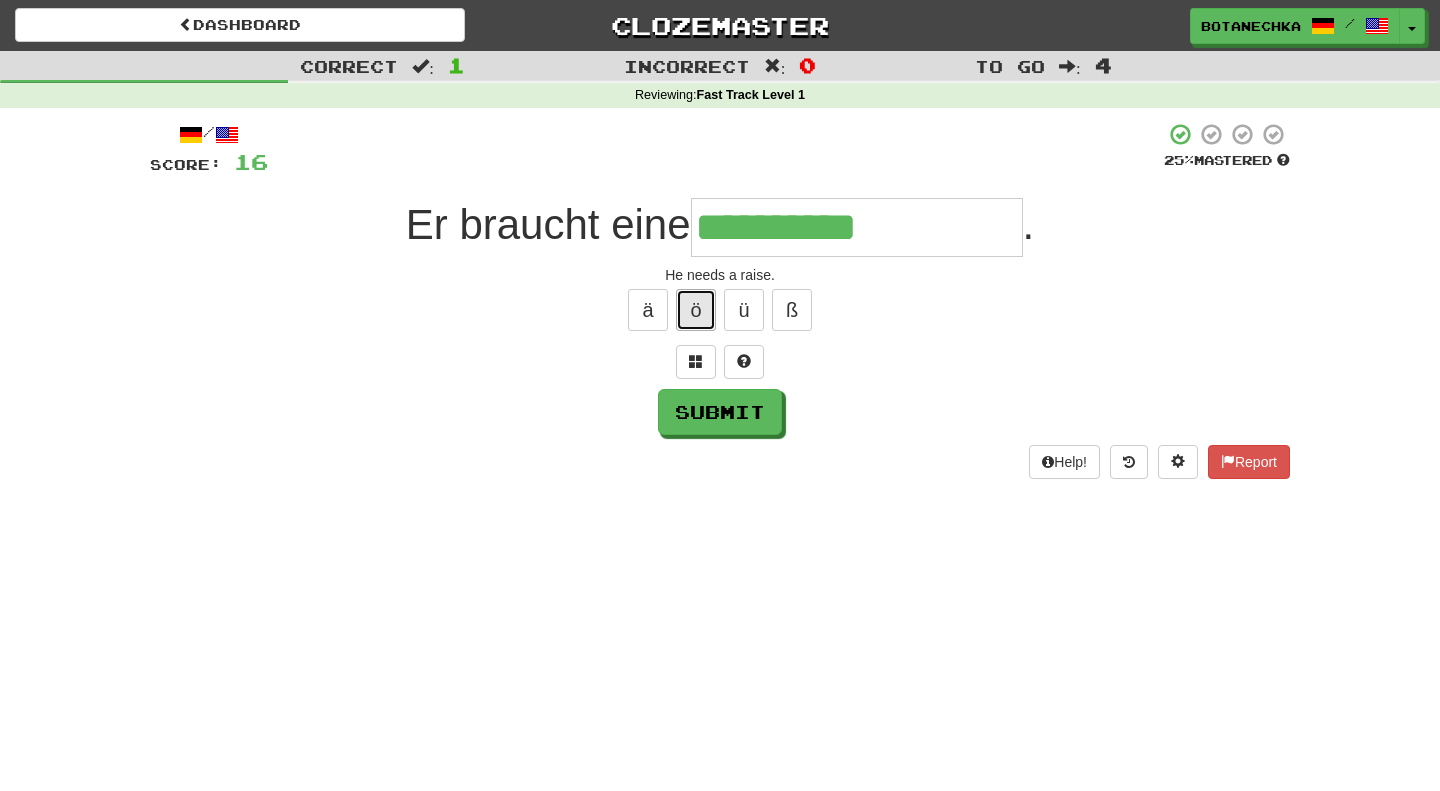 click on "ö" at bounding box center [696, 310] 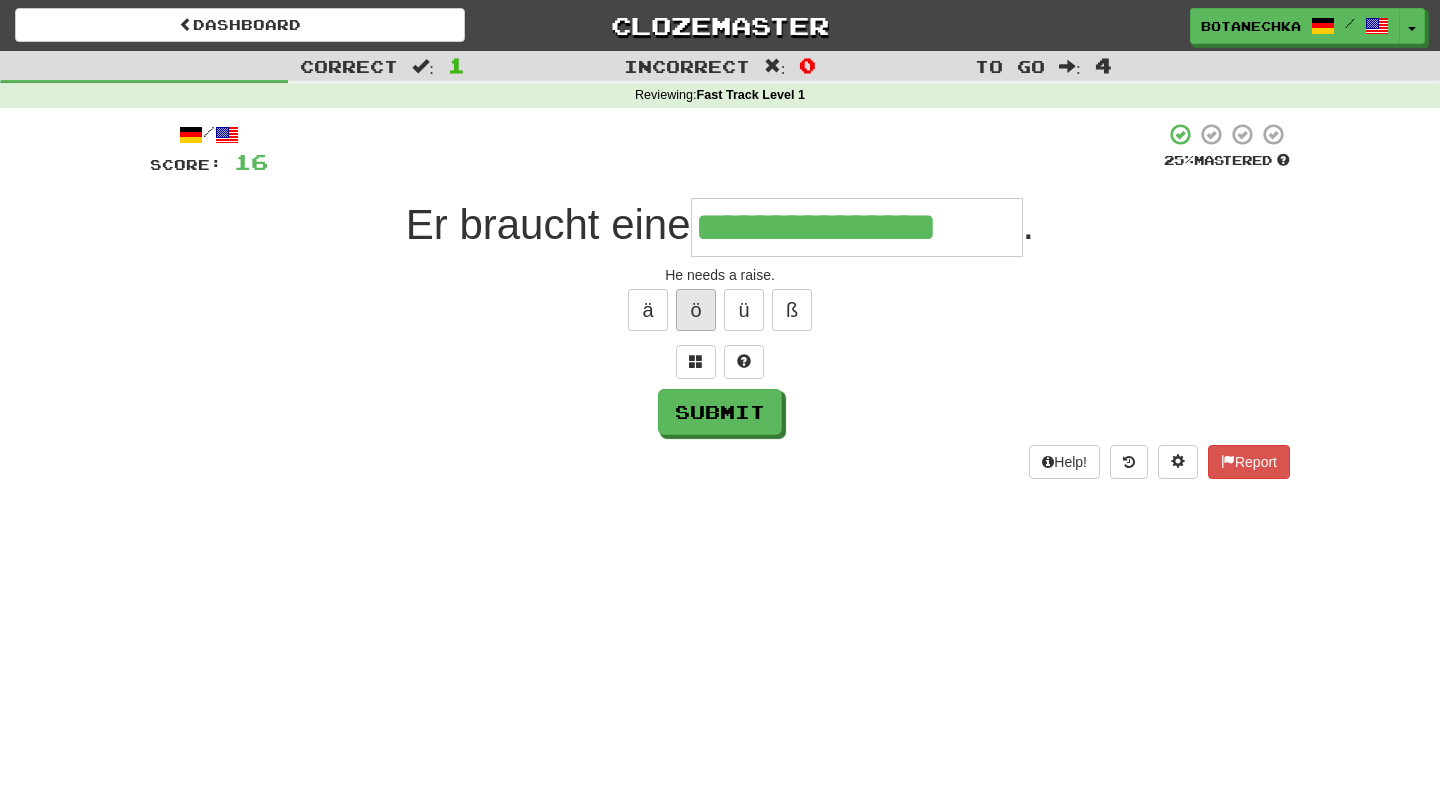 type on "**********" 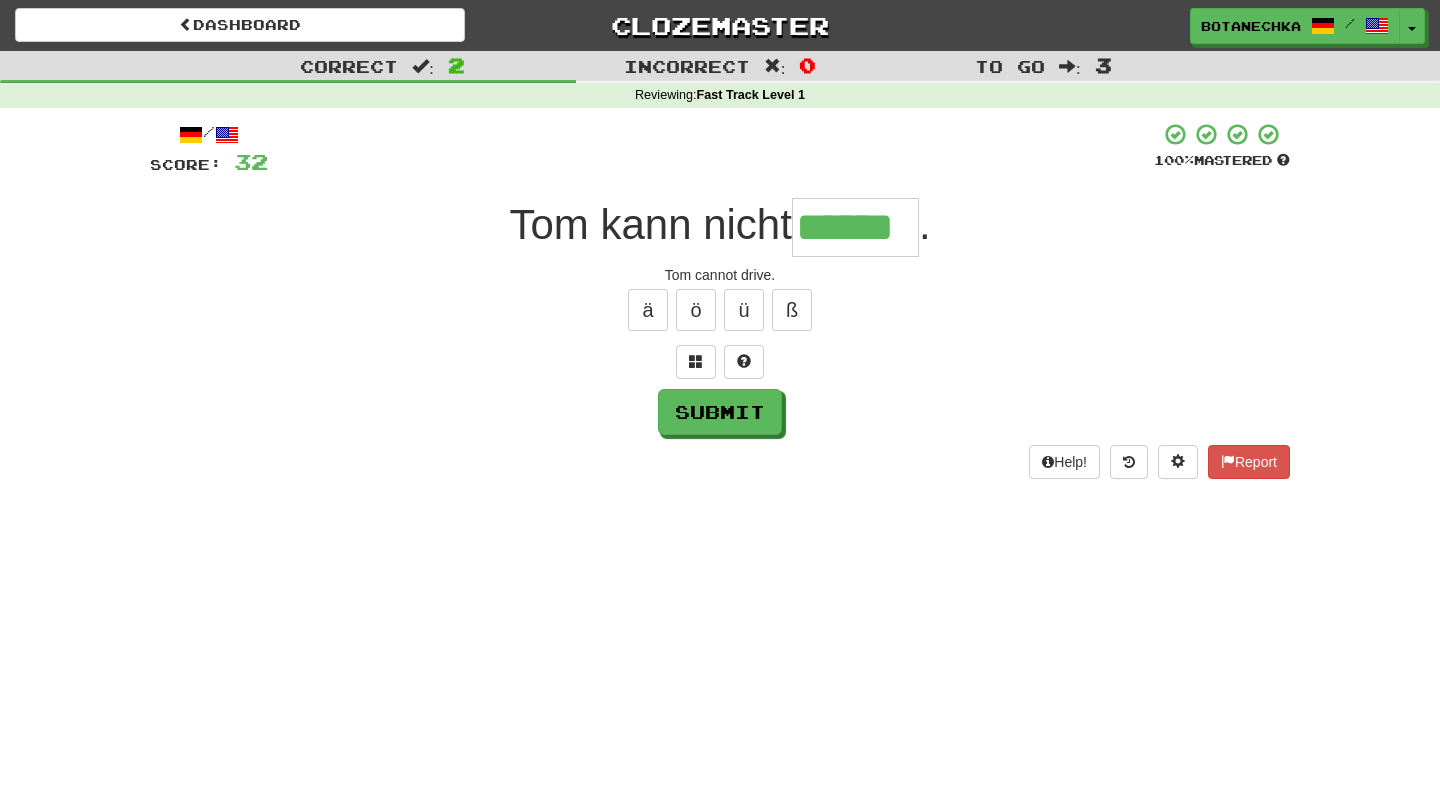 type on "******" 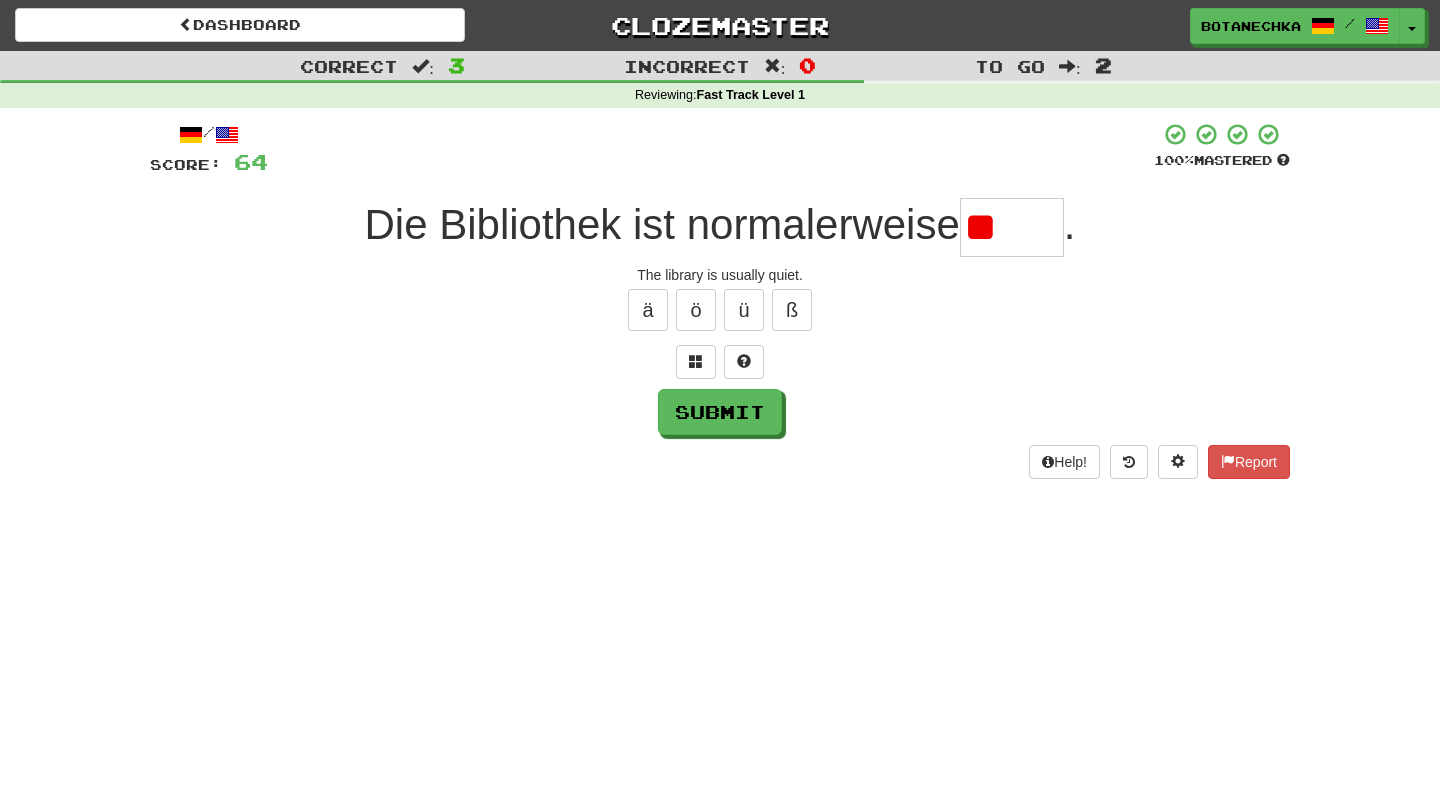 type on "*" 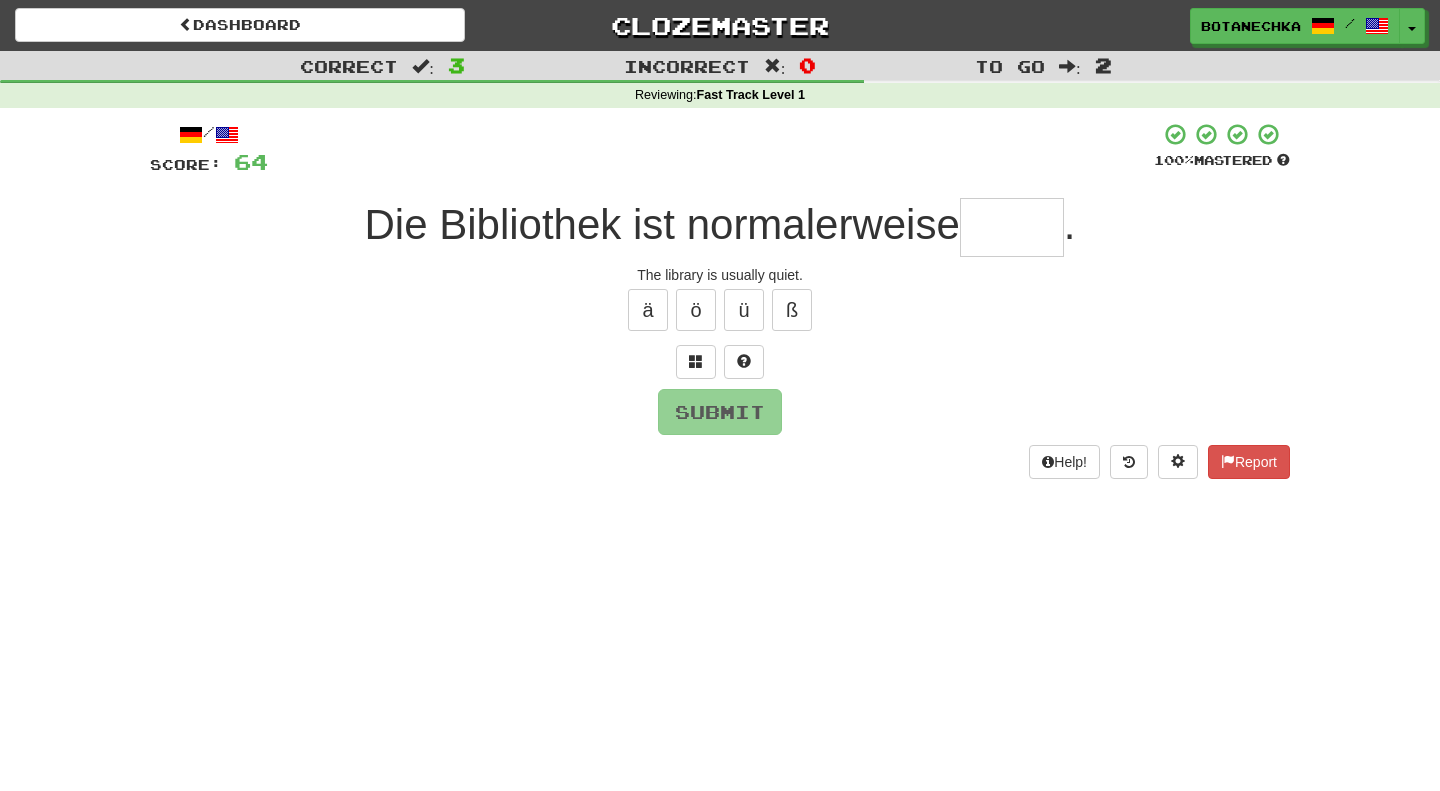 type on "*" 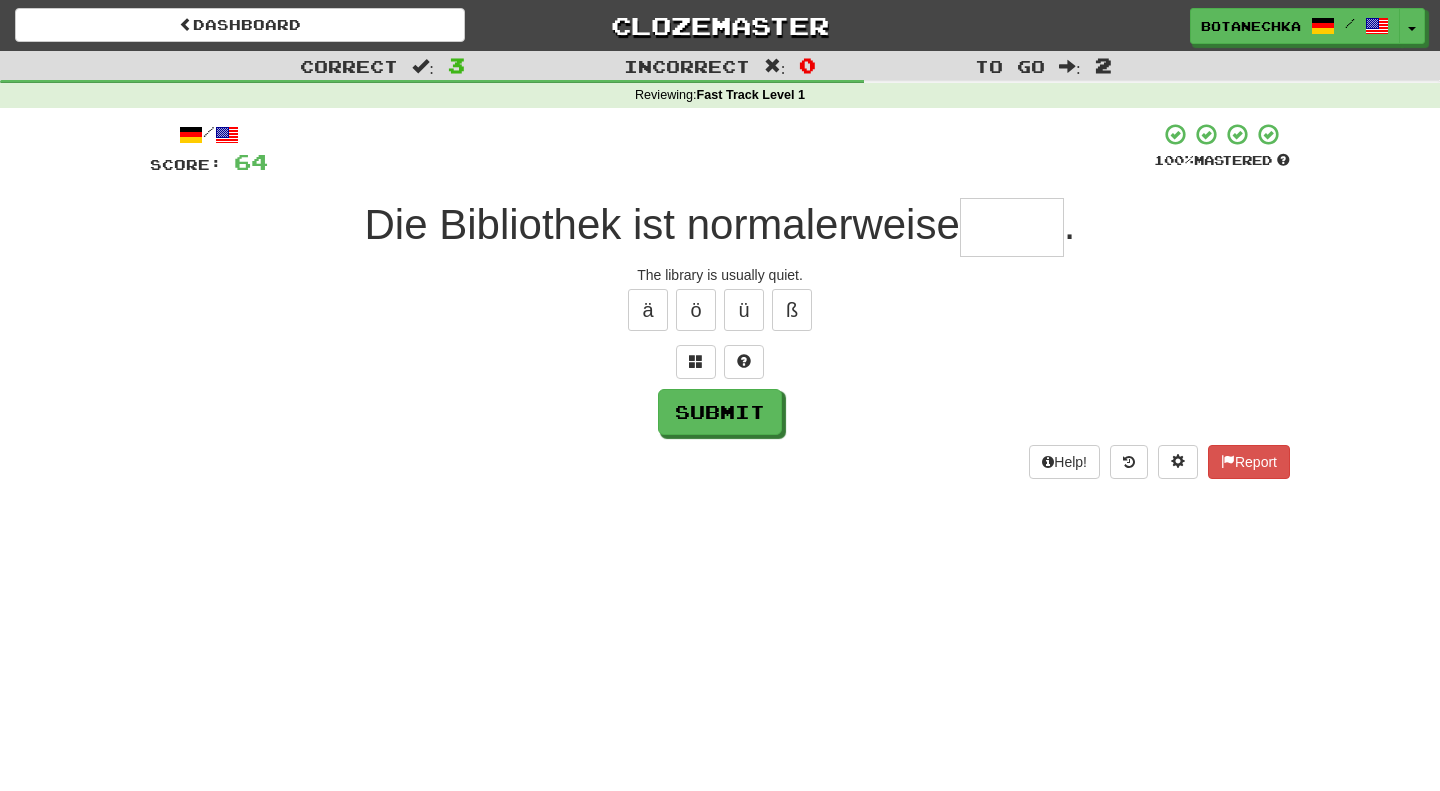 type on "*" 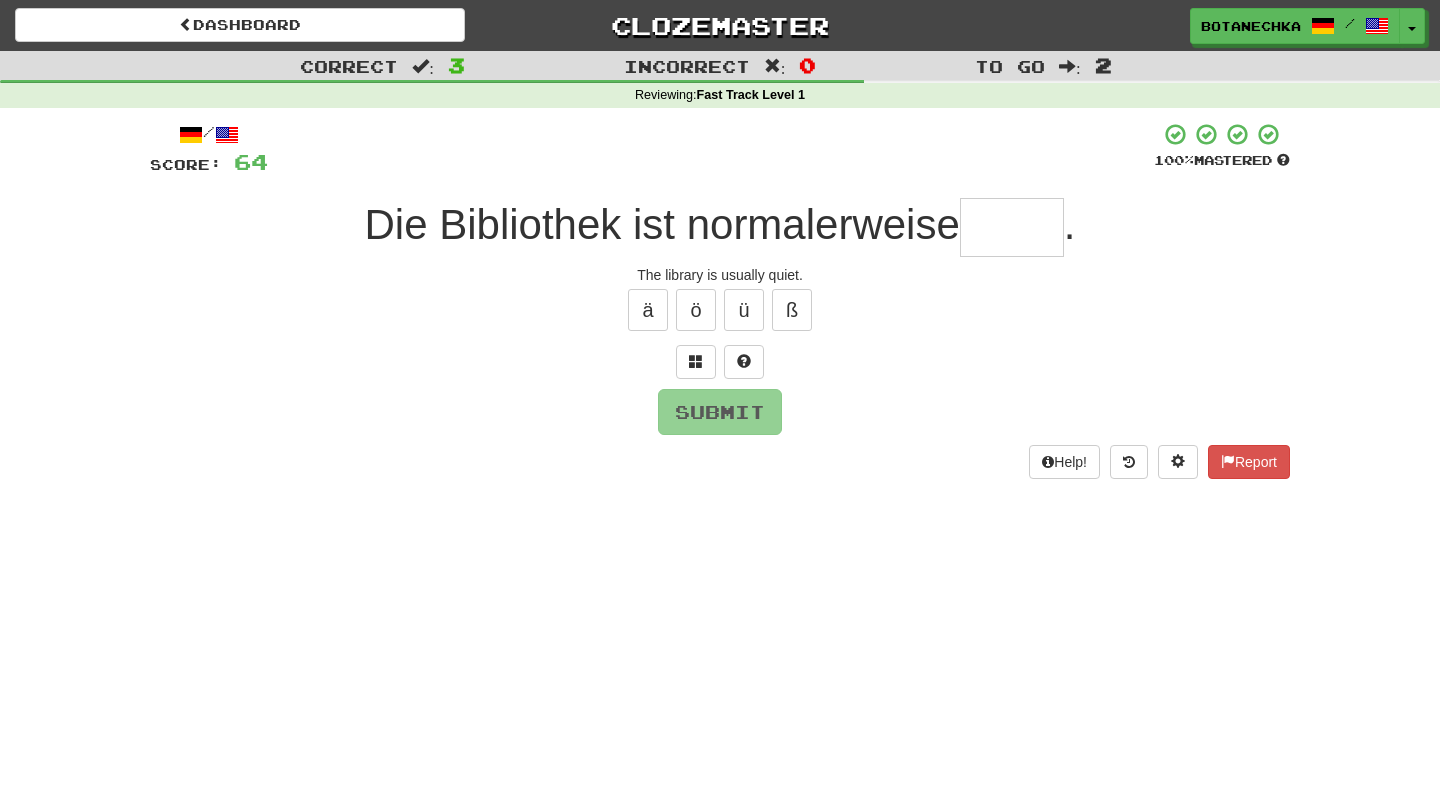 type on "*" 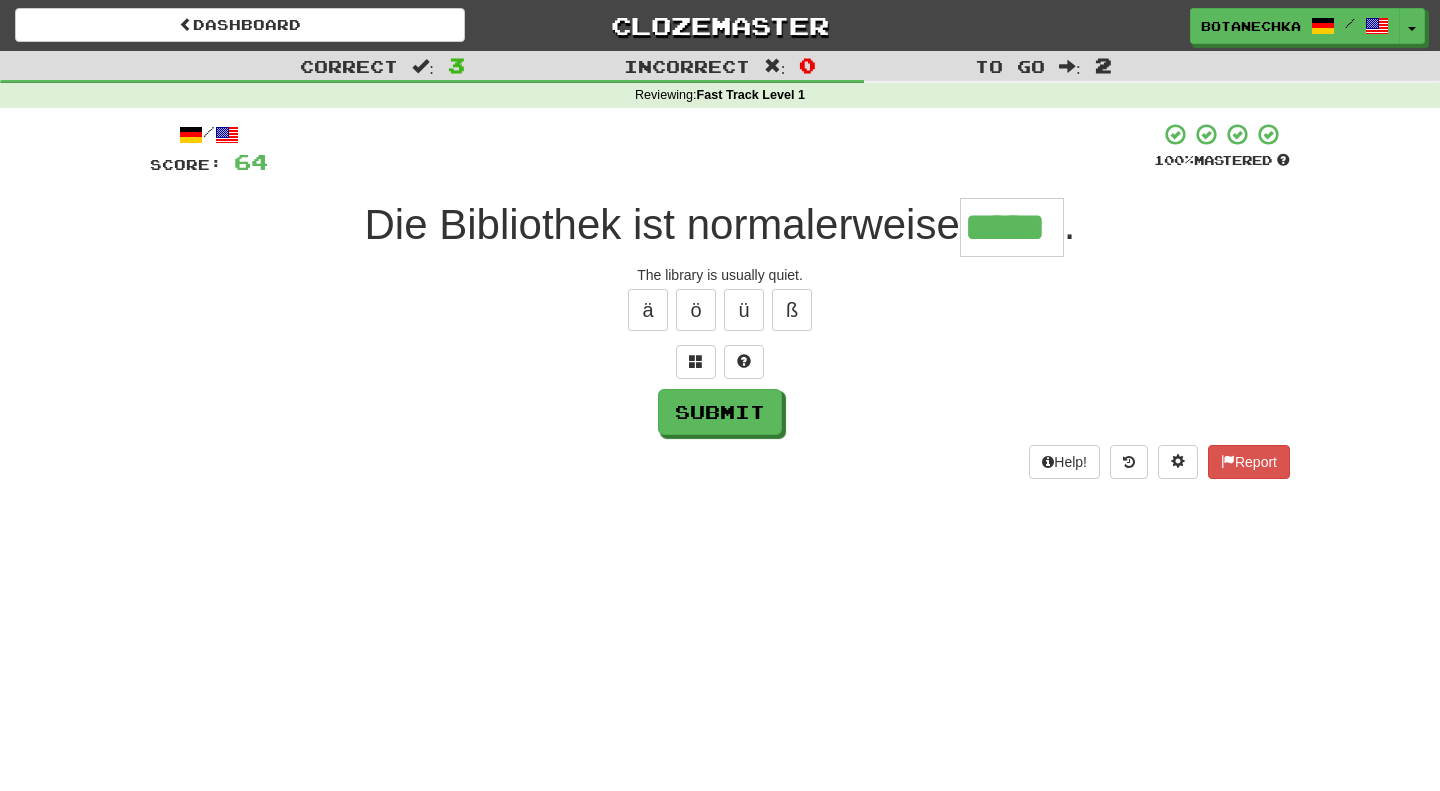 type on "*****" 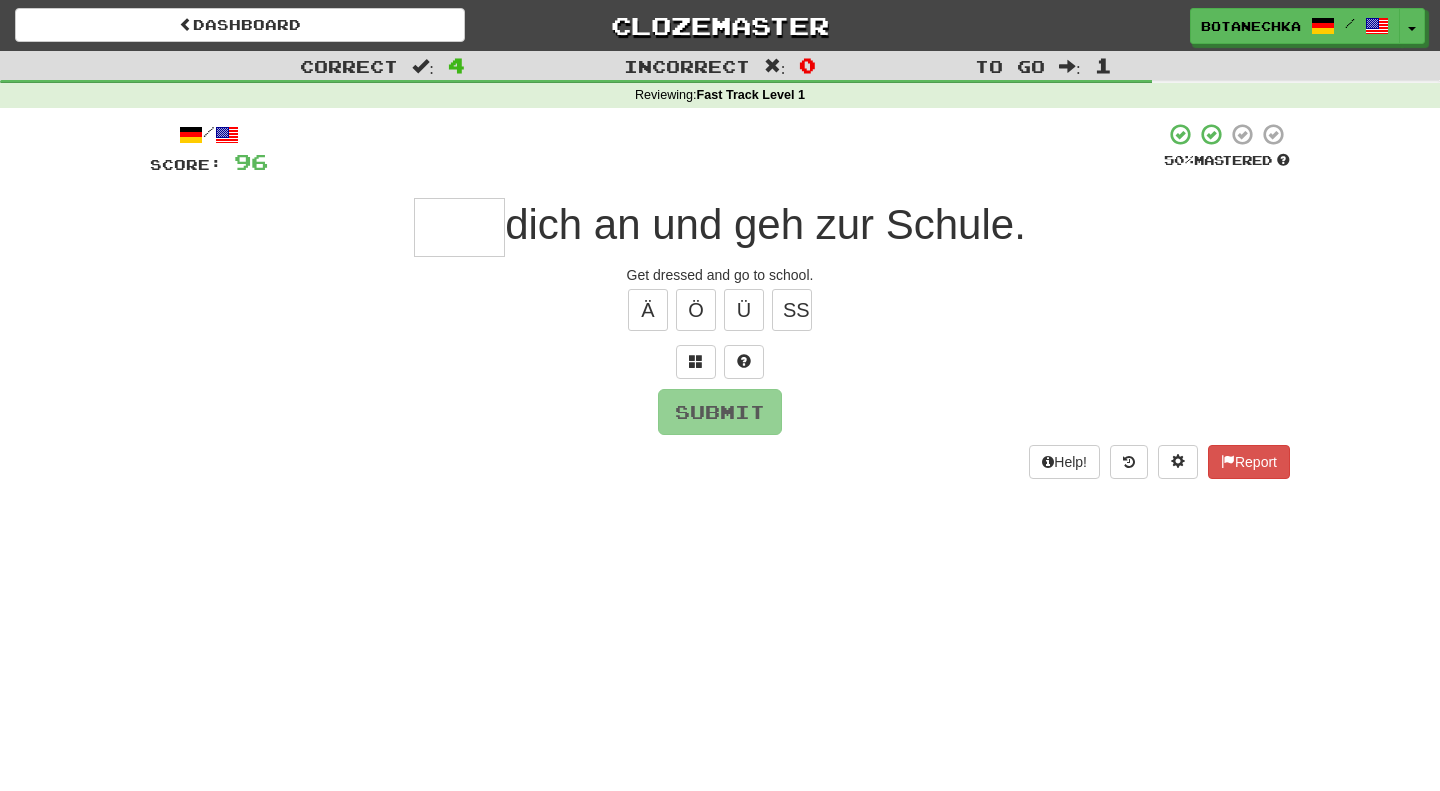 type on "*" 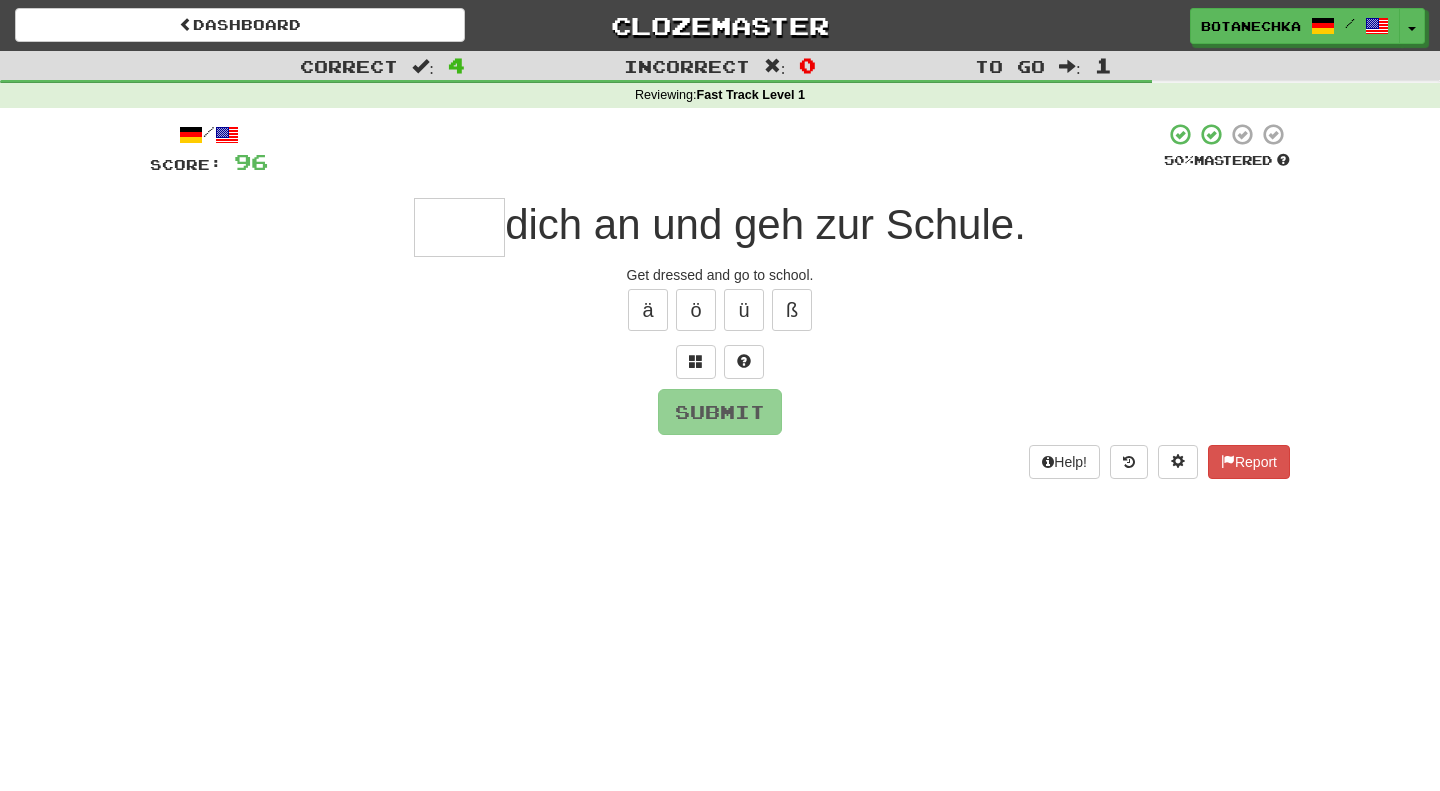 type on "*" 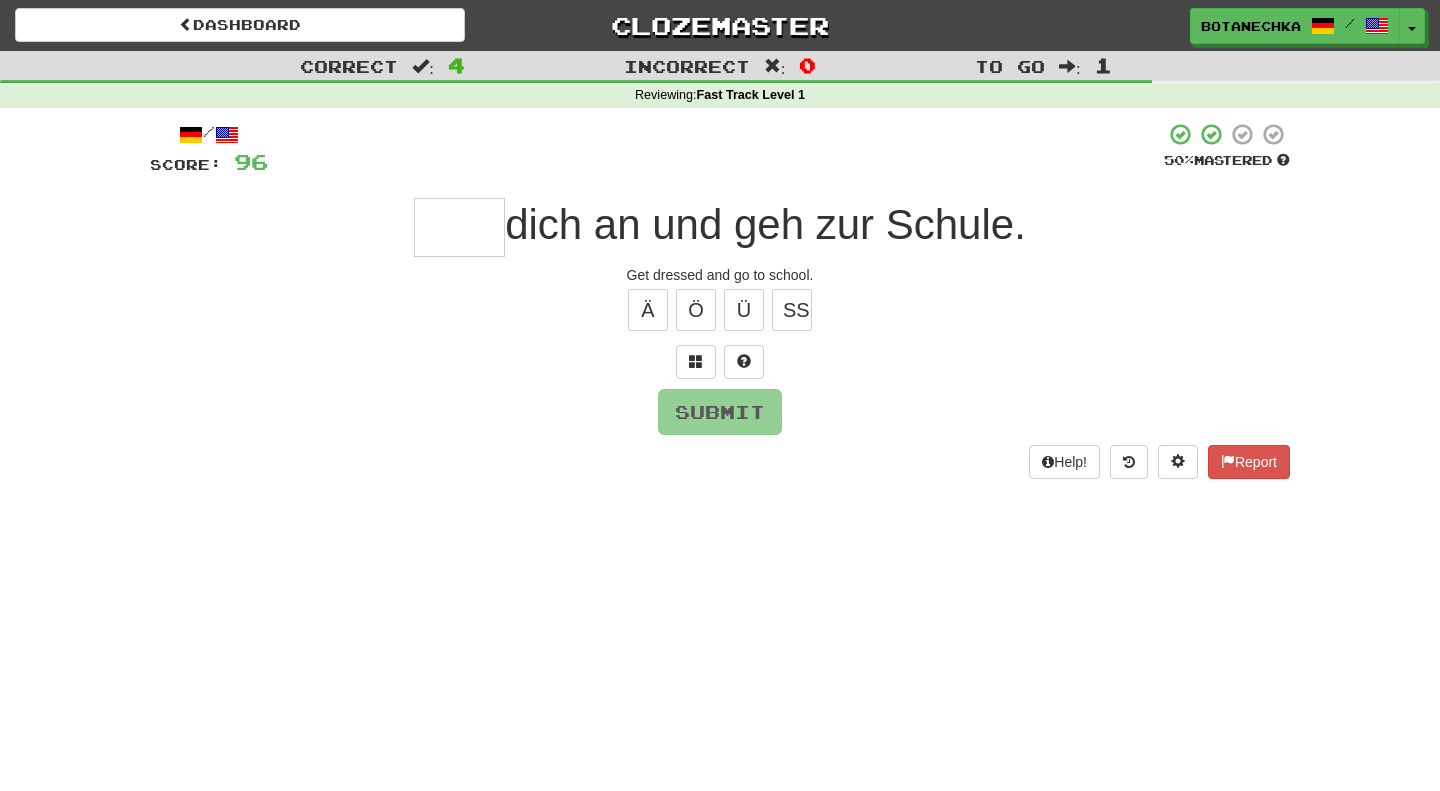 type on "*" 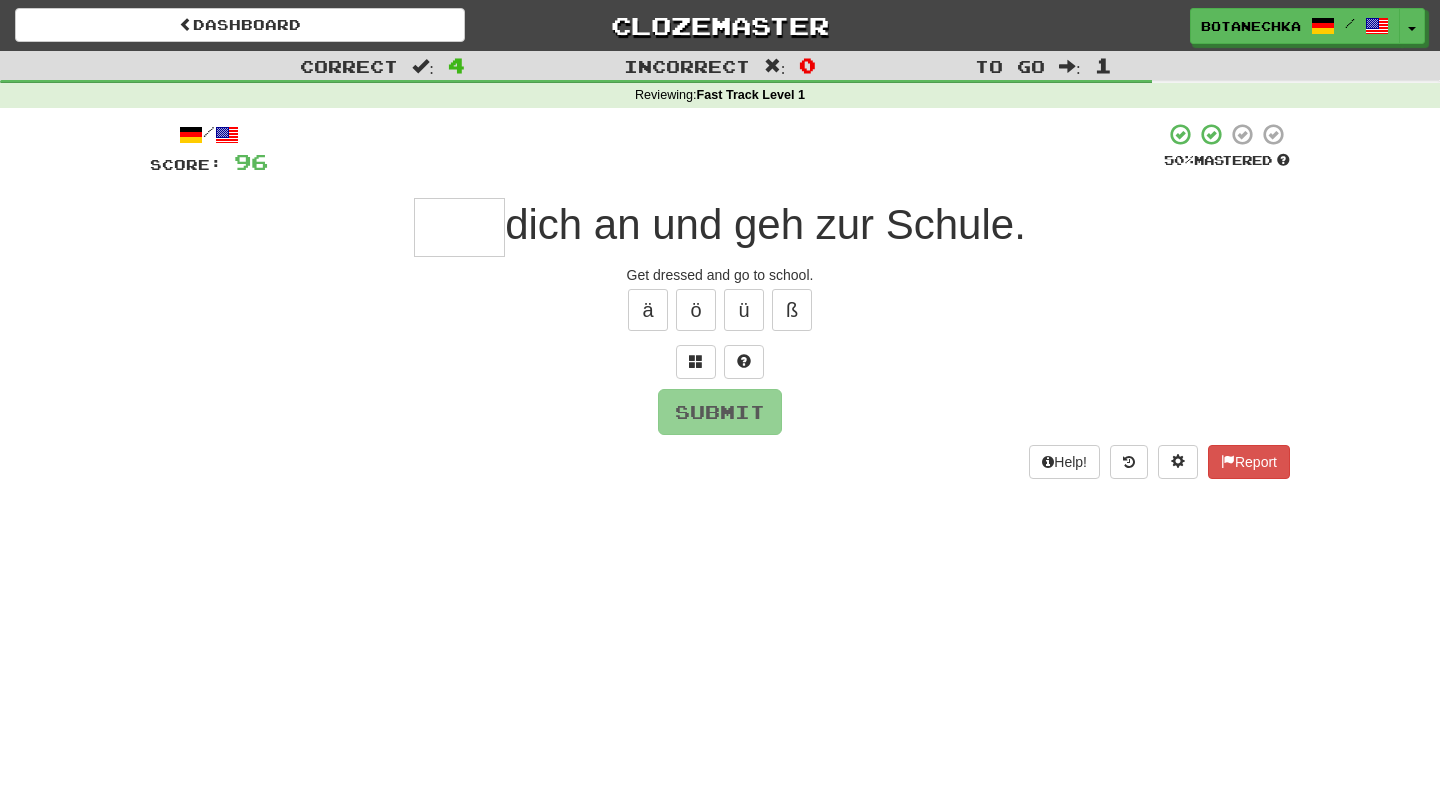 type on "*" 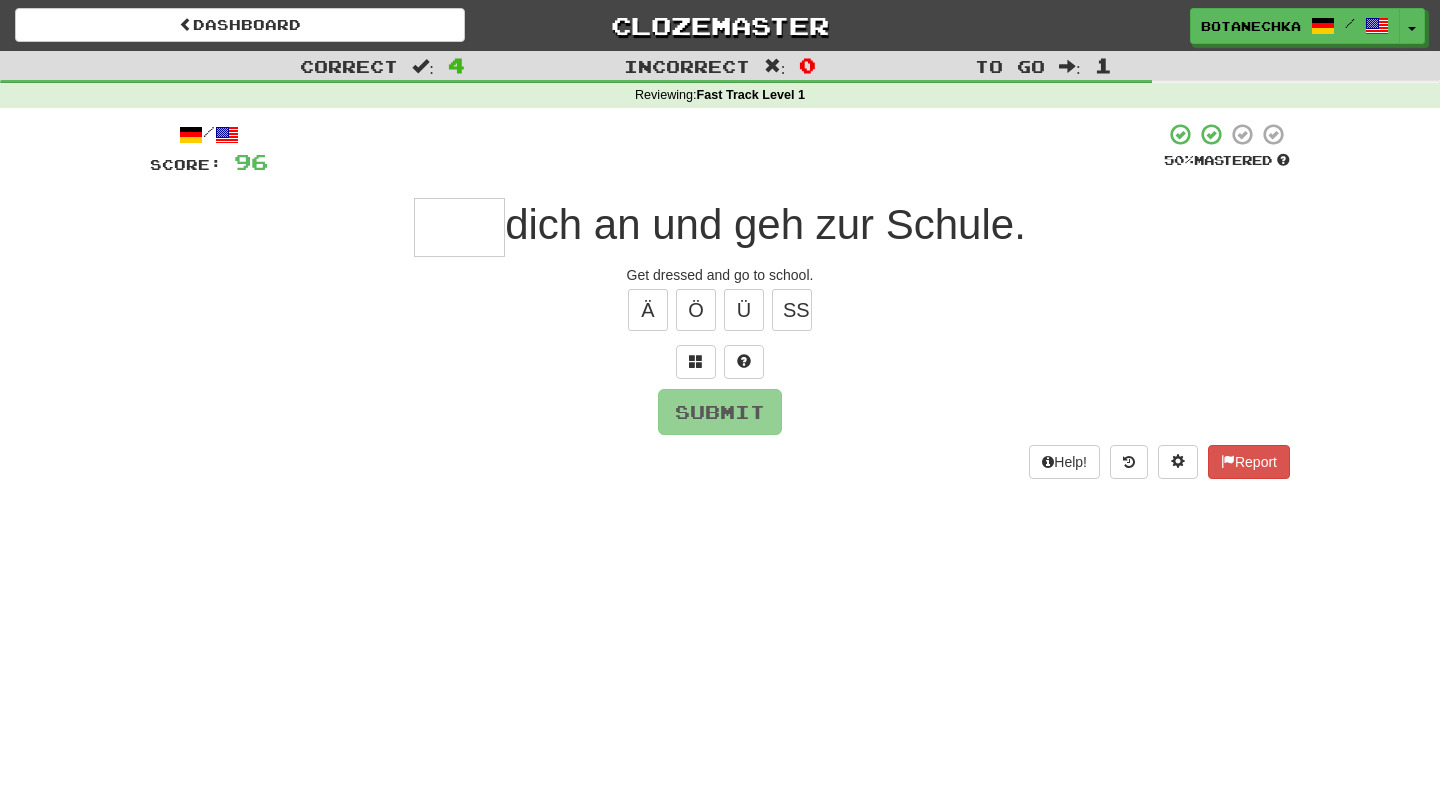 type on "*" 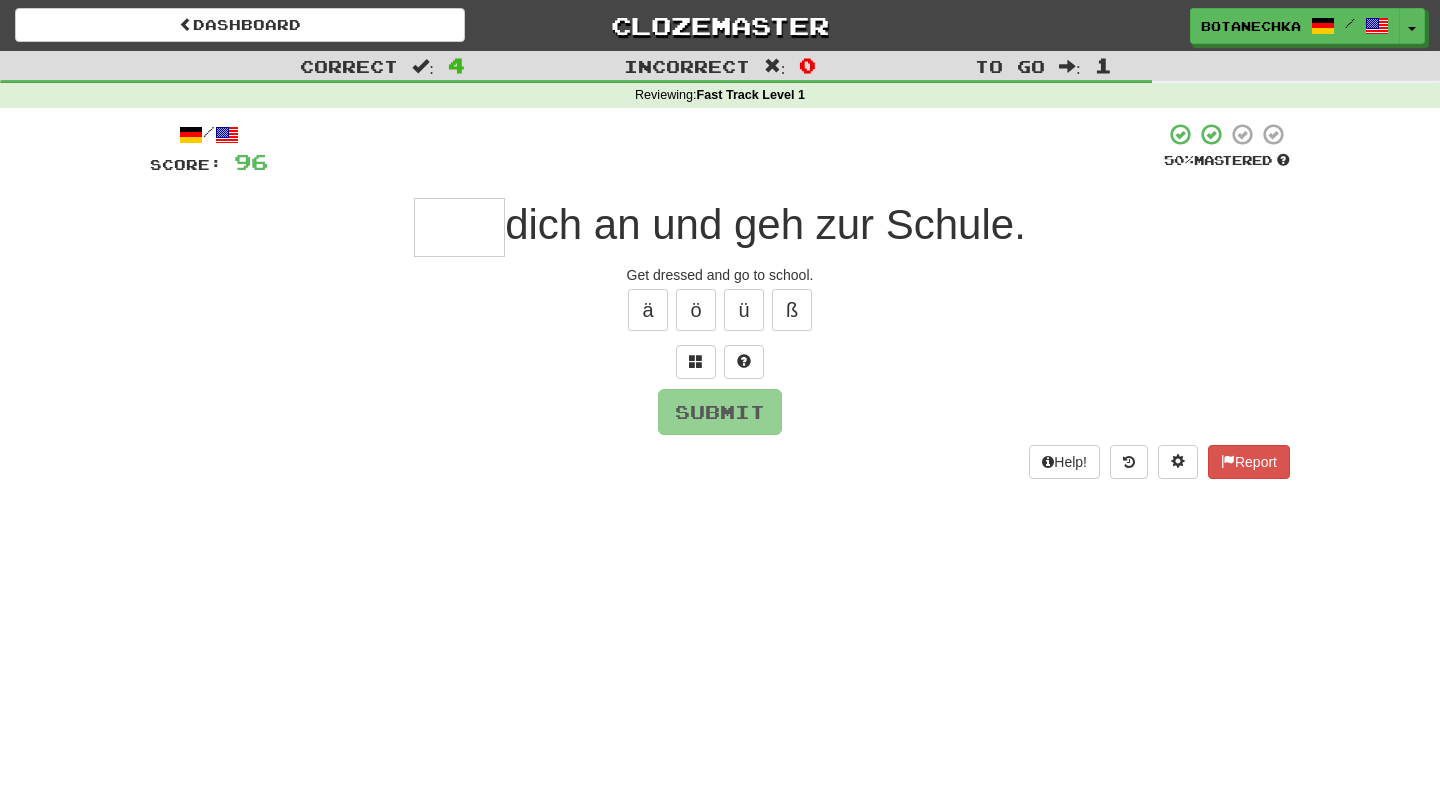 type on "*" 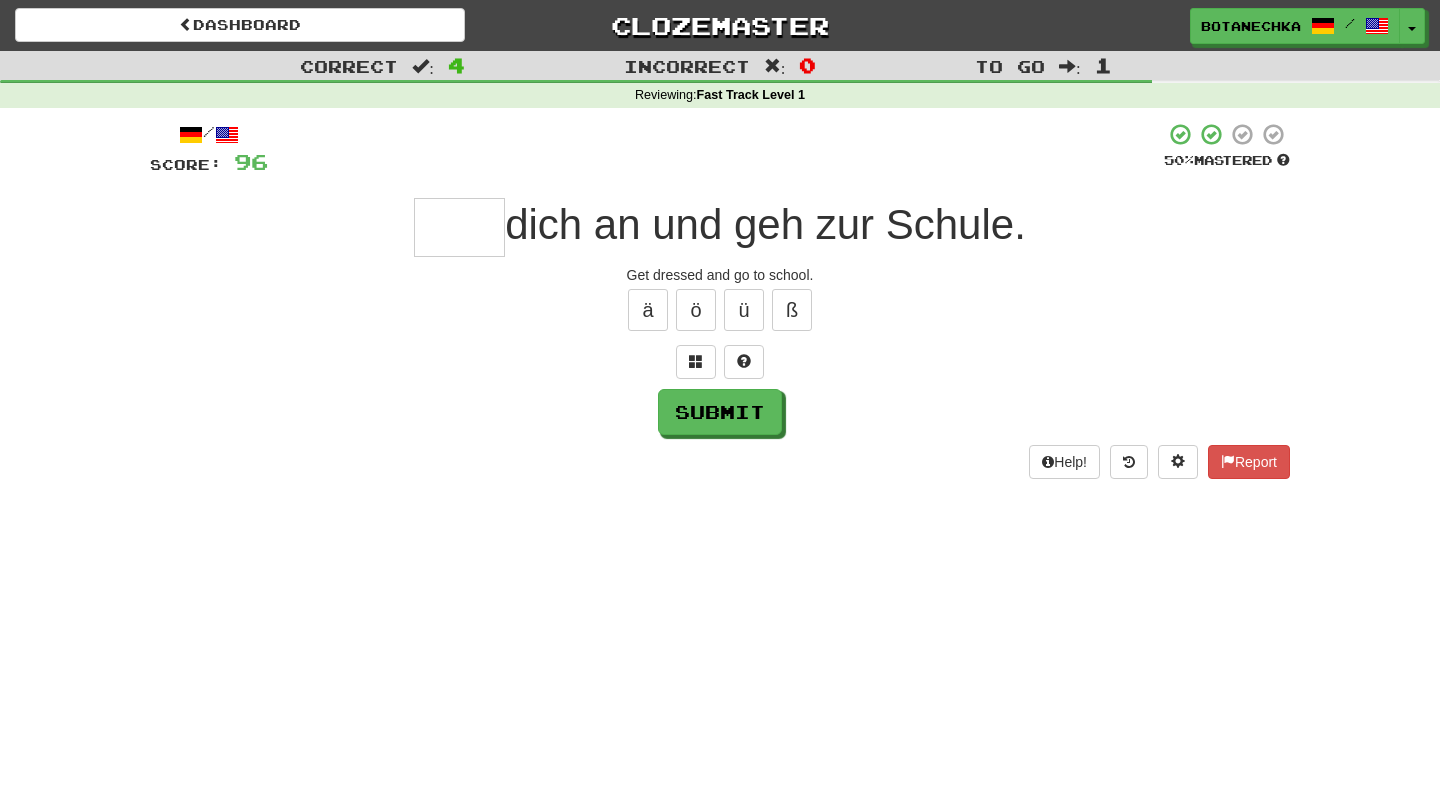 type on "*" 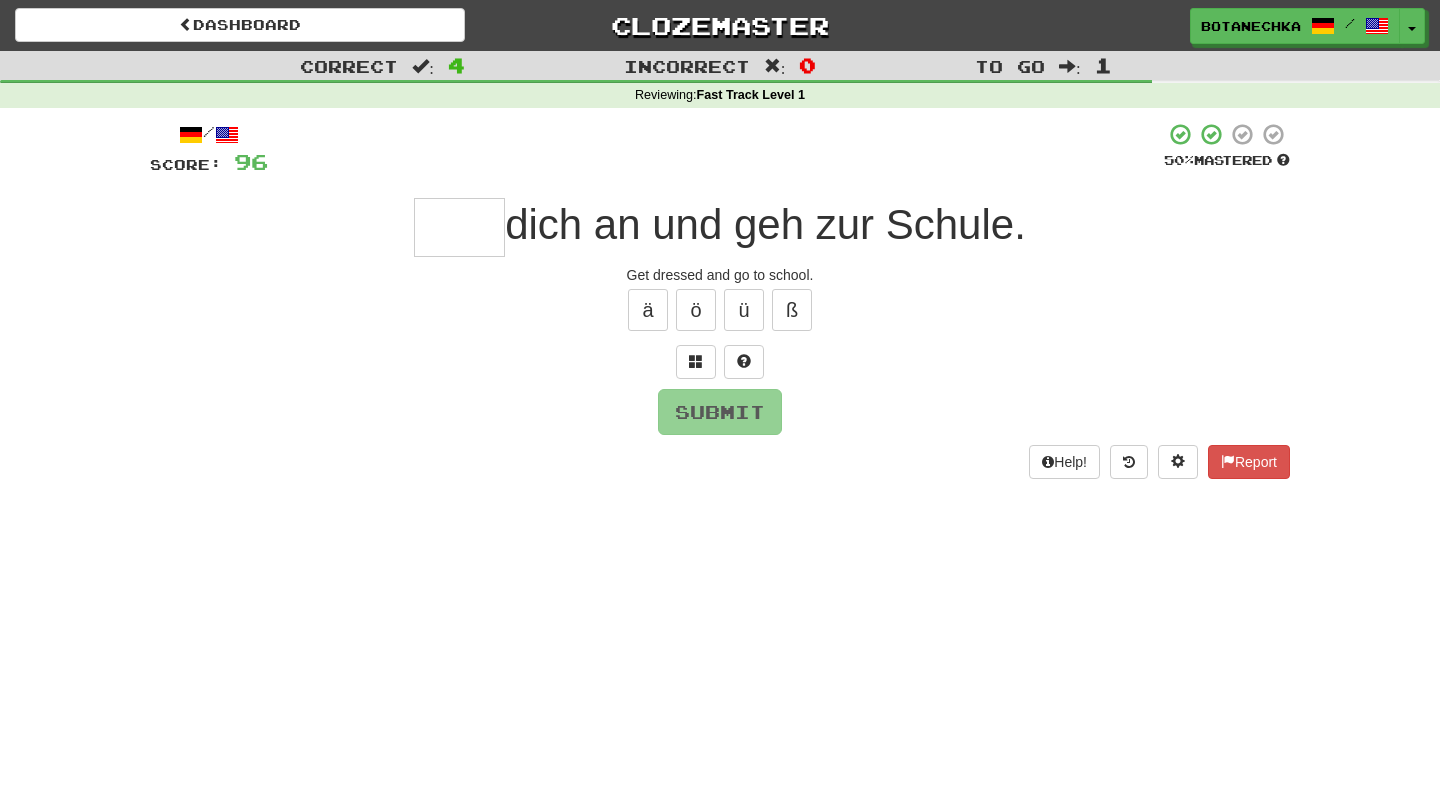 type on "*" 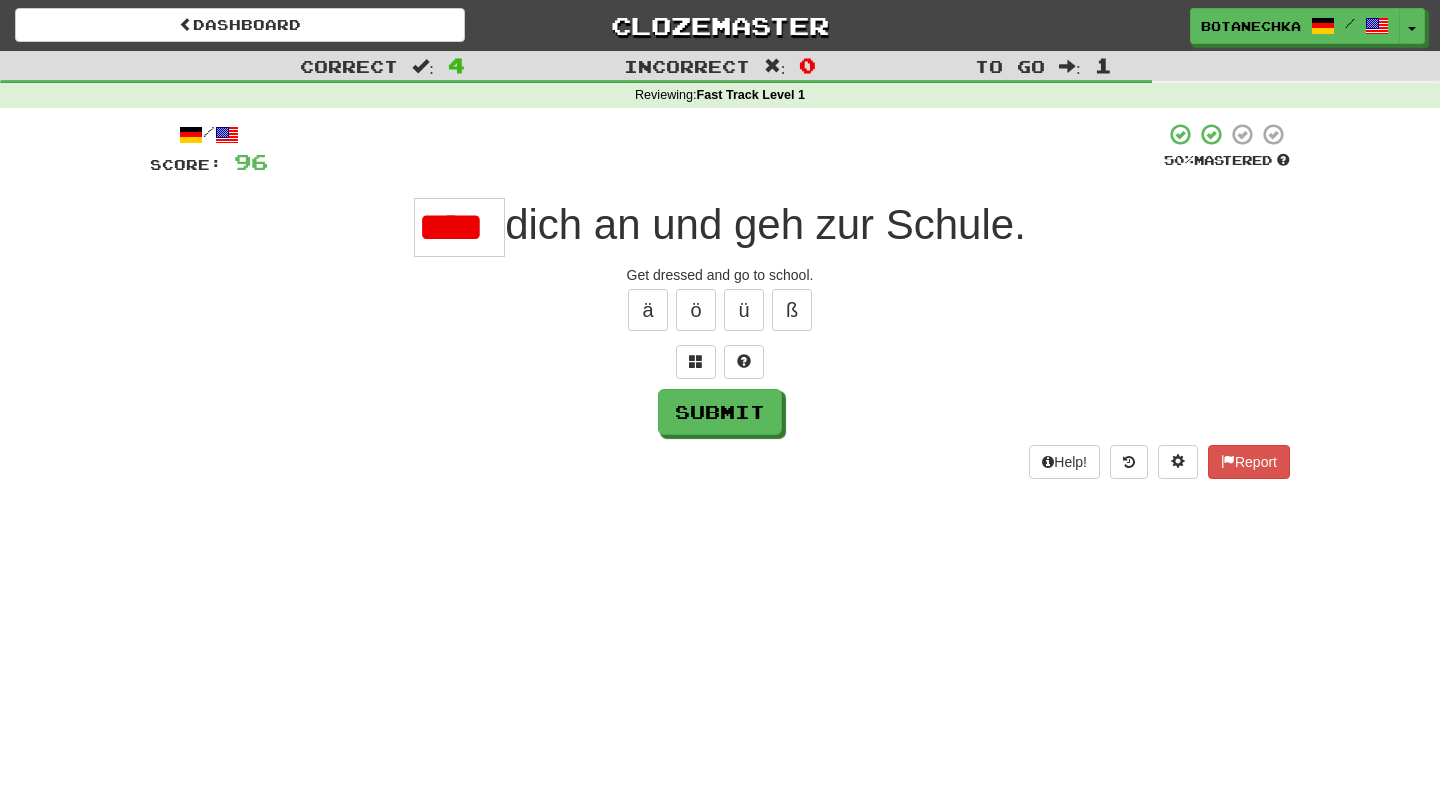 scroll, scrollTop: 0, scrollLeft: 0, axis: both 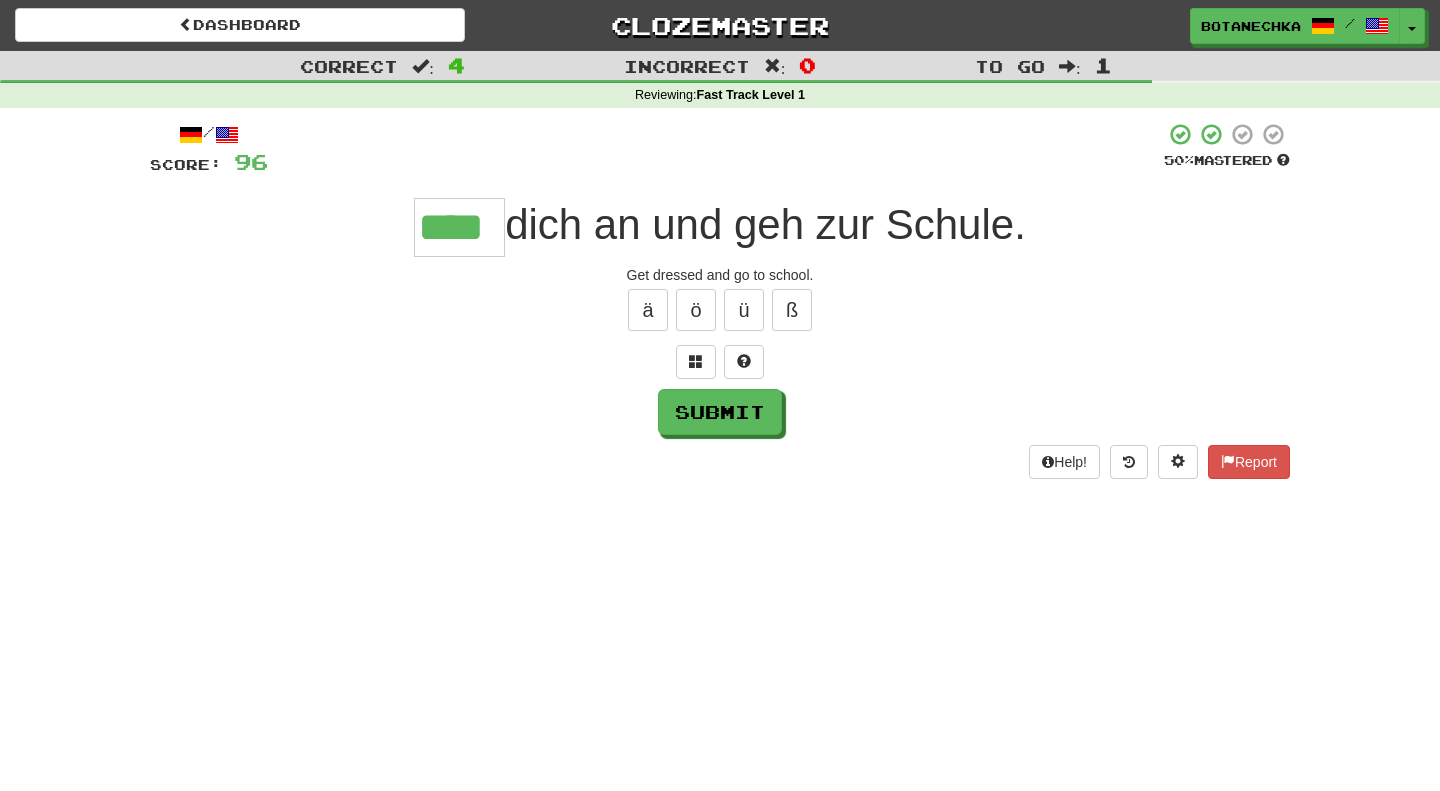 type on "****" 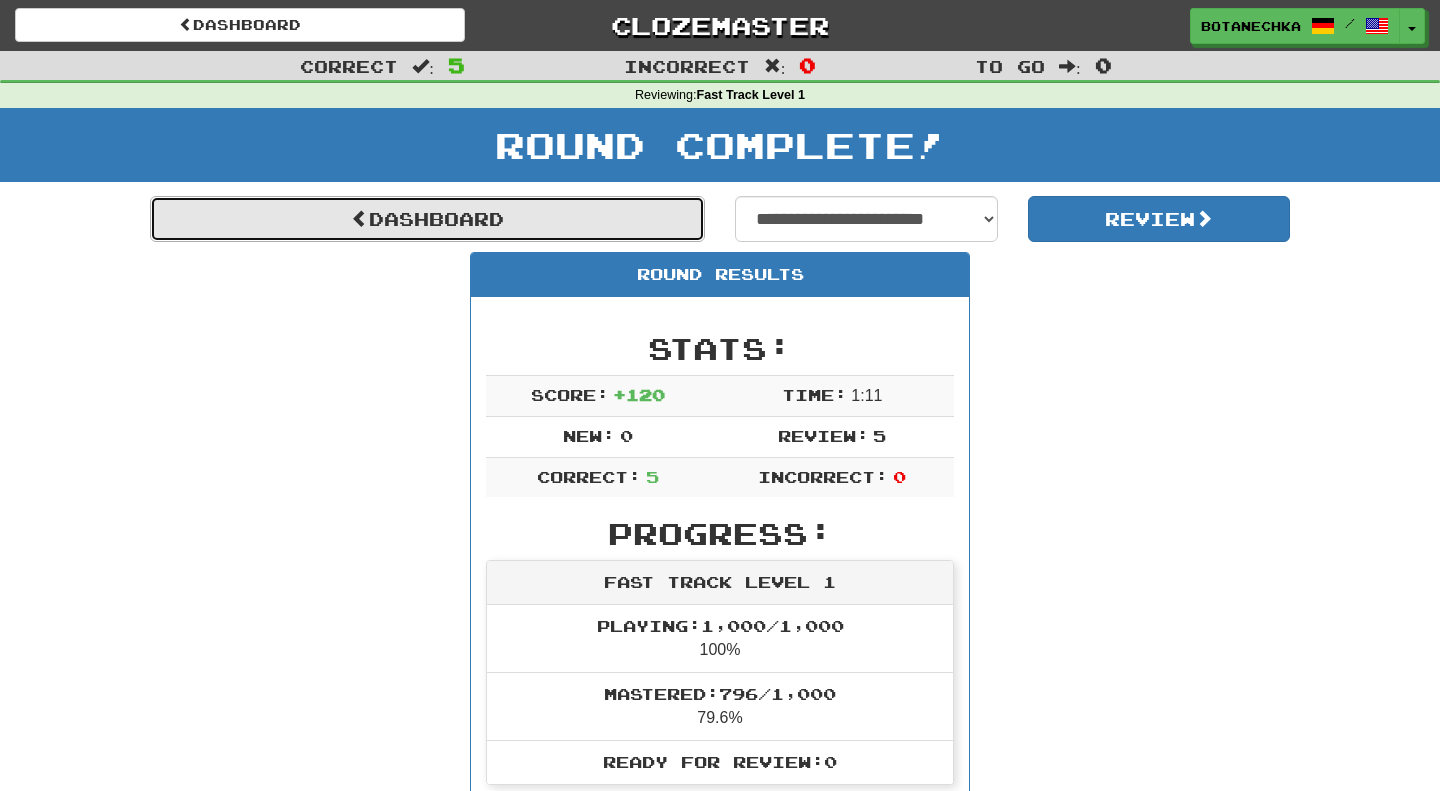 click on "Dashboard" at bounding box center (427, 219) 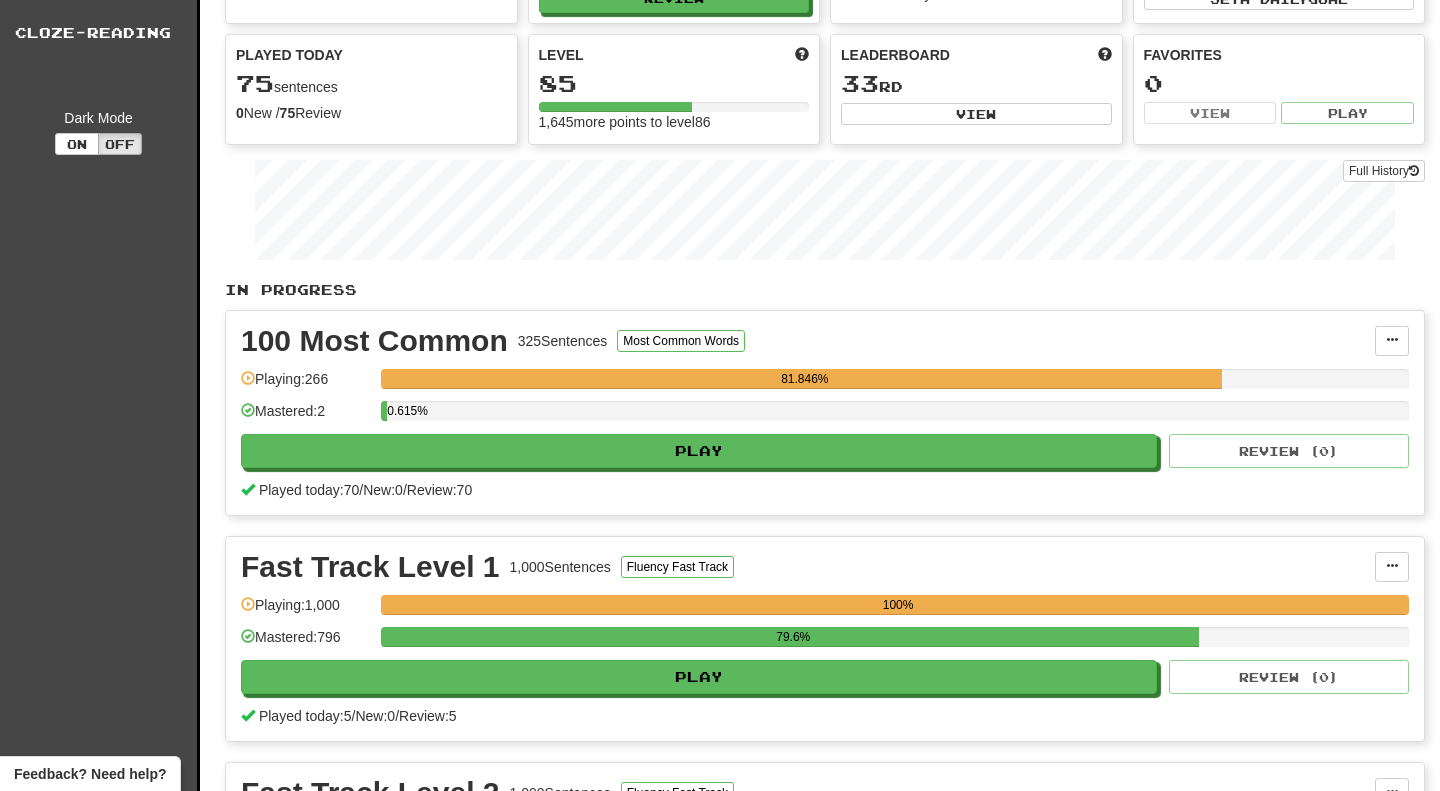 scroll, scrollTop: 0, scrollLeft: 0, axis: both 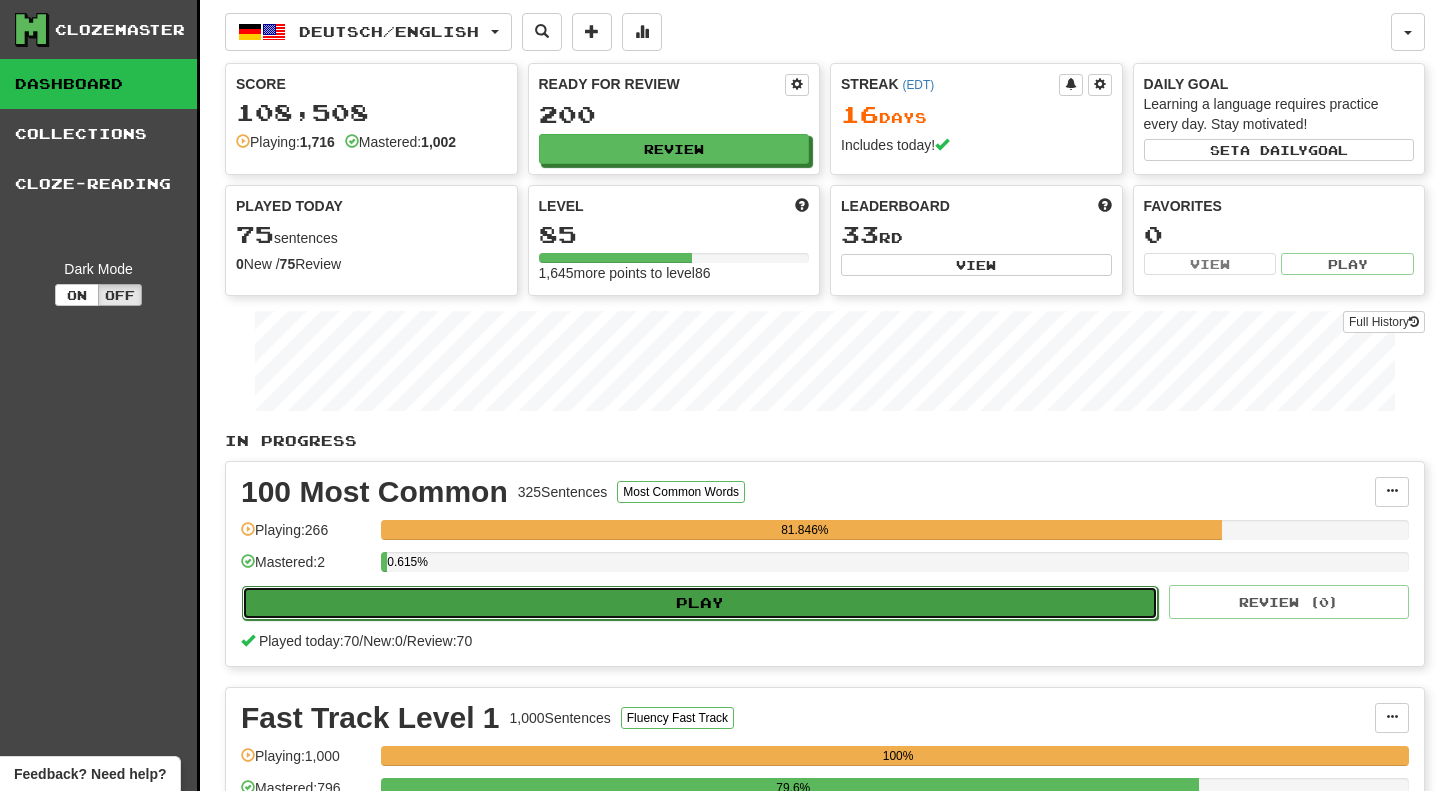 click on "Play" at bounding box center [700, 603] 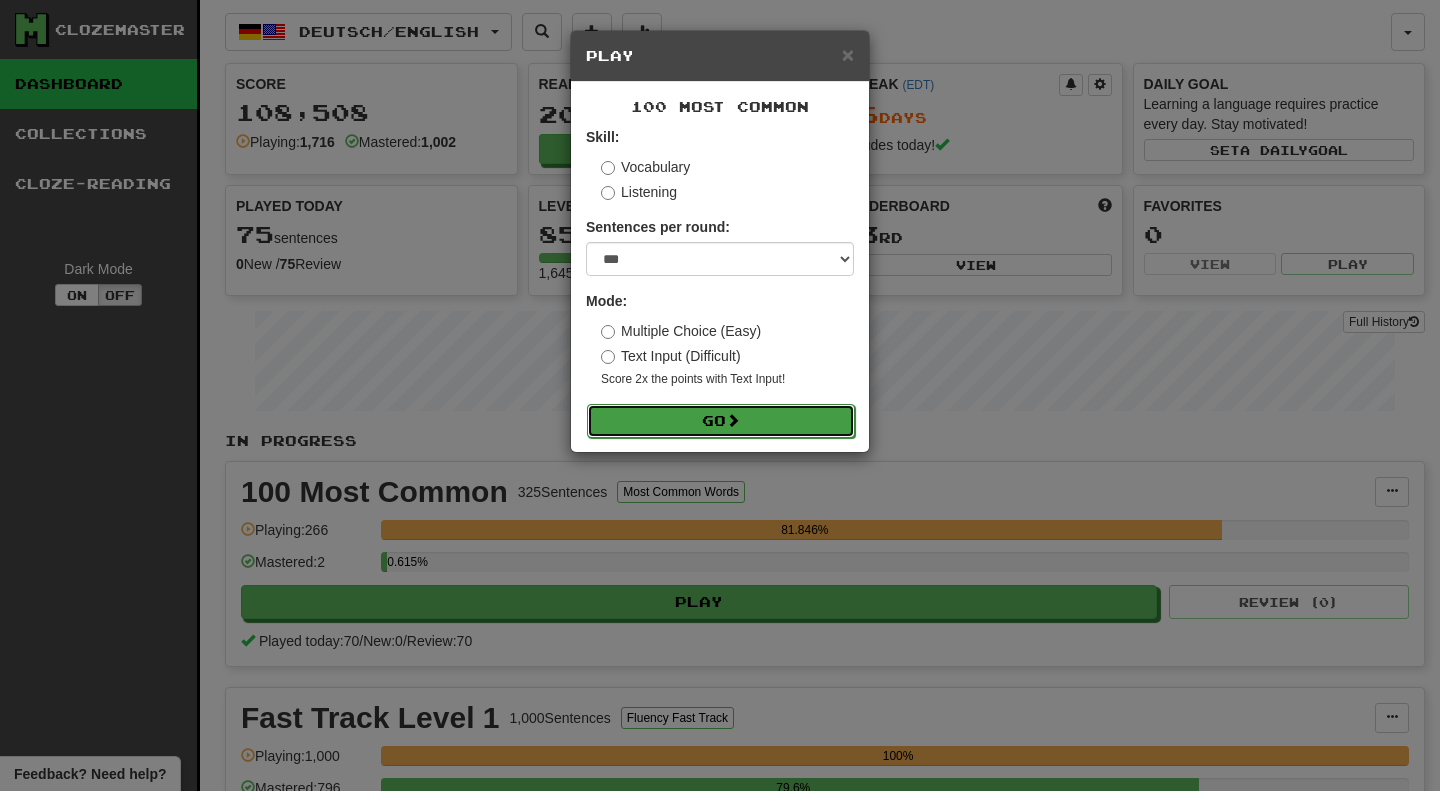 click on "Go" at bounding box center [721, 421] 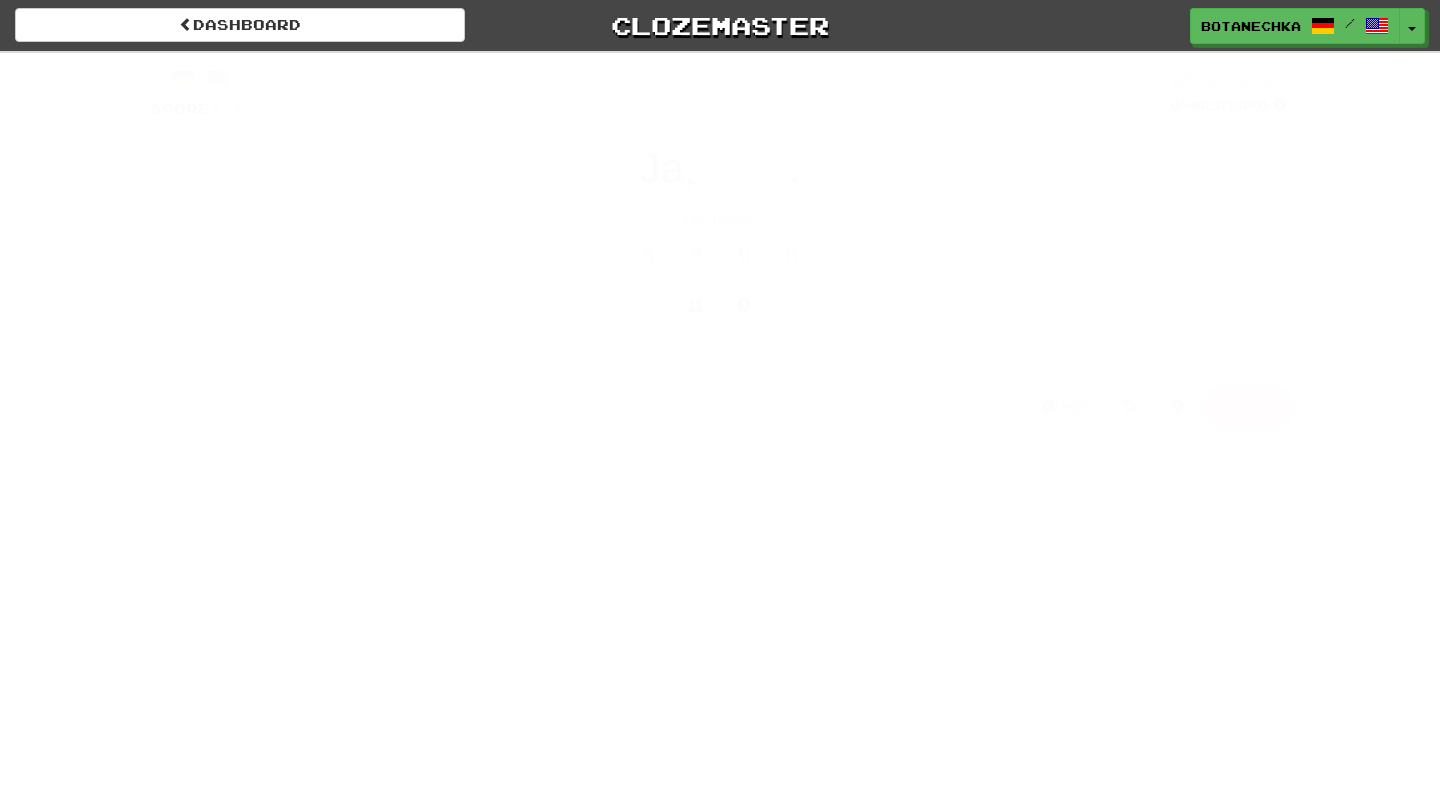 scroll, scrollTop: 0, scrollLeft: 0, axis: both 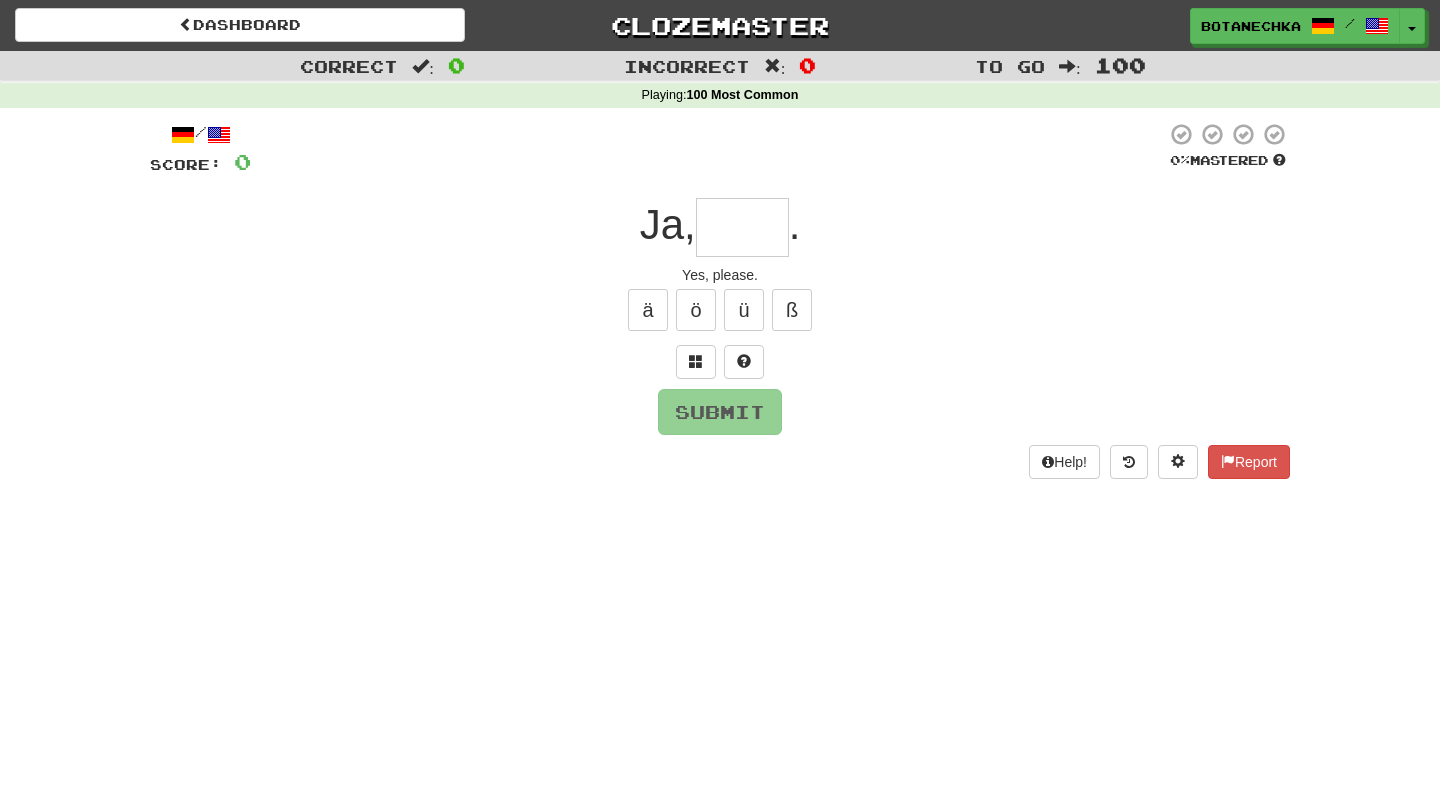 click at bounding box center [742, 227] 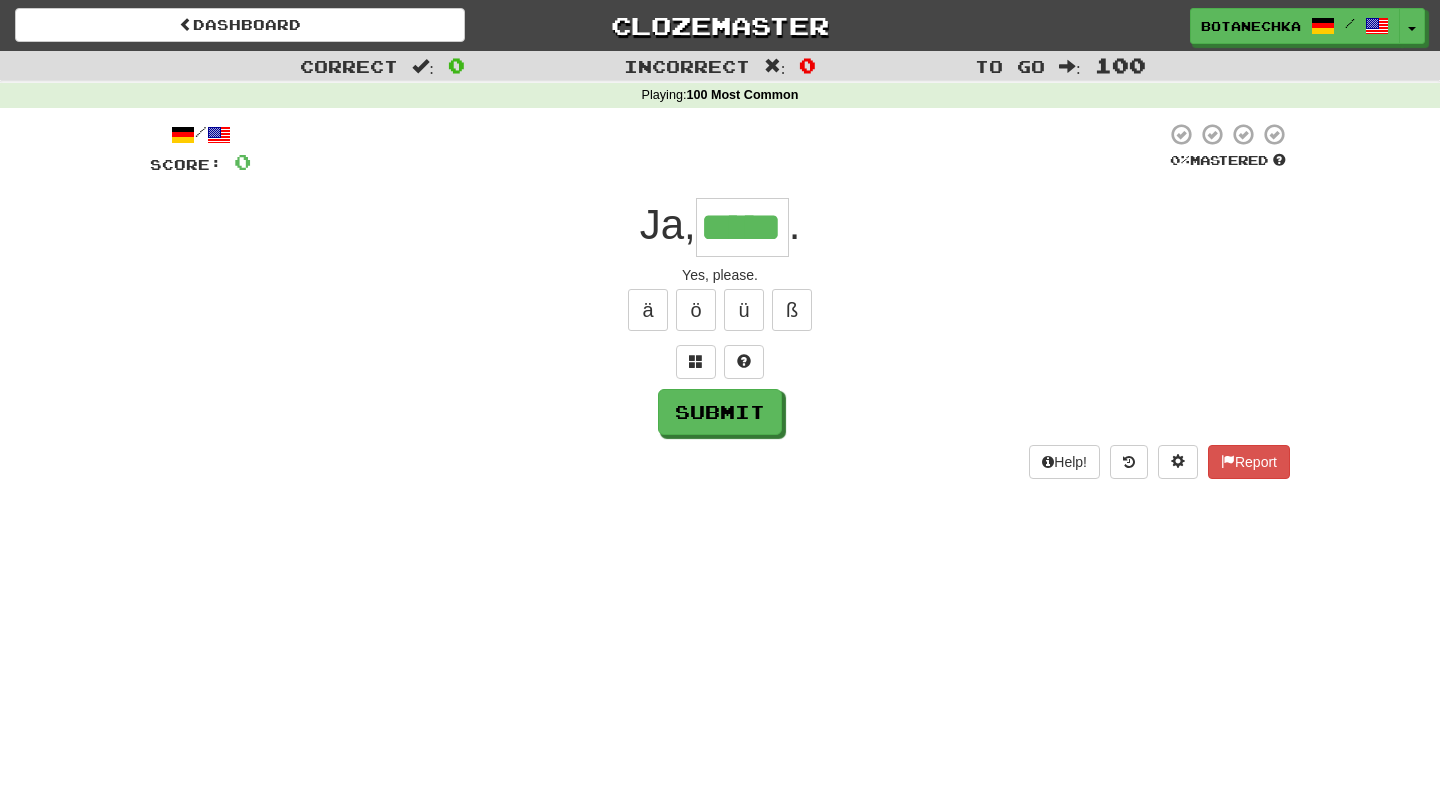 type on "*****" 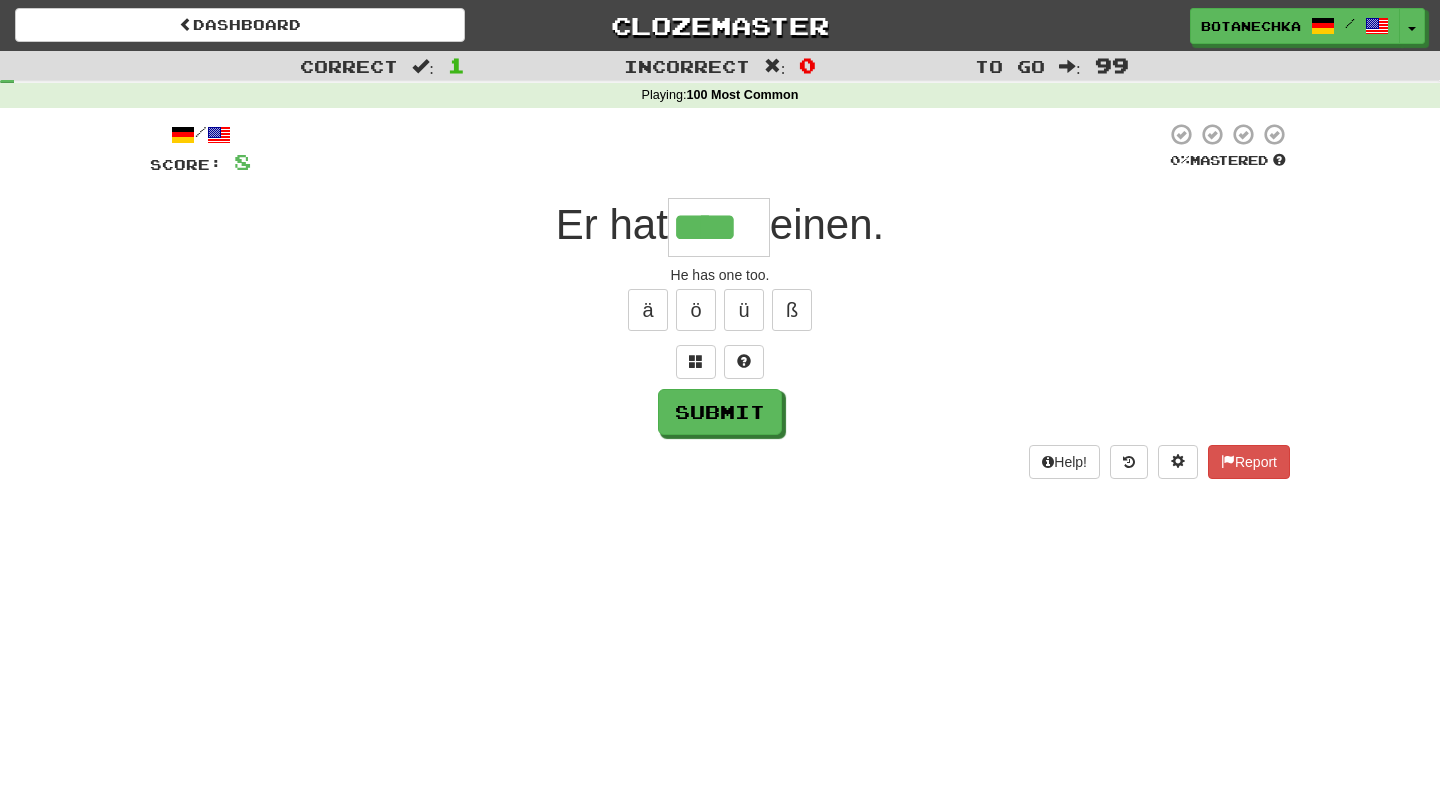 type on "****" 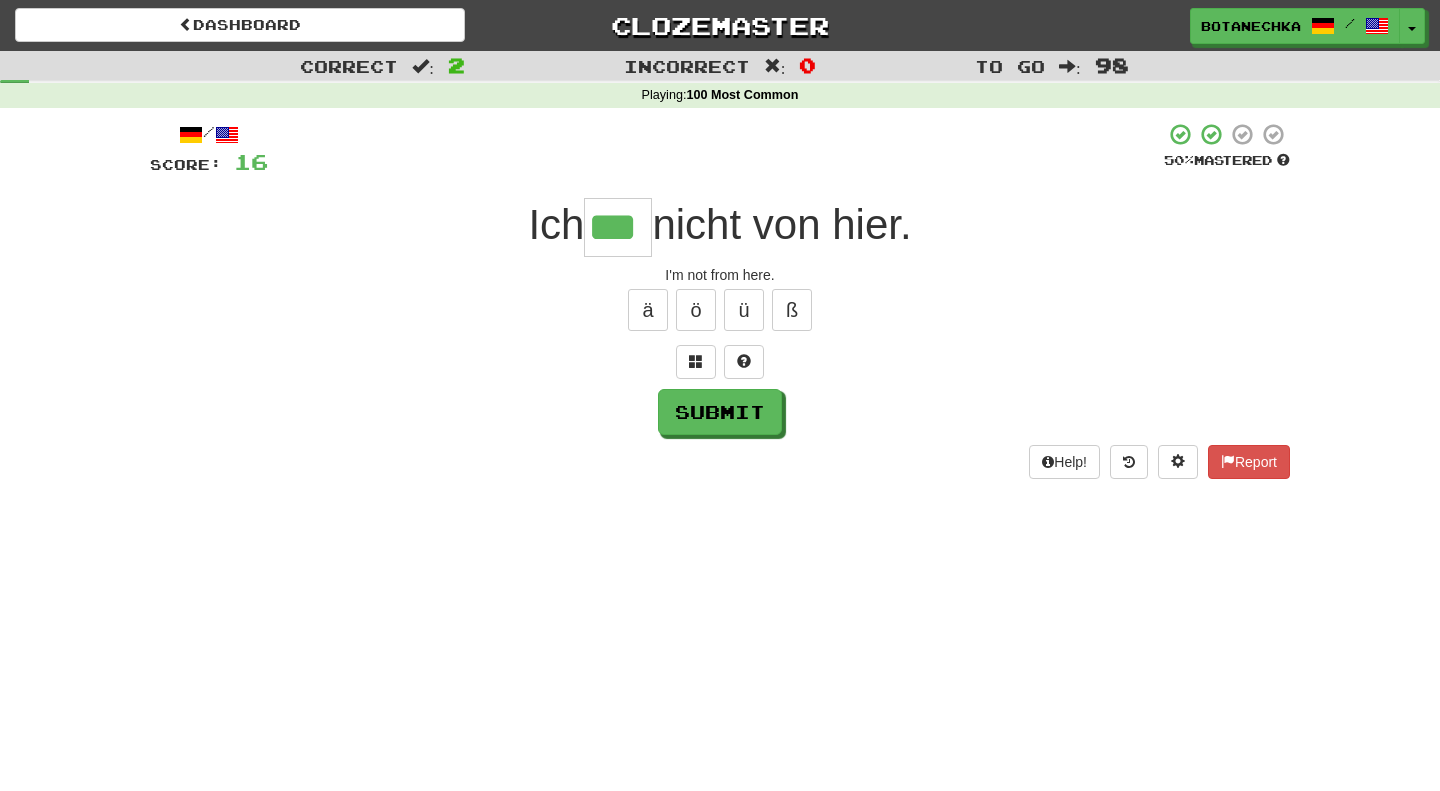 type on "***" 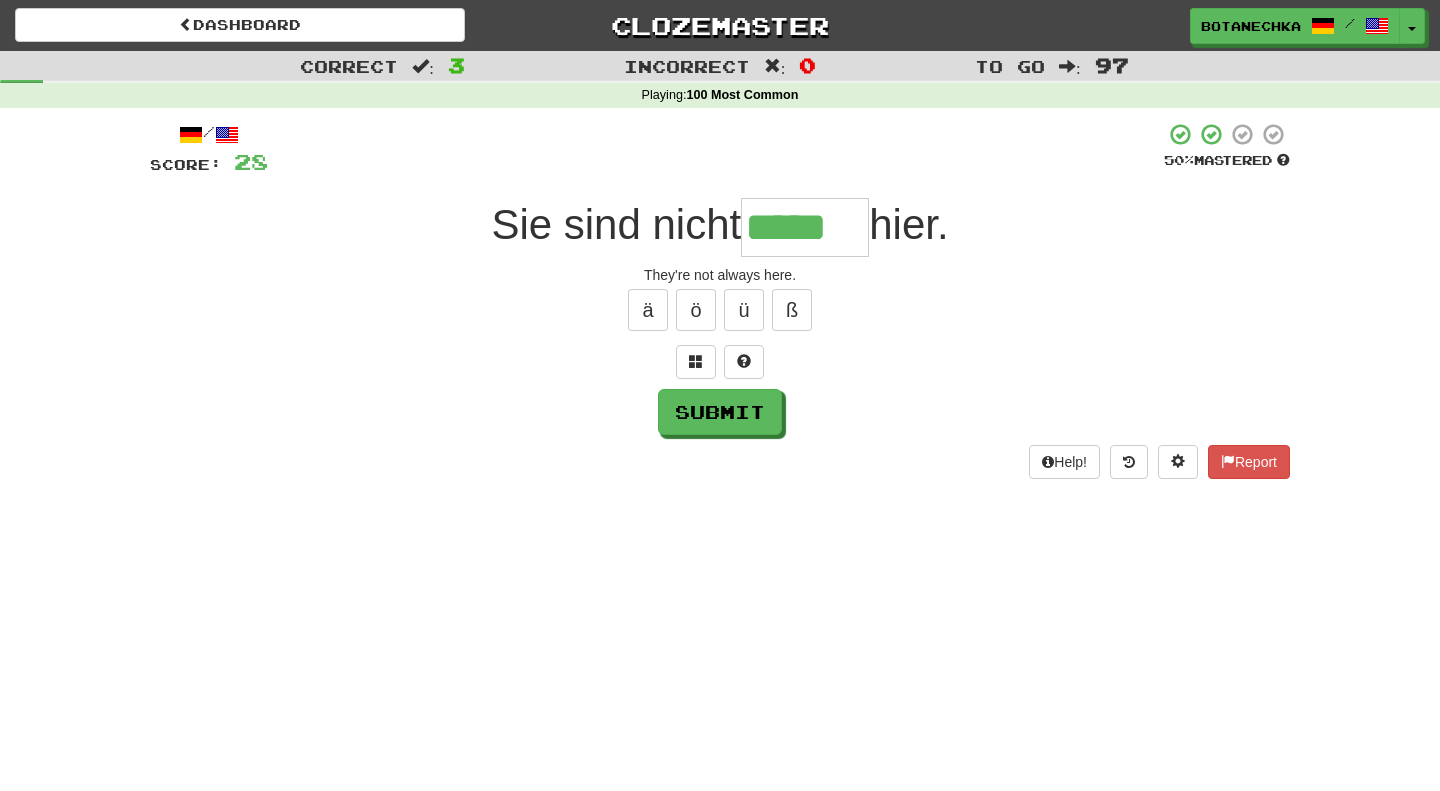 type on "*****" 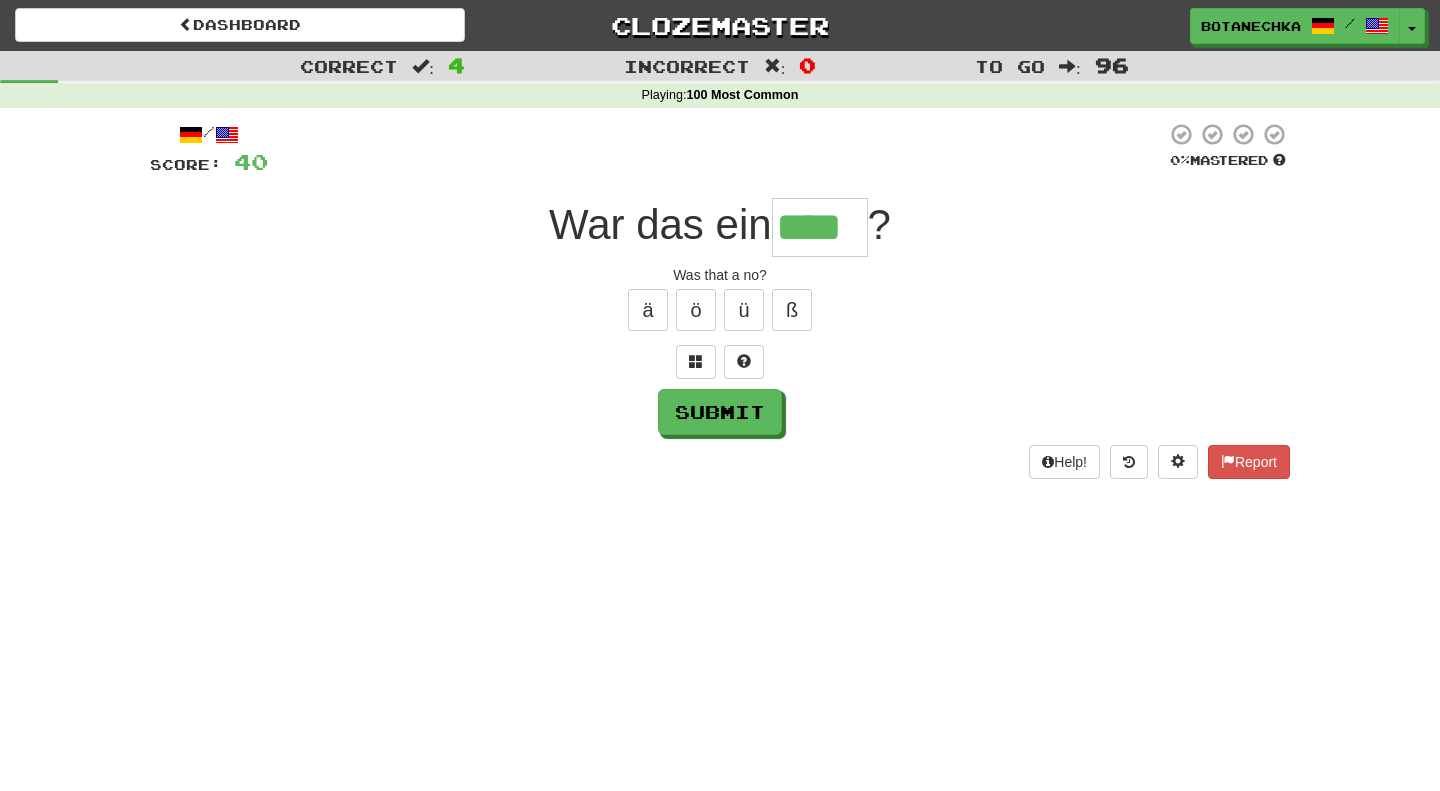 type on "****" 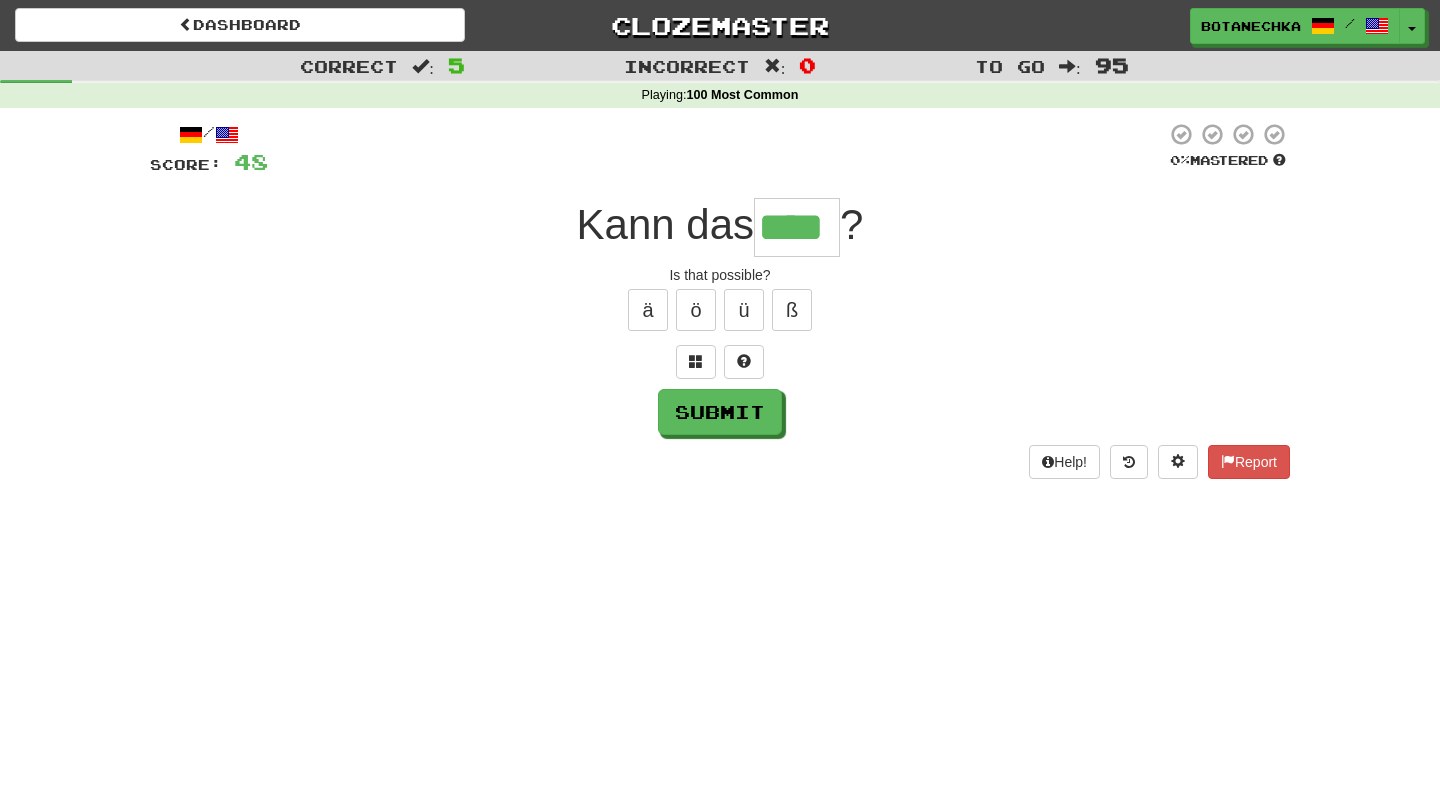 type on "****" 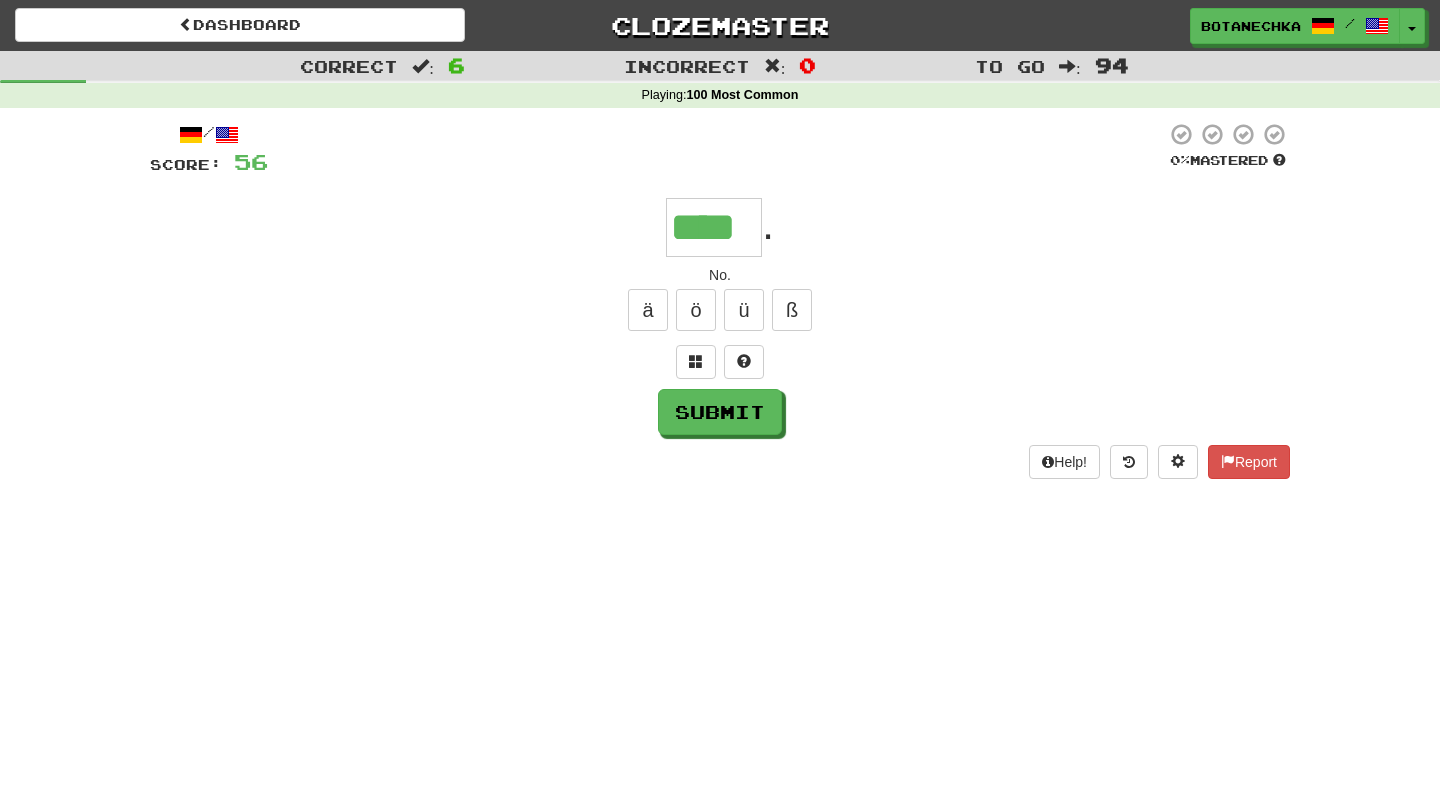 type on "****" 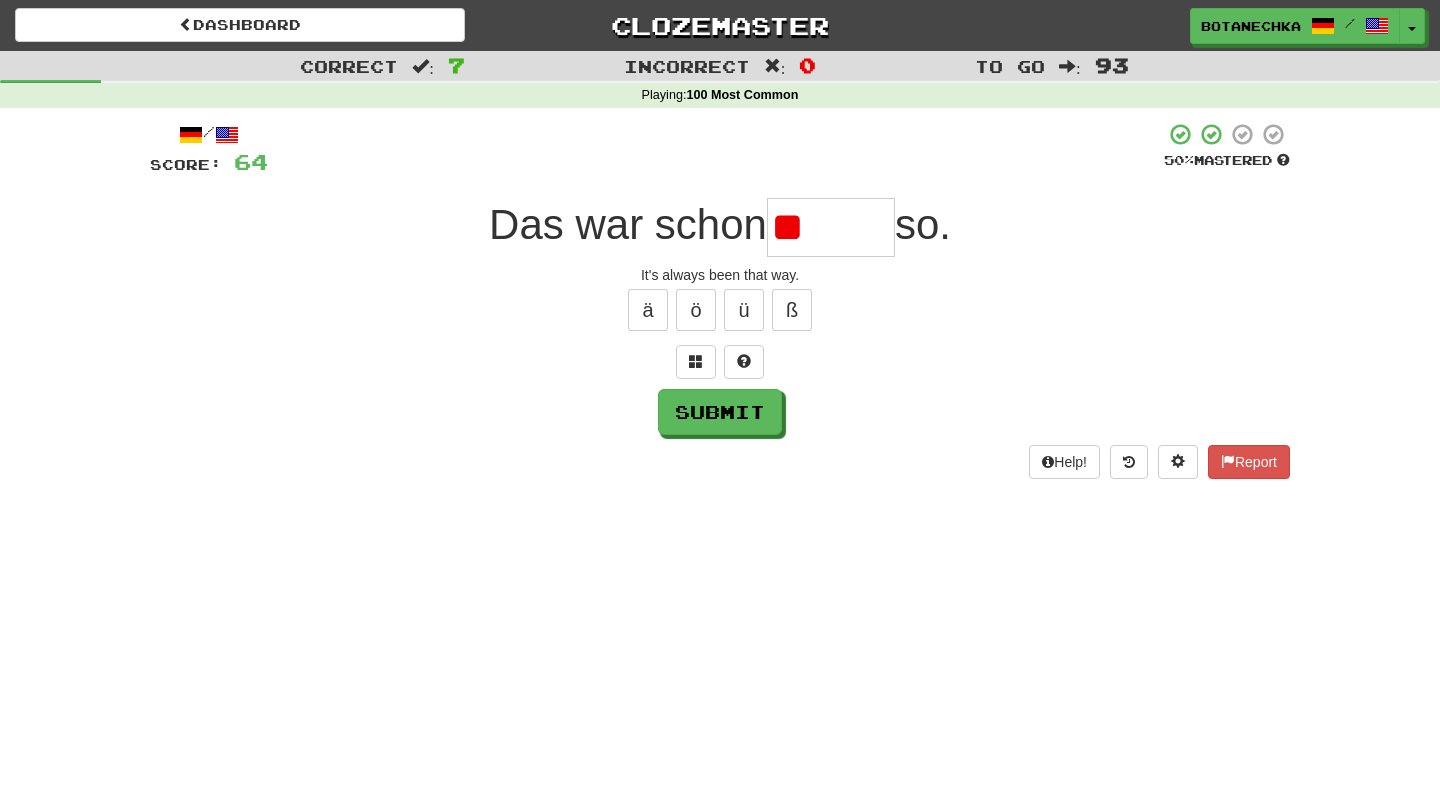 type on "*" 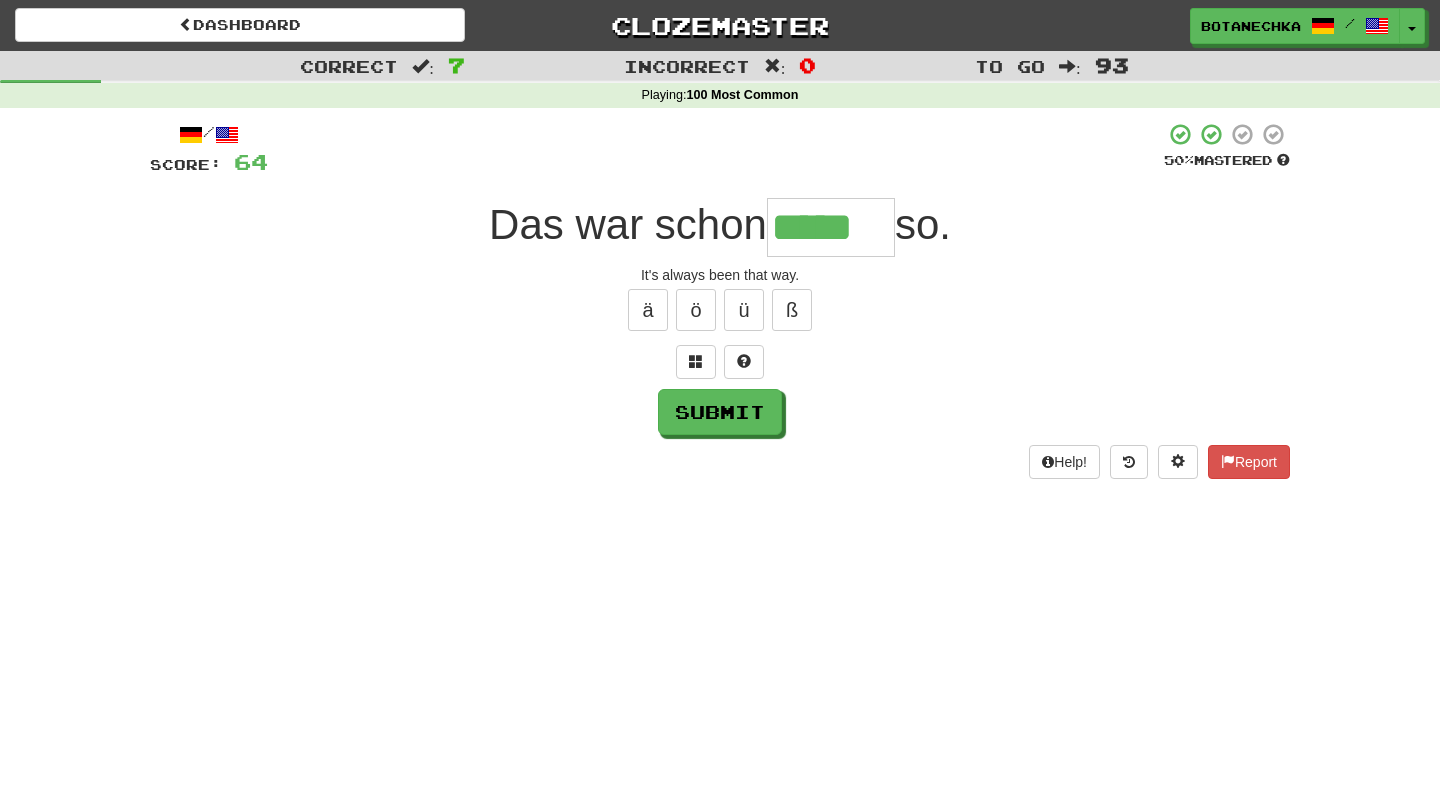type on "*****" 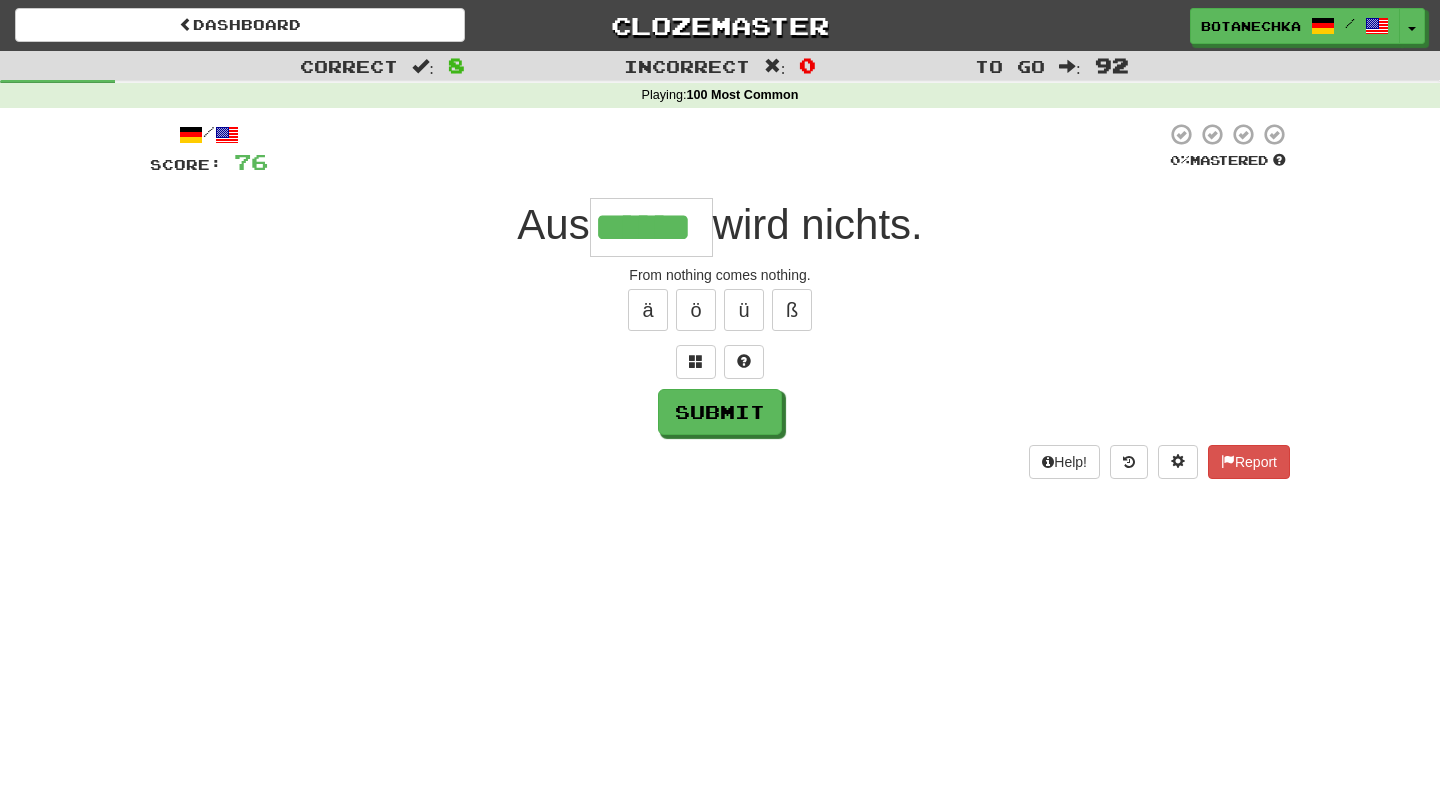 type on "******" 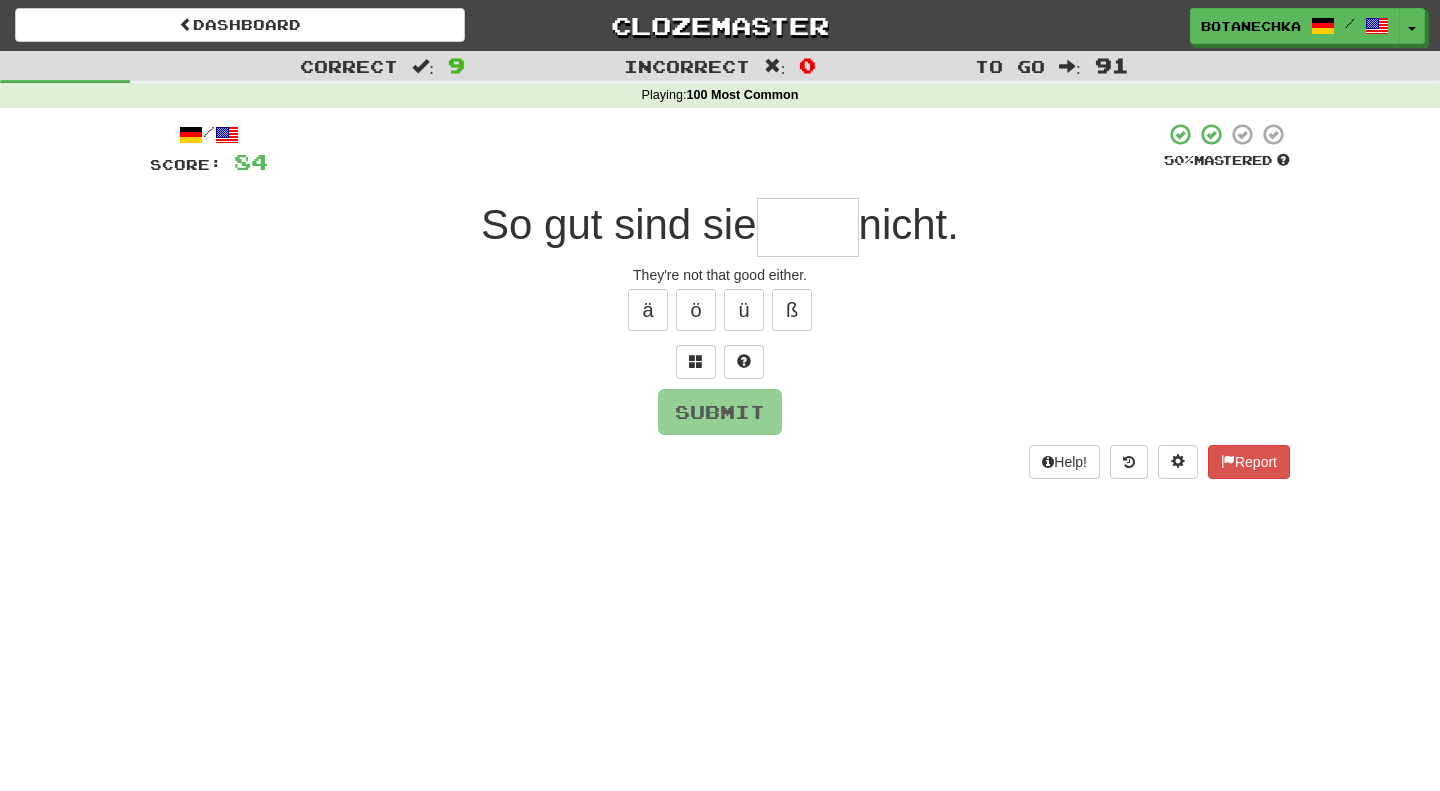 type on "*" 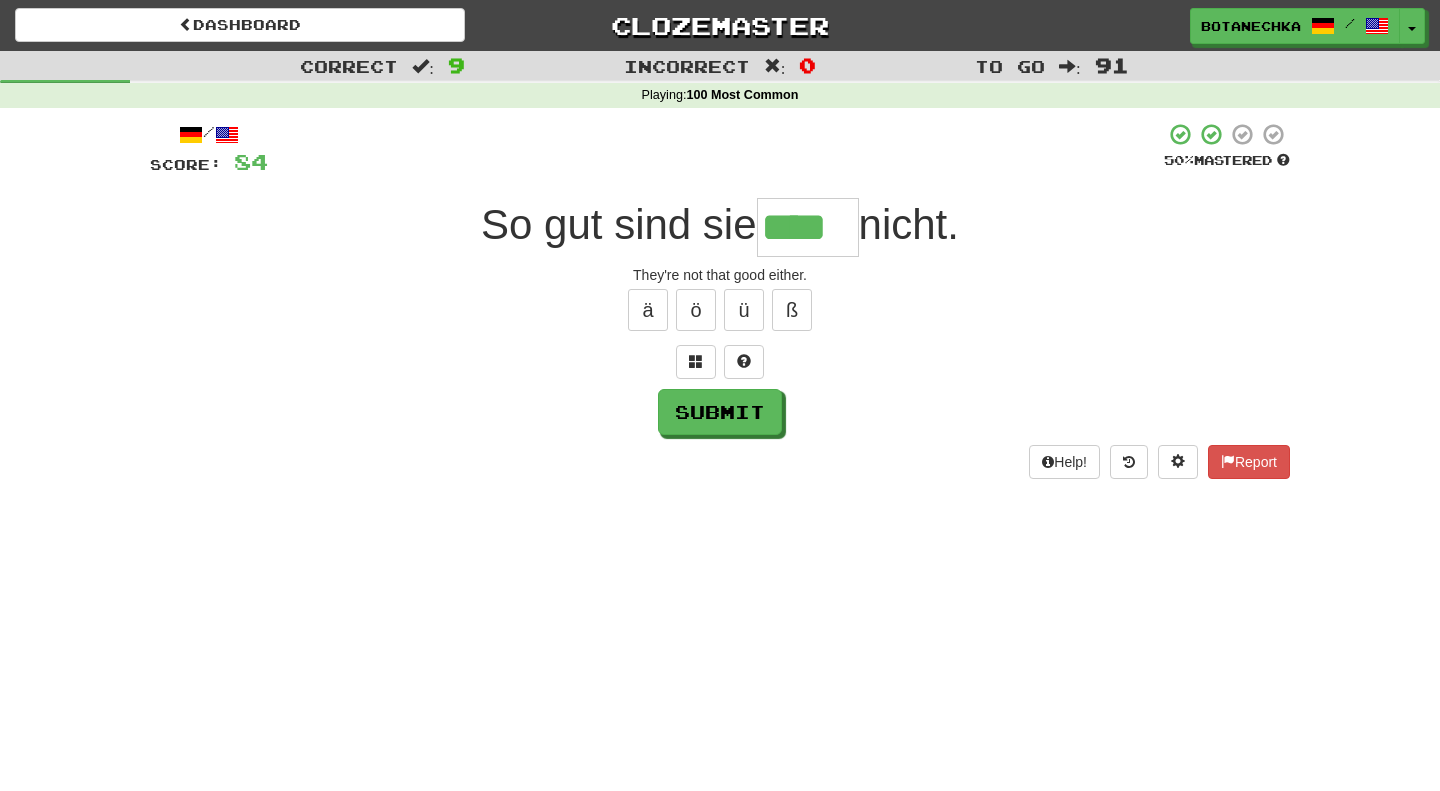 type on "****" 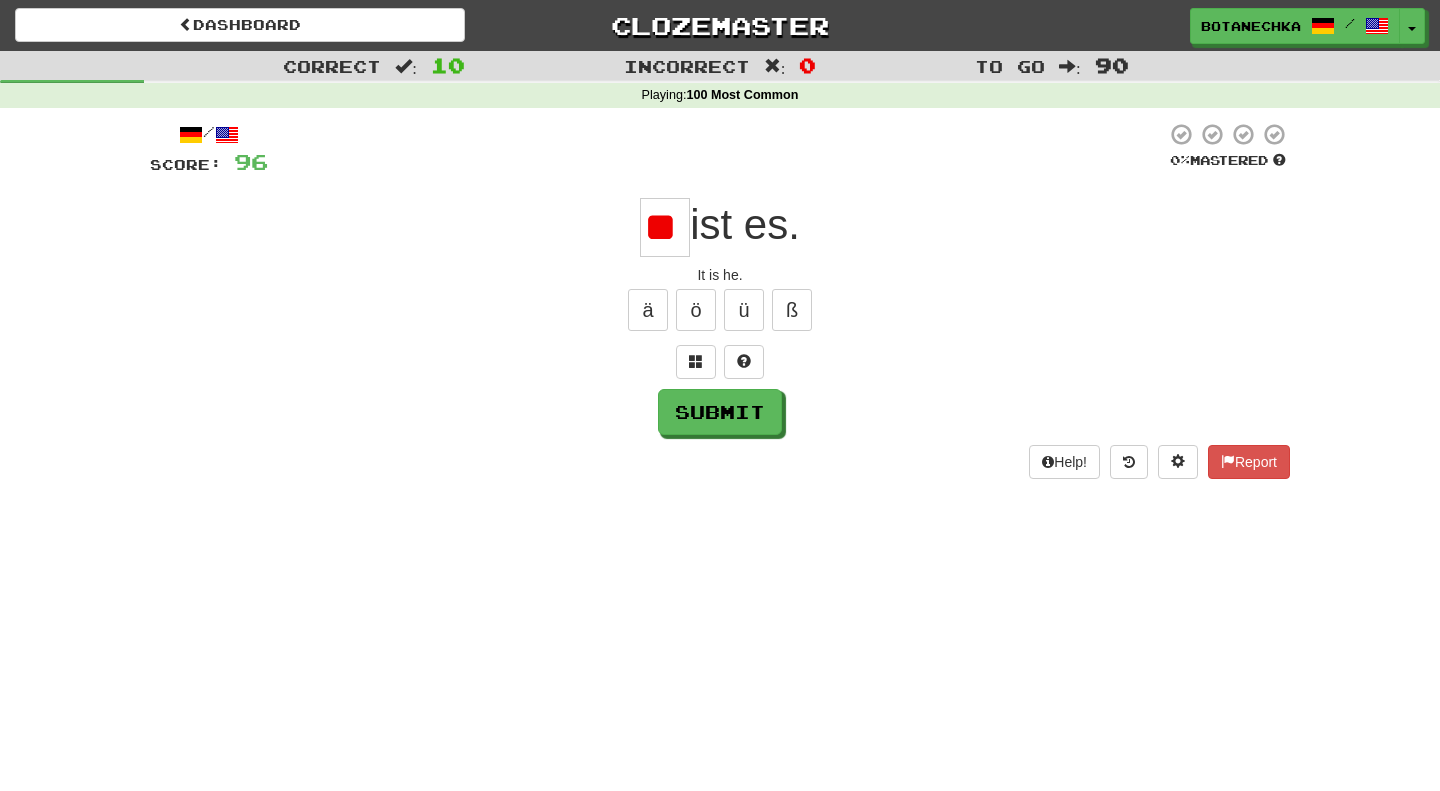 scroll, scrollTop: 0, scrollLeft: 9, axis: horizontal 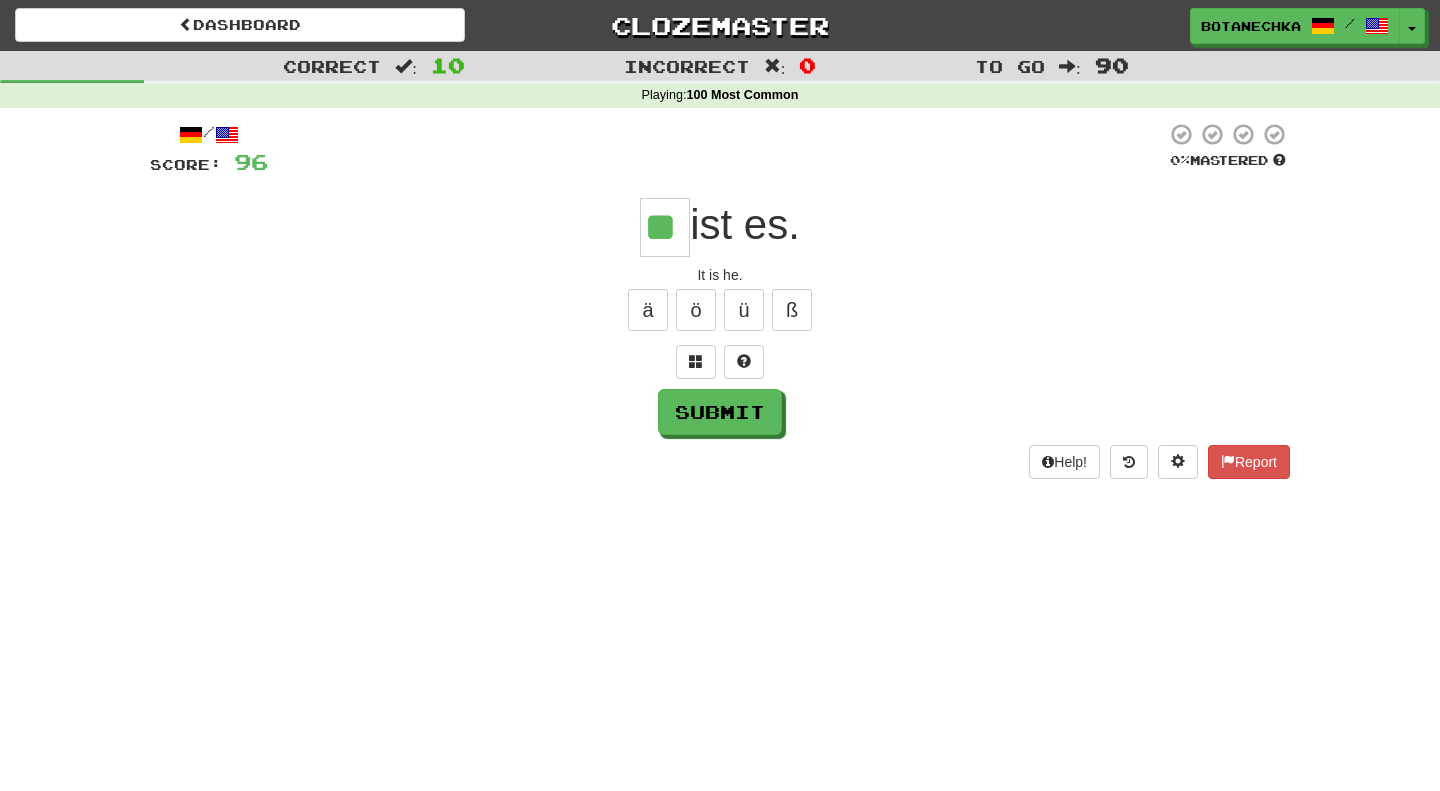 type on "**" 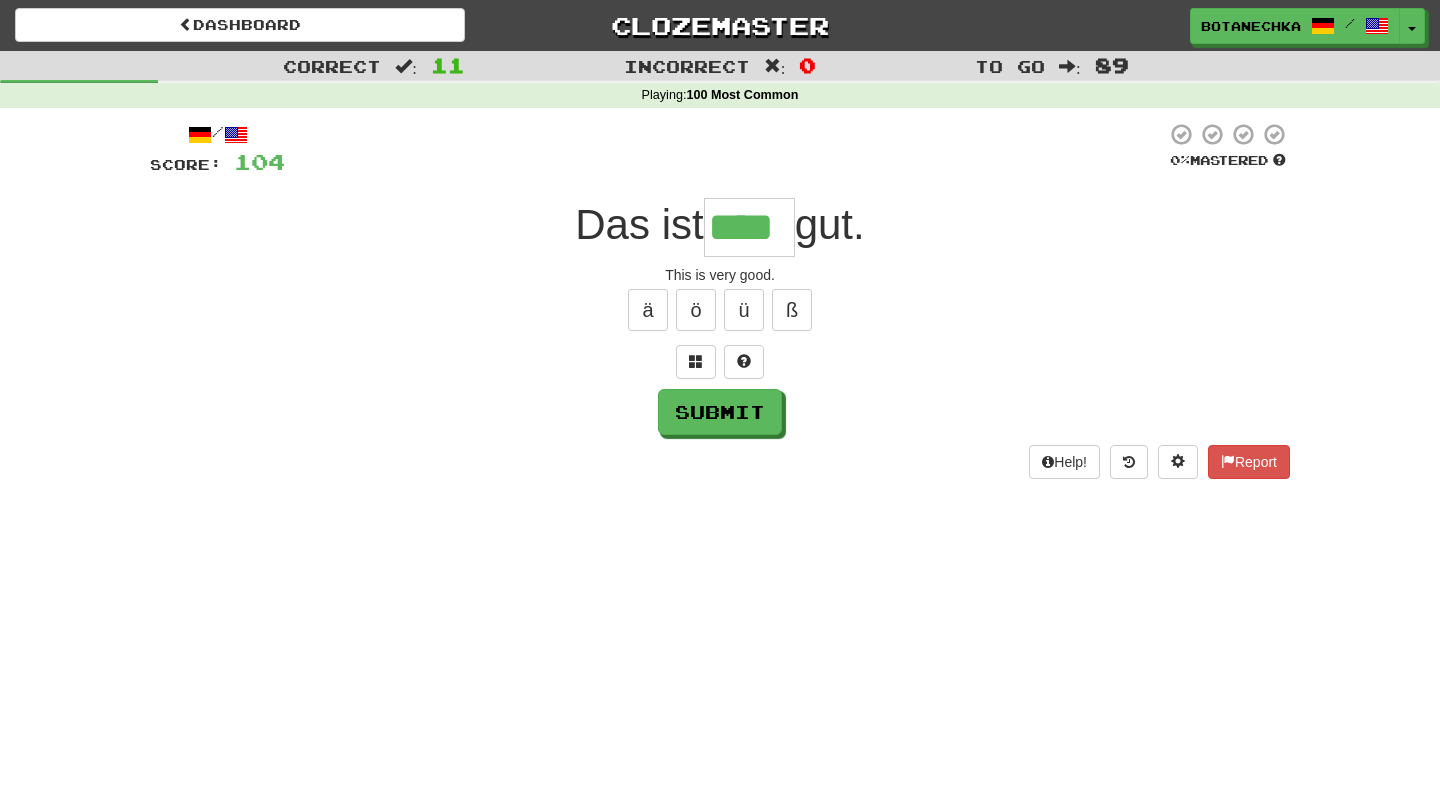 type on "****" 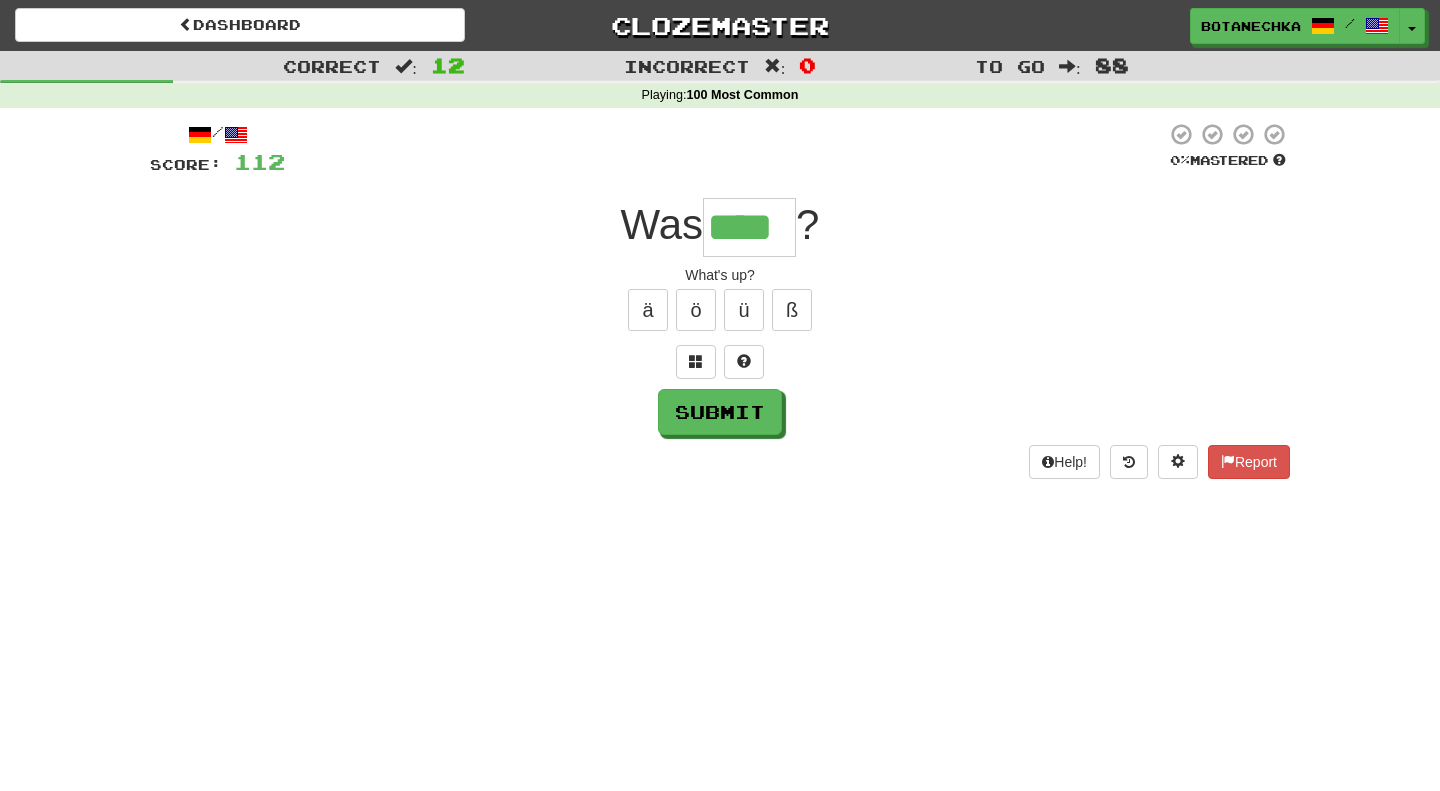 type on "****" 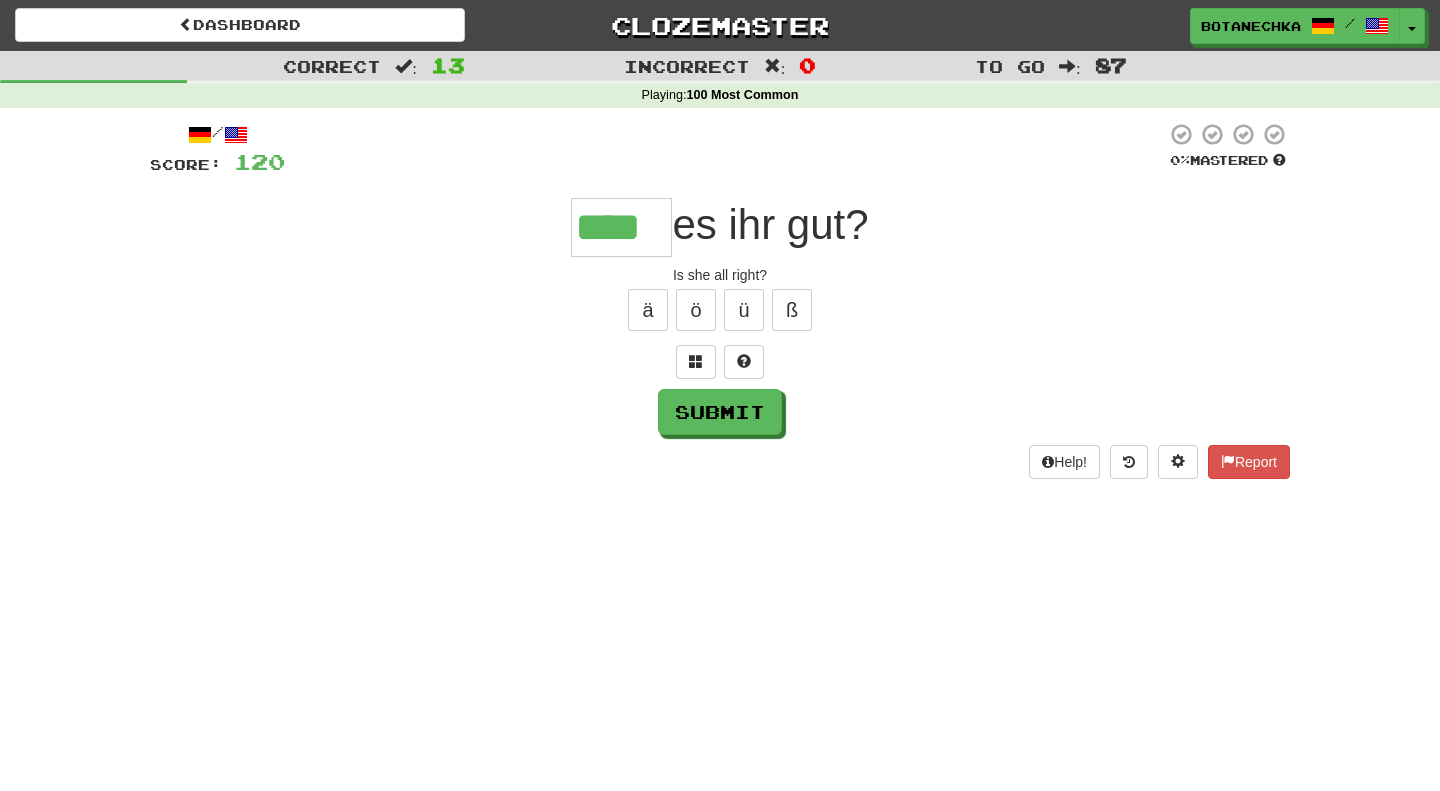 type on "****" 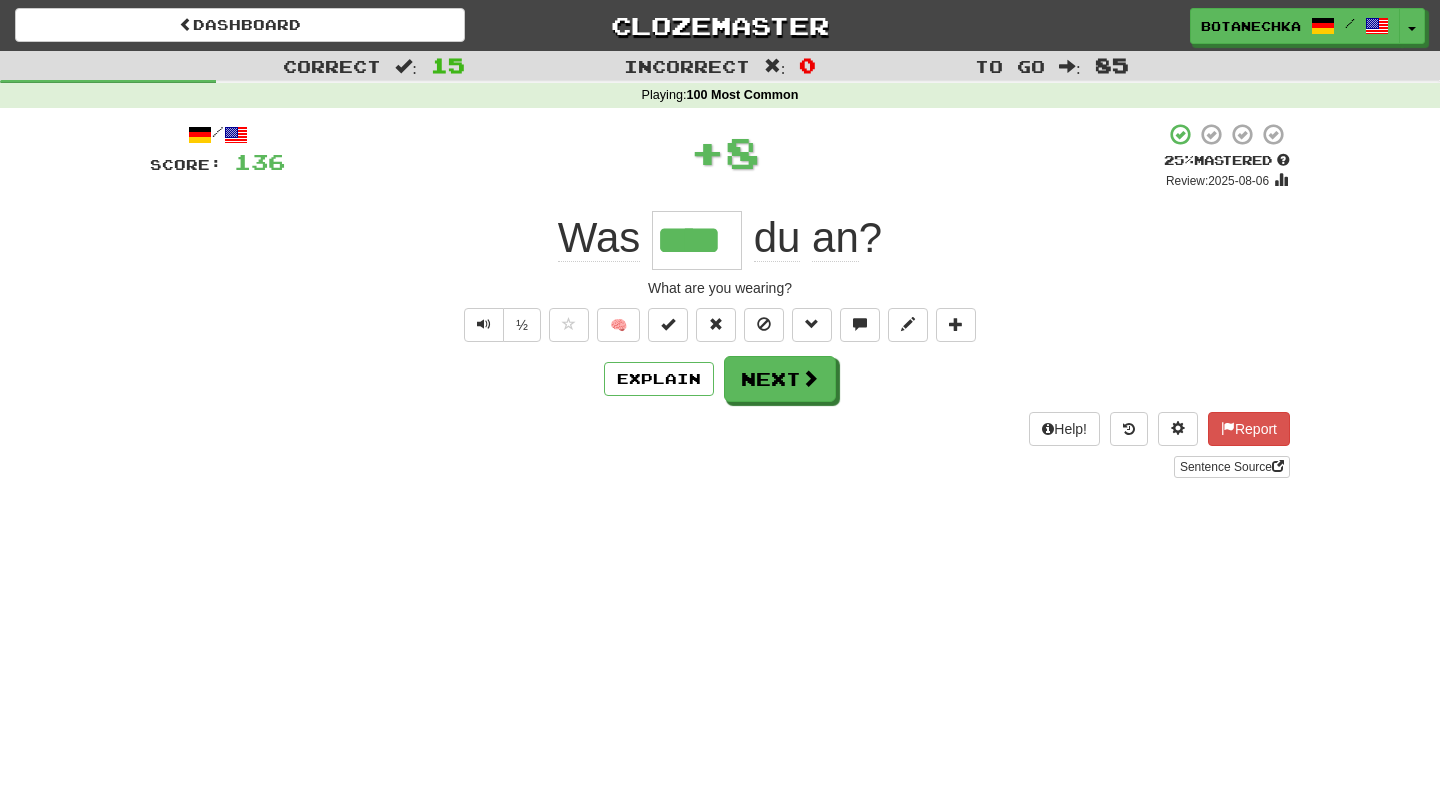 type on "****" 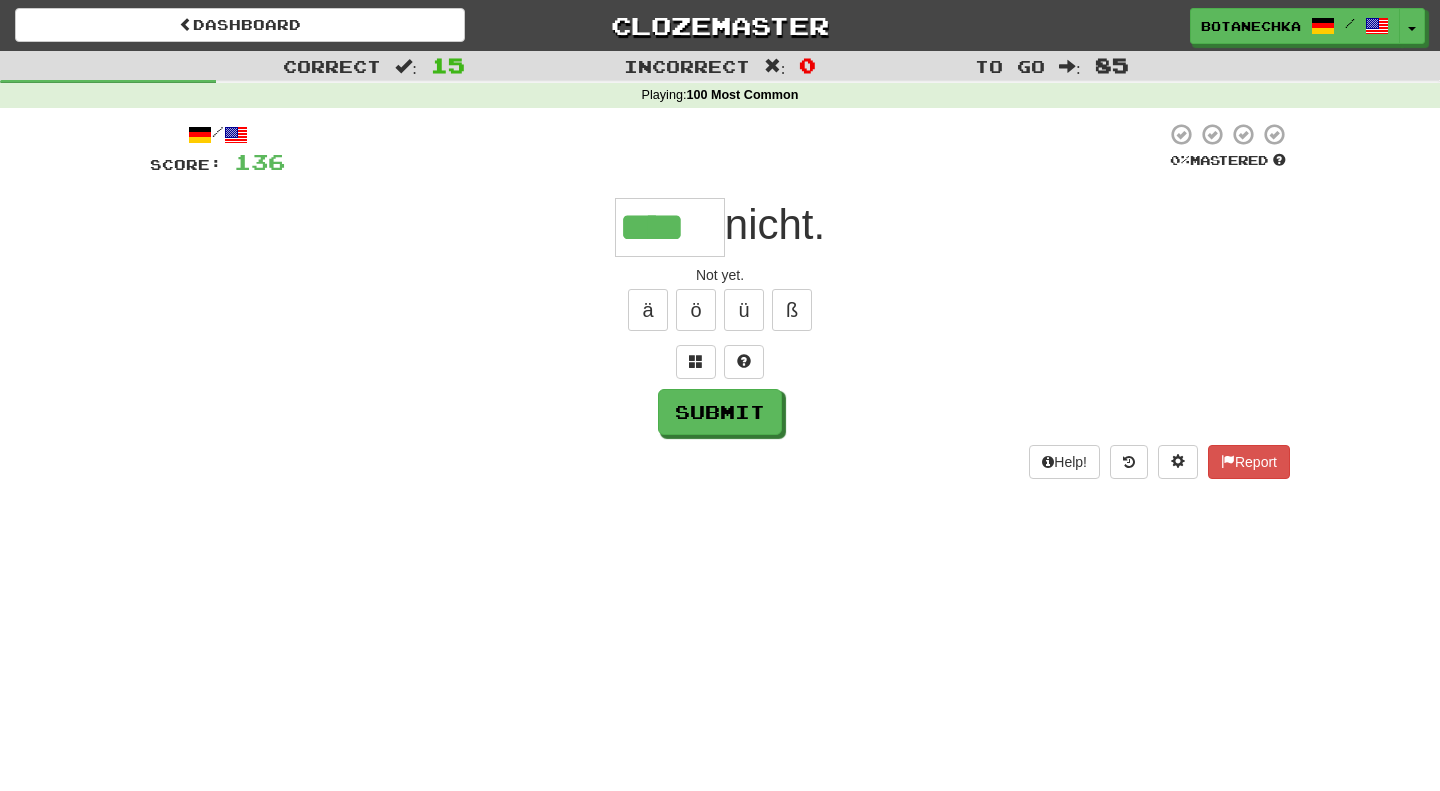 type on "****" 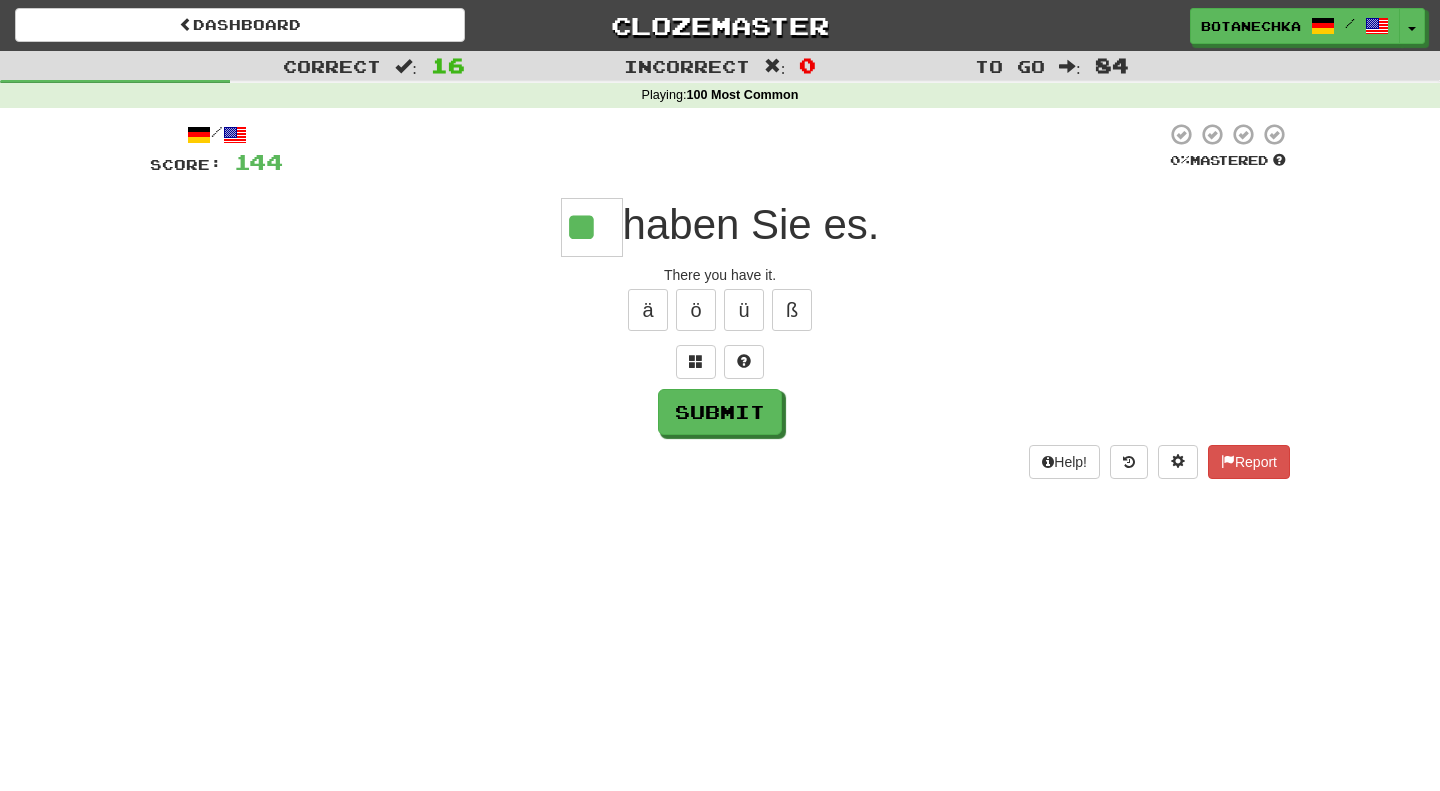 type on "**" 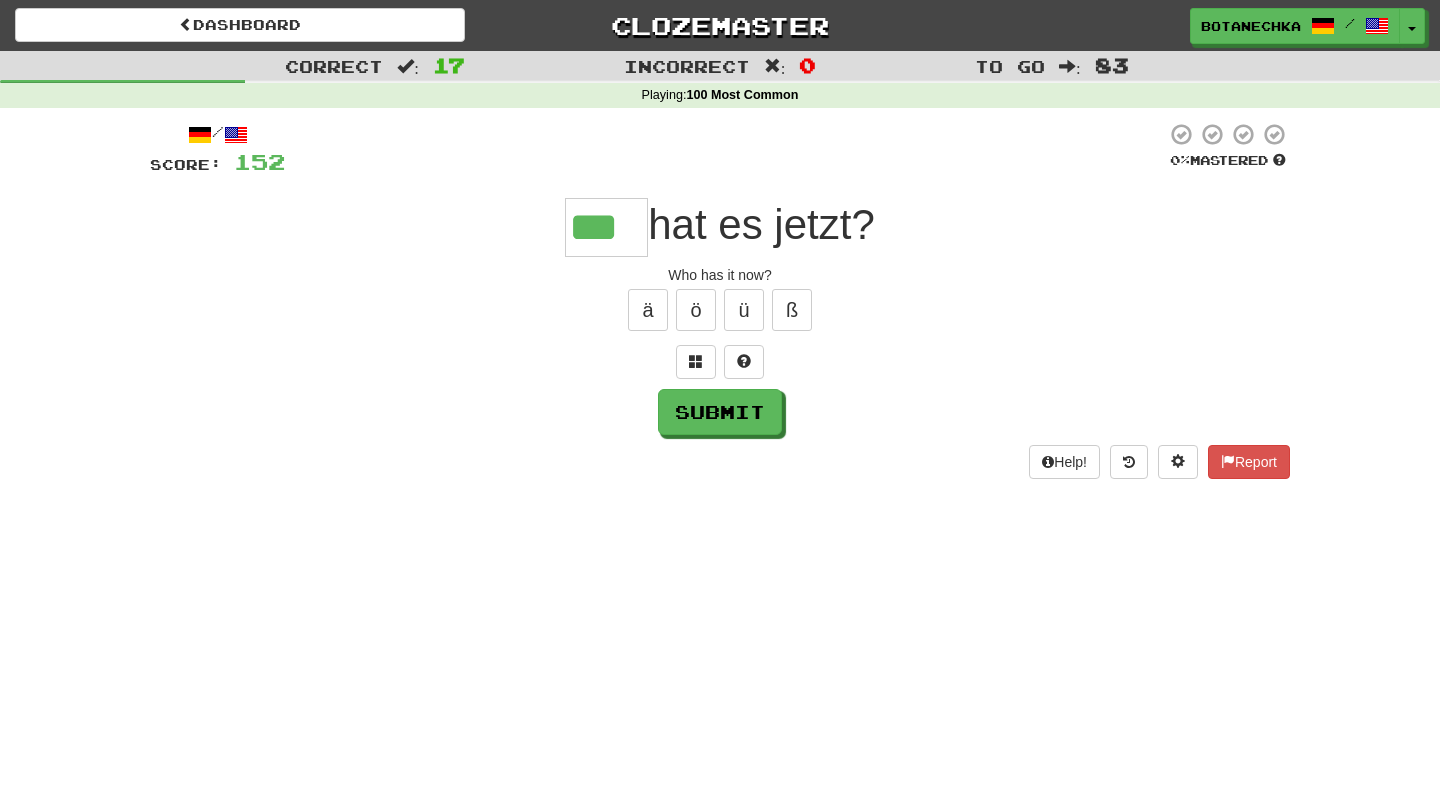 type on "***" 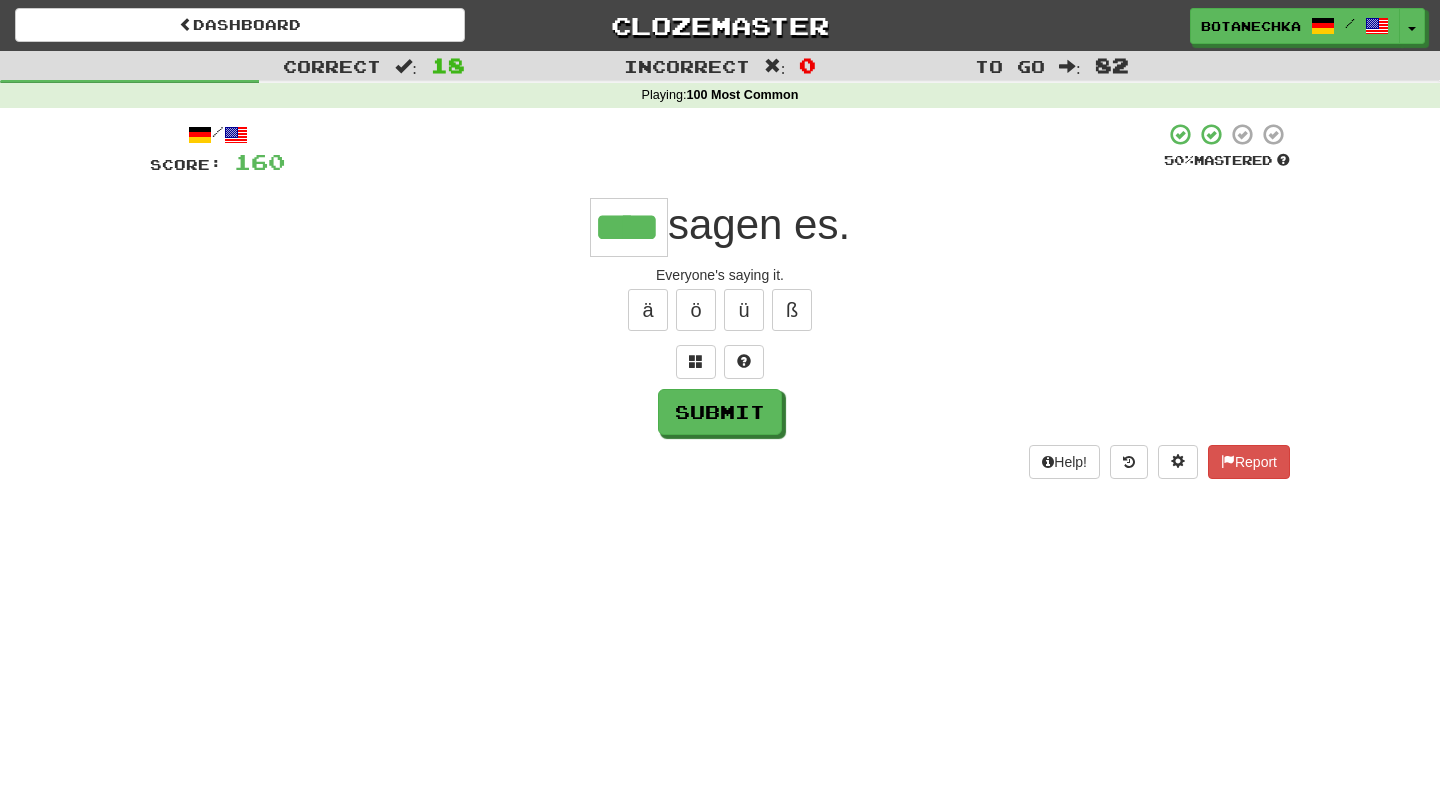 type on "****" 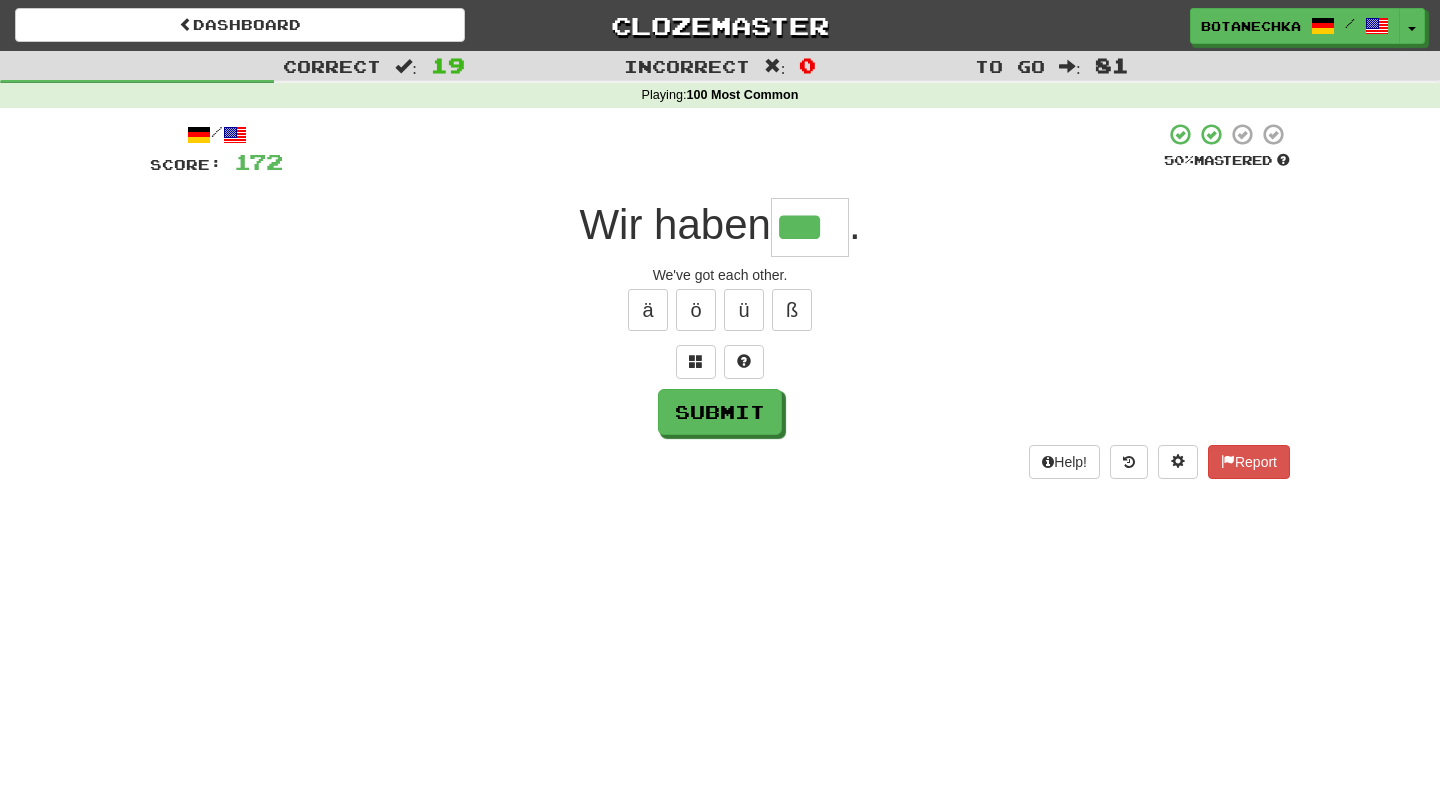 type on "***" 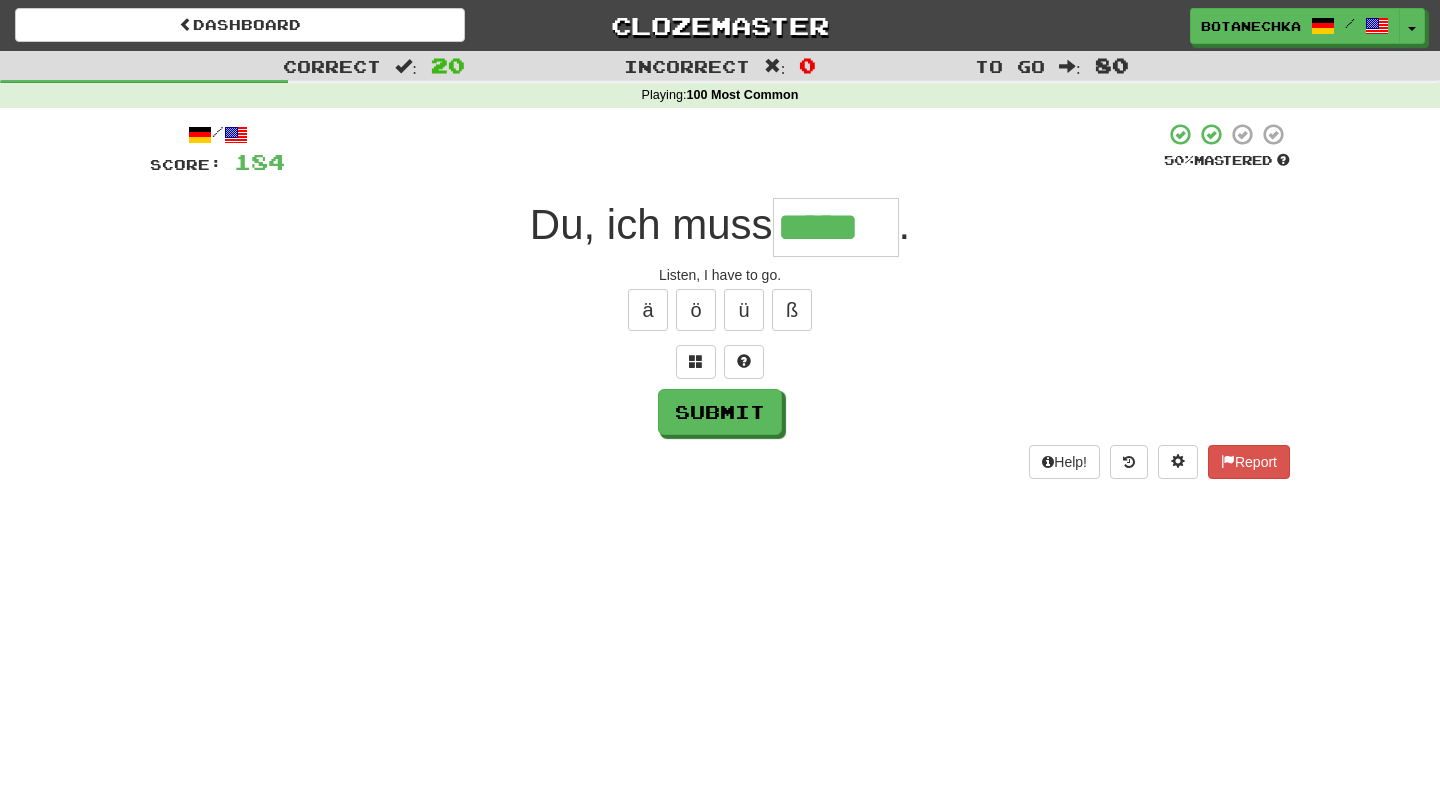 type on "*****" 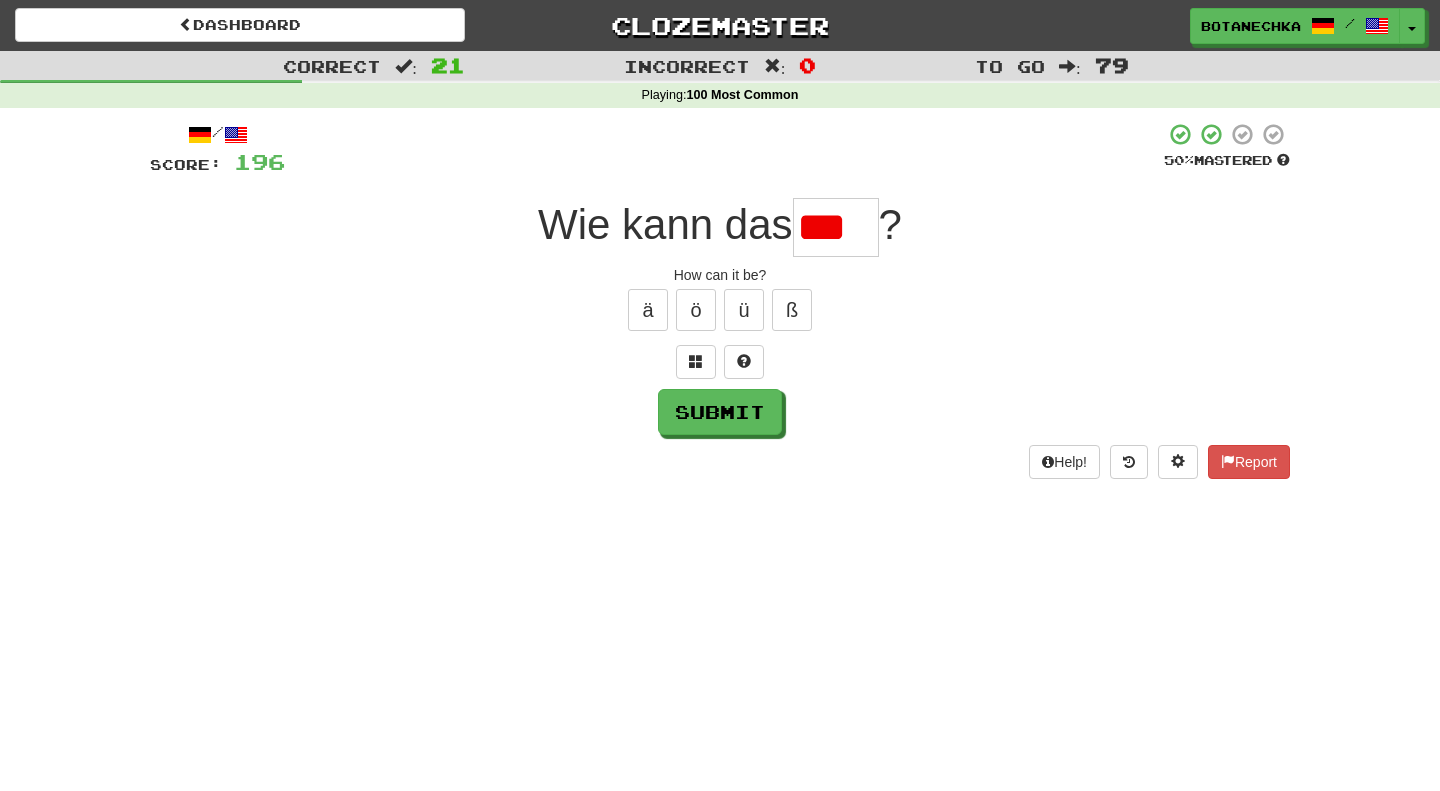 scroll, scrollTop: 0, scrollLeft: 0, axis: both 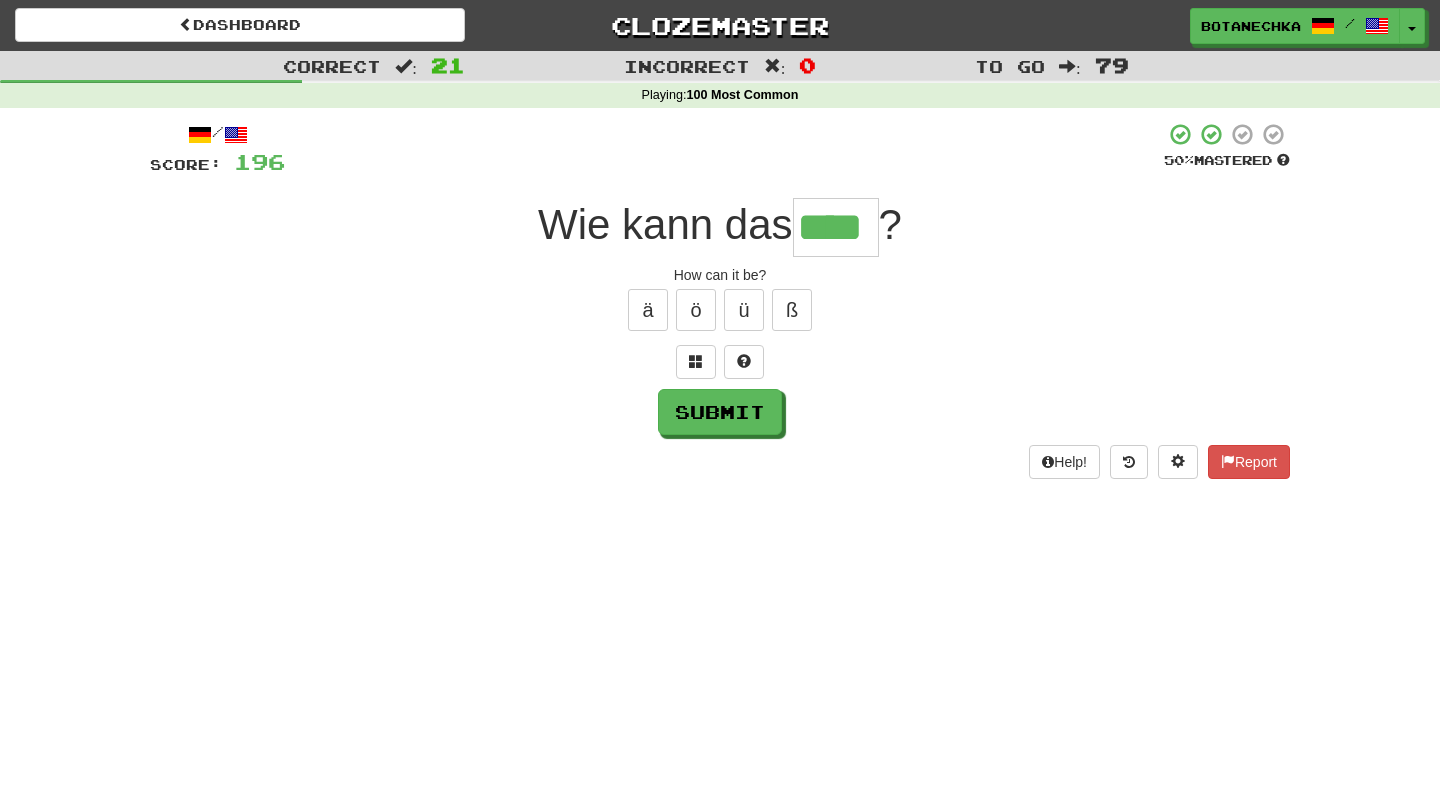 type on "****" 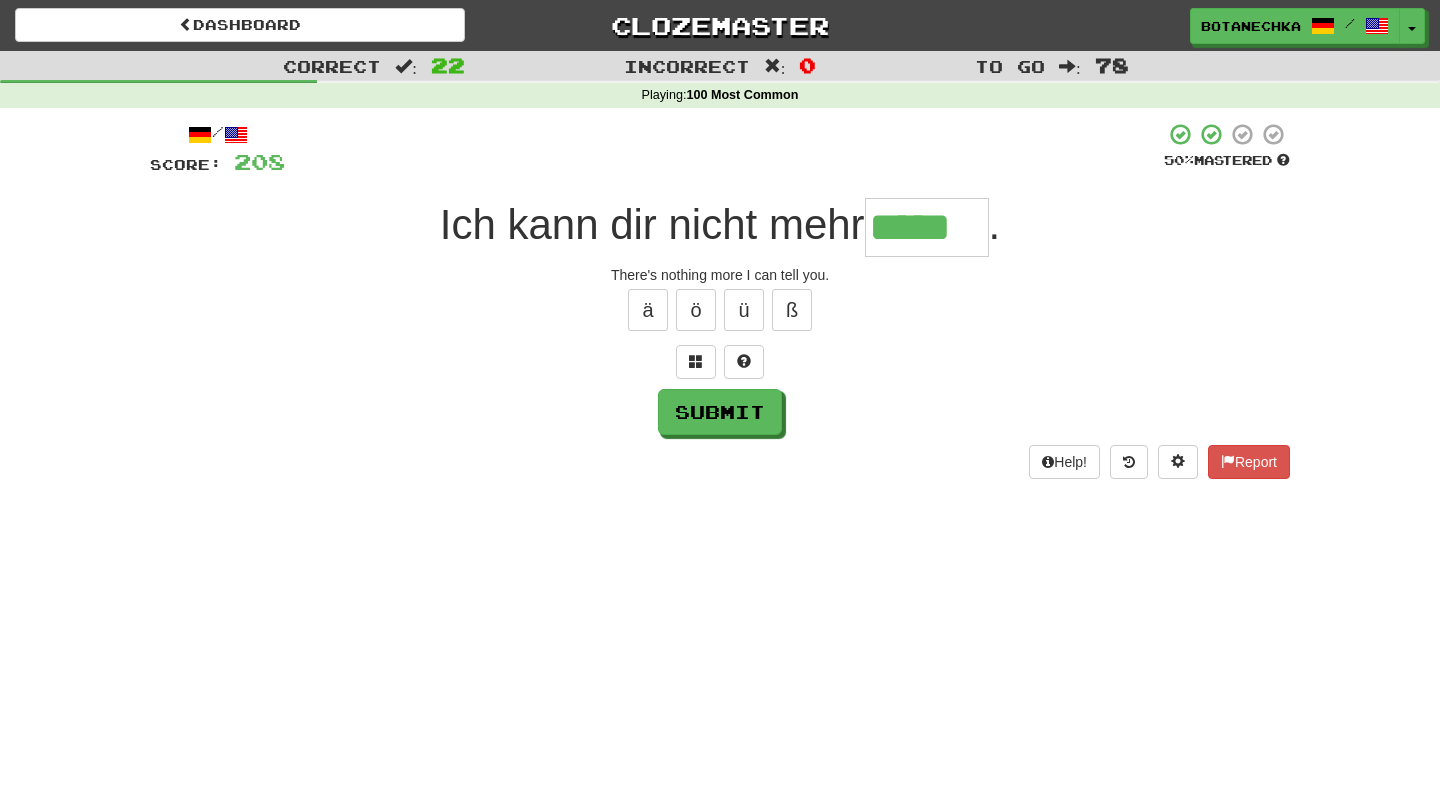 type on "*****" 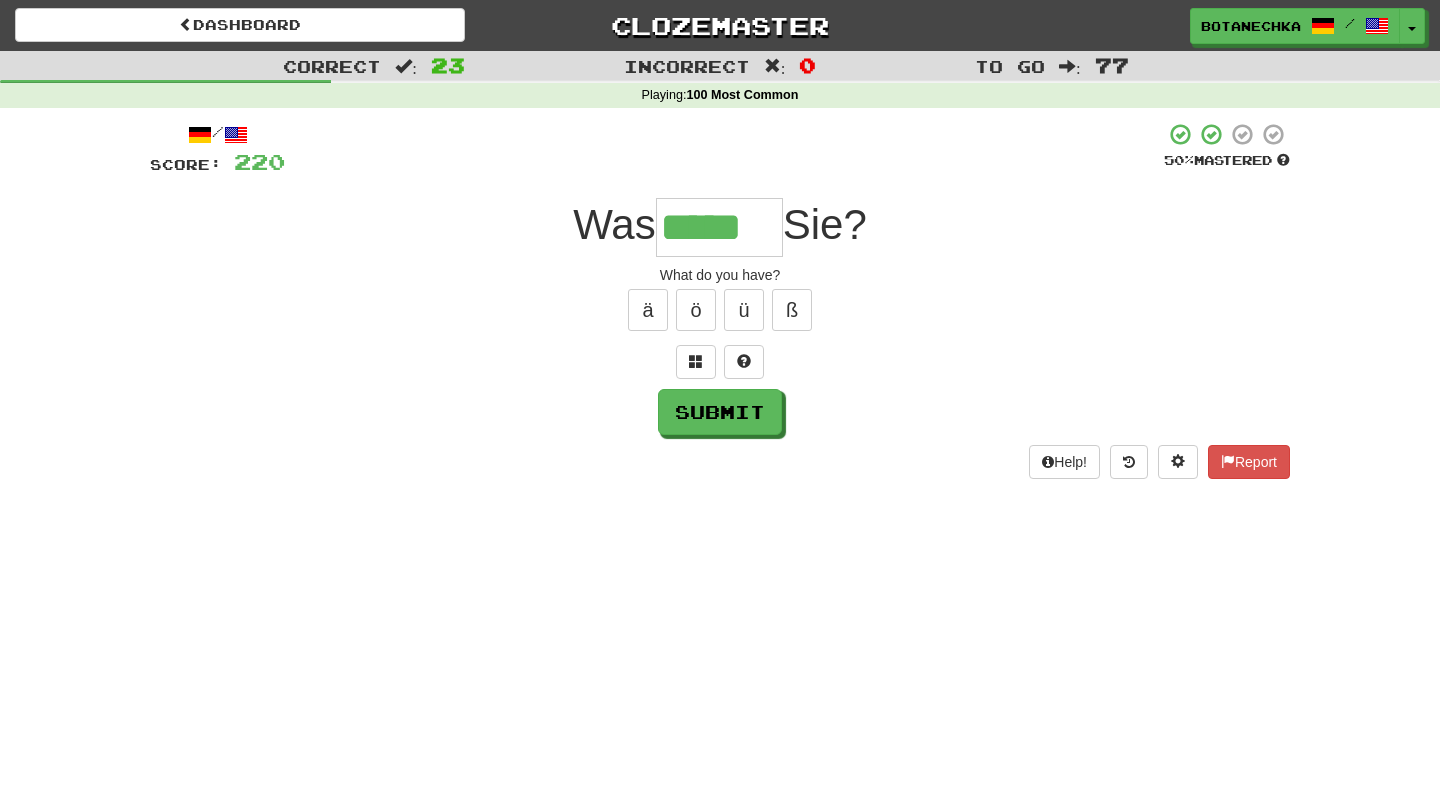 type on "*****" 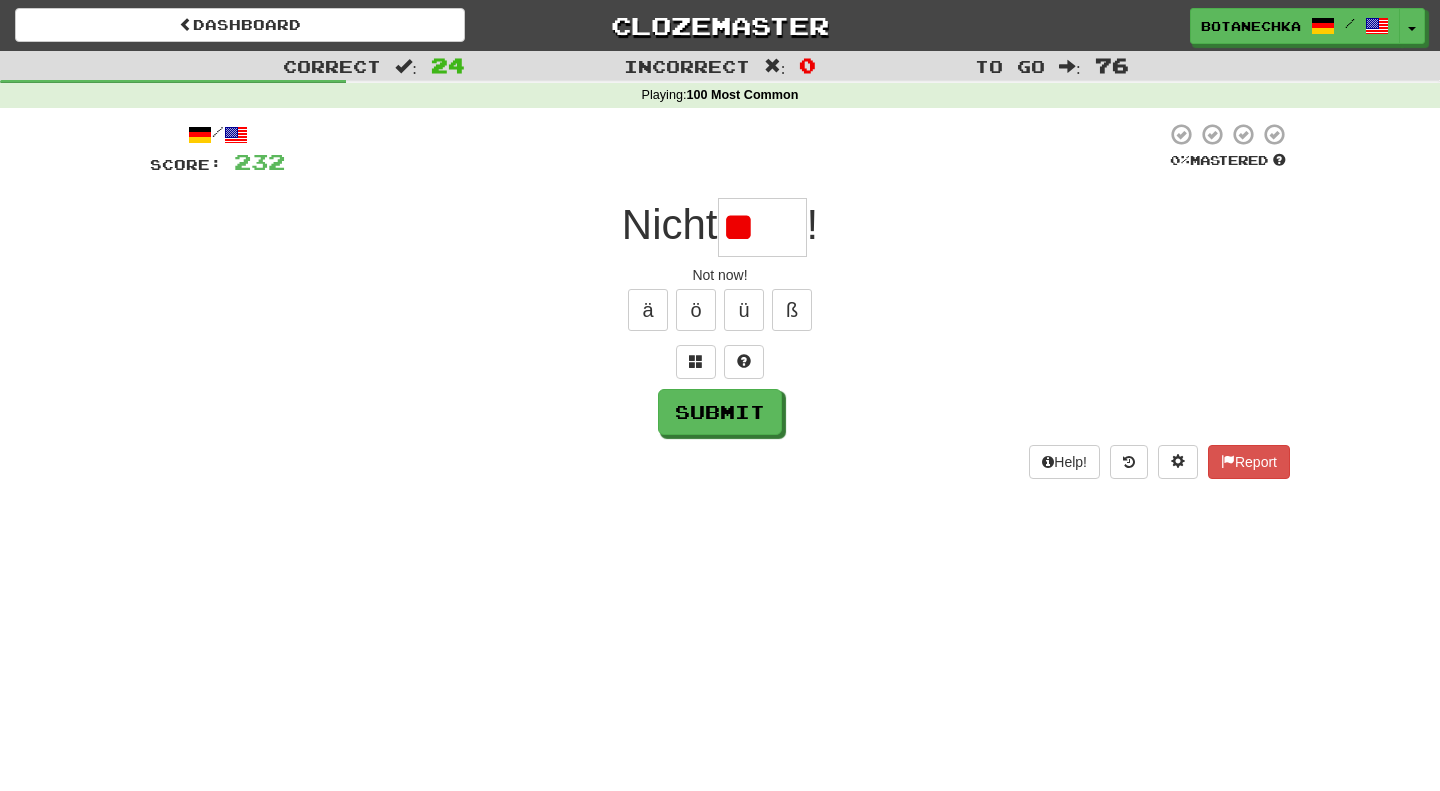 type on "*" 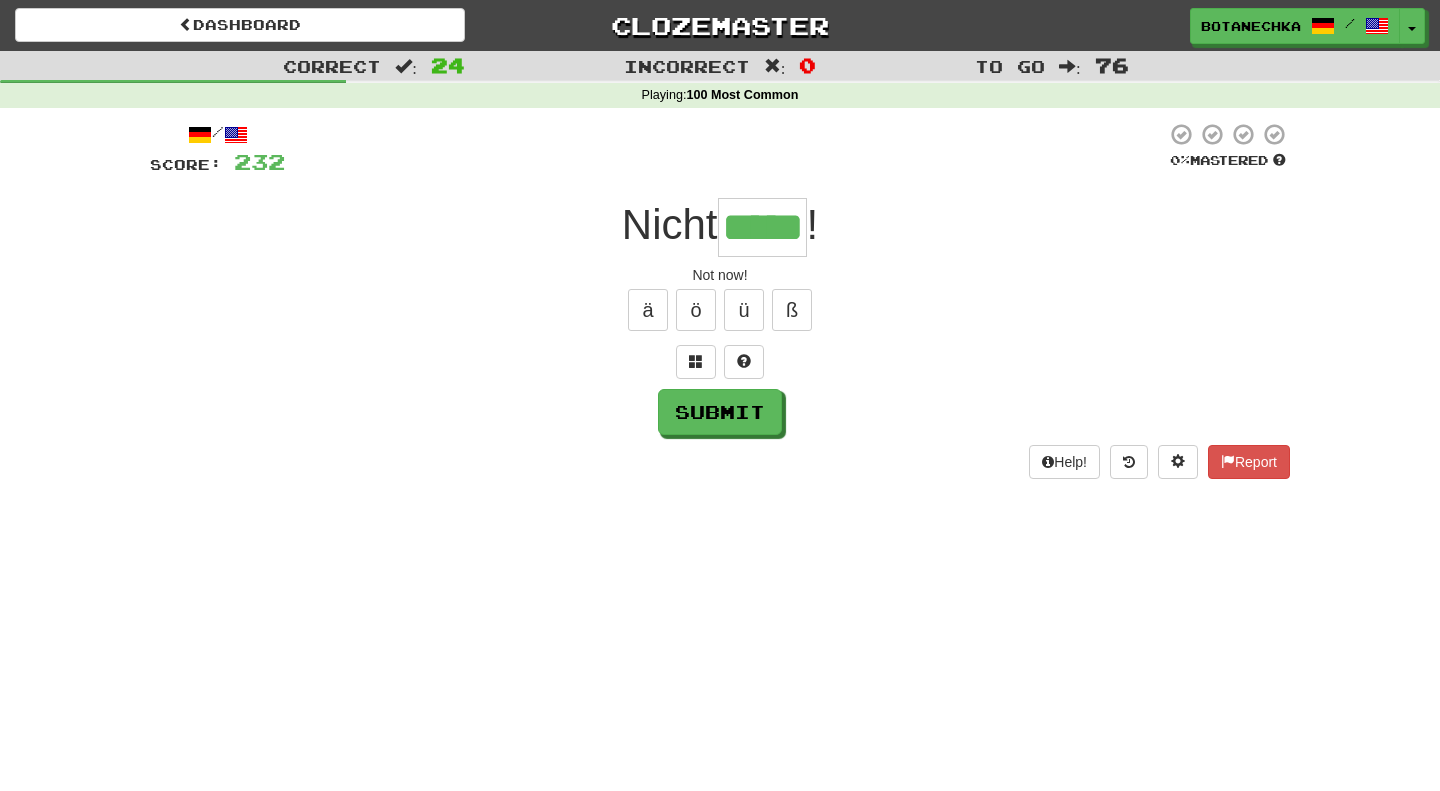 type on "*****" 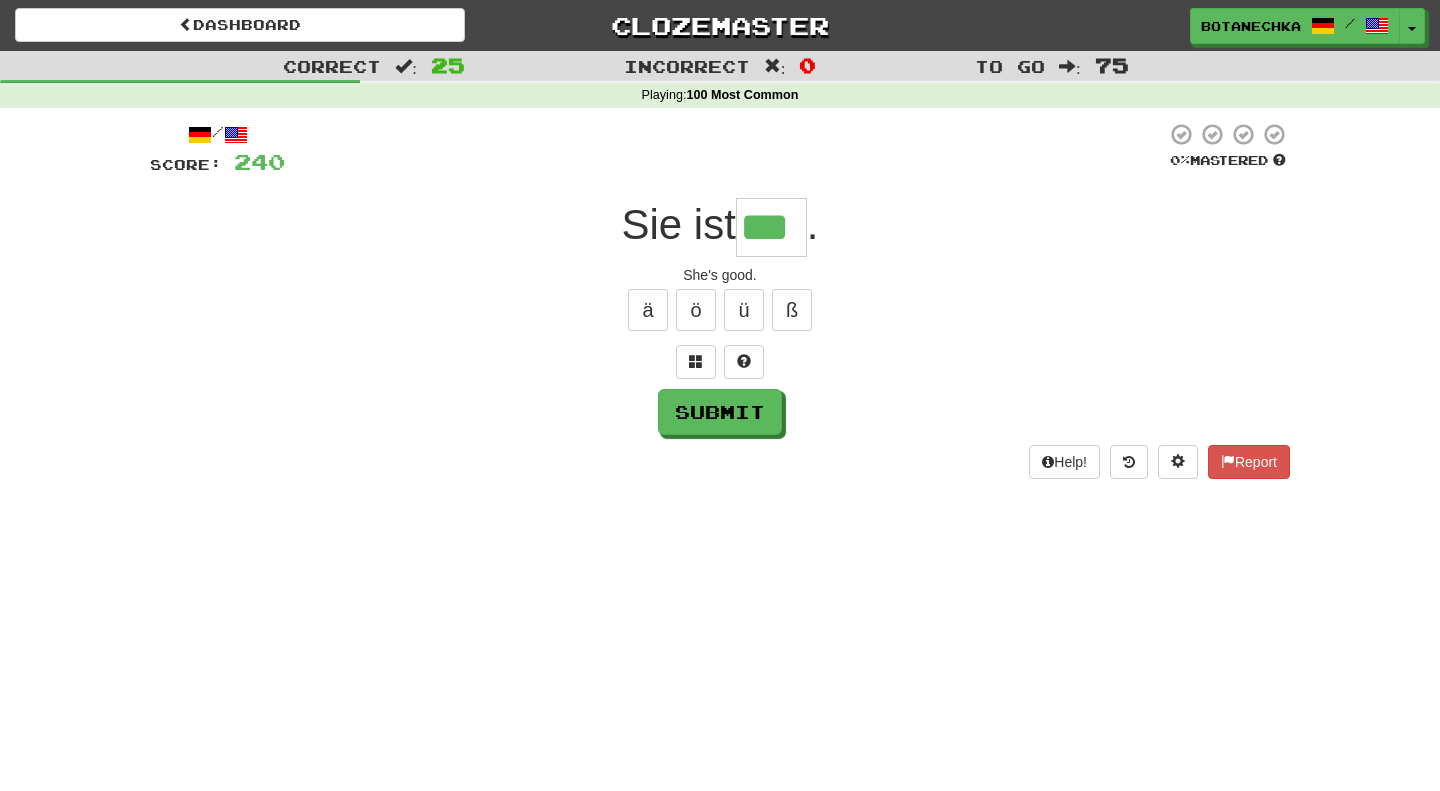 type on "***" 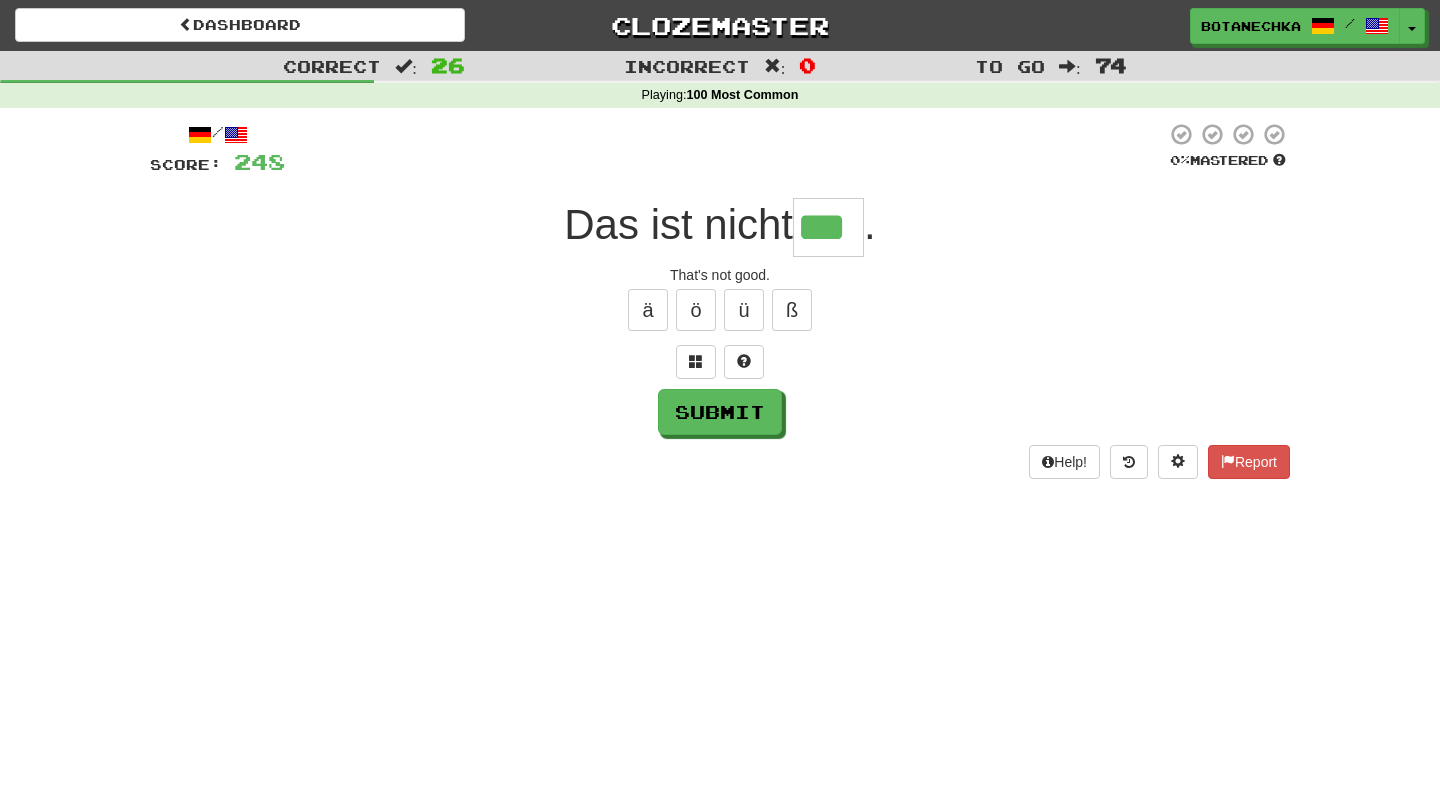 type on "***" 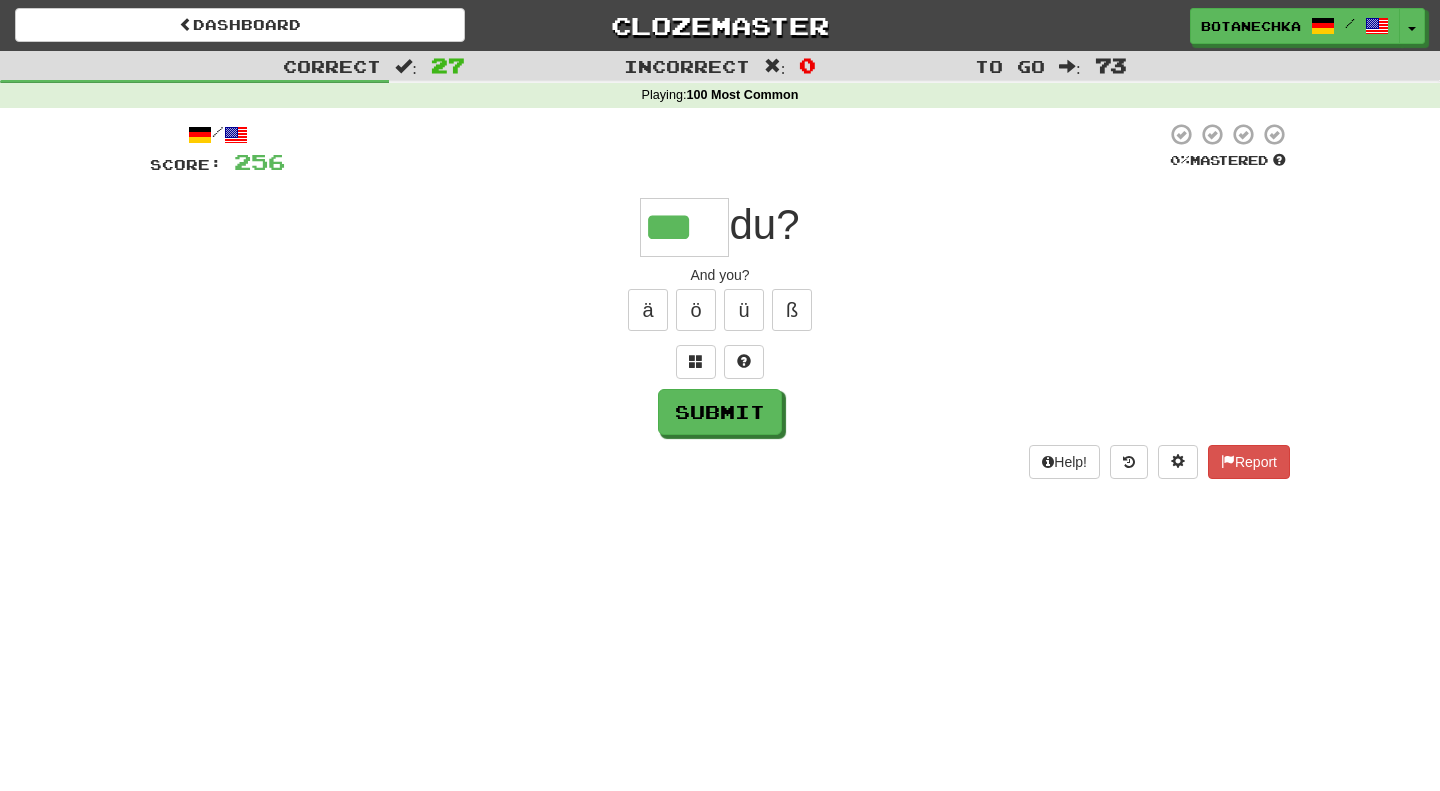 type on "***" 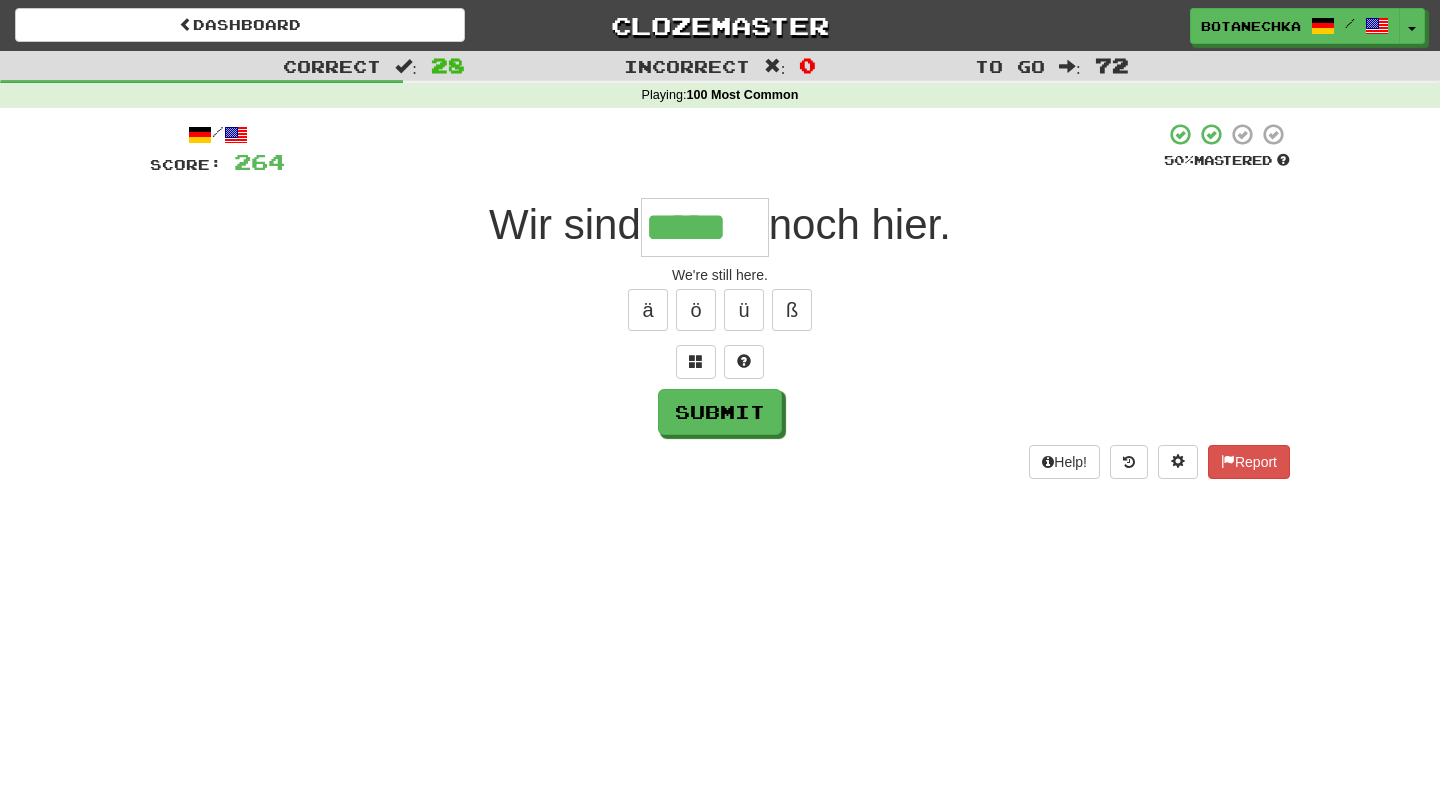 type on "*****" 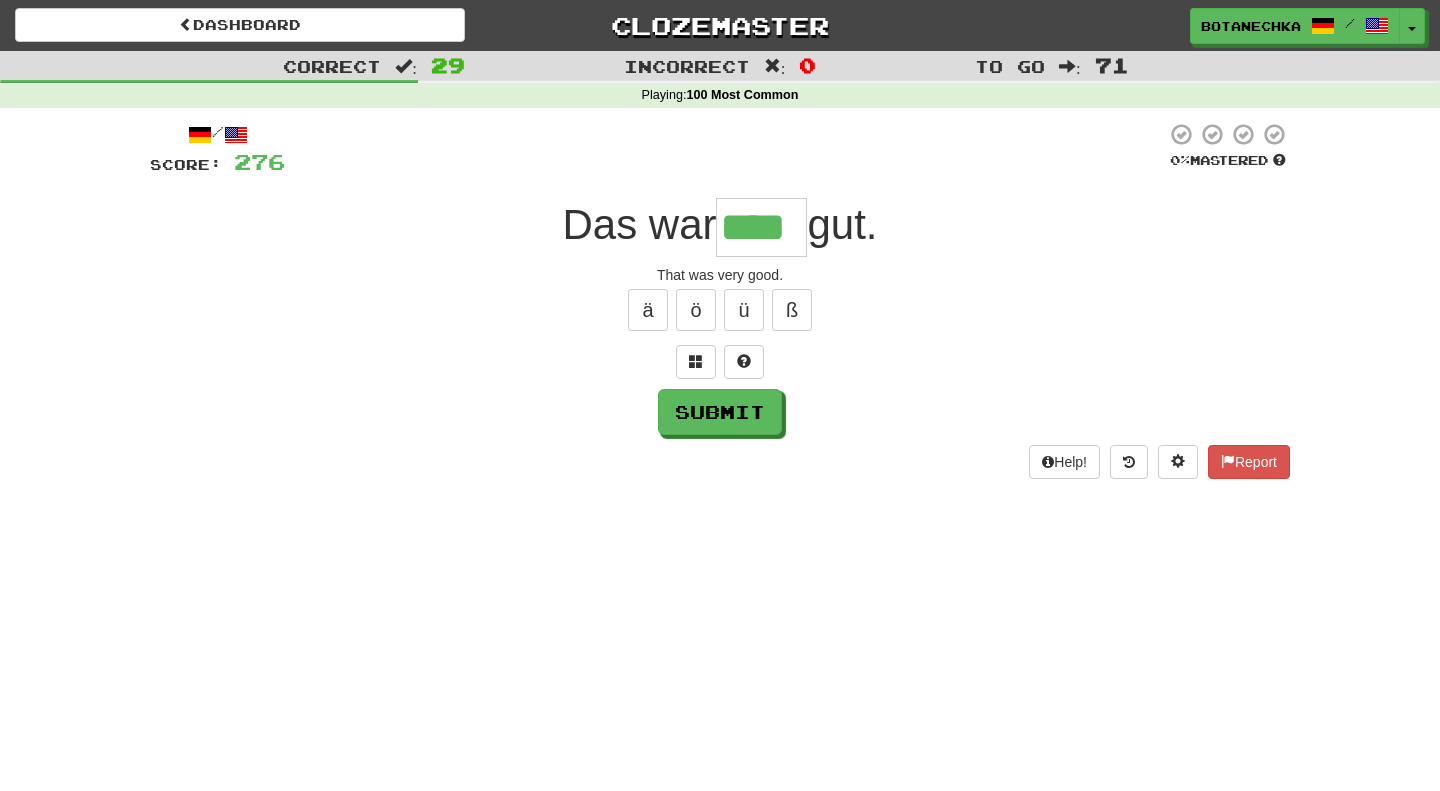 type on "****" 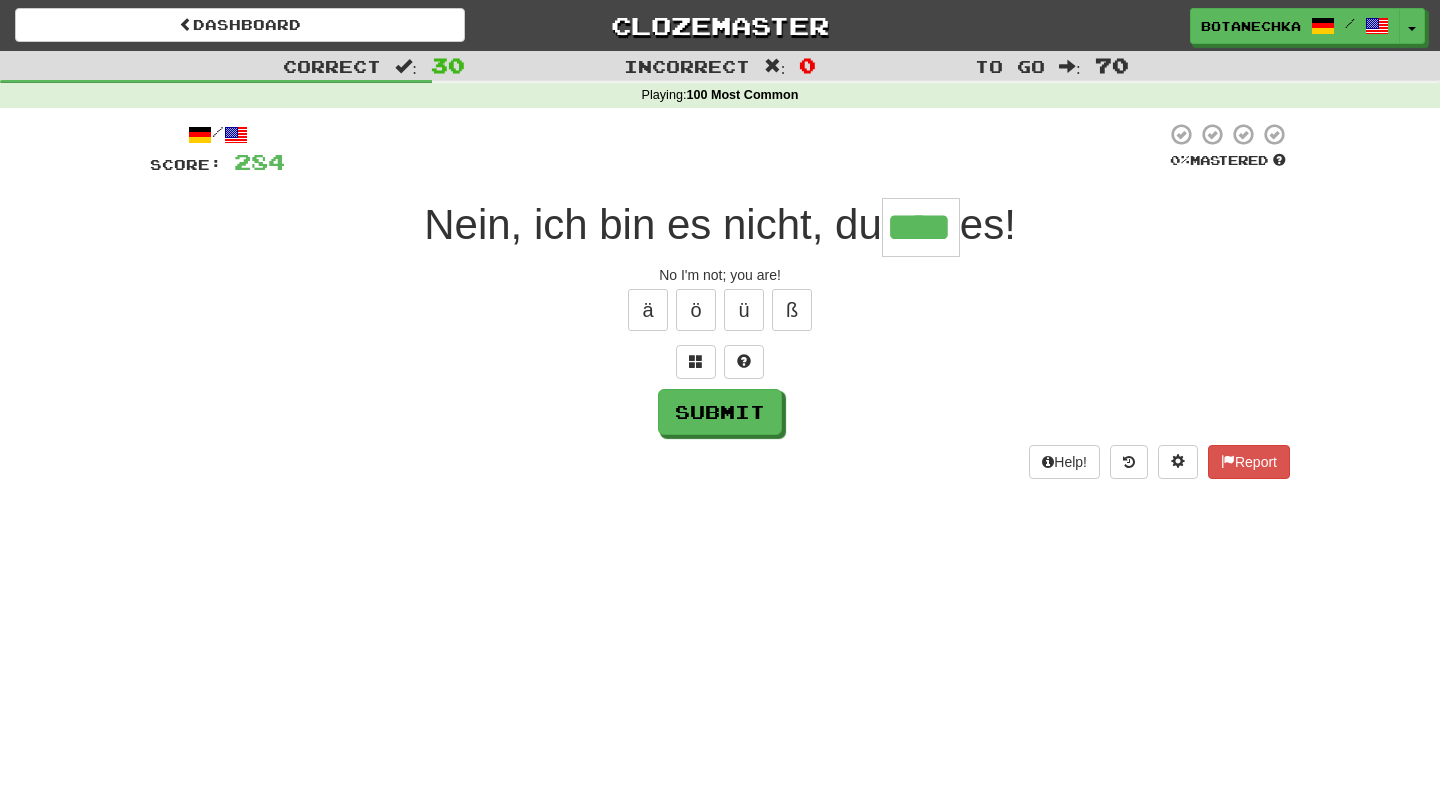 type on "****" 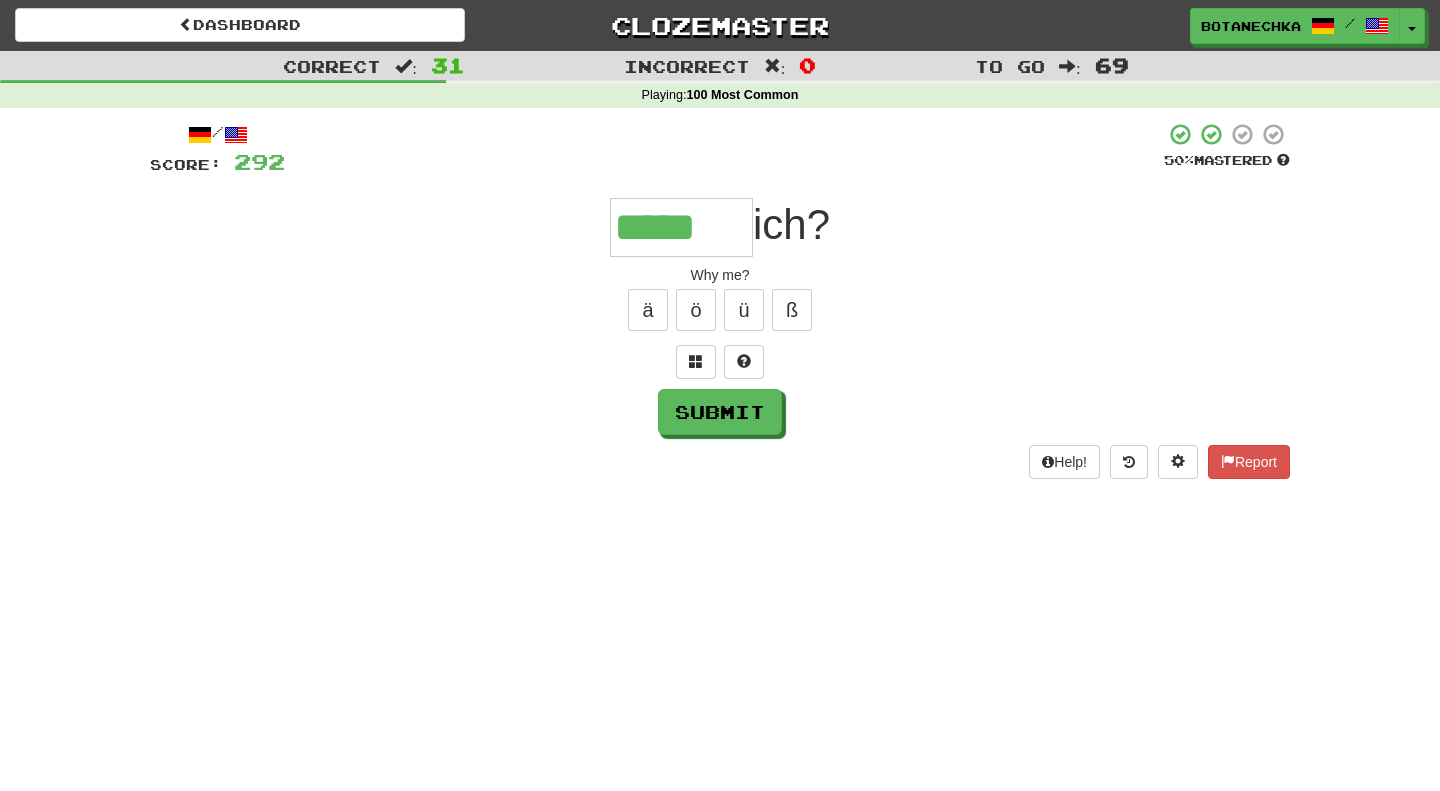 type on "*****" 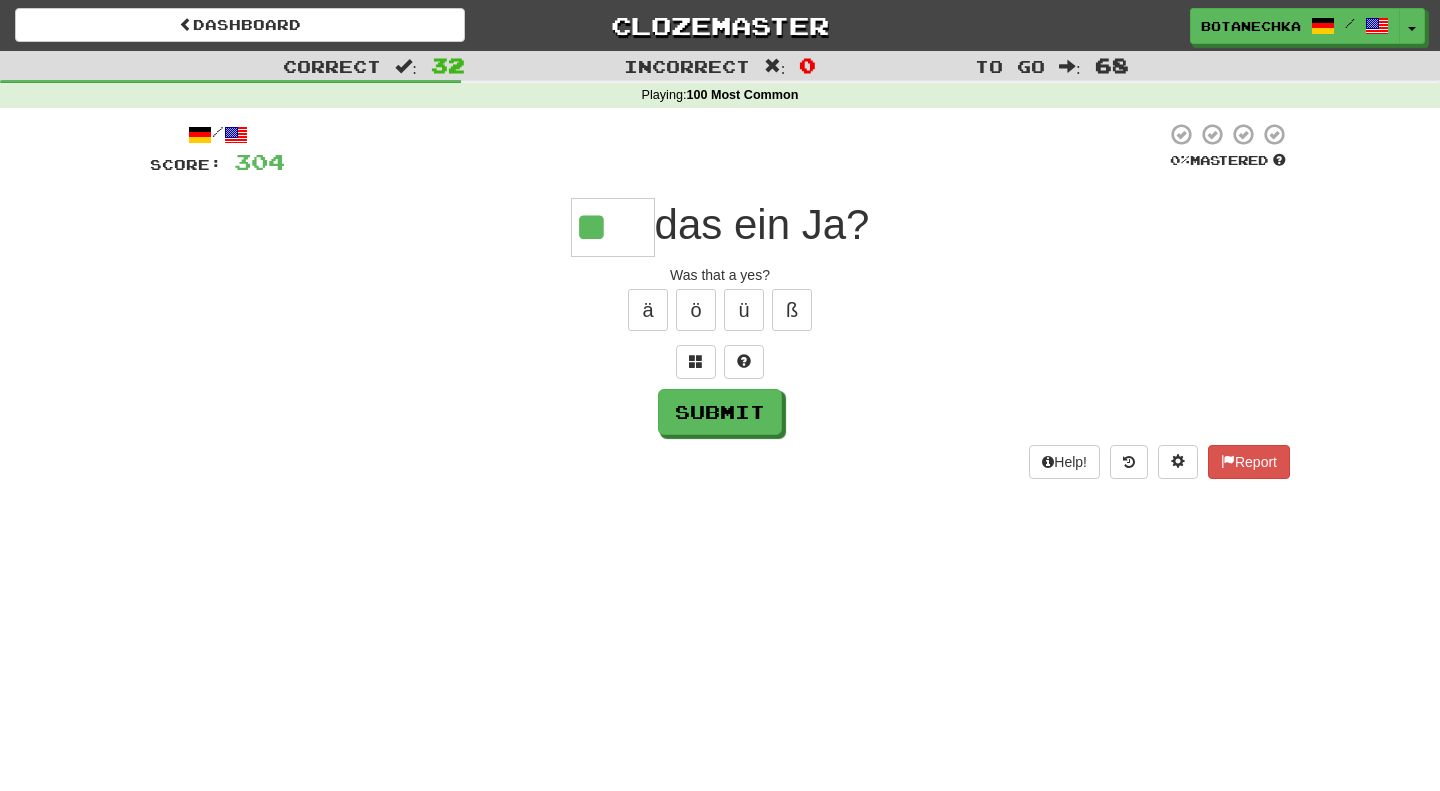 scroll, scrollTop: 0, scrollLeft: 0, axis: both 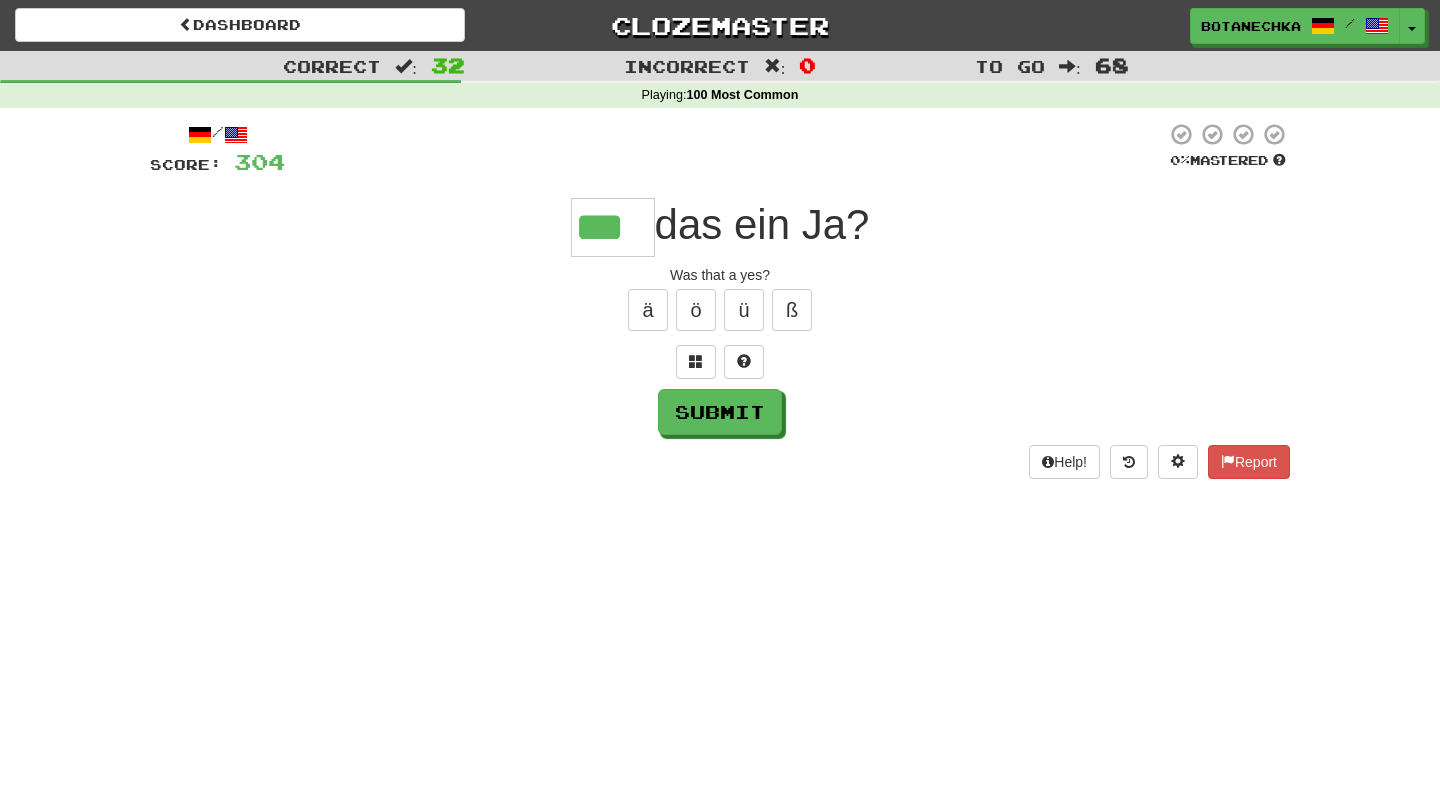 type on "***" 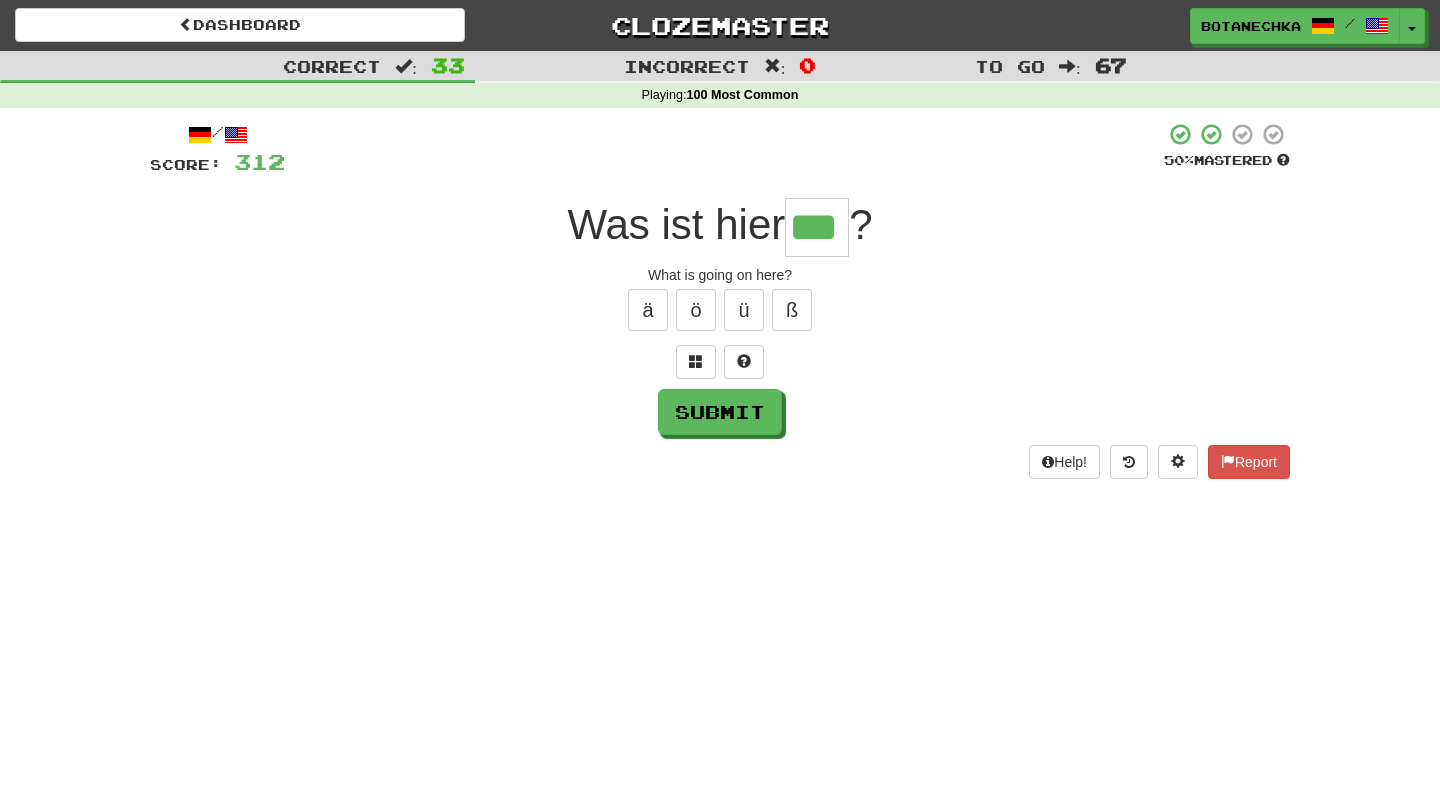 type on "***" 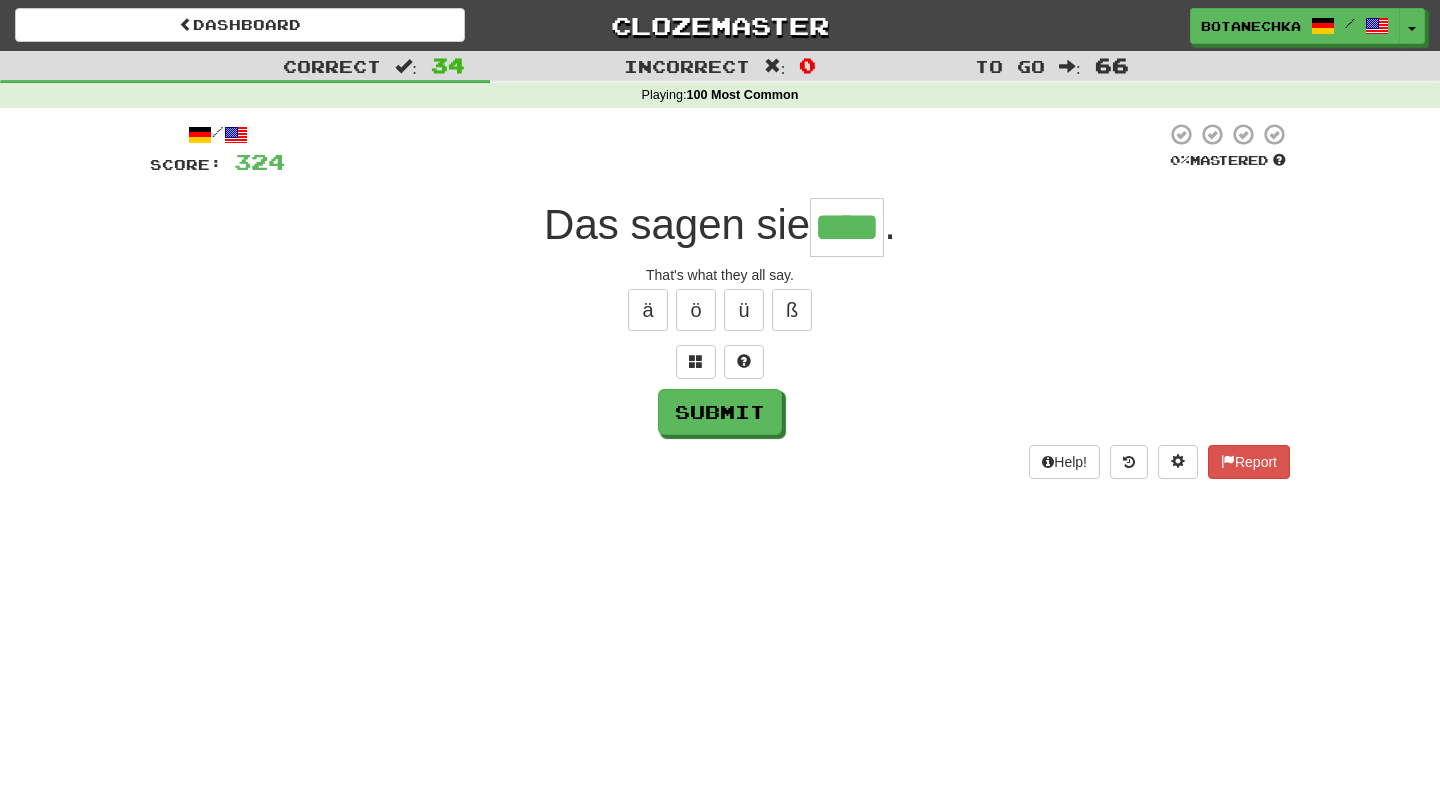 type on "****" 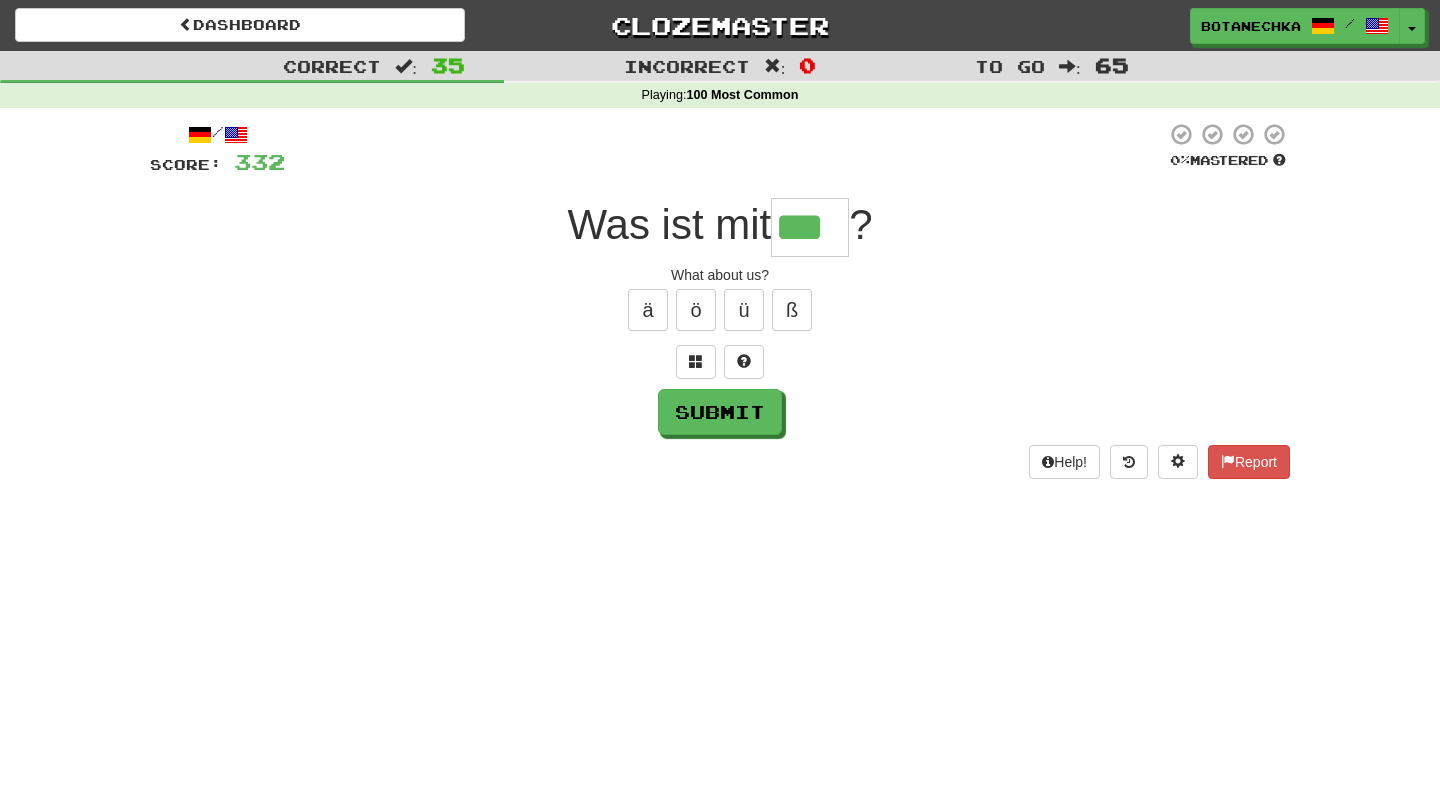 type on "***" 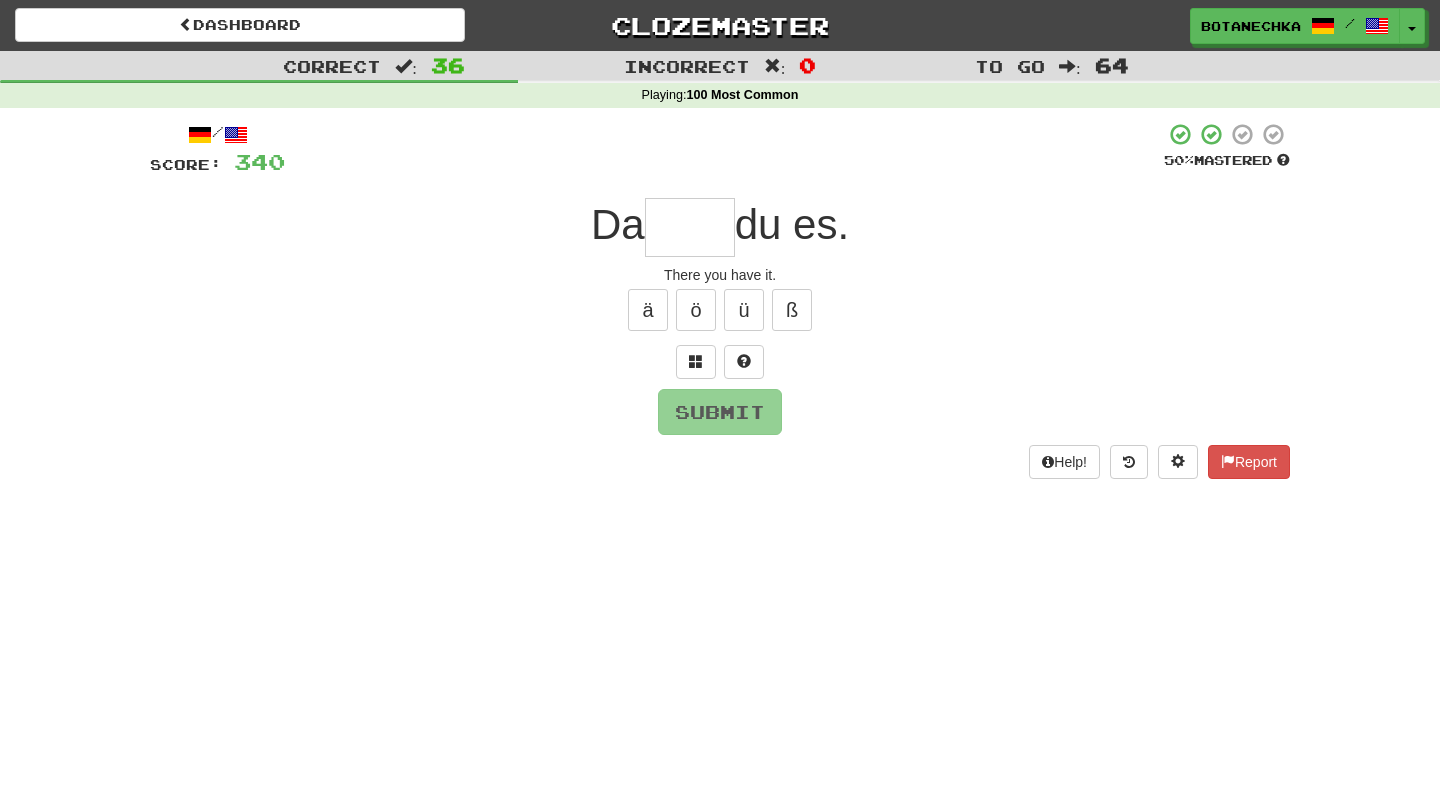 type on "*" 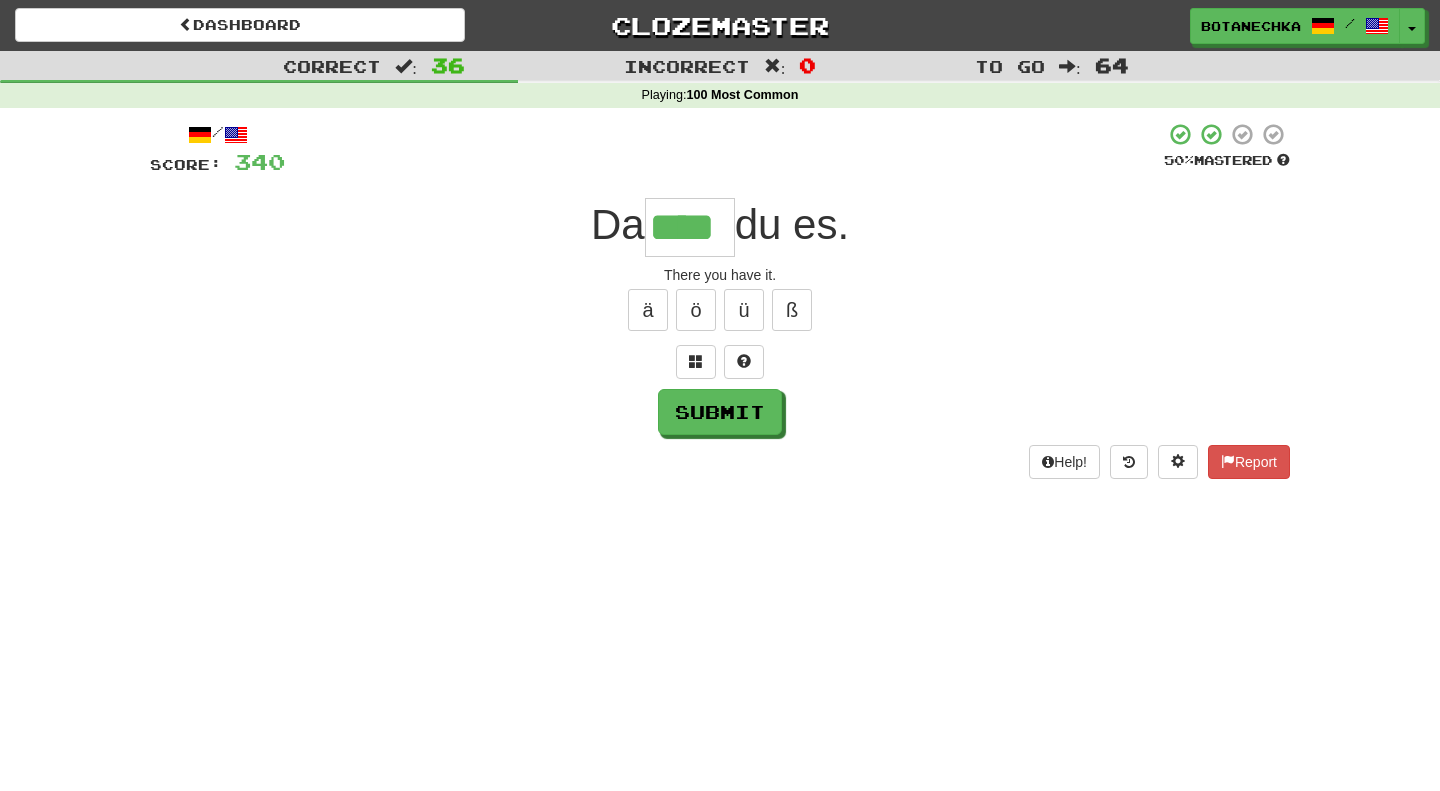 type on "****" 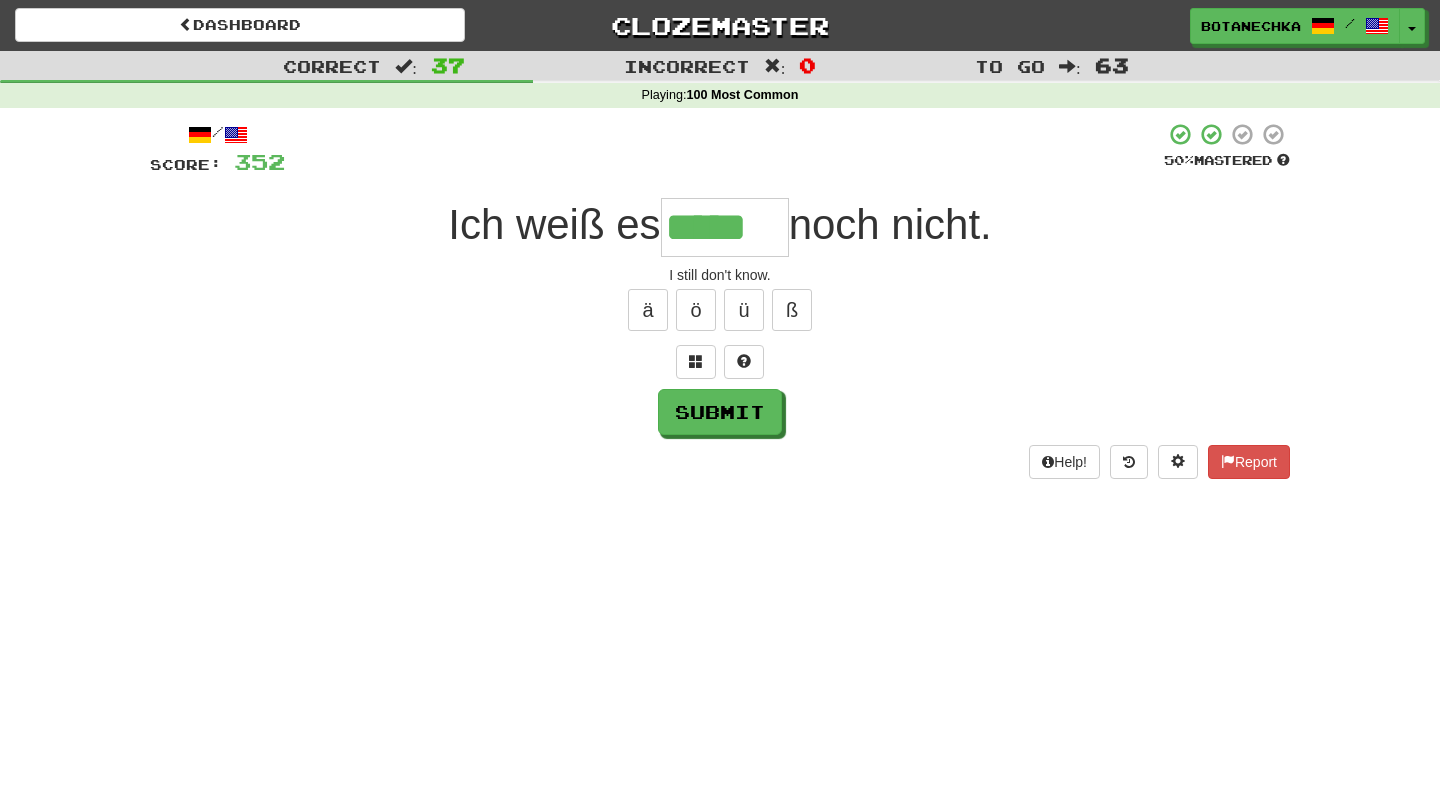 type on "*****" 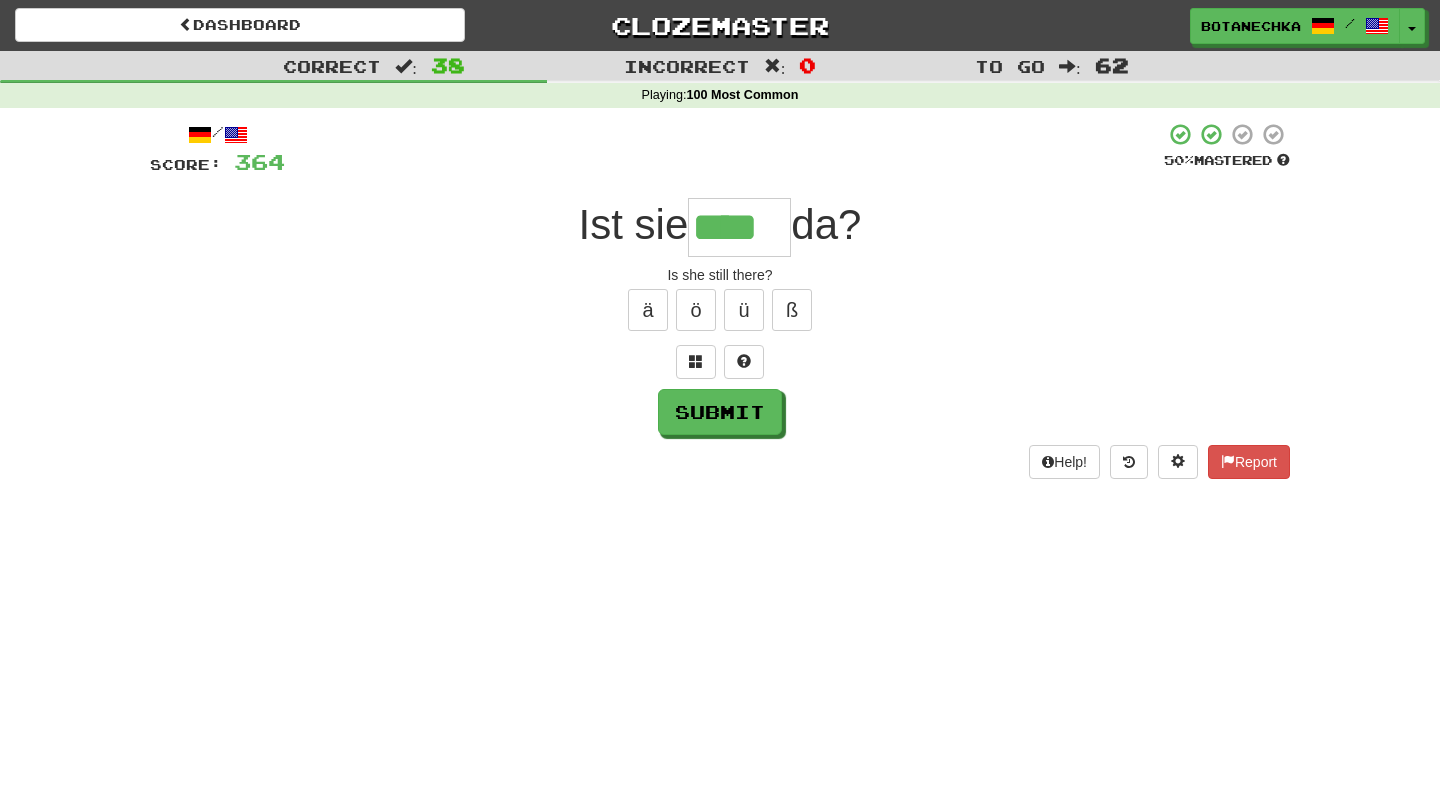 type on "****" 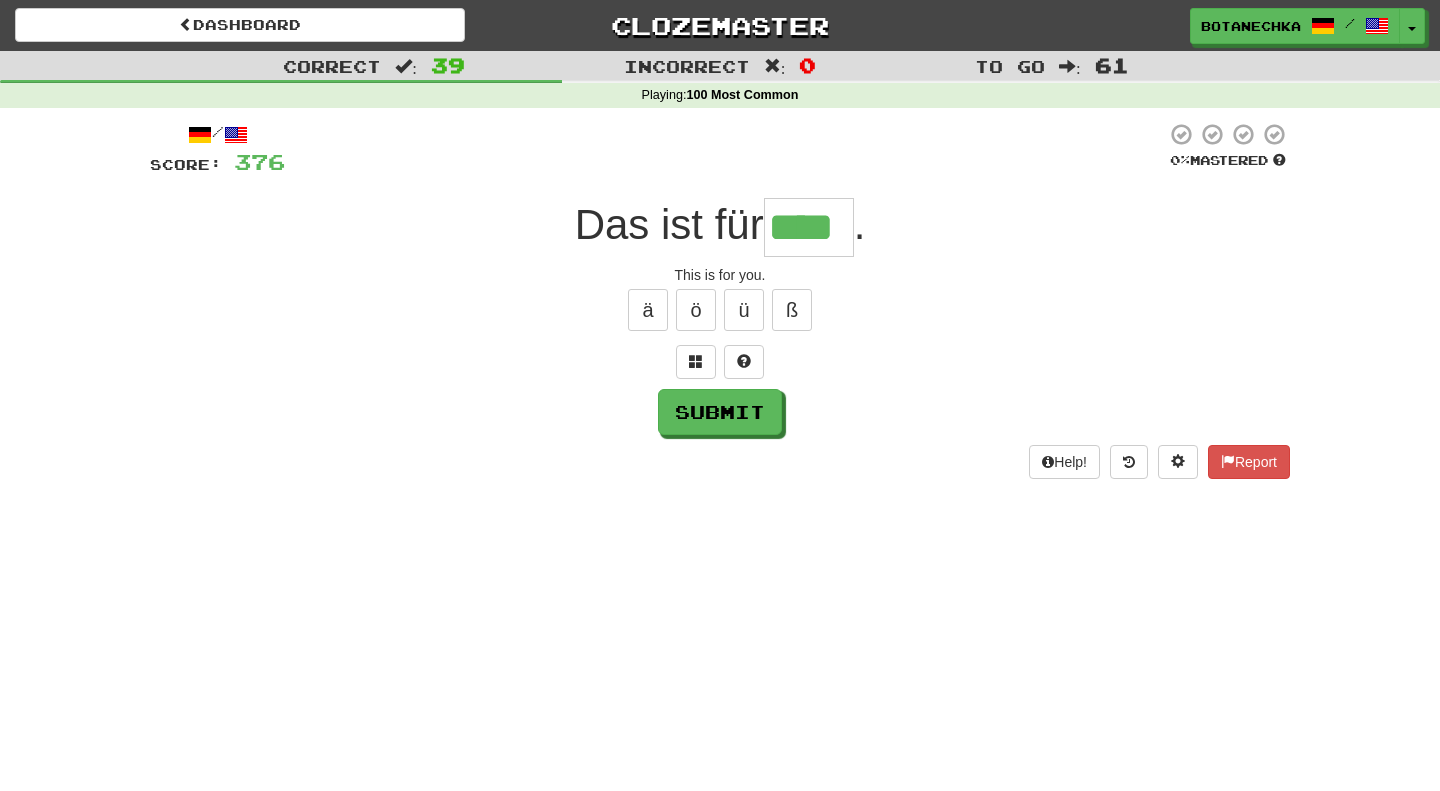 type on "****" 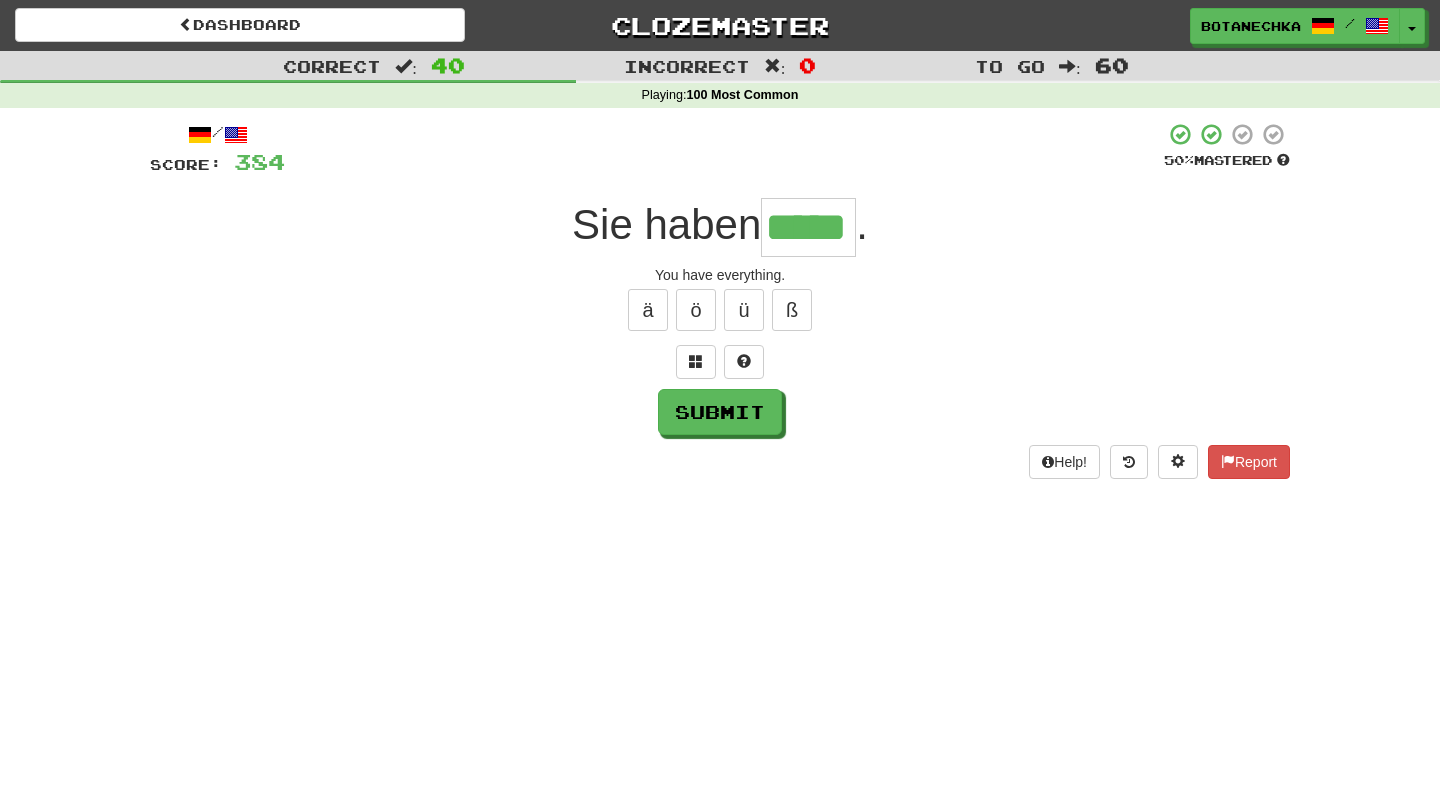 type on "*****" 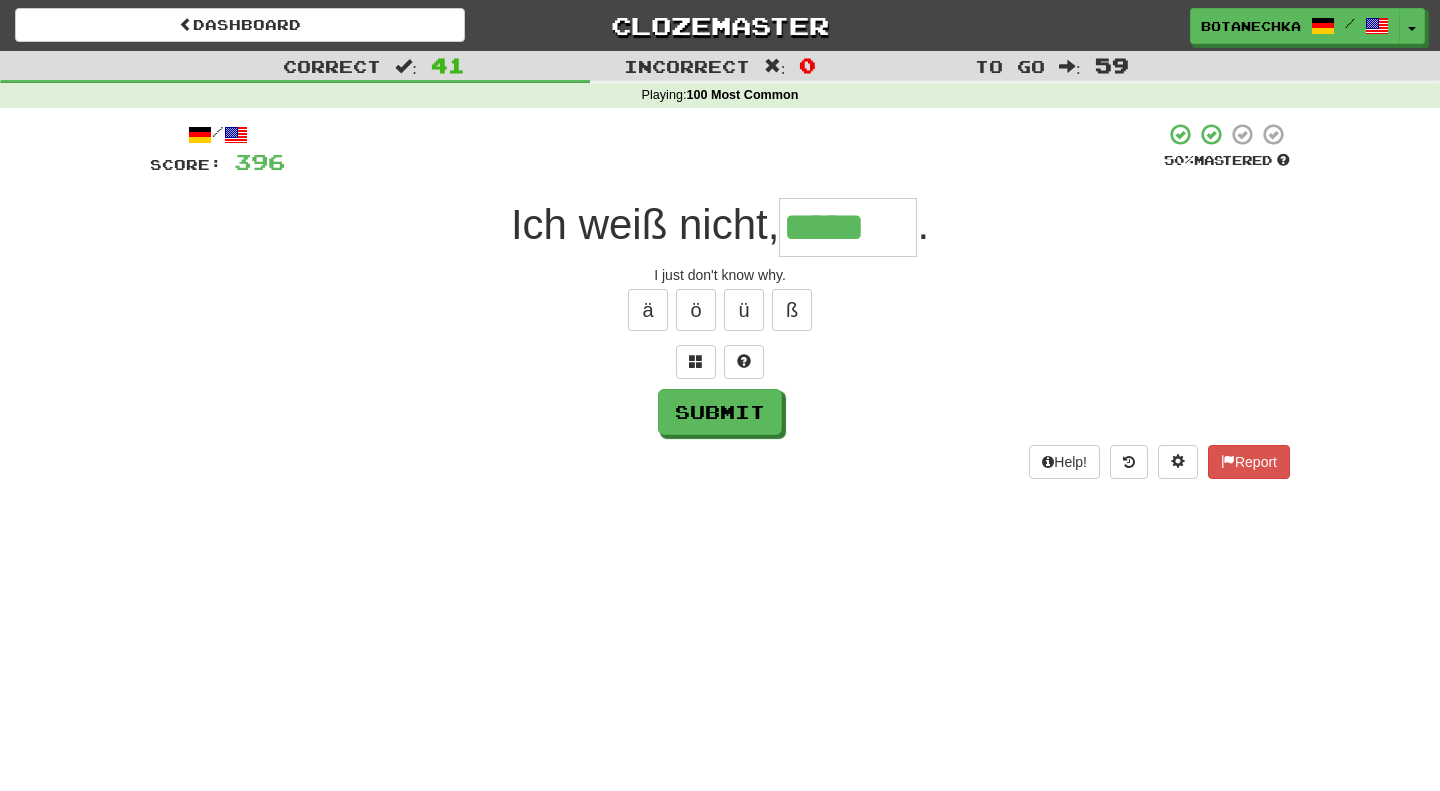 type on "*****" 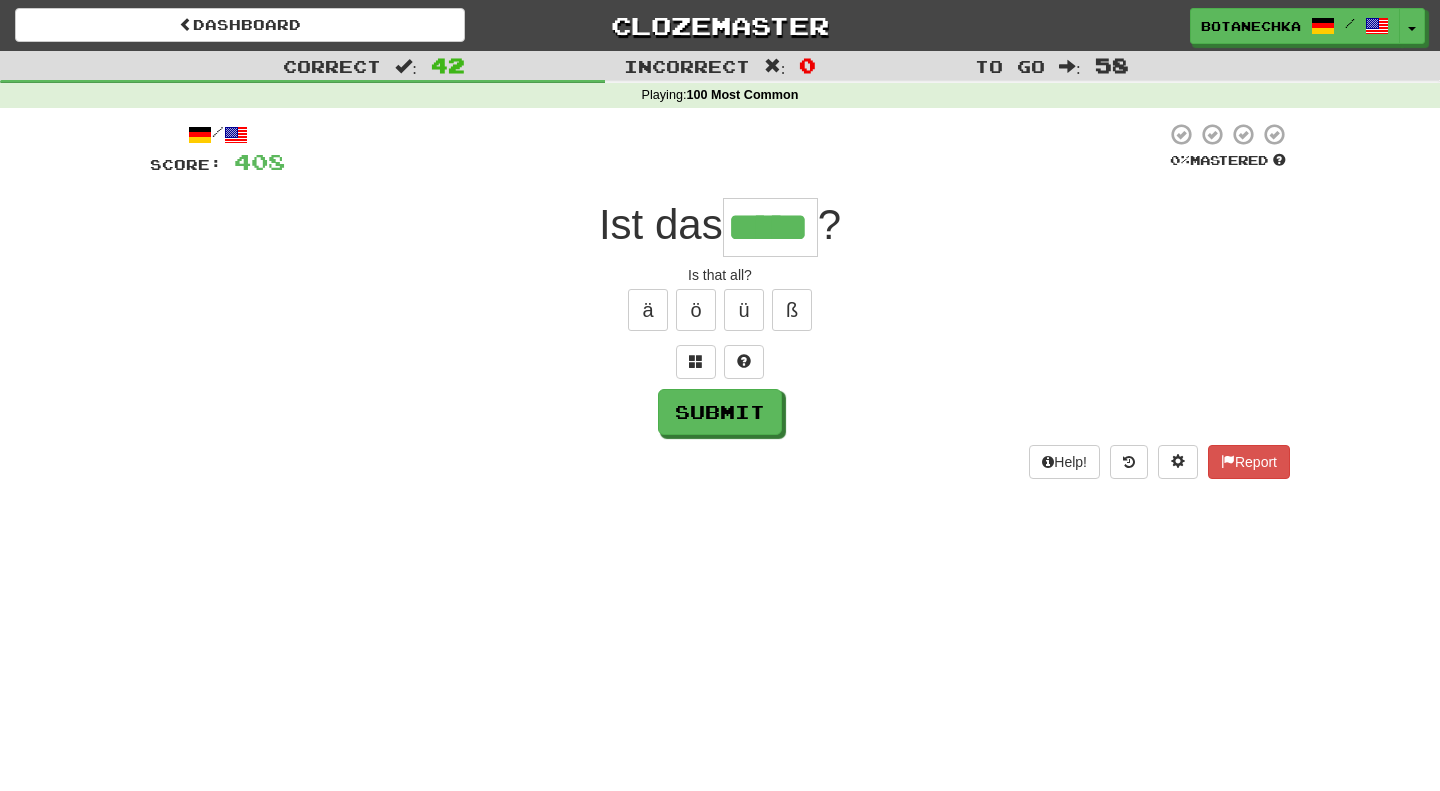 type on "*****" 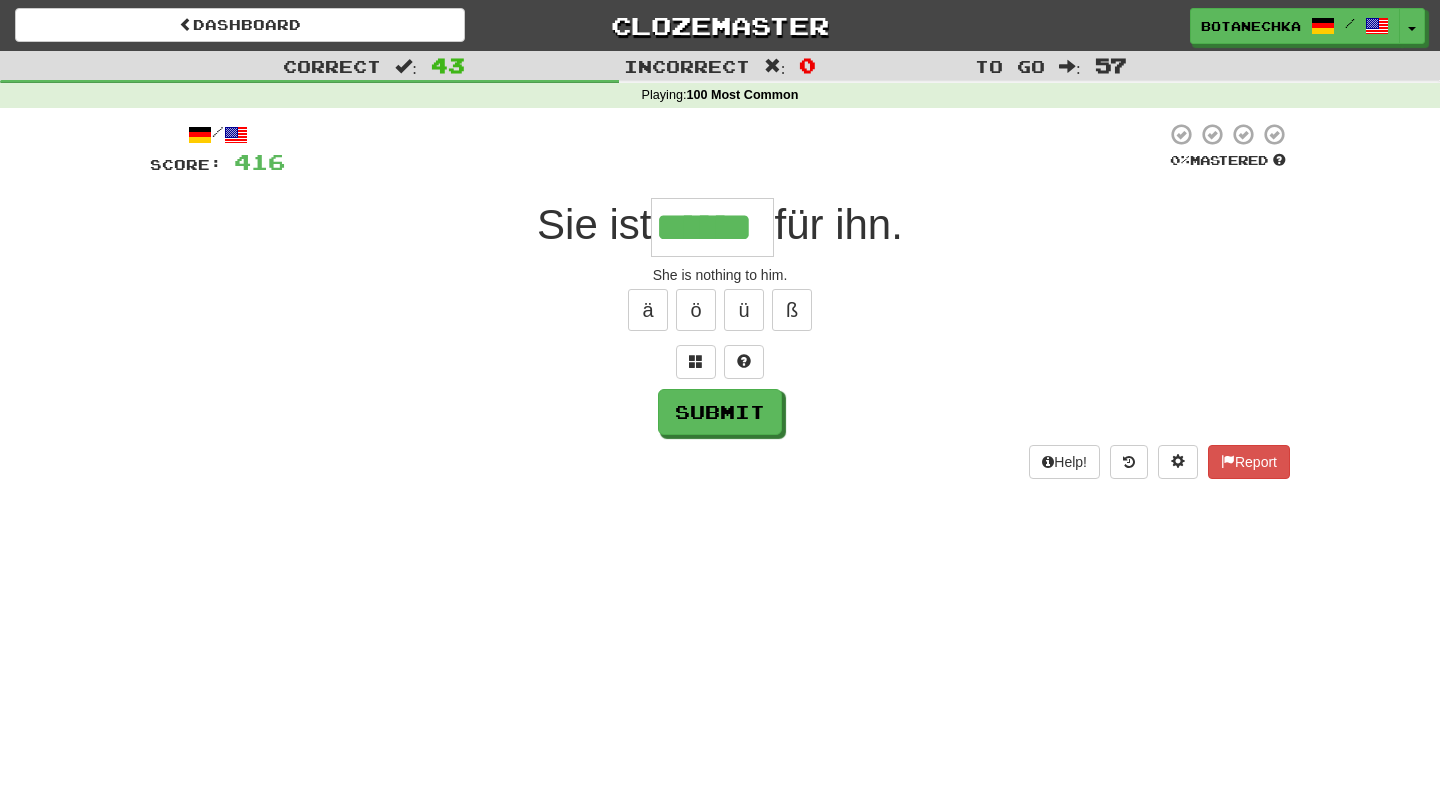 type on "******" 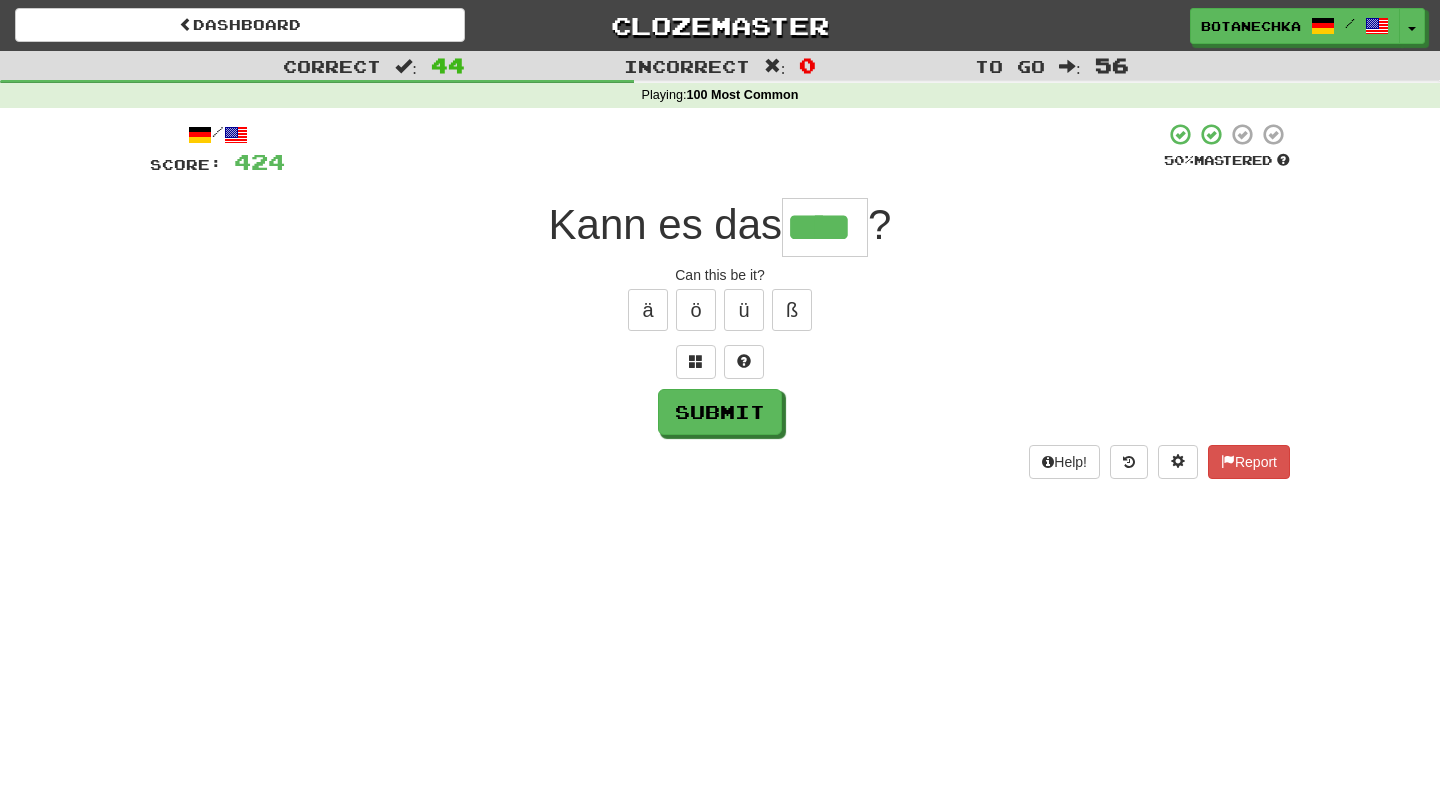 type on "****" 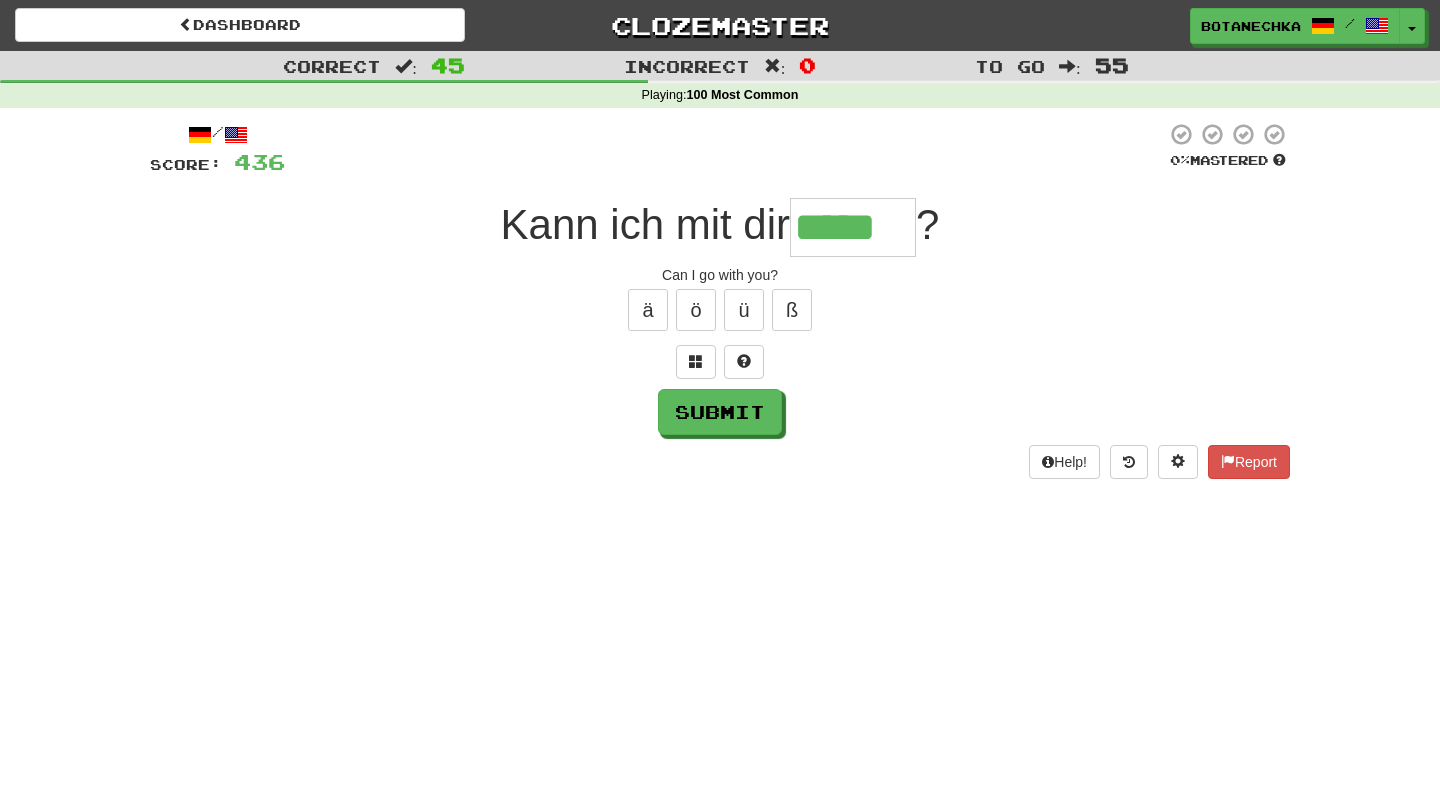 type on "*****" 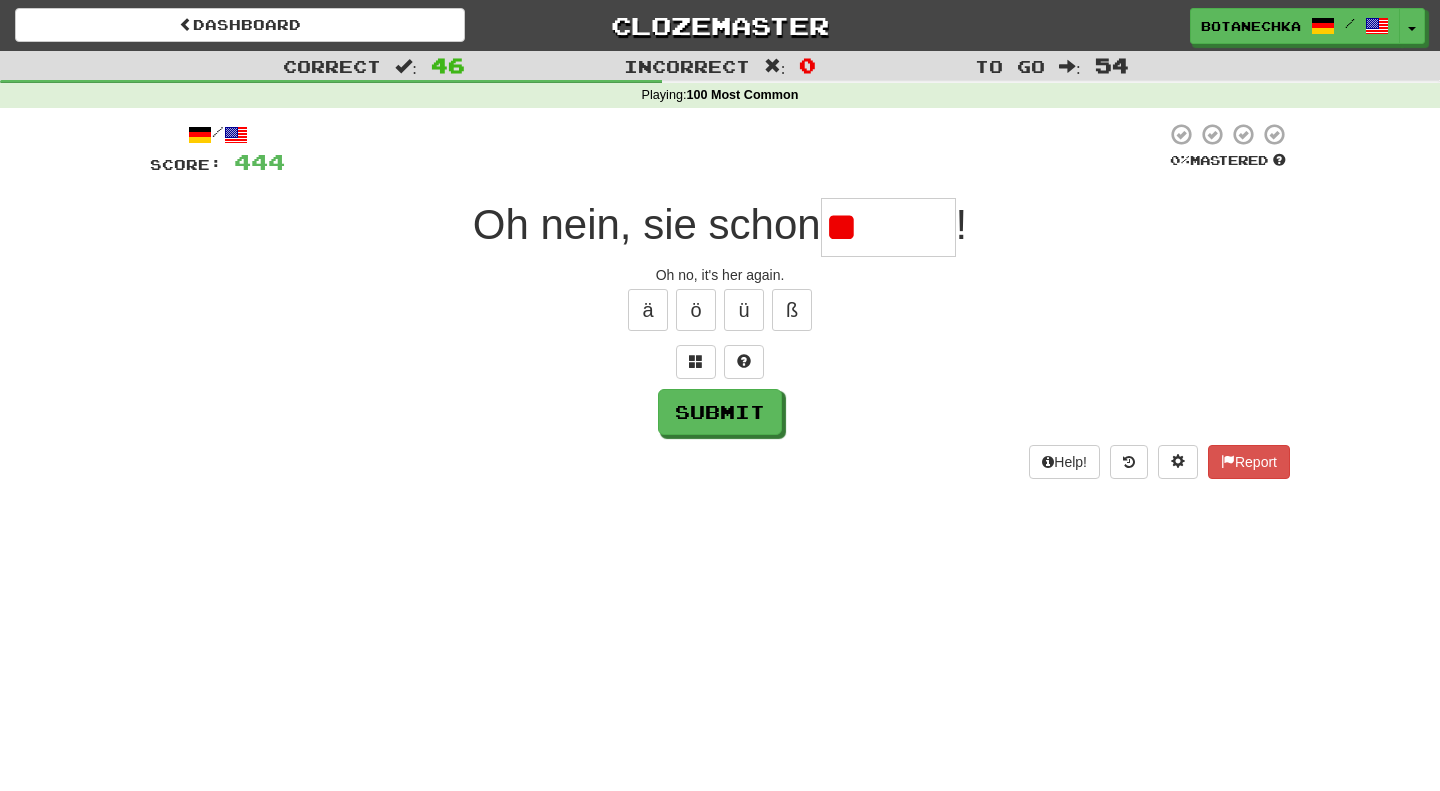 type on "*" 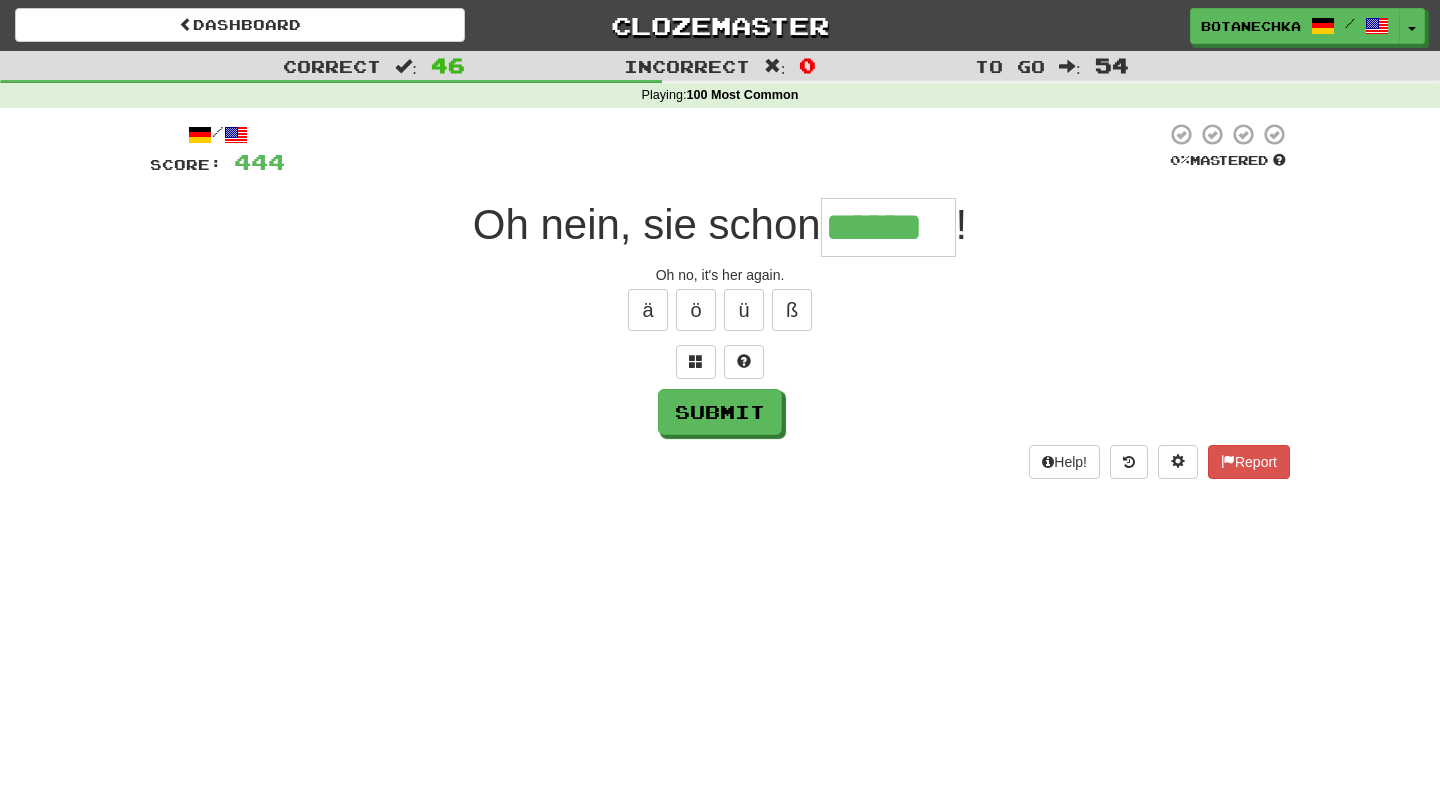 type on "******" 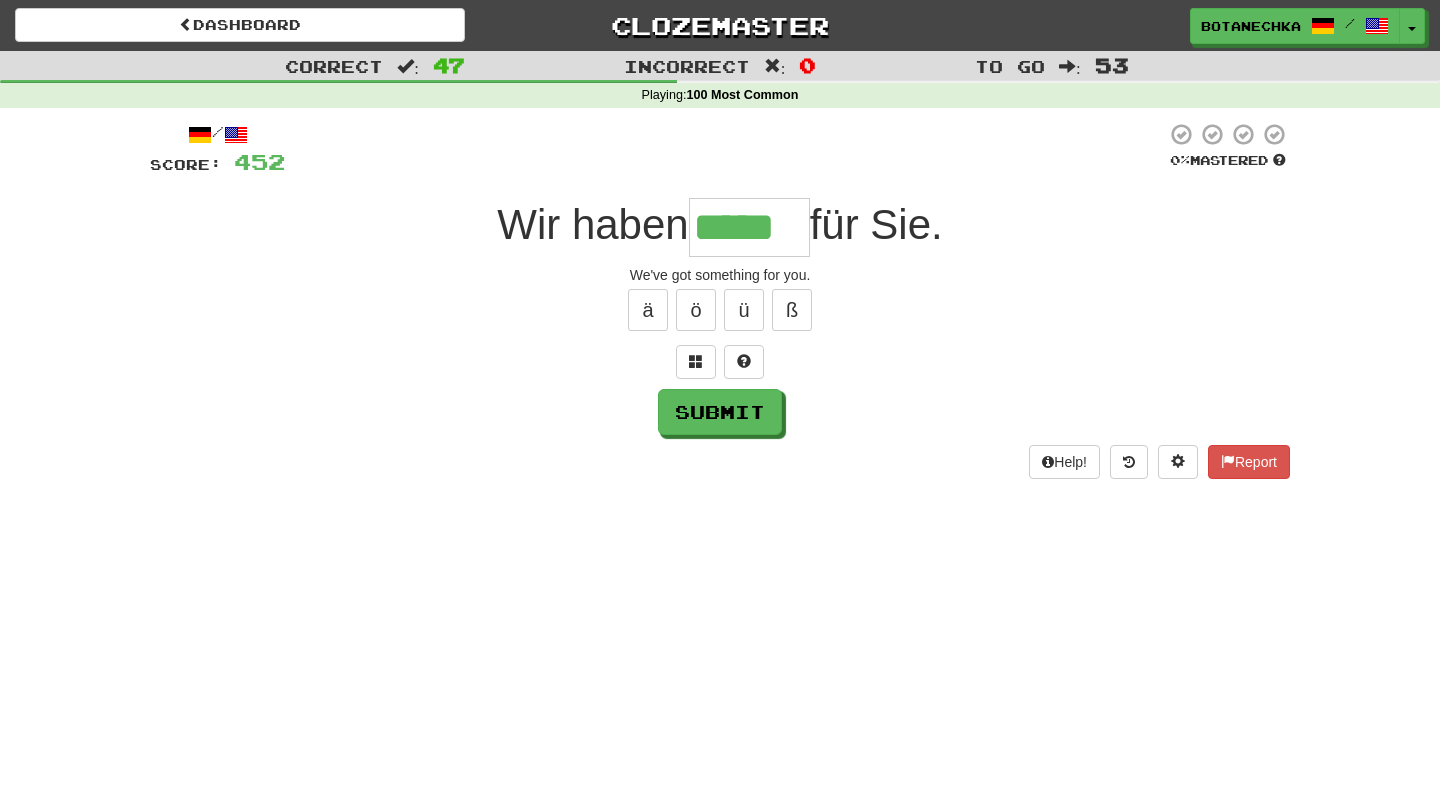 type on "*****" 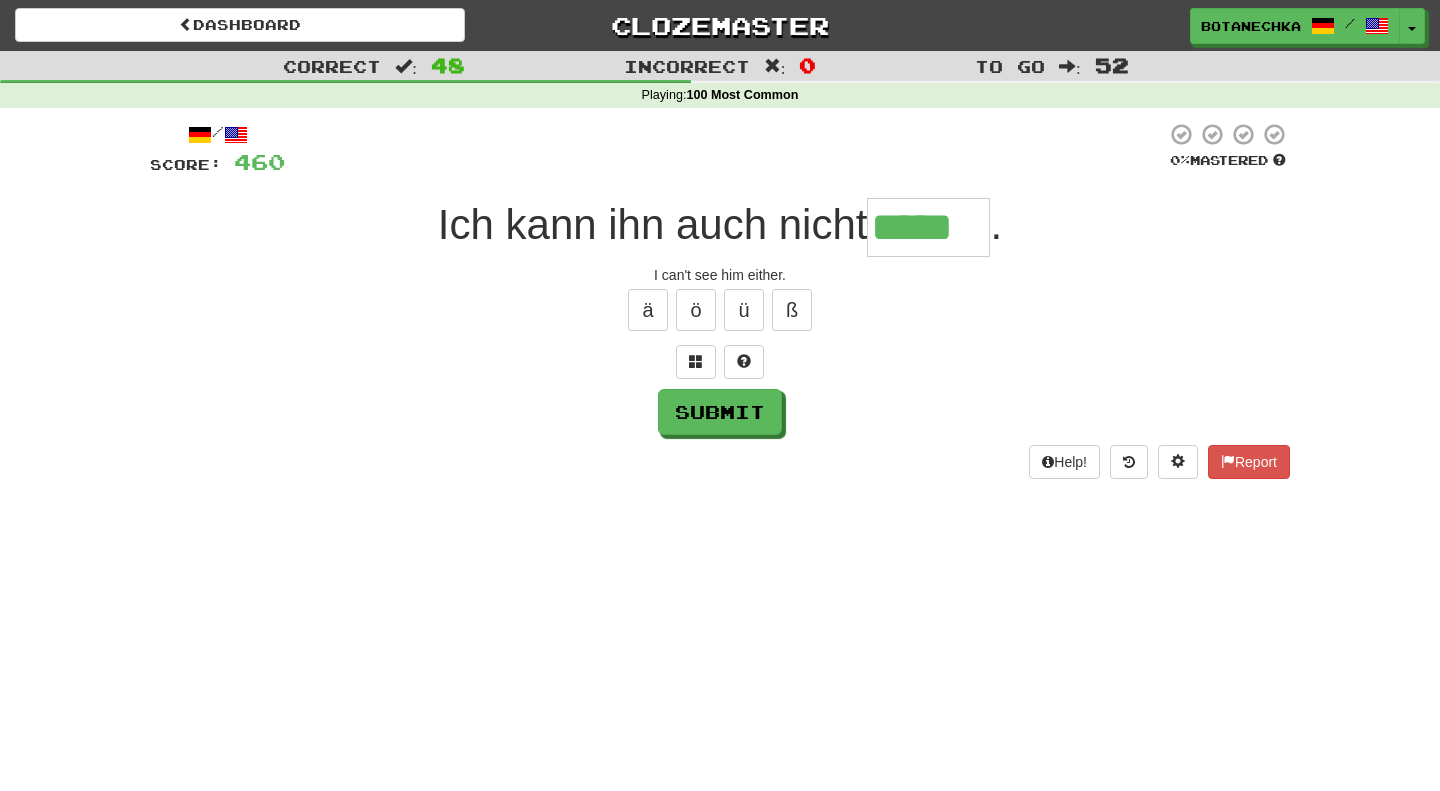 type on "*****" 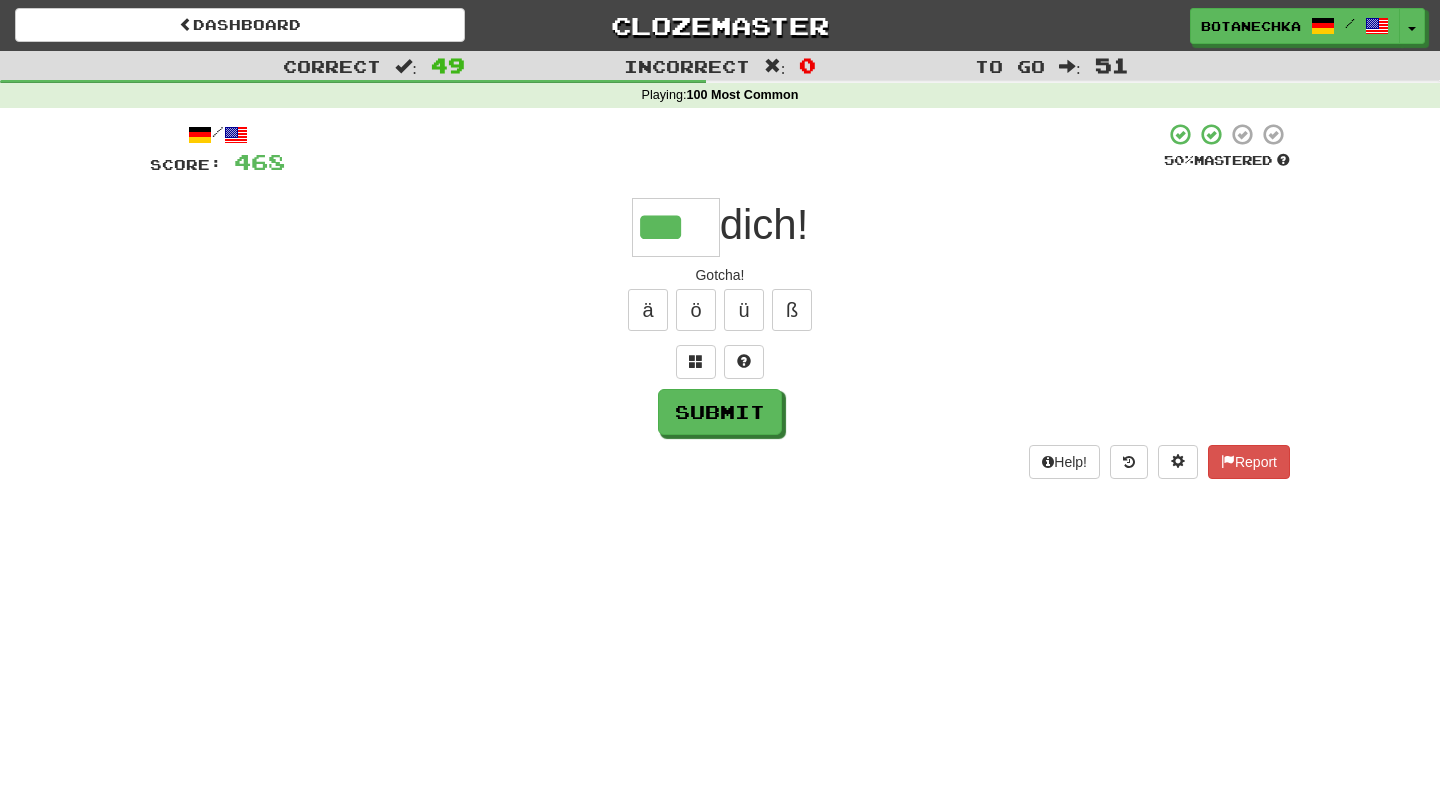 type on "***" 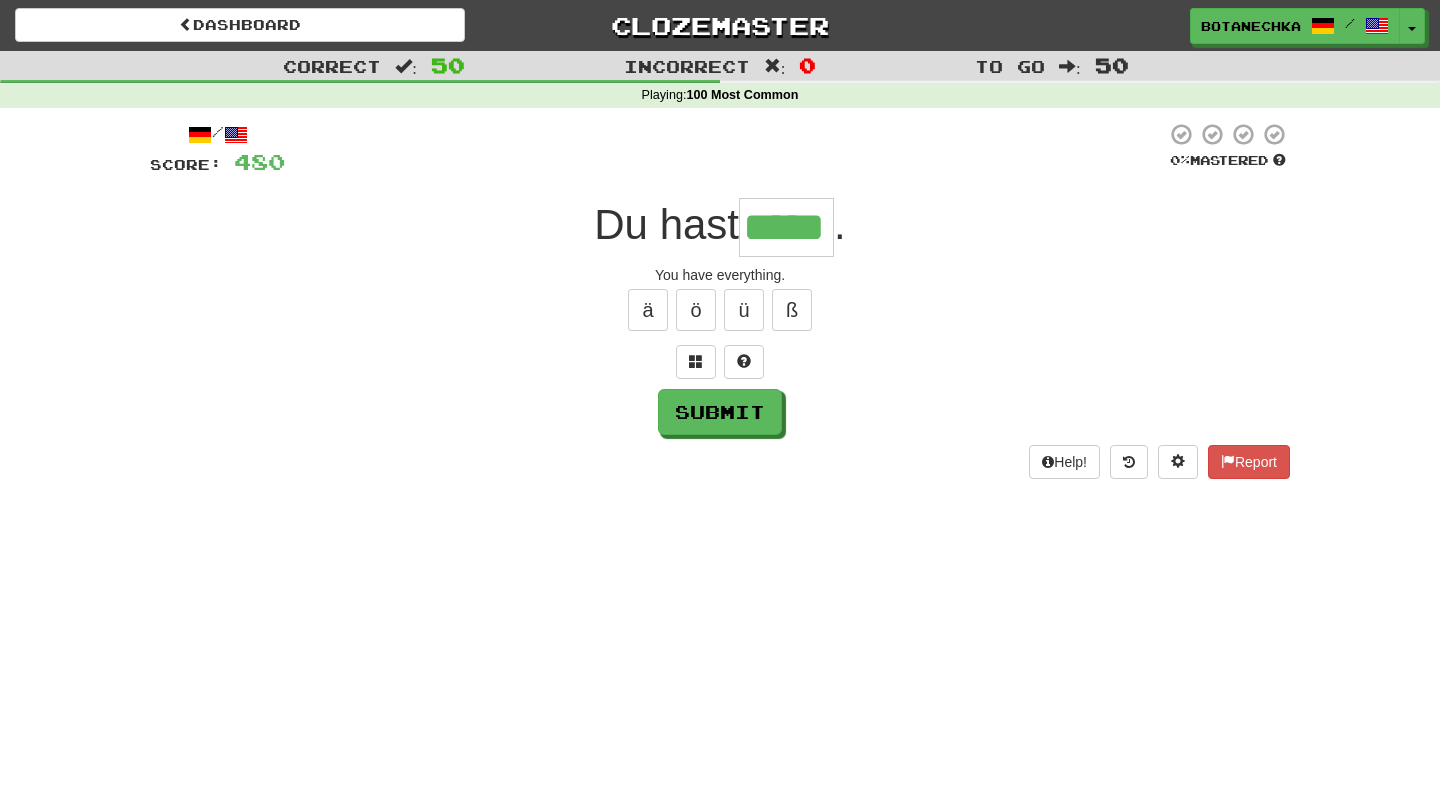 type on "*****" 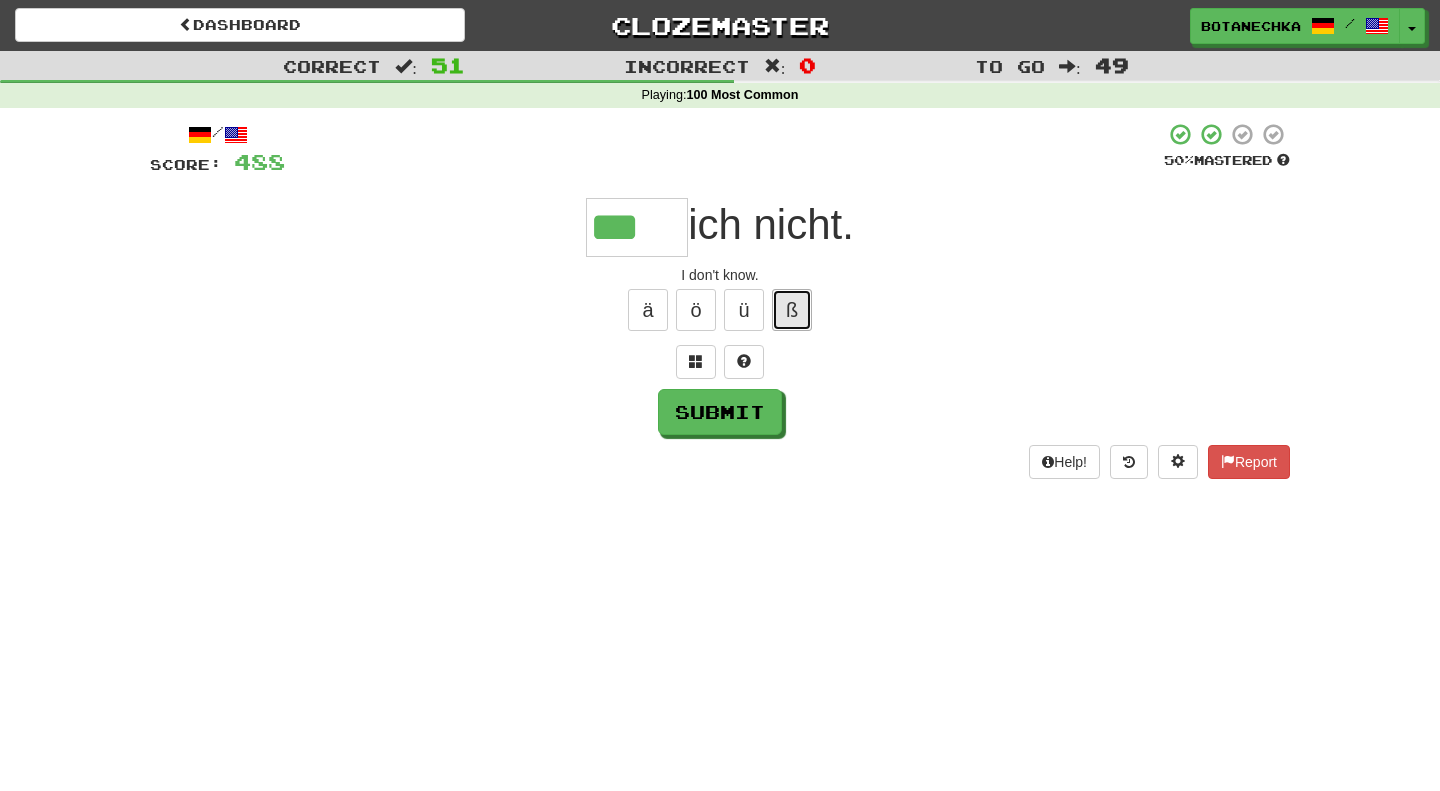 click on "ß" at bounding box center [792, 310] 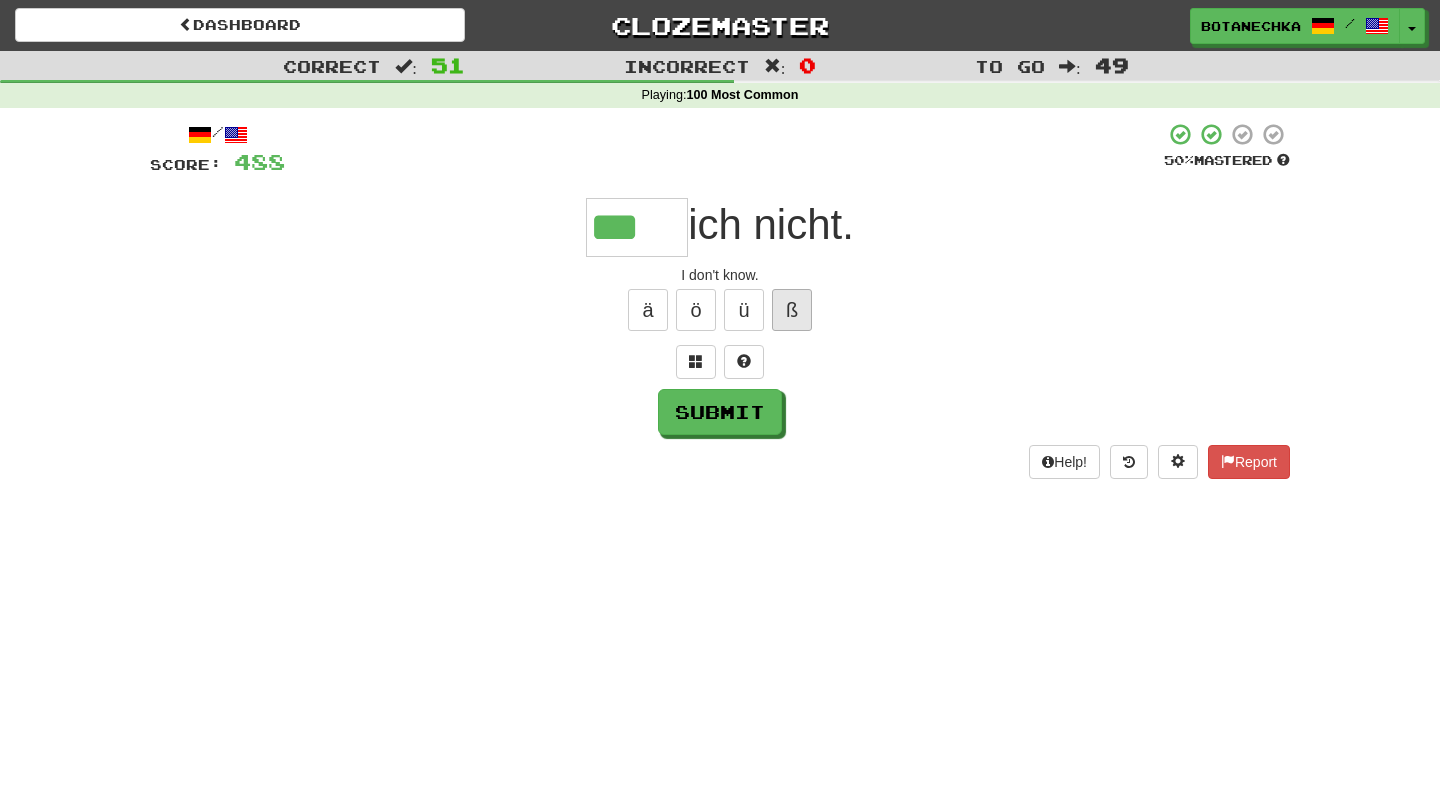 type on "****" 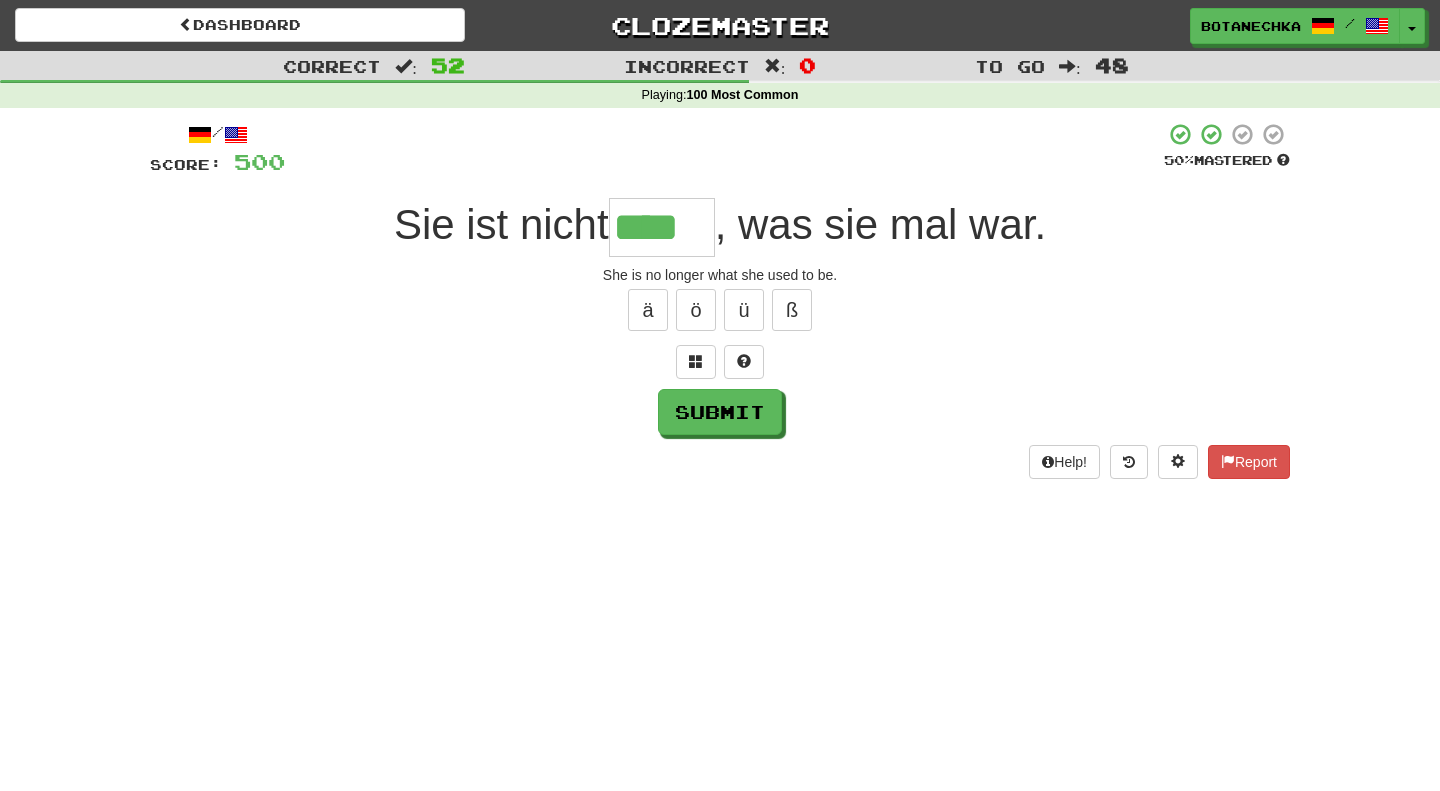 type on "****" 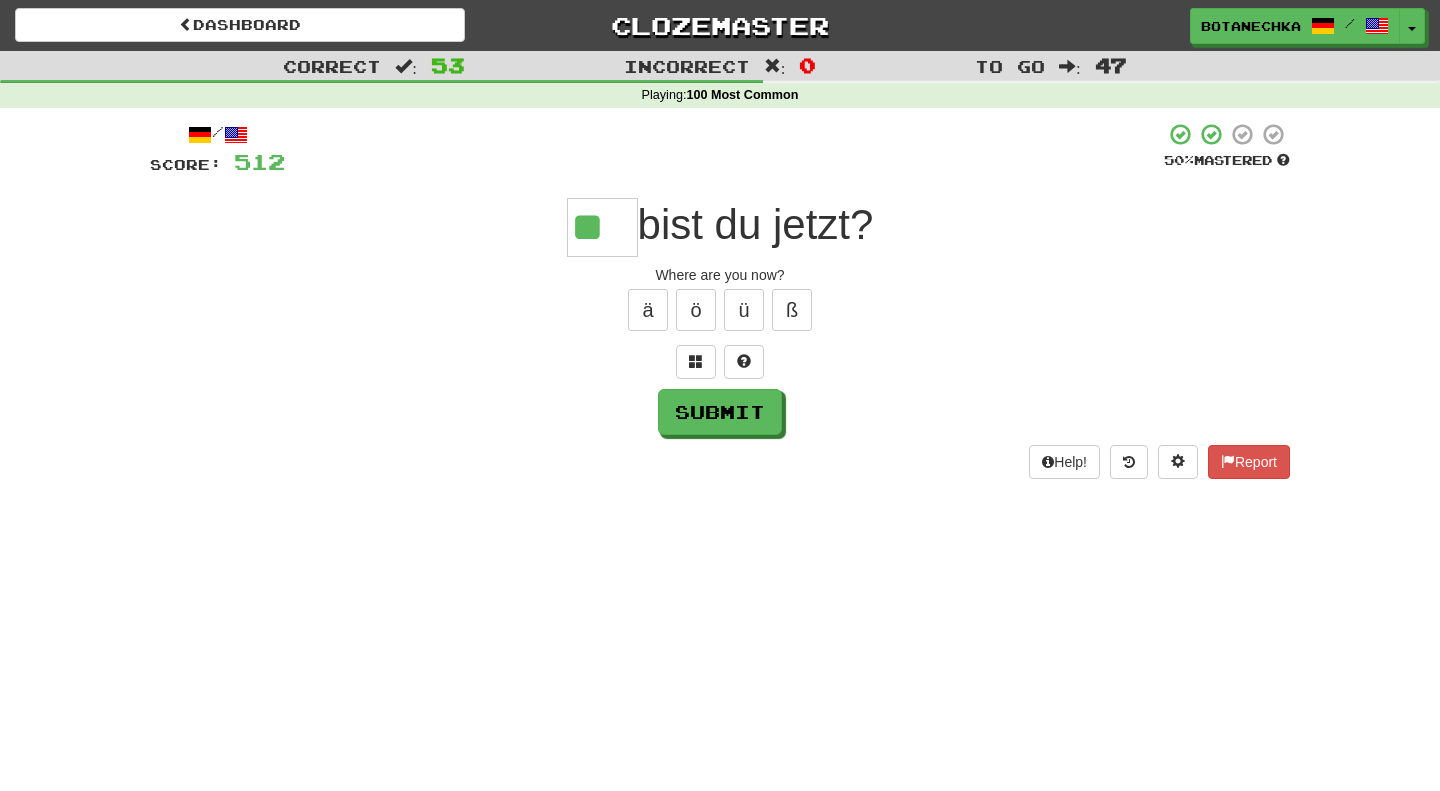 type on "**" 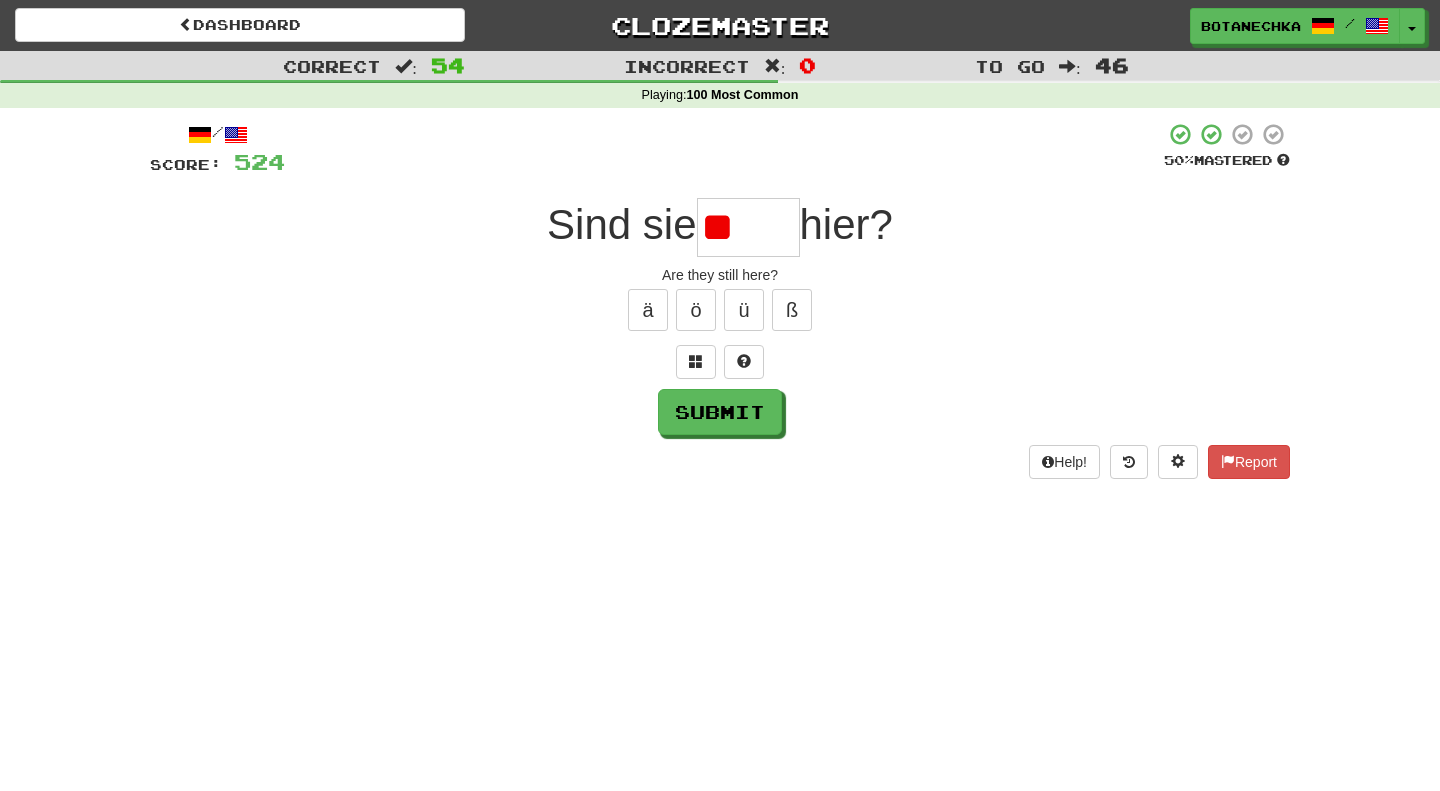 type on "*" 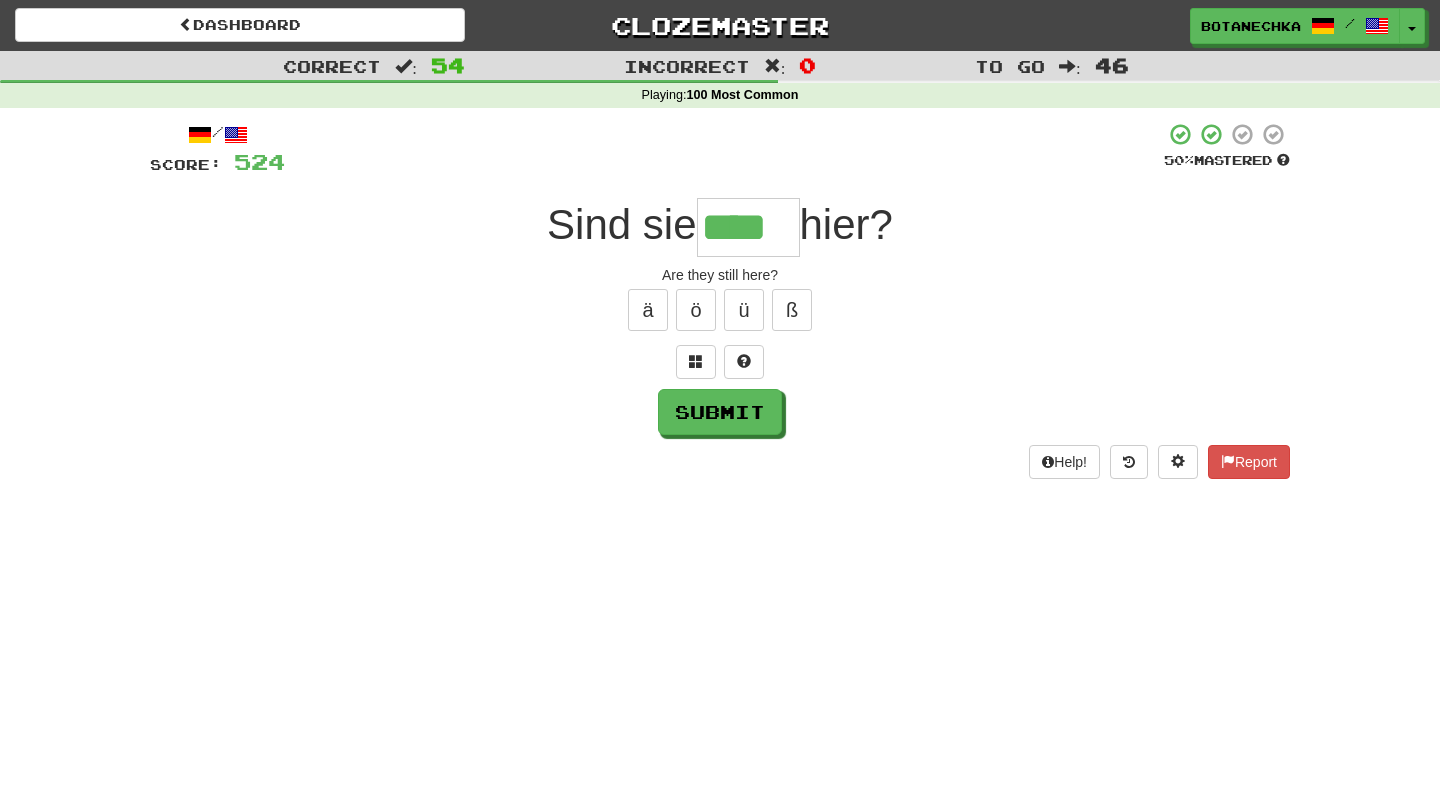 type on "****" 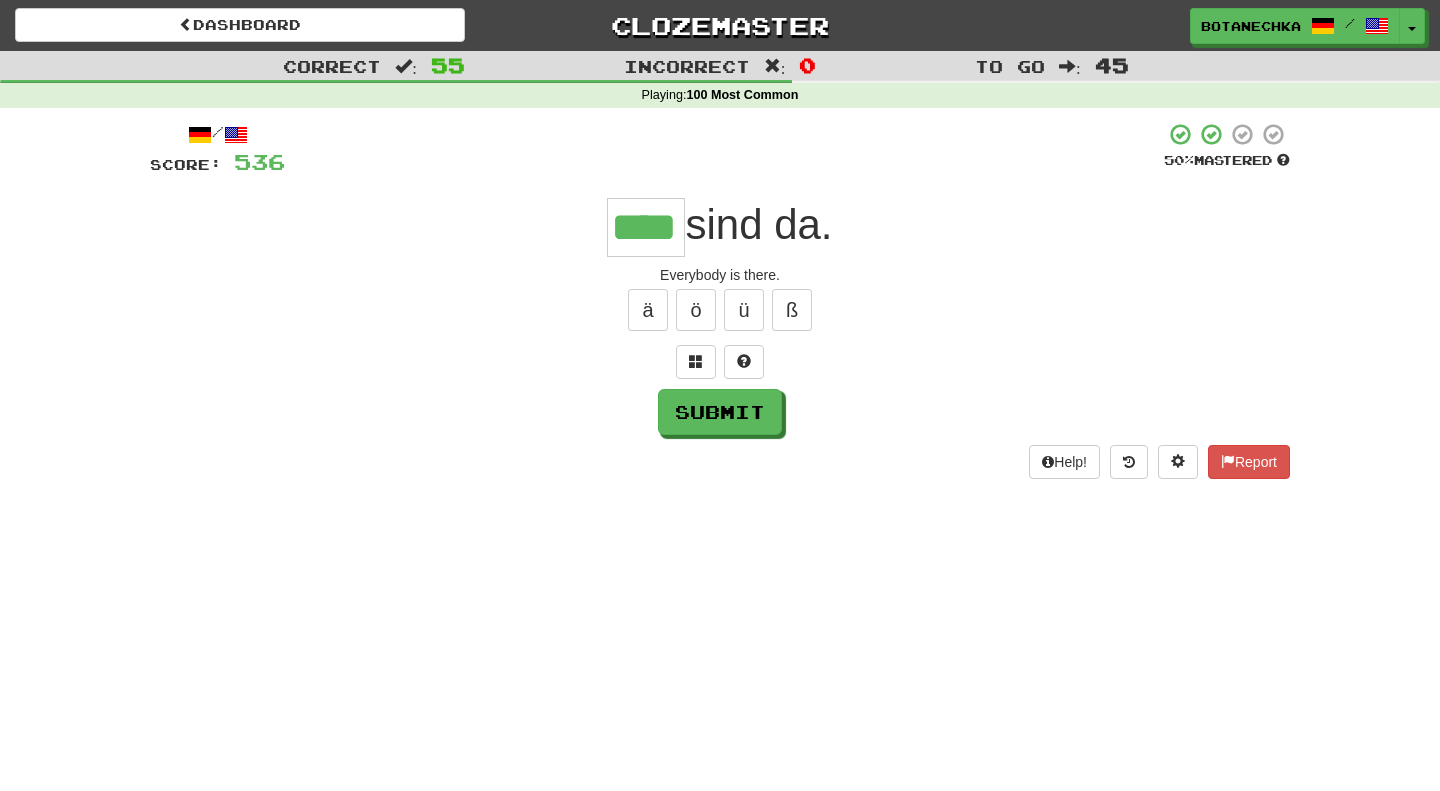 type on "****" 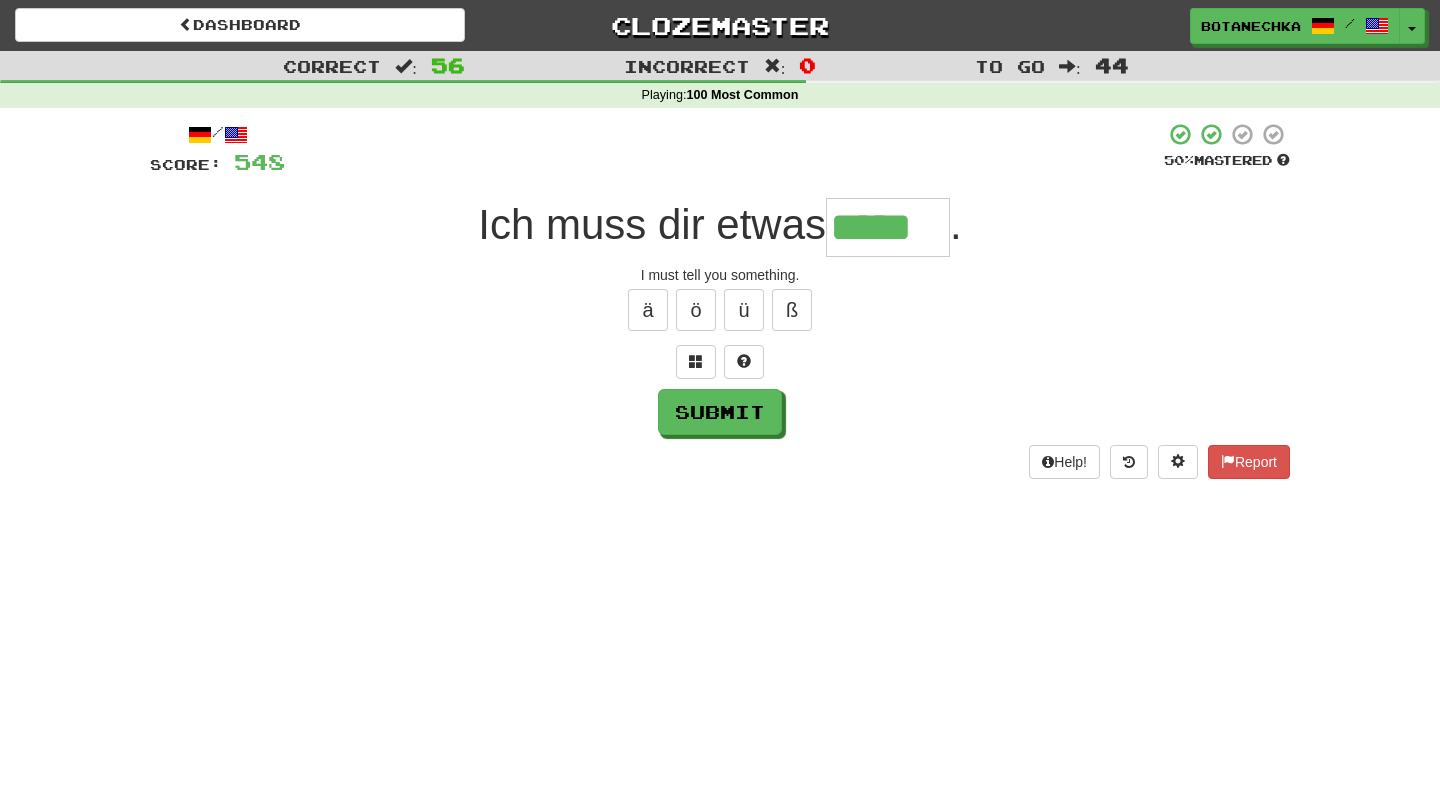 type on "*****" 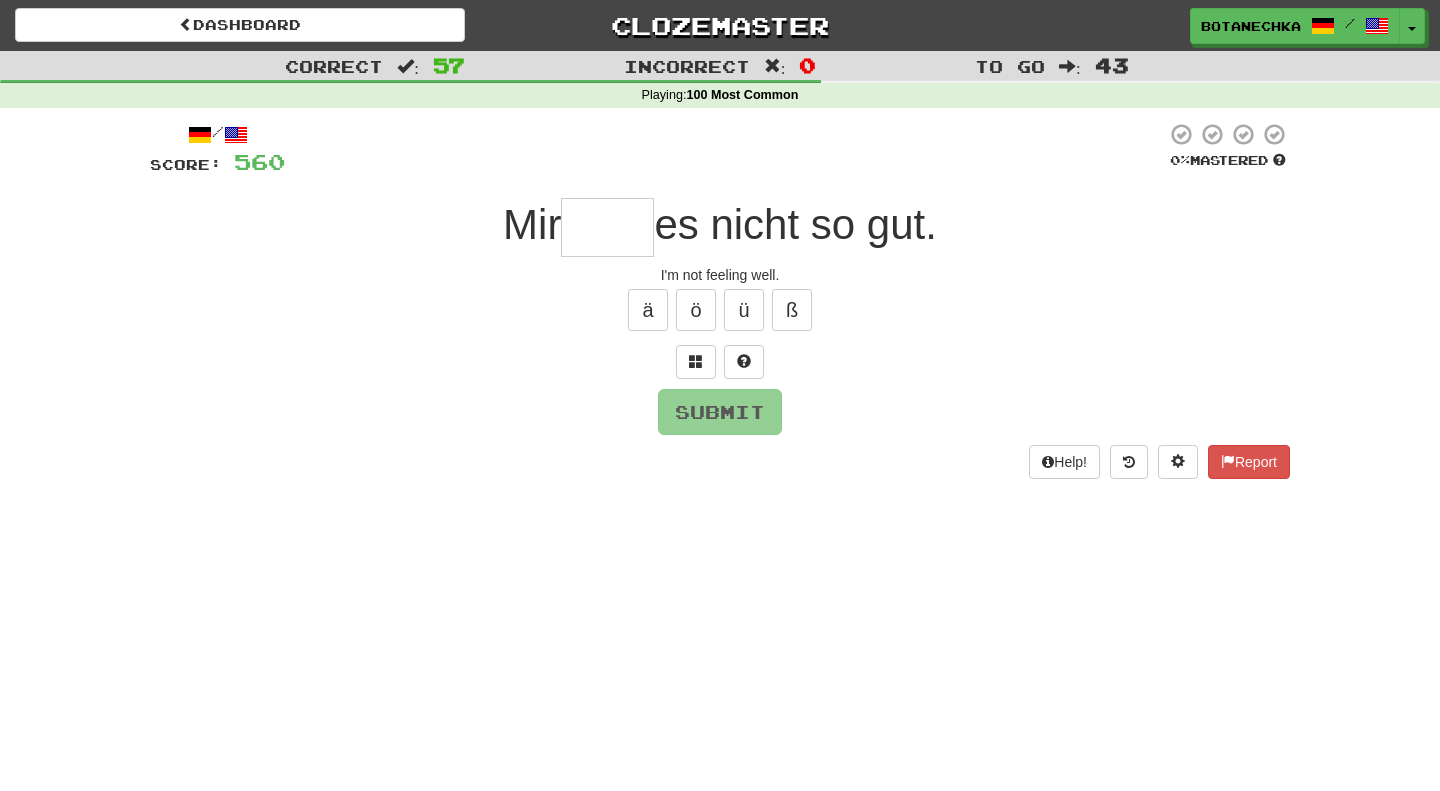 type on "*" 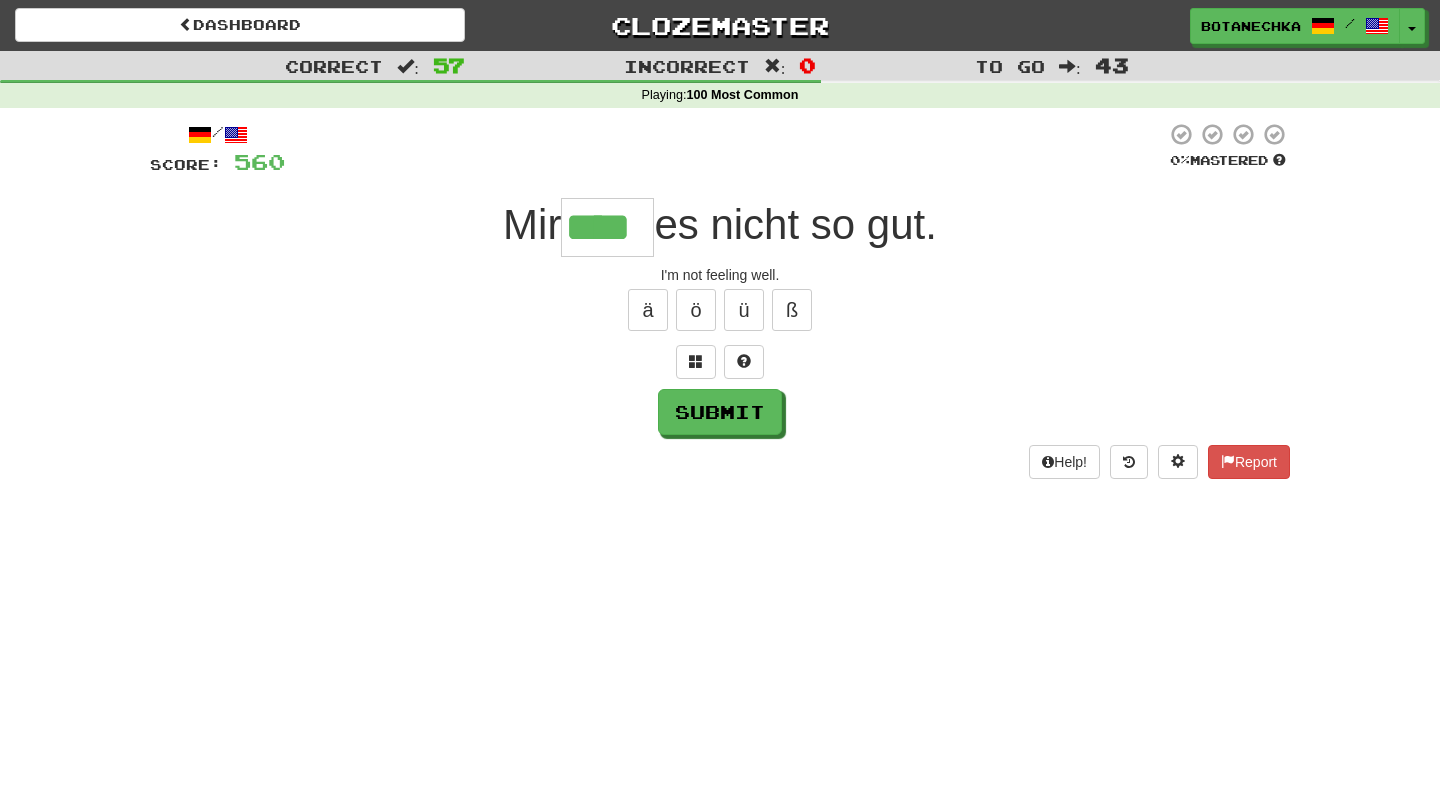 type on "****" 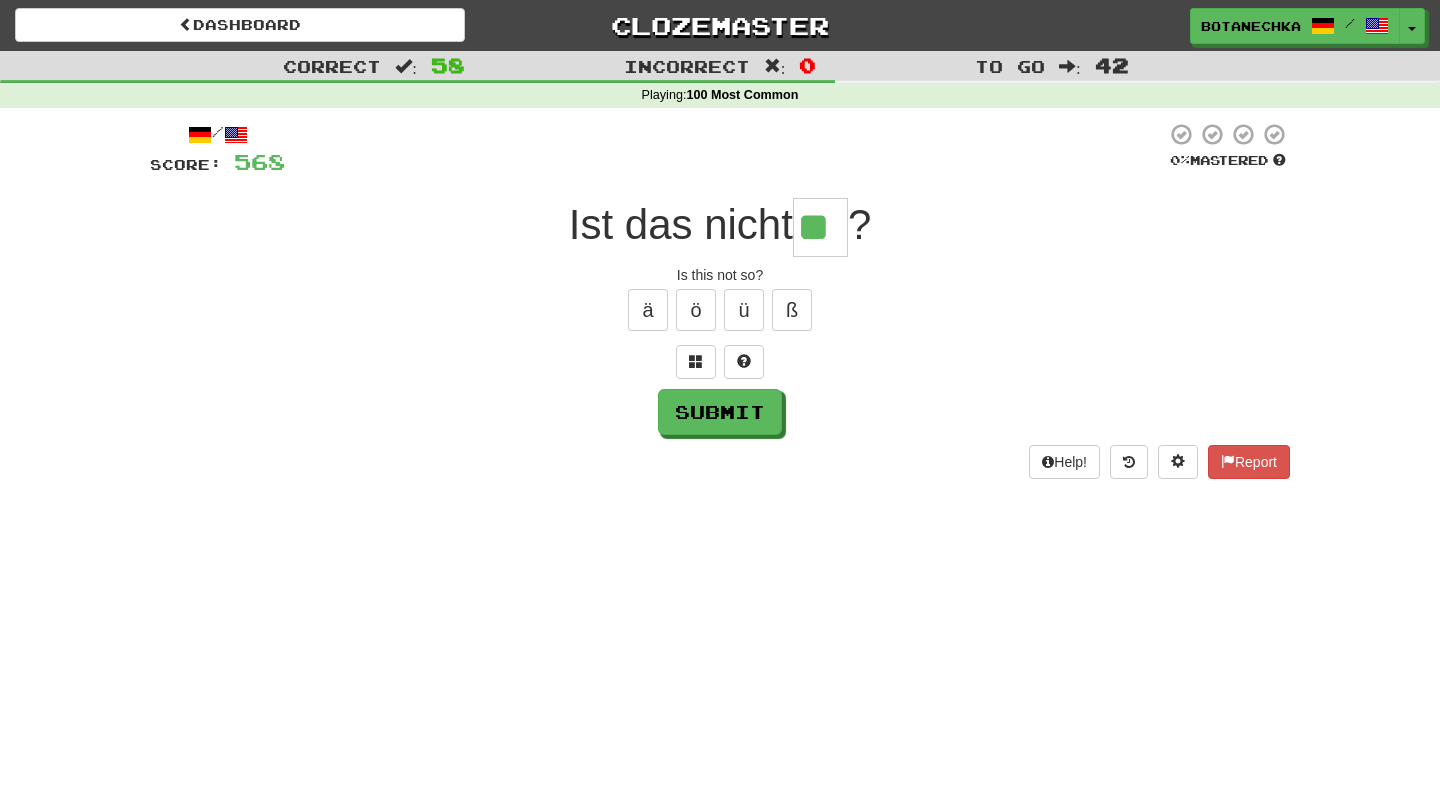 type on "**" 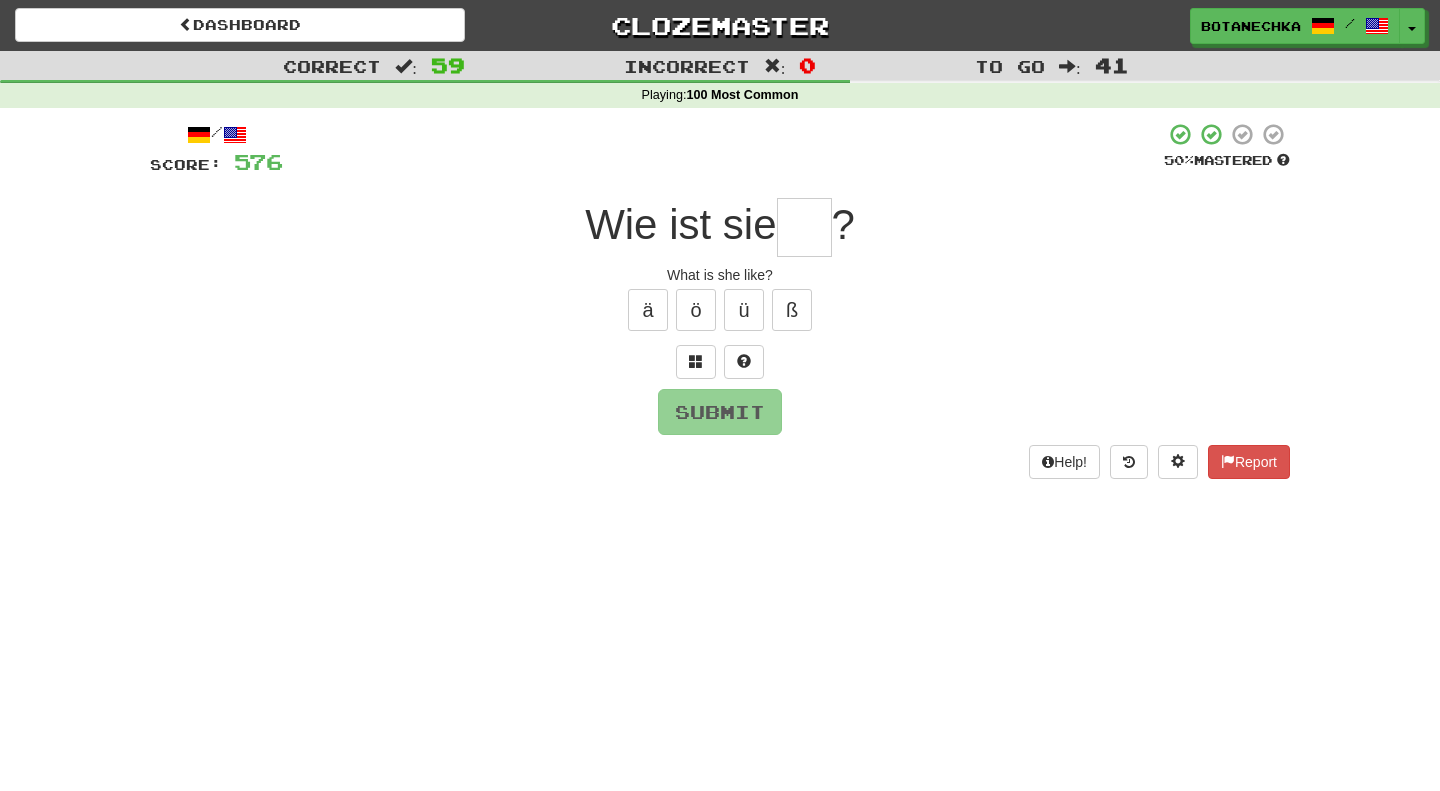 type on "*" 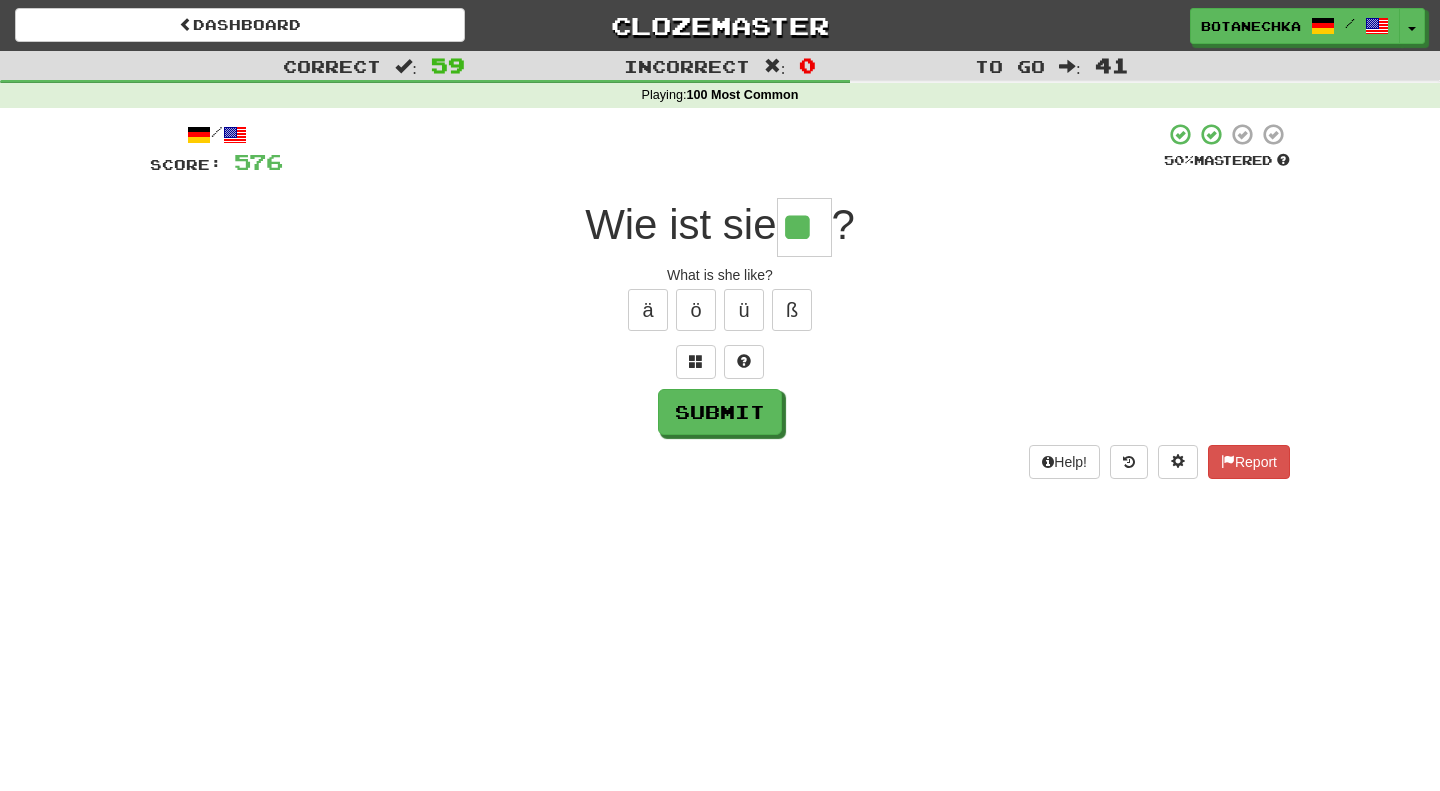 type on "**" 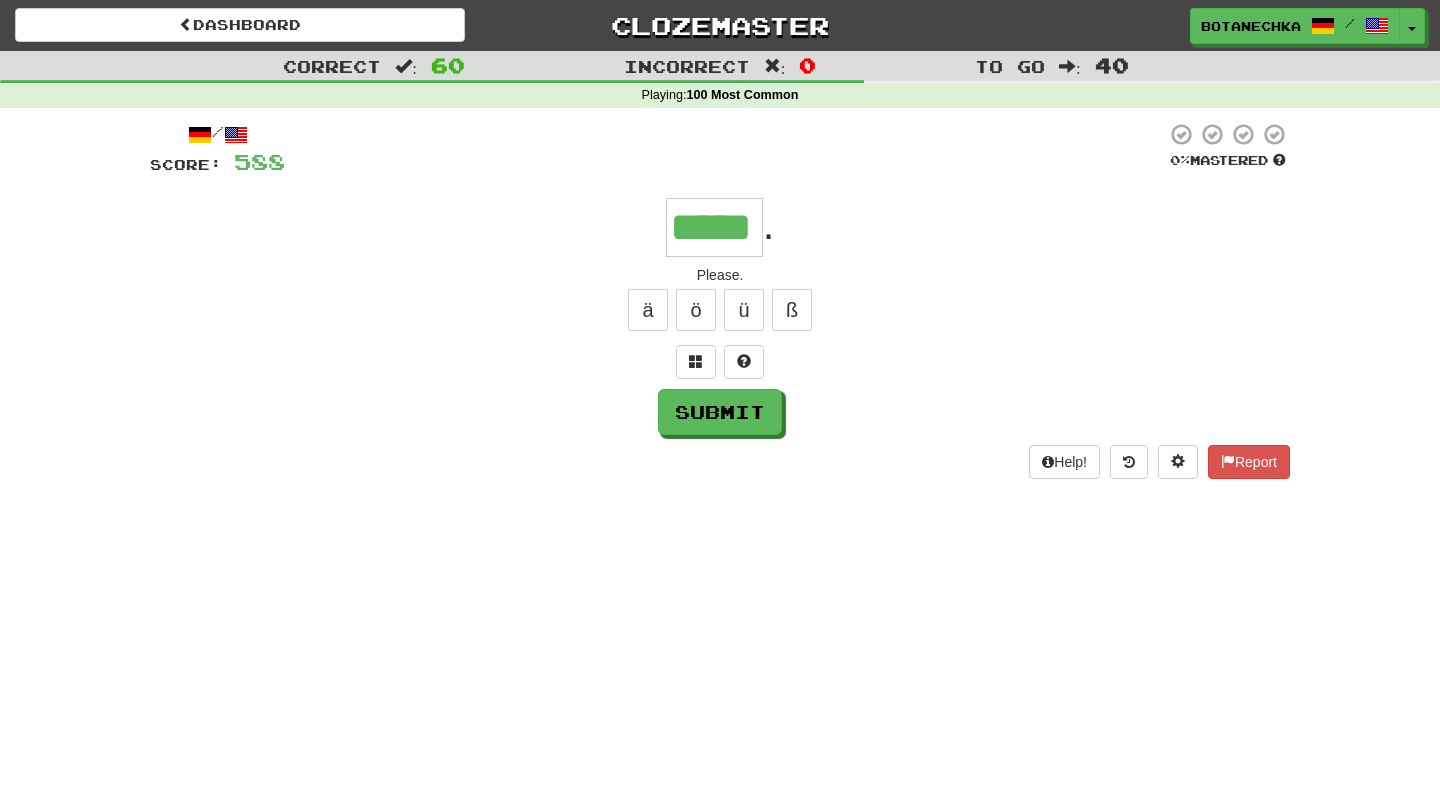 type on "*****" 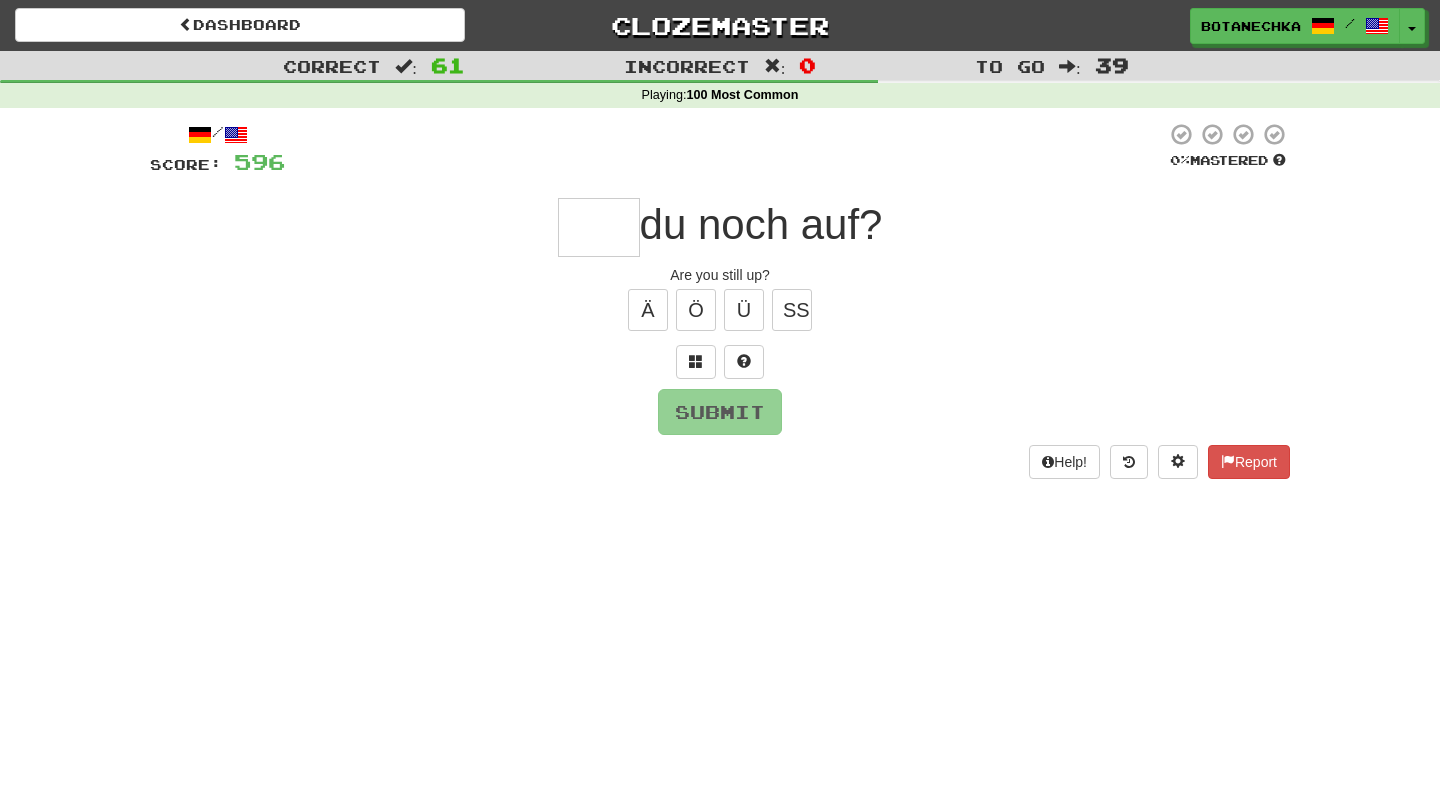 type on "*" 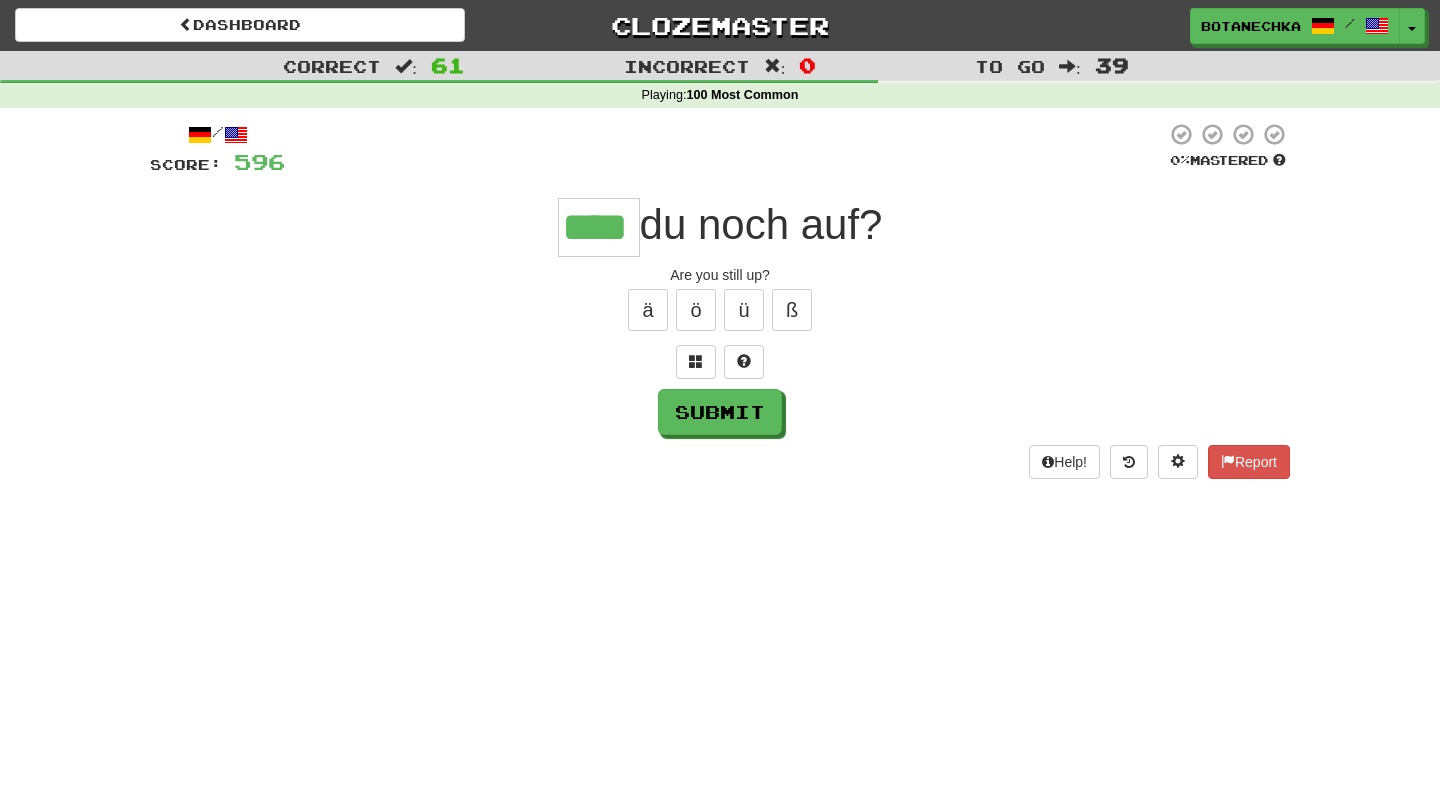 type on "****" 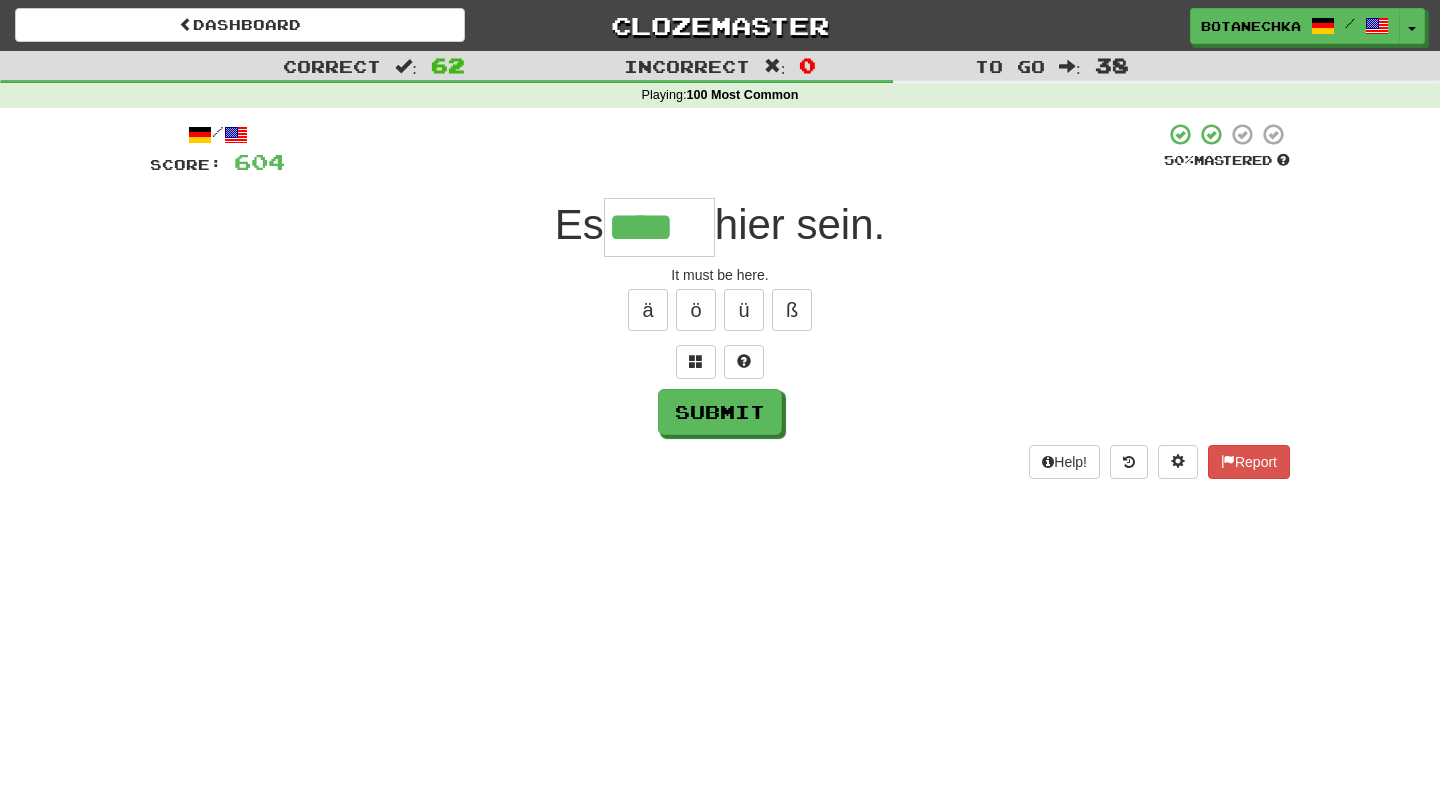 type on "****" 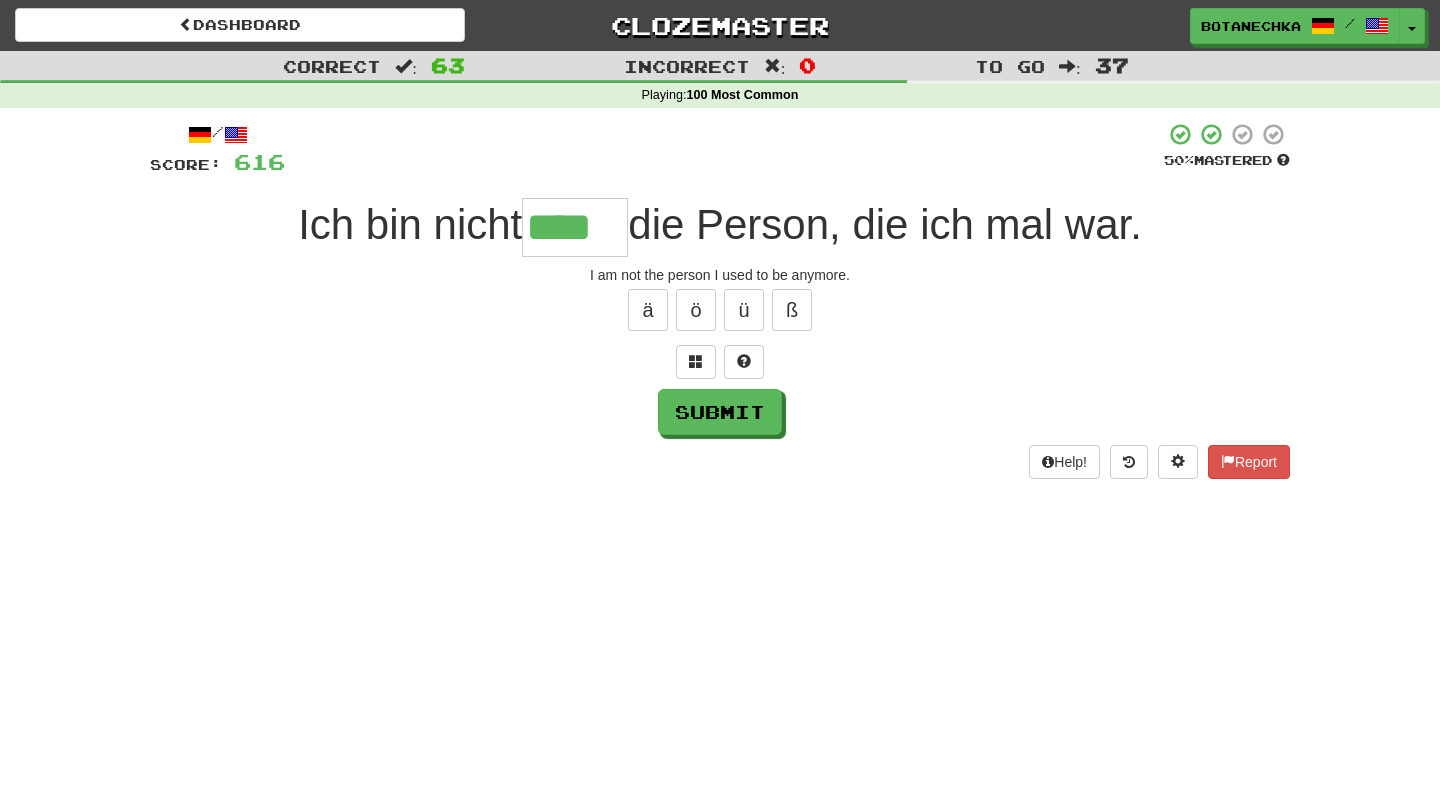 type on "****" 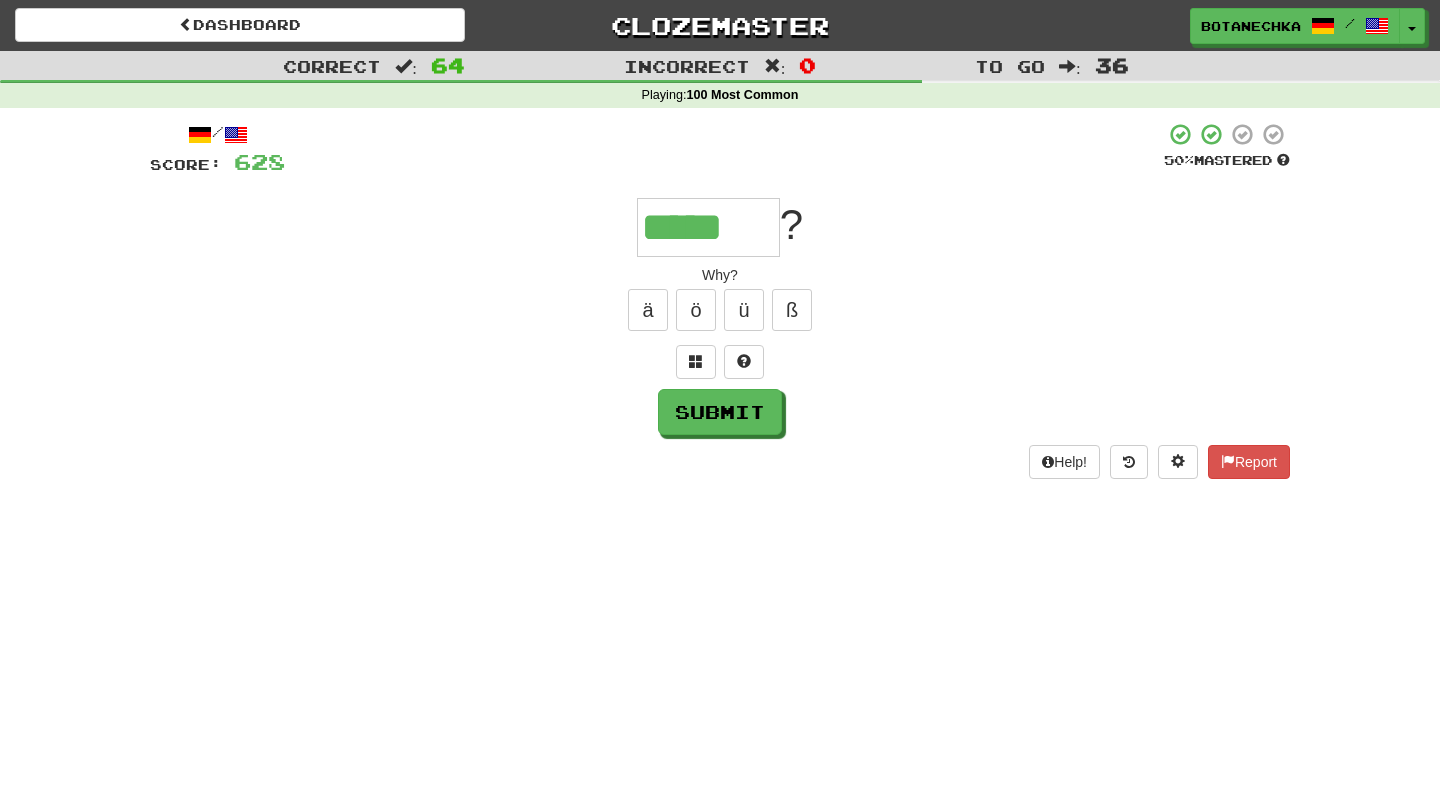type on "*****" 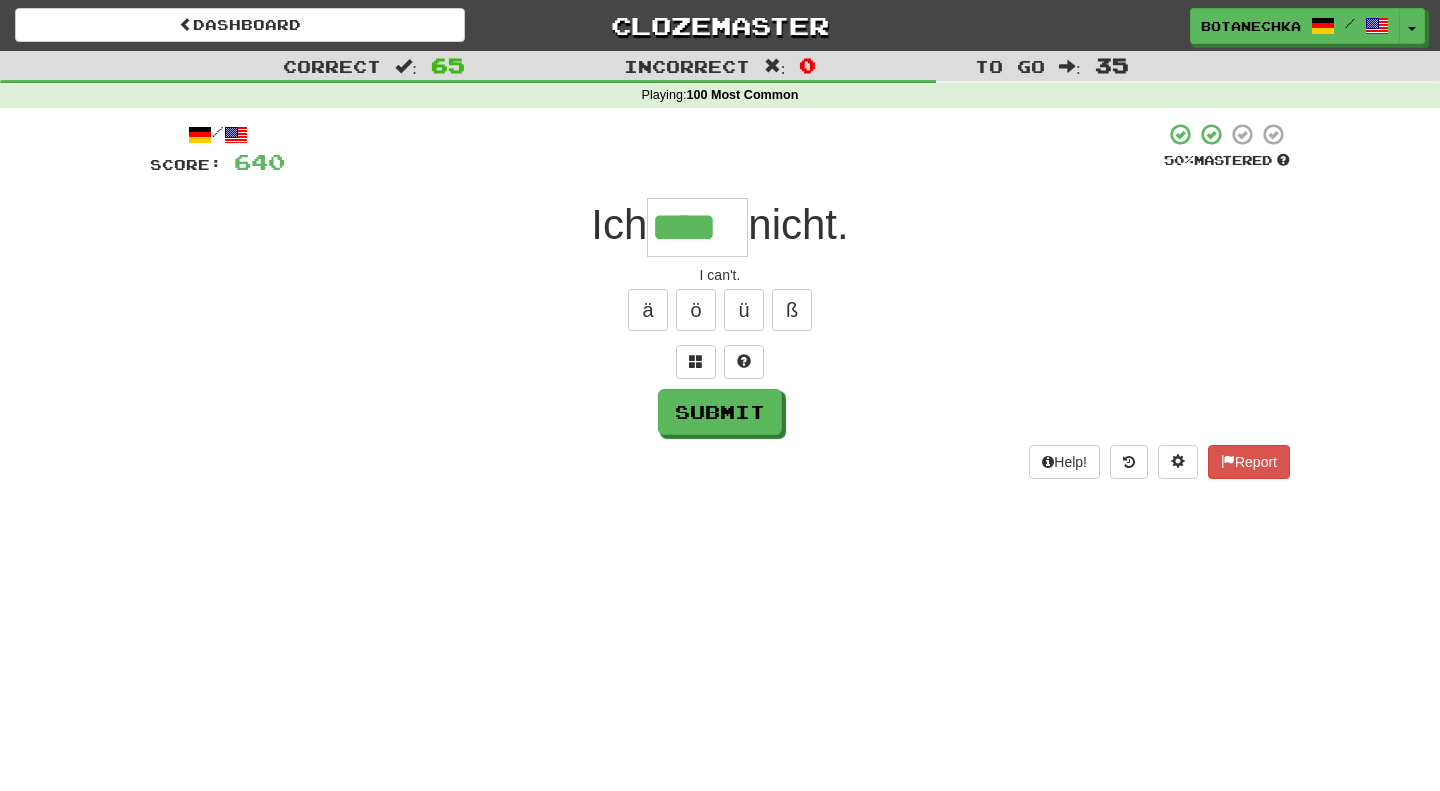 type on "****" 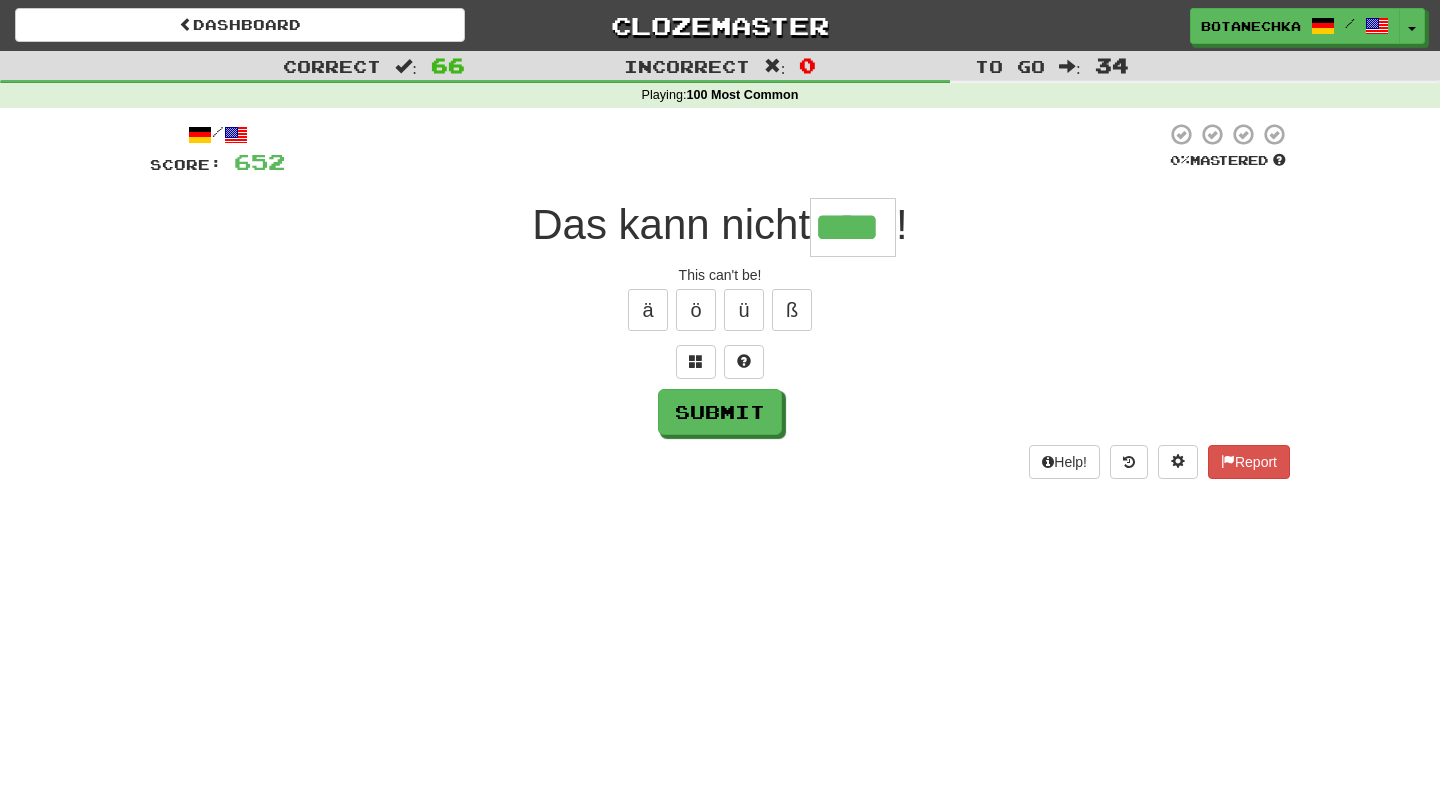 type on "****" 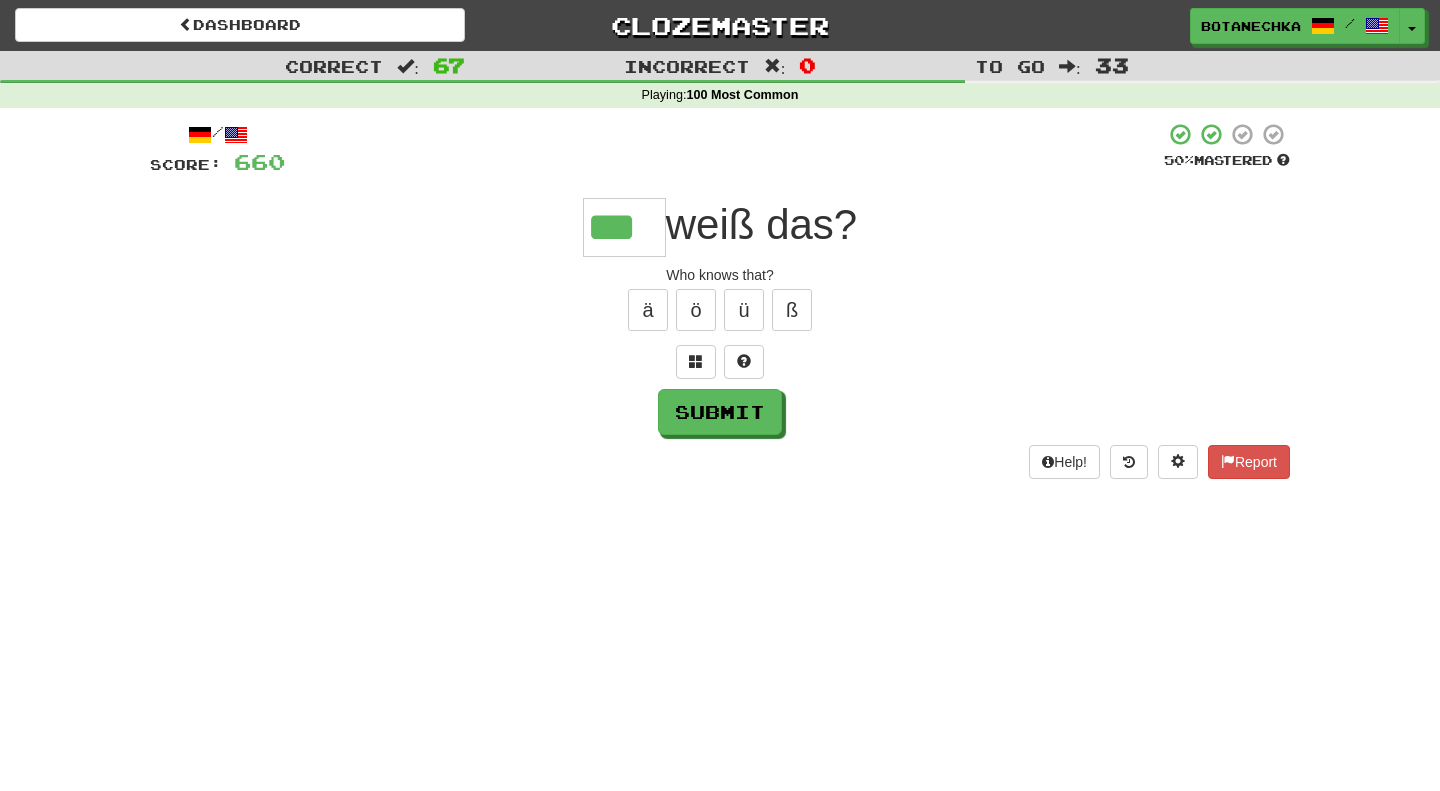 type on "***" 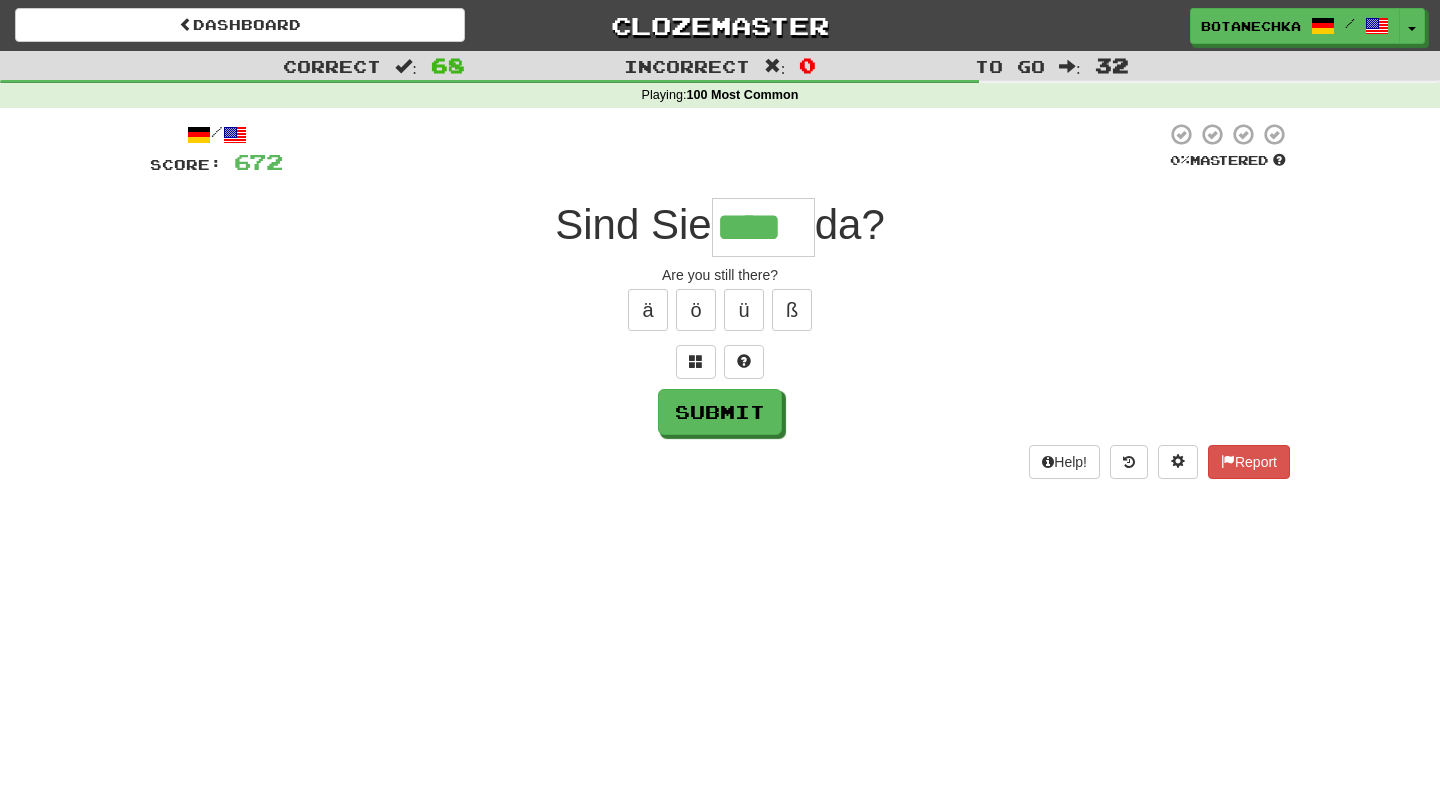 type on "****" 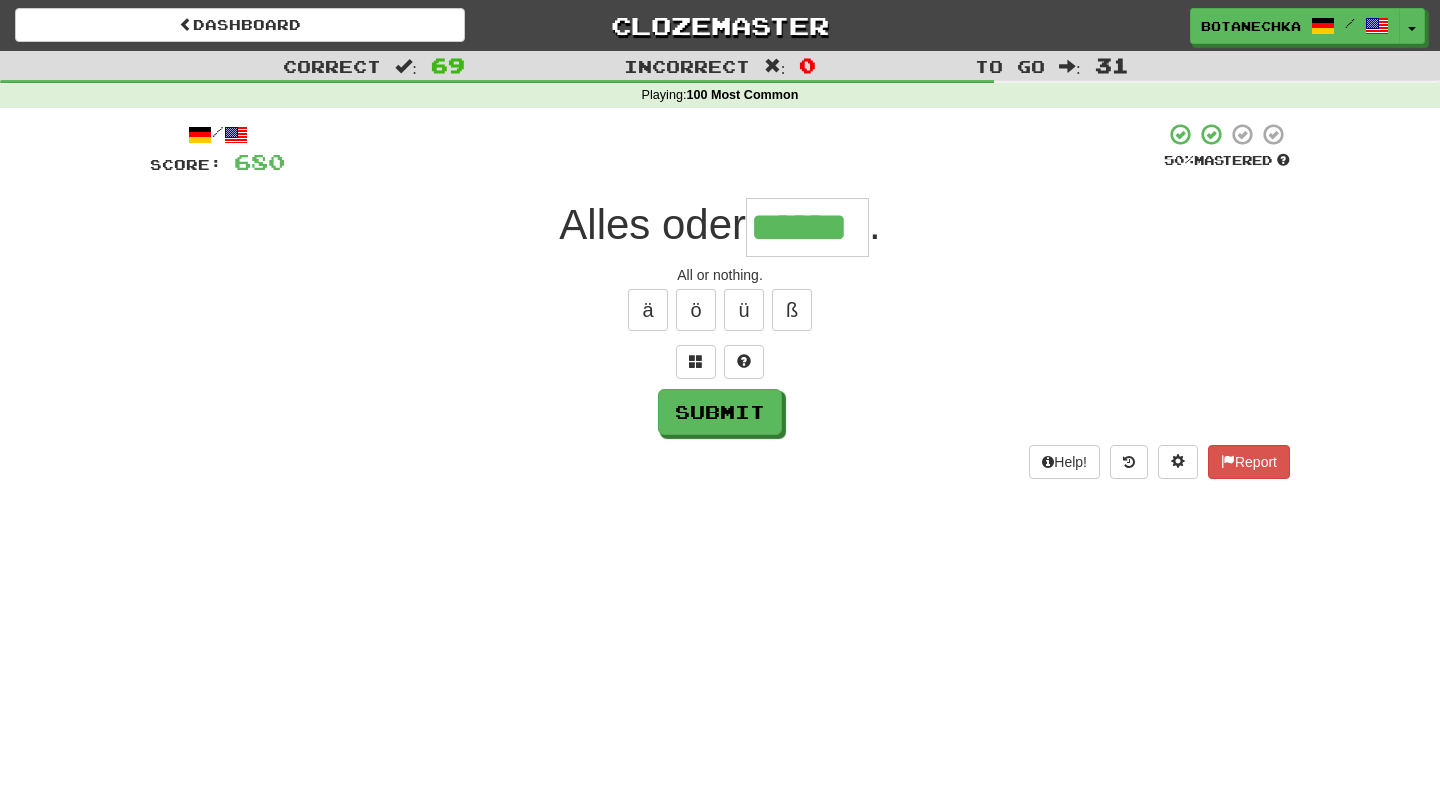 type on "******" 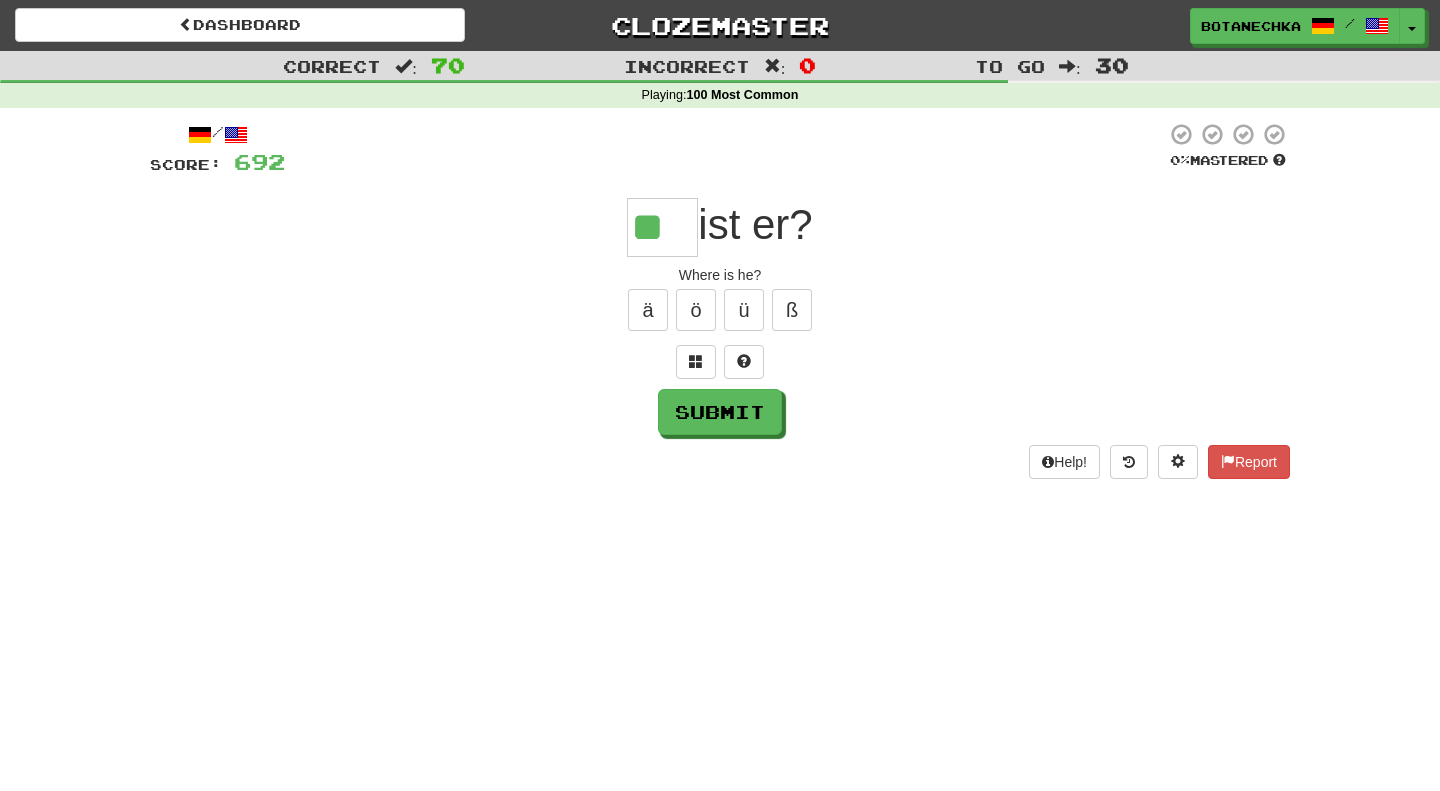 type on "**" 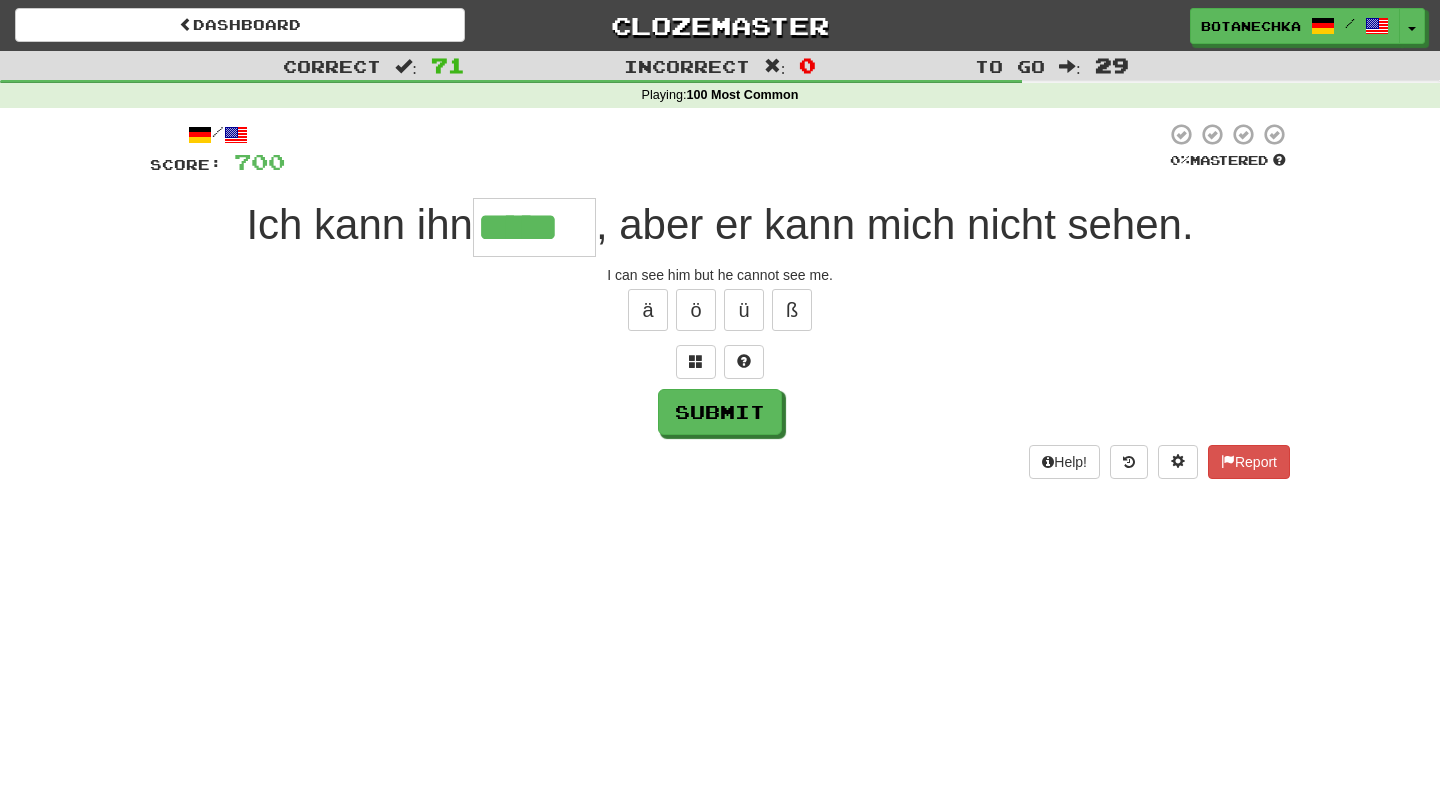 type on "*****" 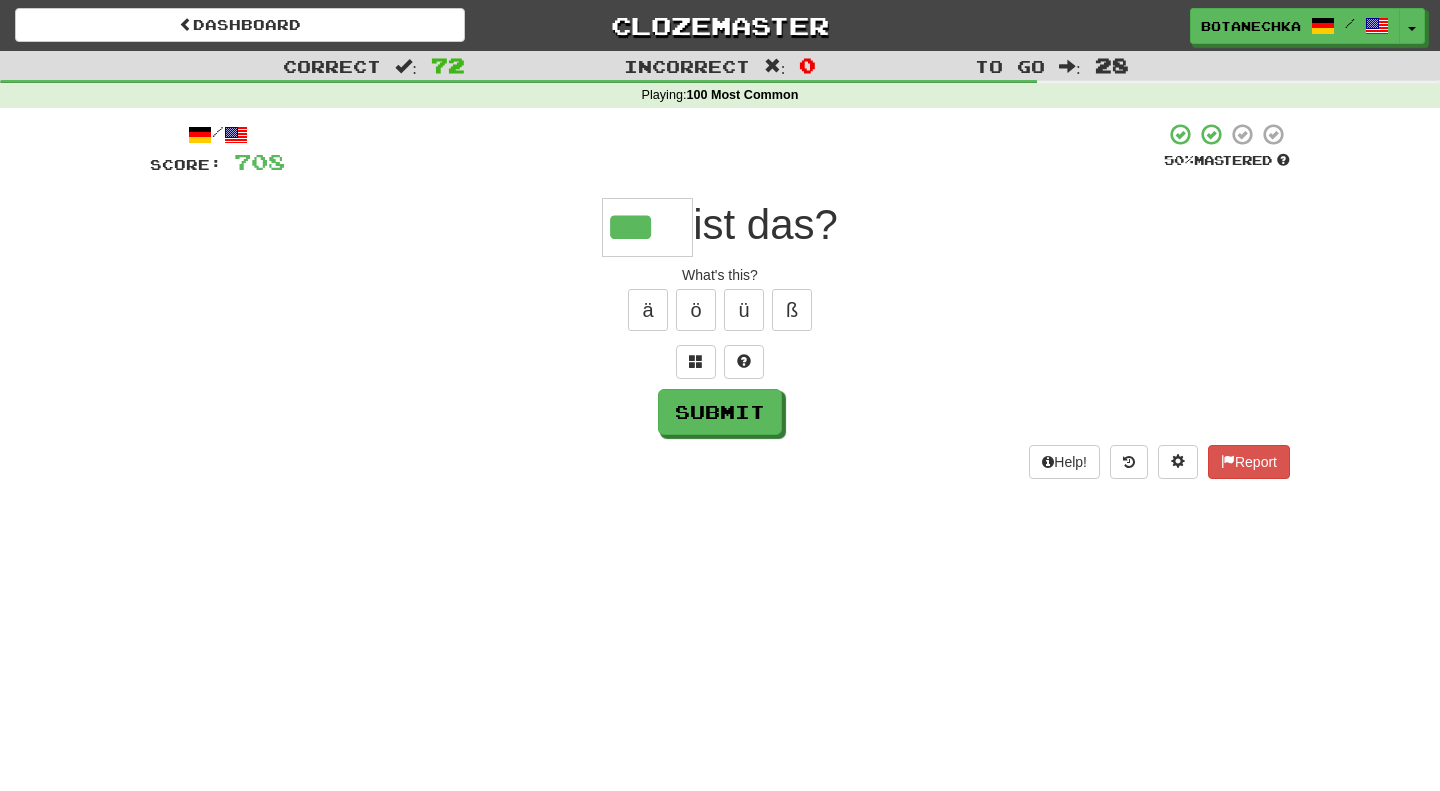 type on "***" 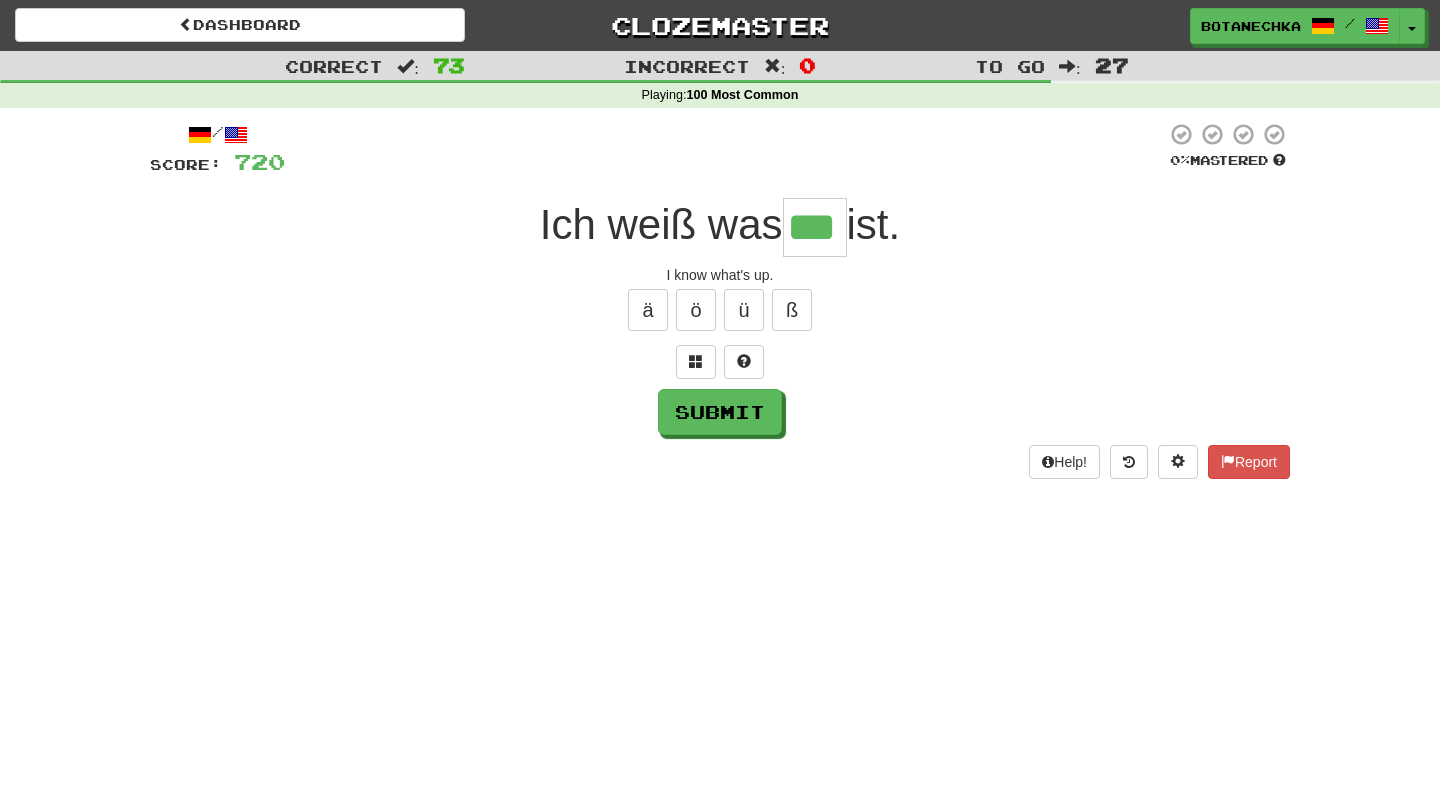 type on "***" 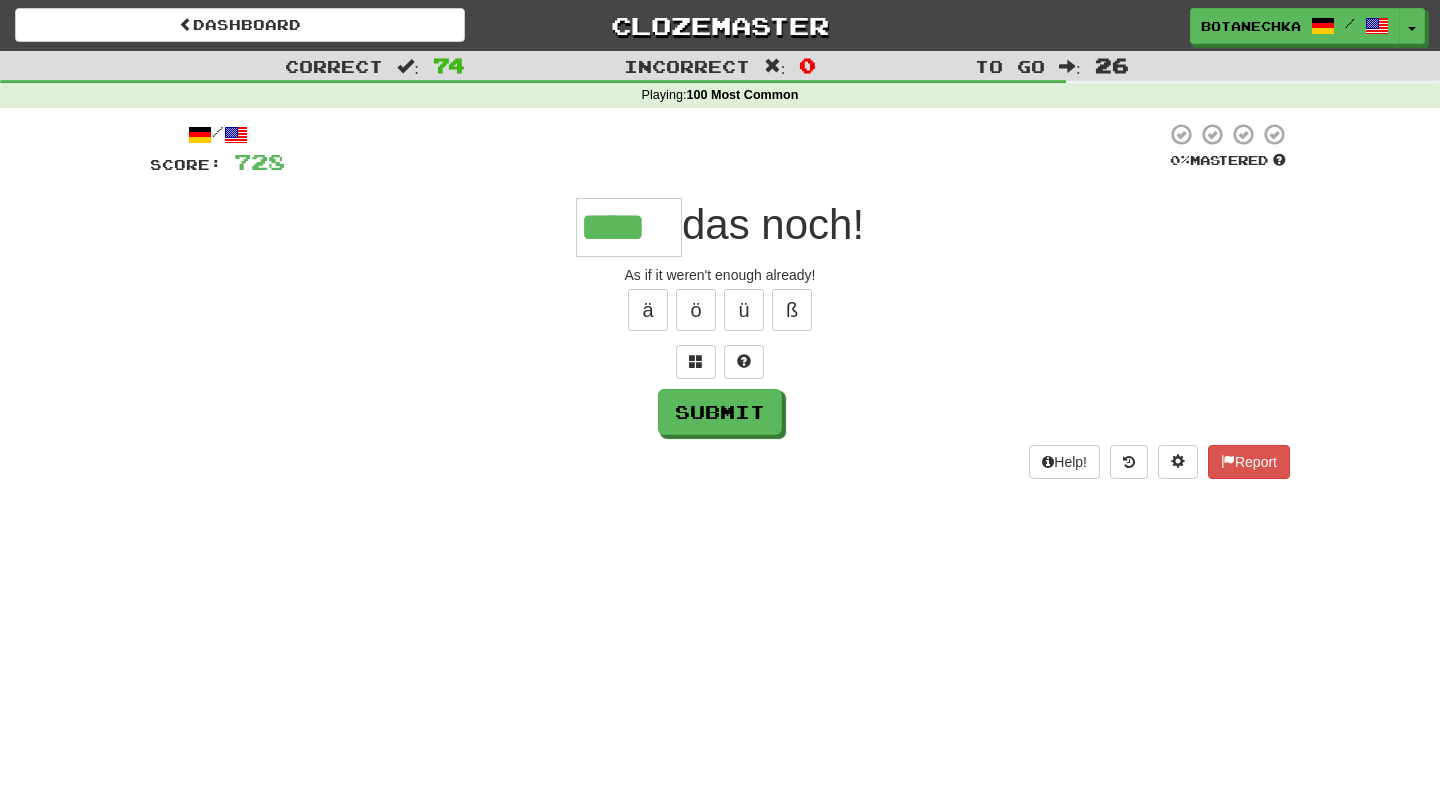 type on "****" 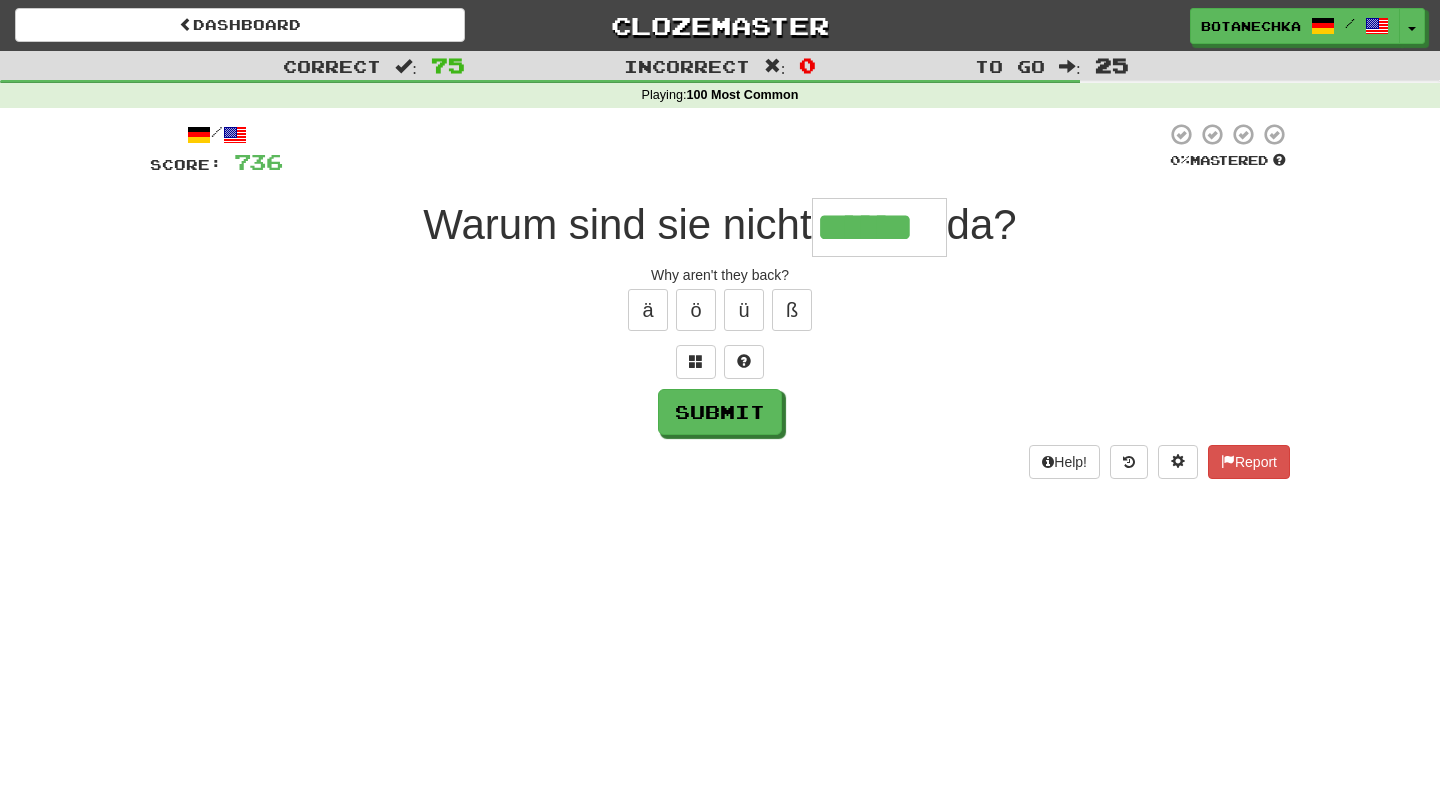 type on "******" 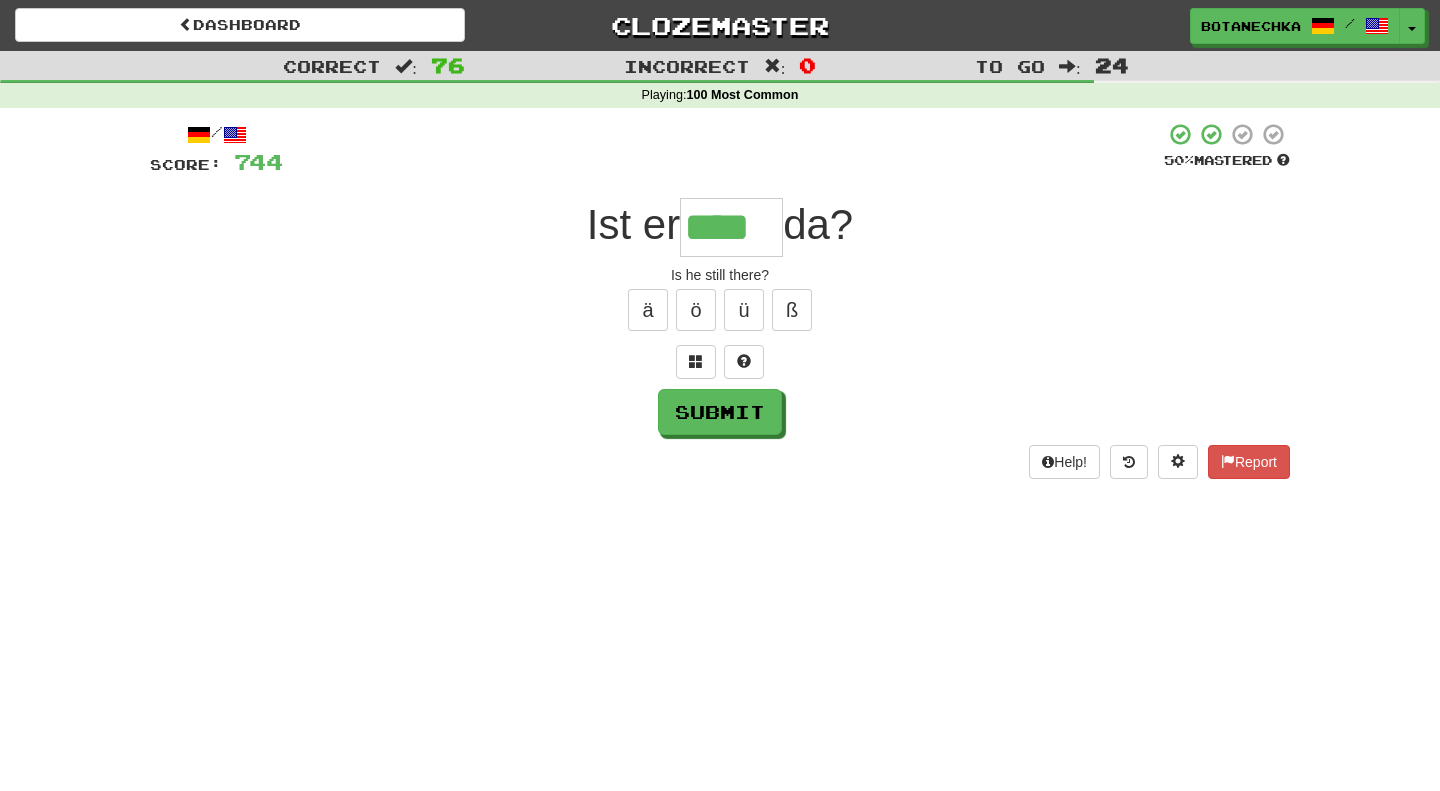type on "****" 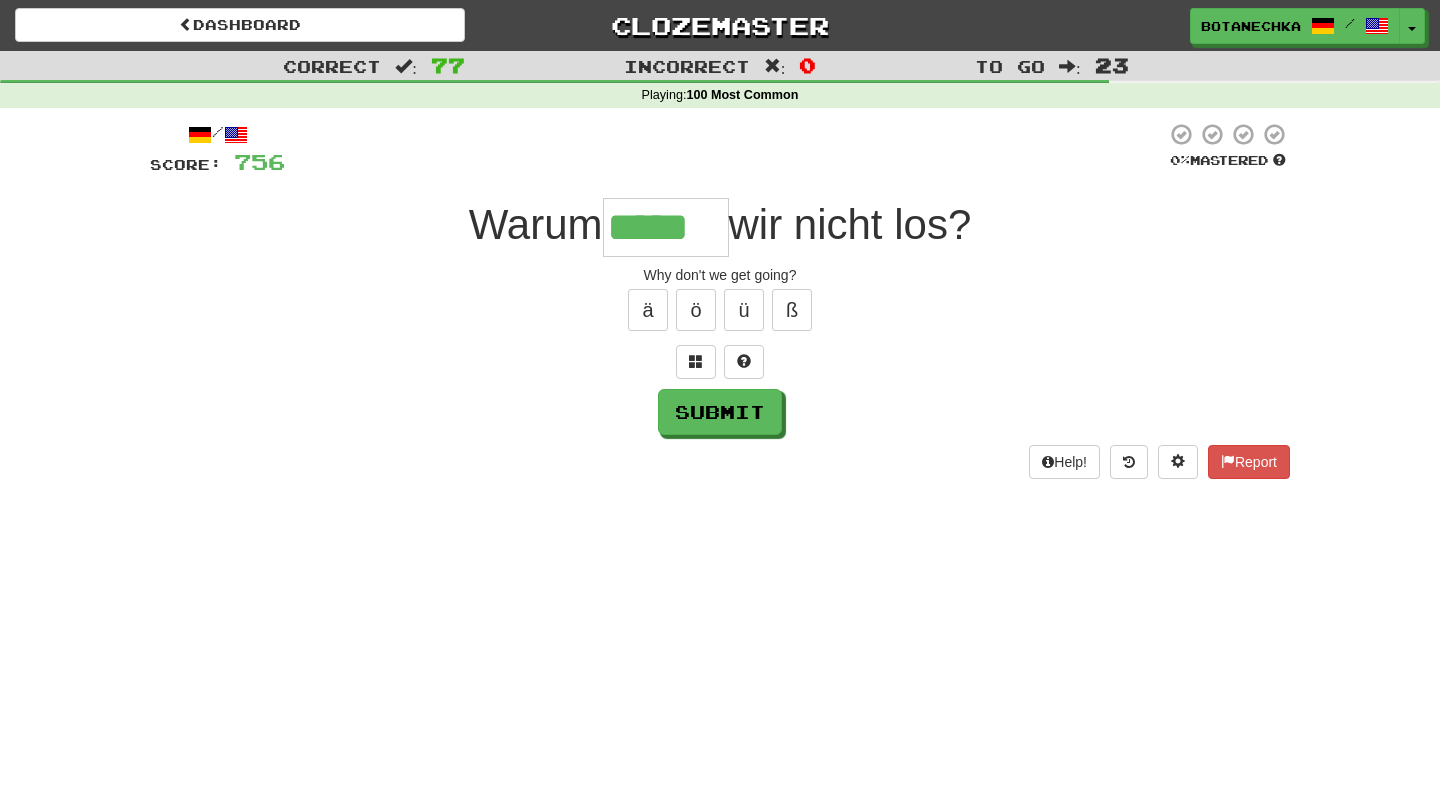 type on "*****" 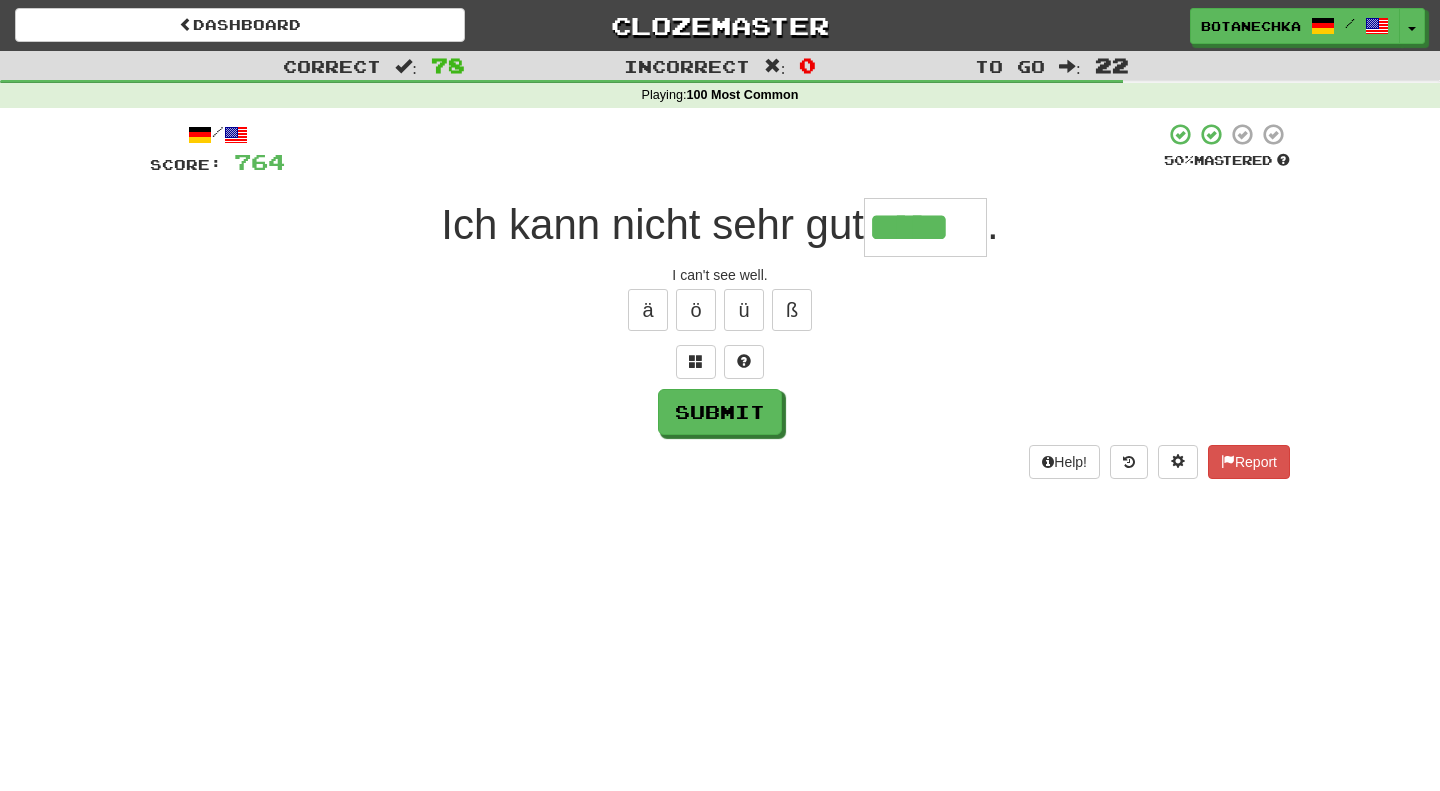 type on "*****" 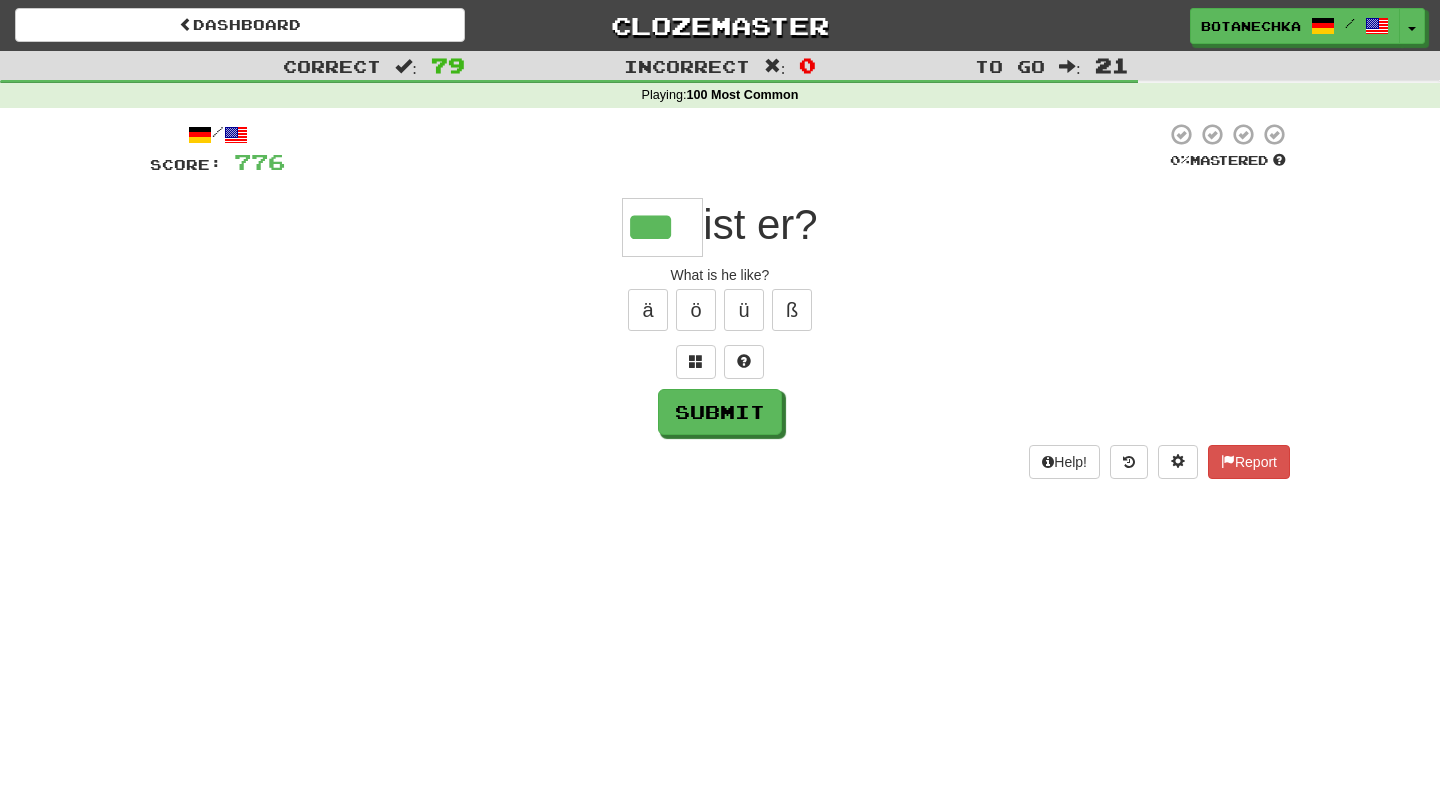 type on "***" 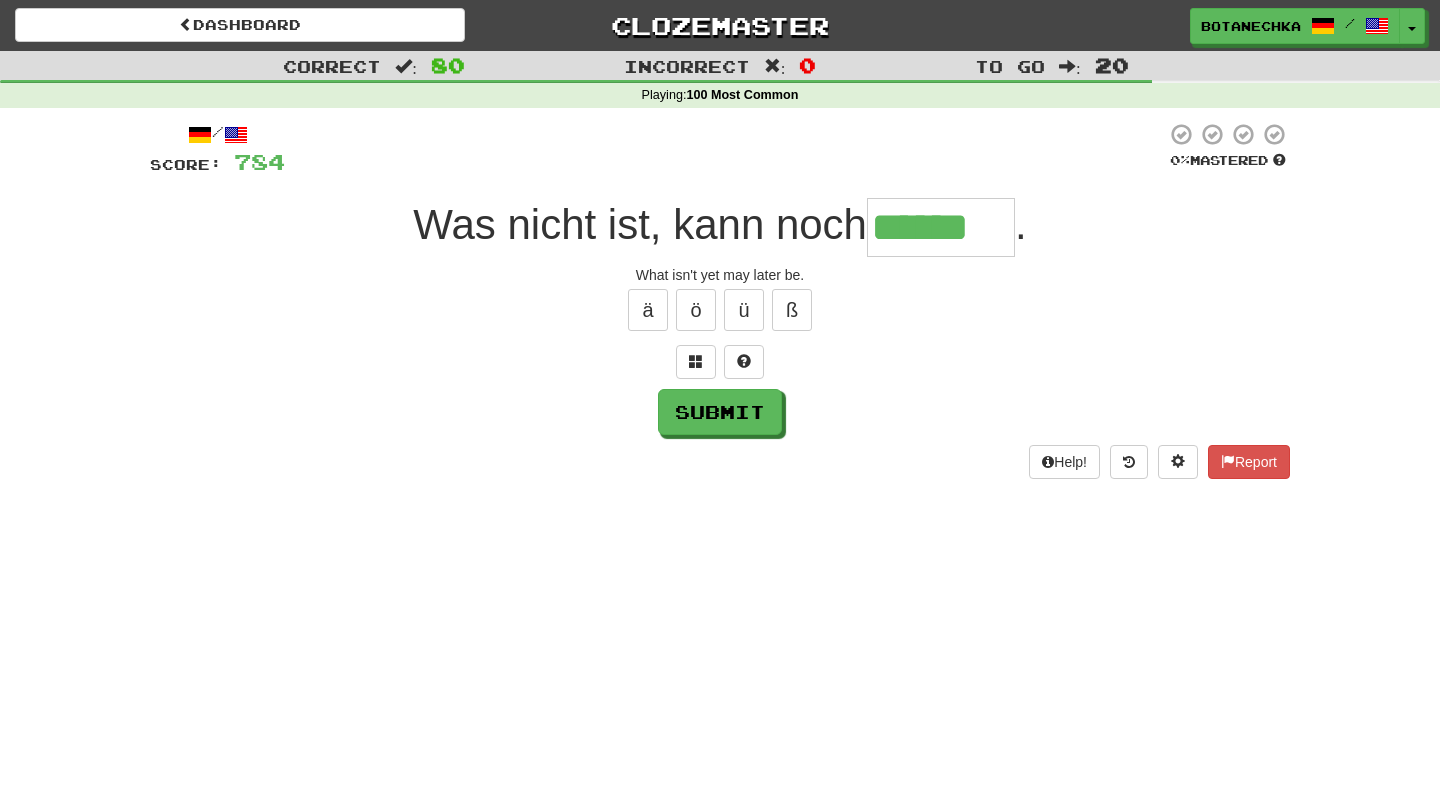 type on "******" 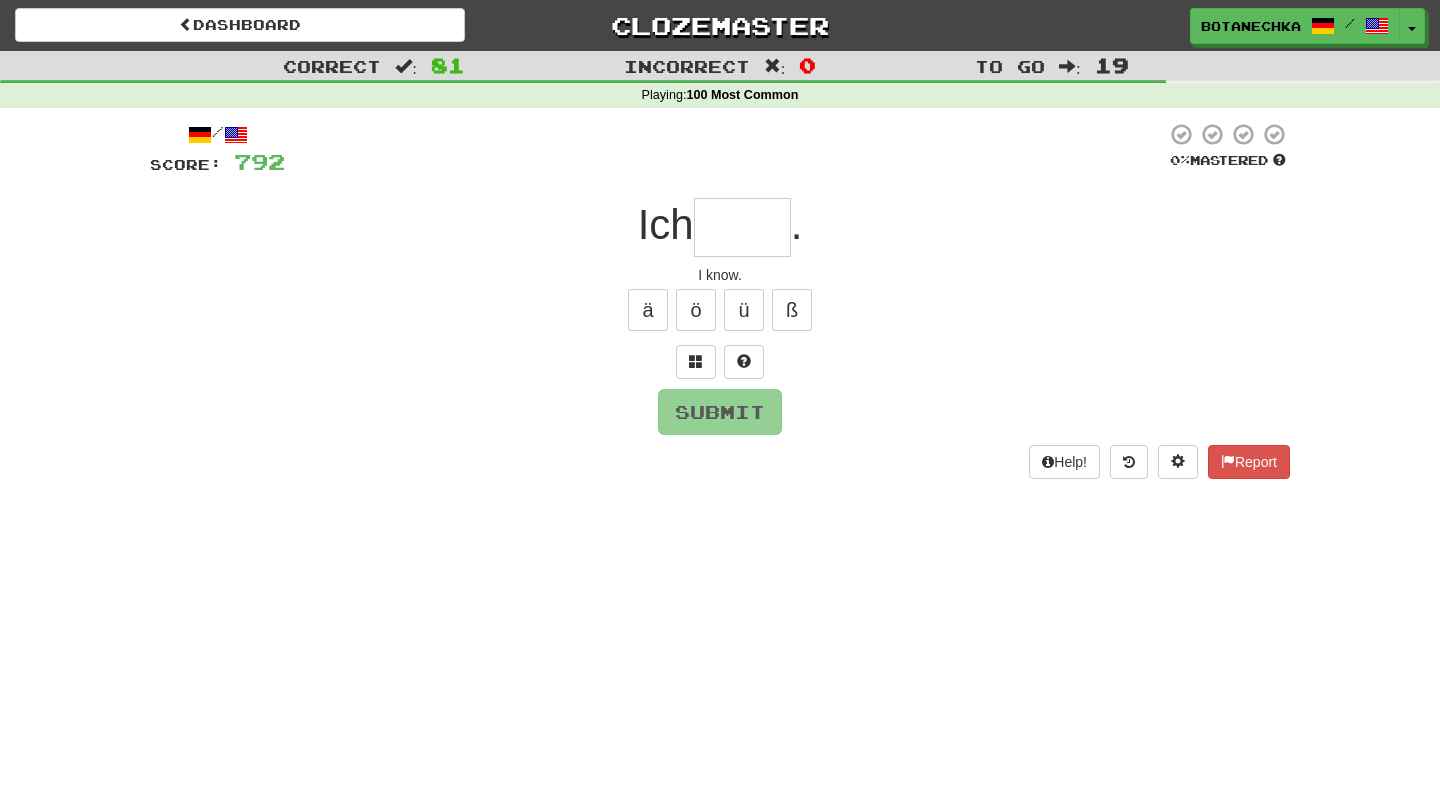 type on "*" 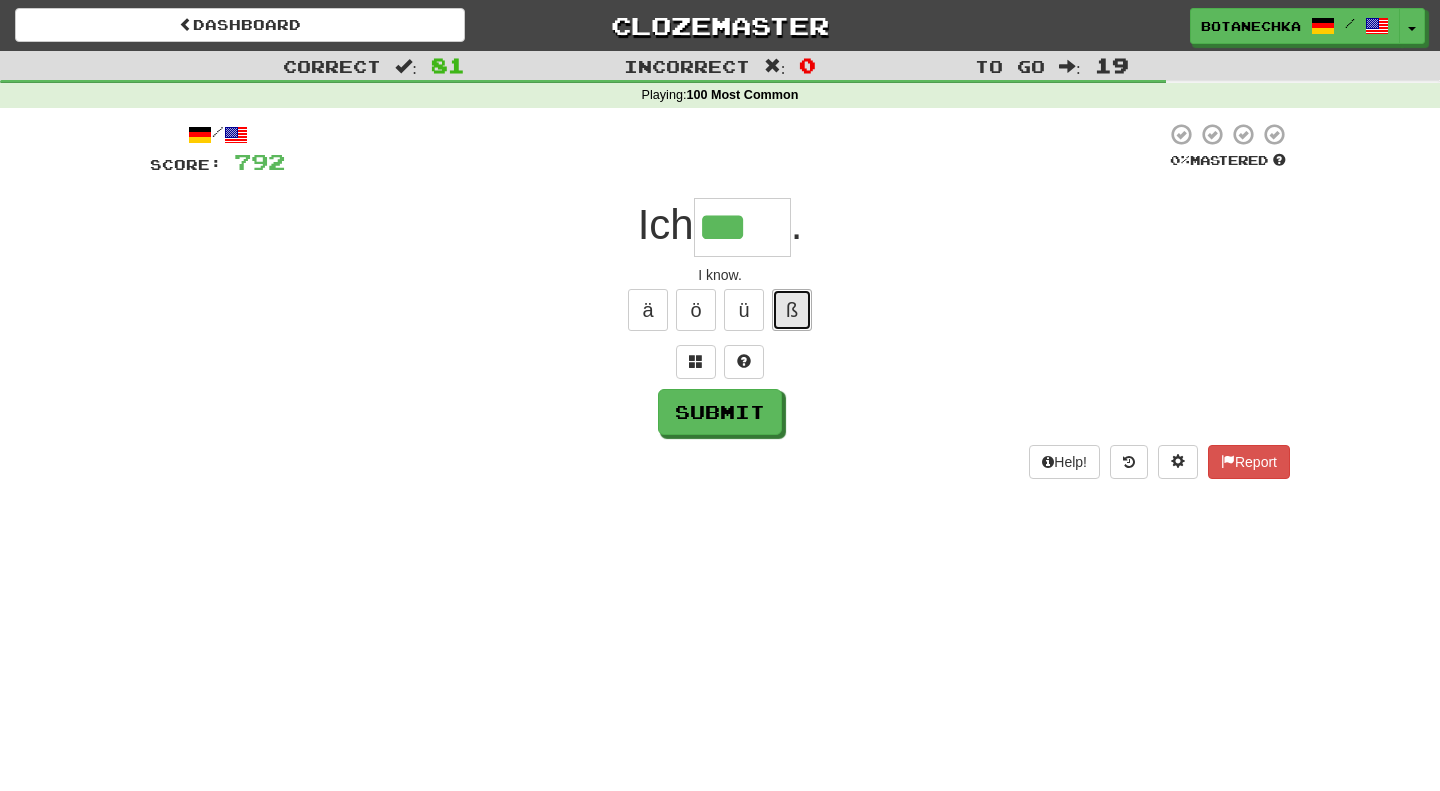click on "ß" at bounding box center (792, 310) 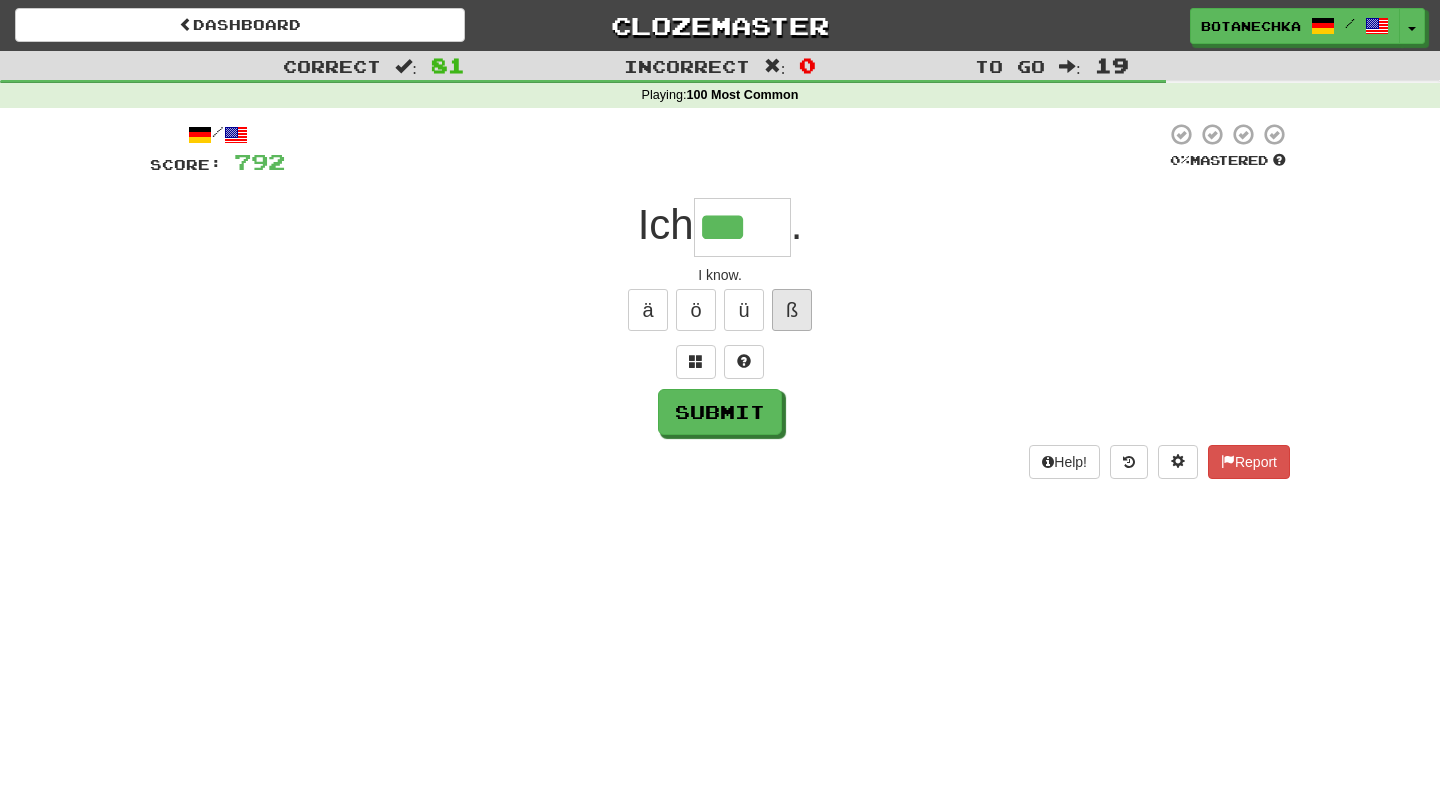 type on "****" 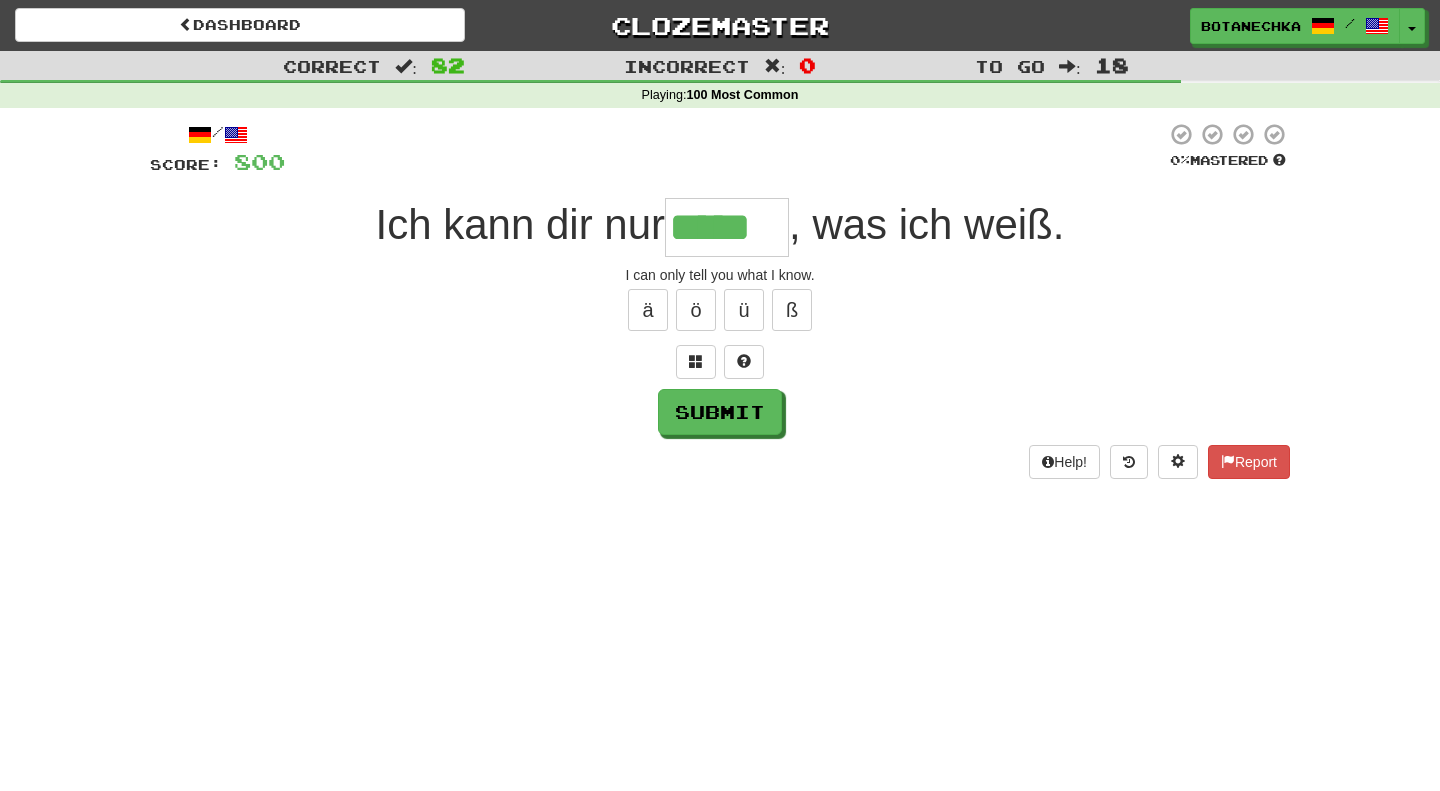 type on "*****" 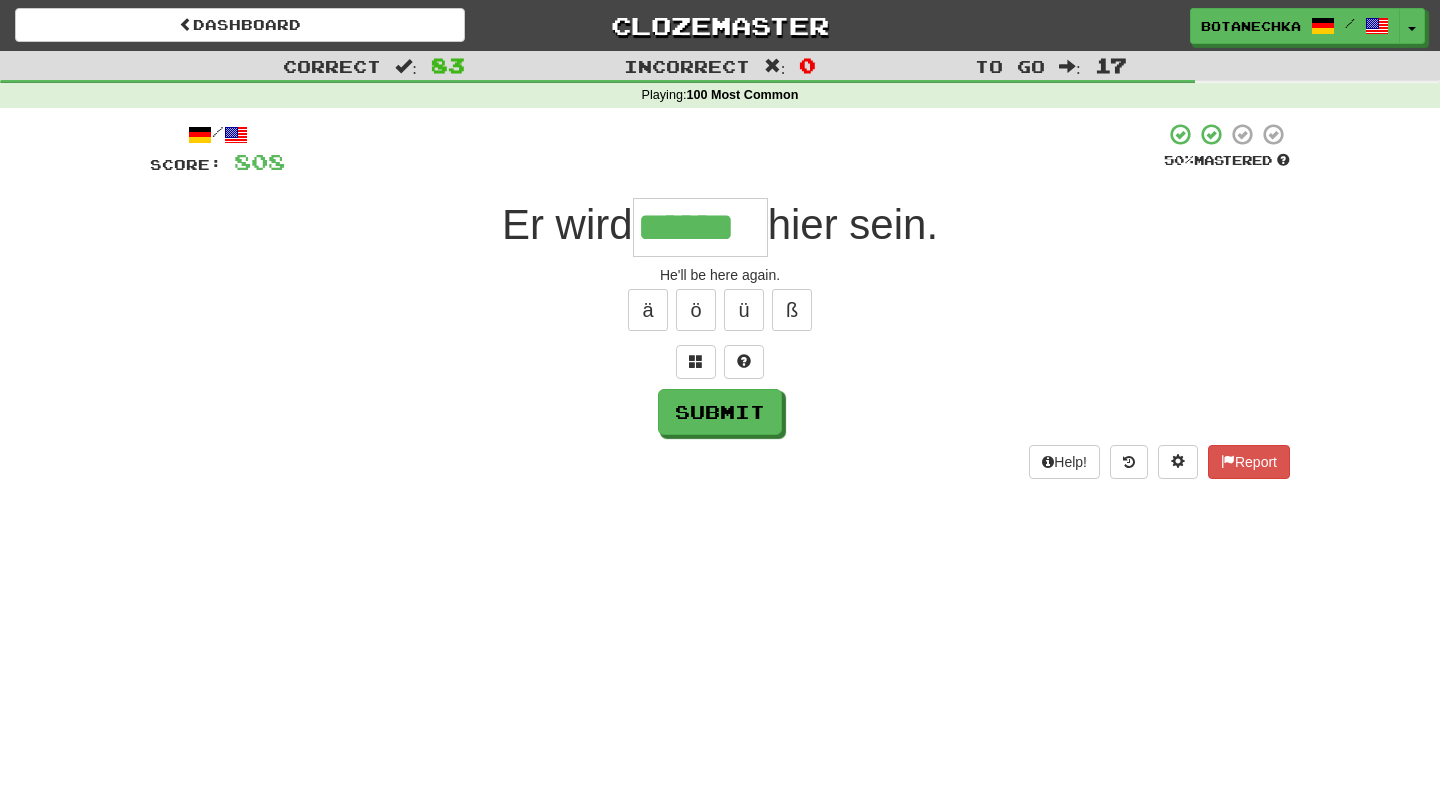 type on "******" 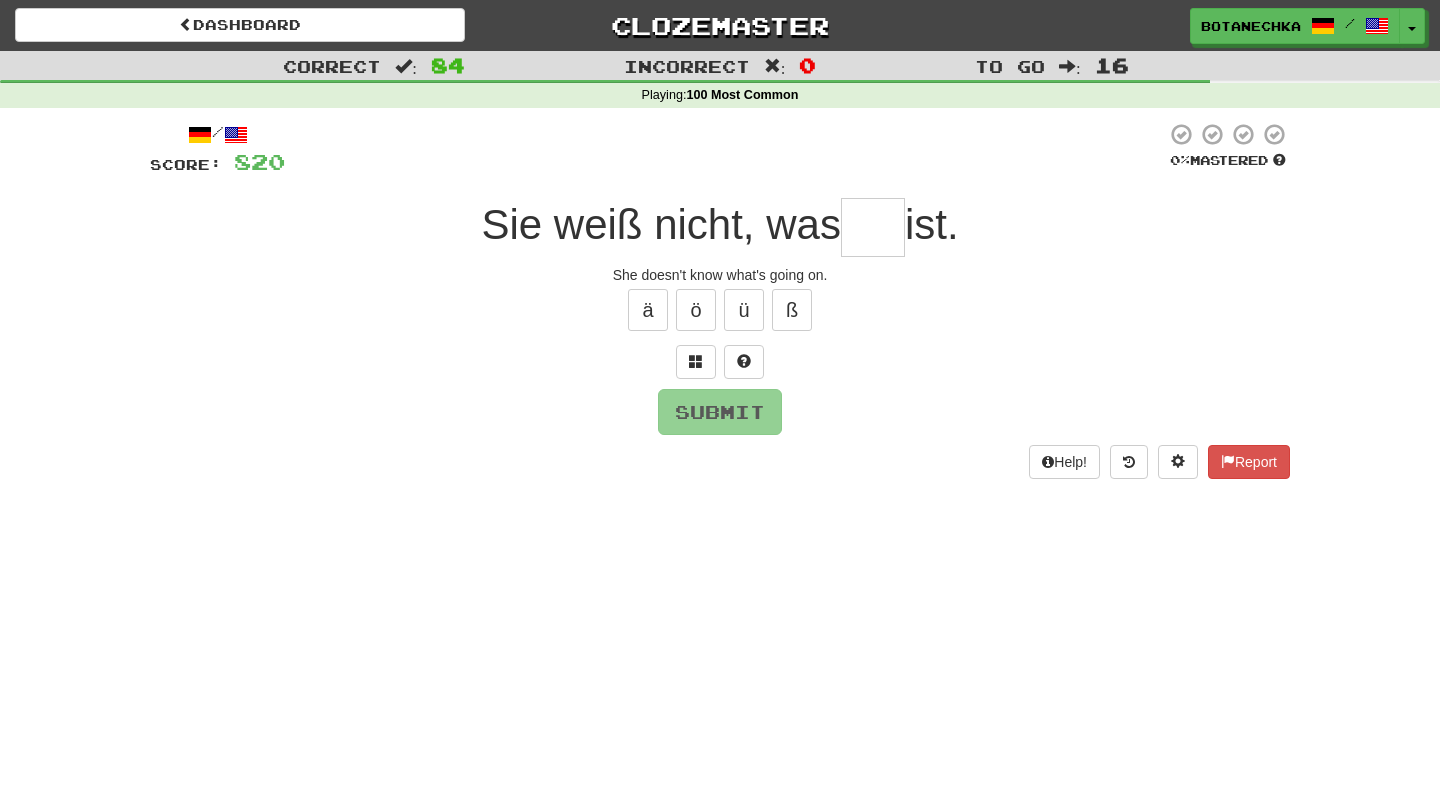 type on "*" 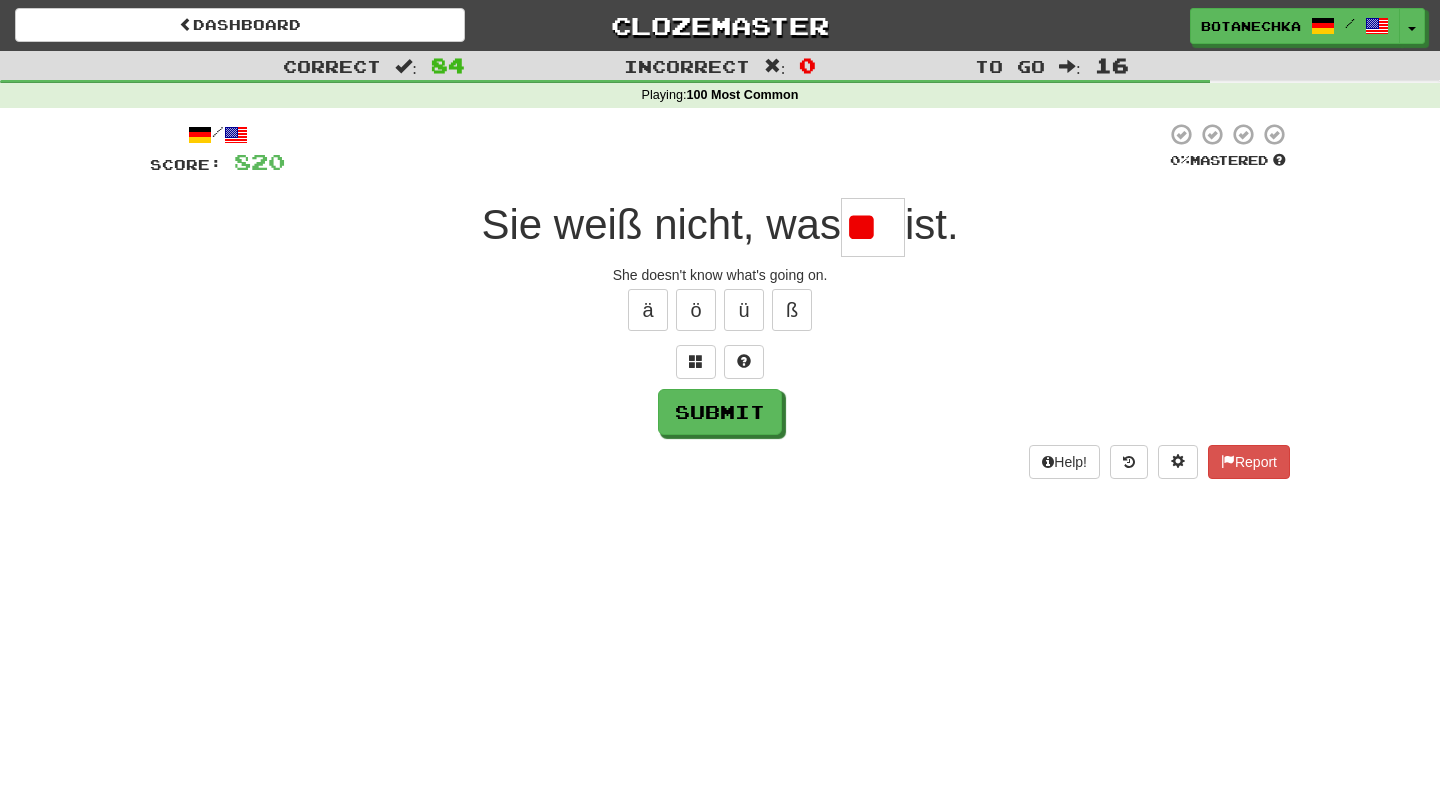 type on "*" 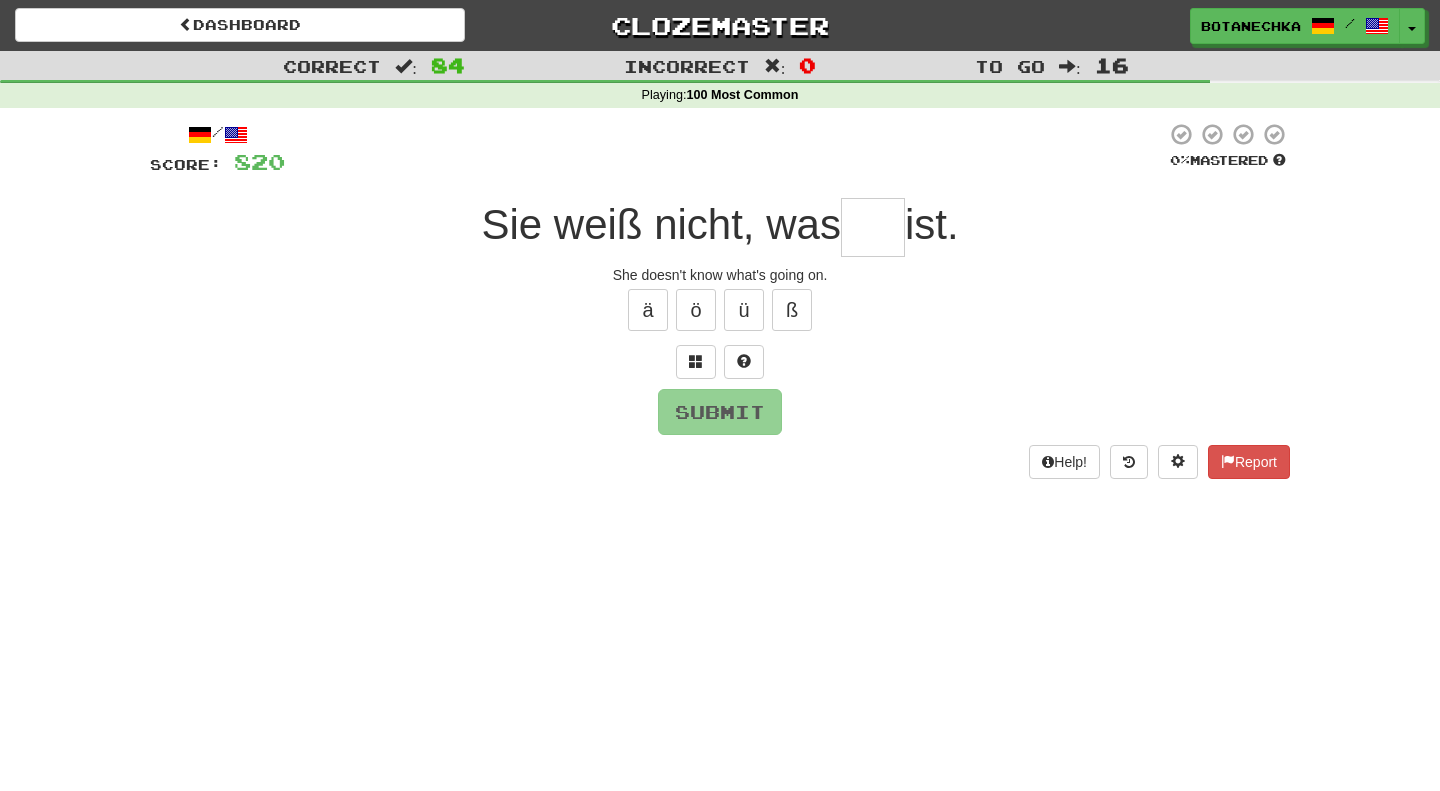 type on "*" 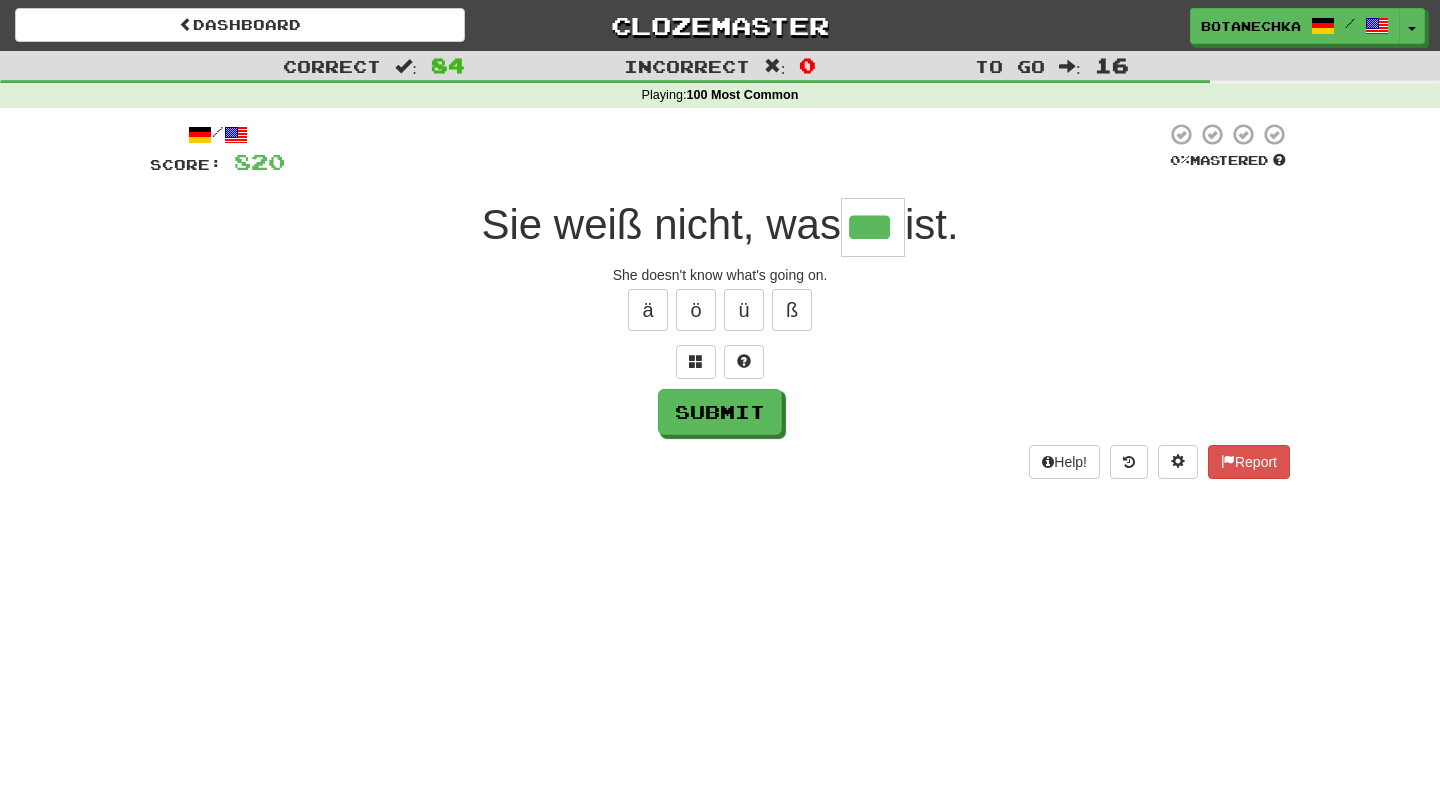 type on "***" 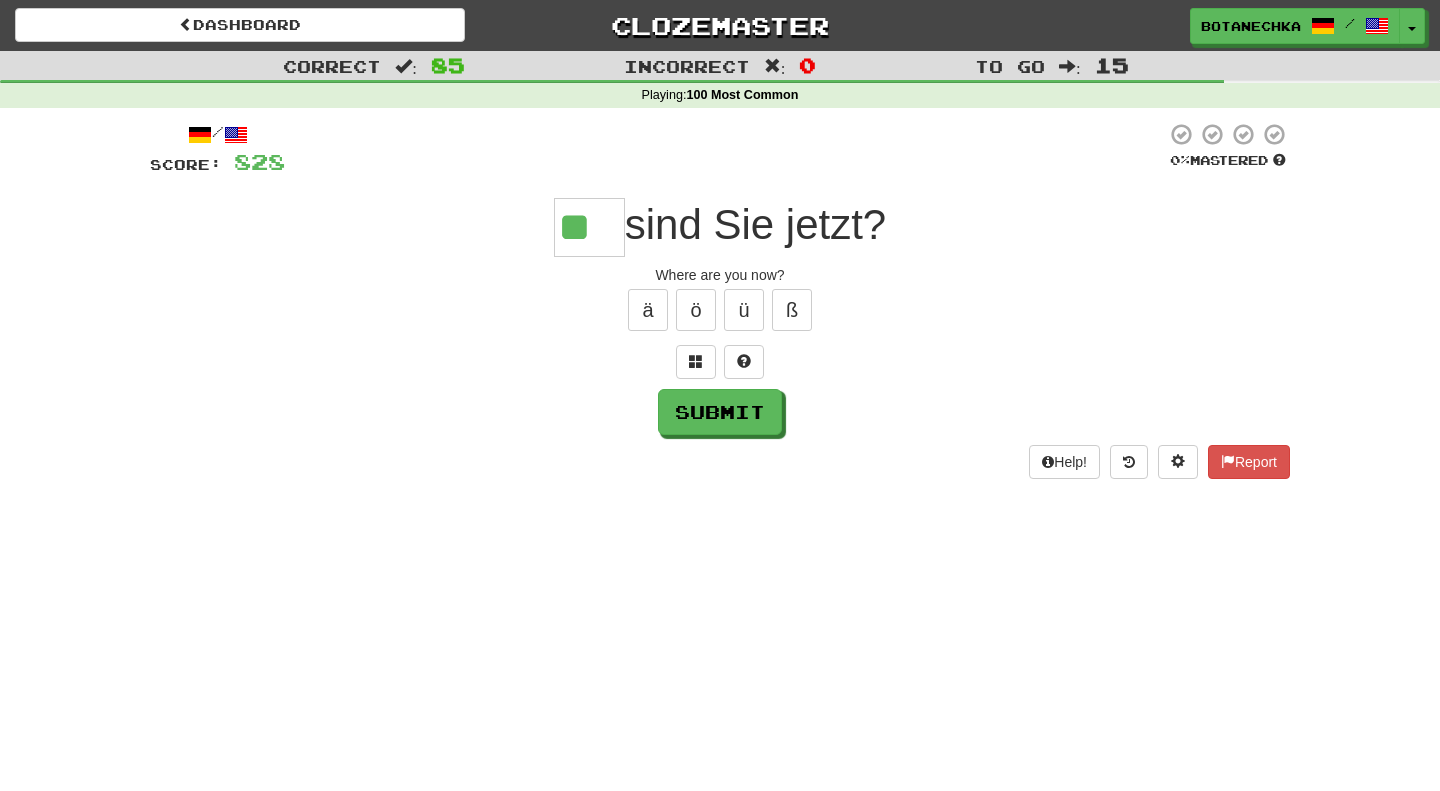 type on "**" 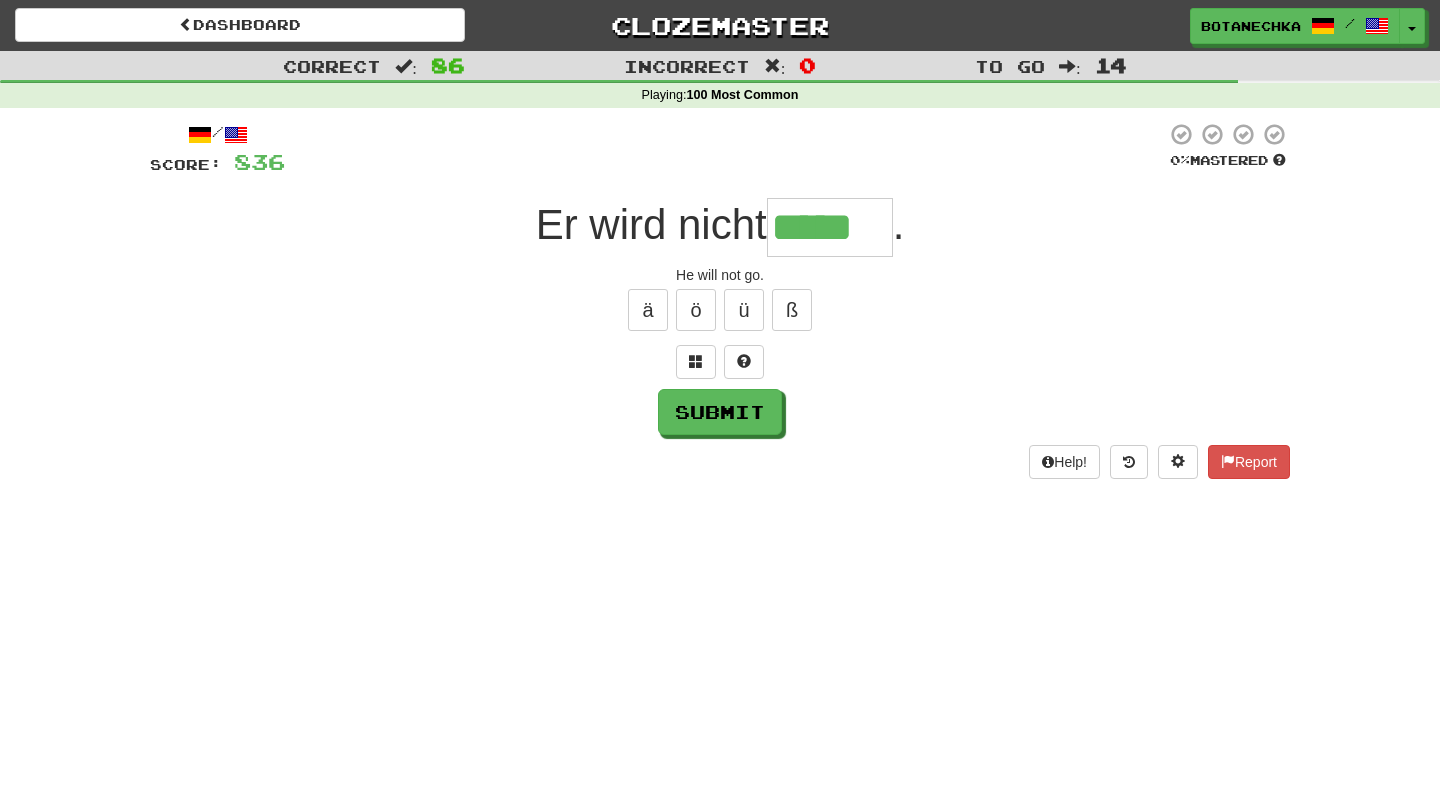 type on "*****" 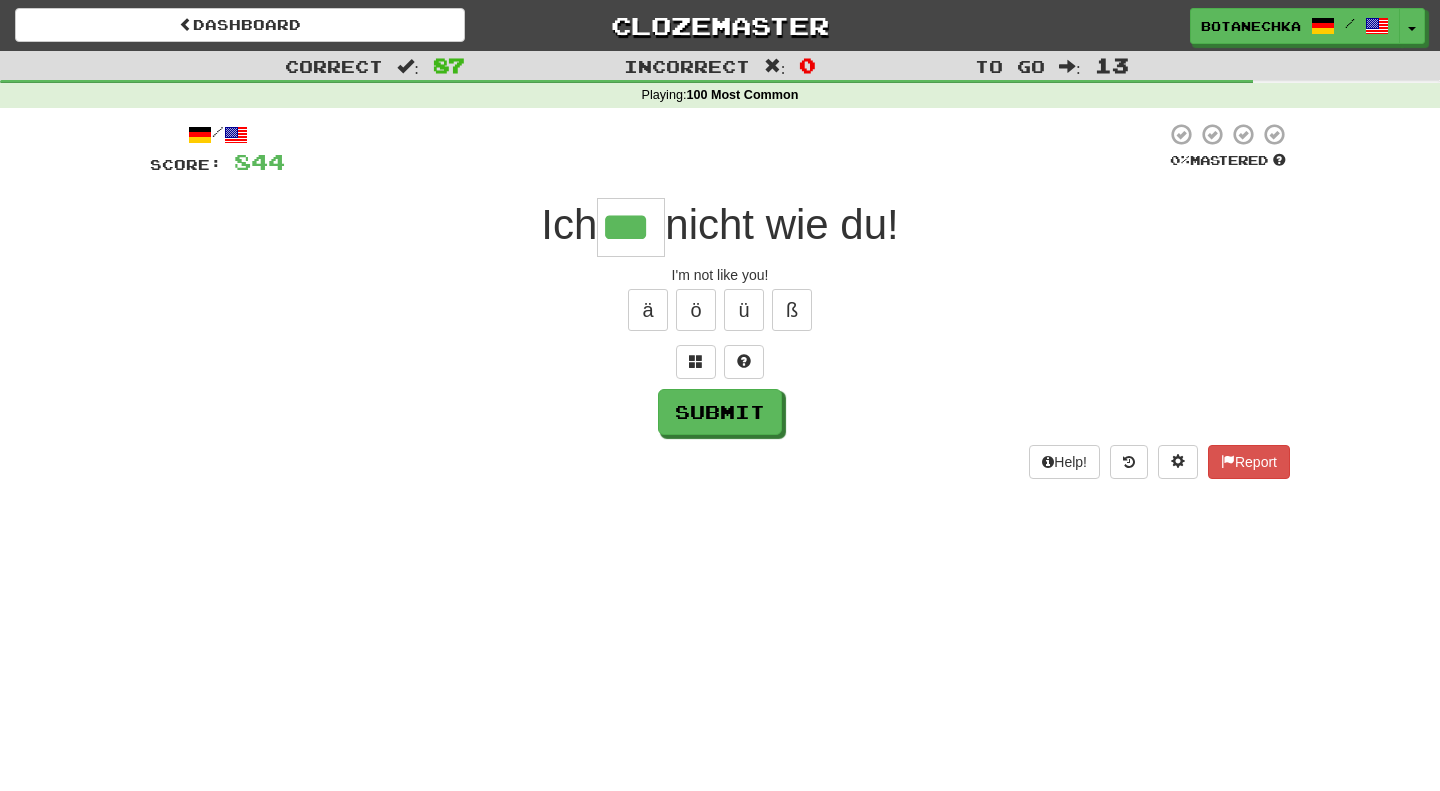 type on "***" 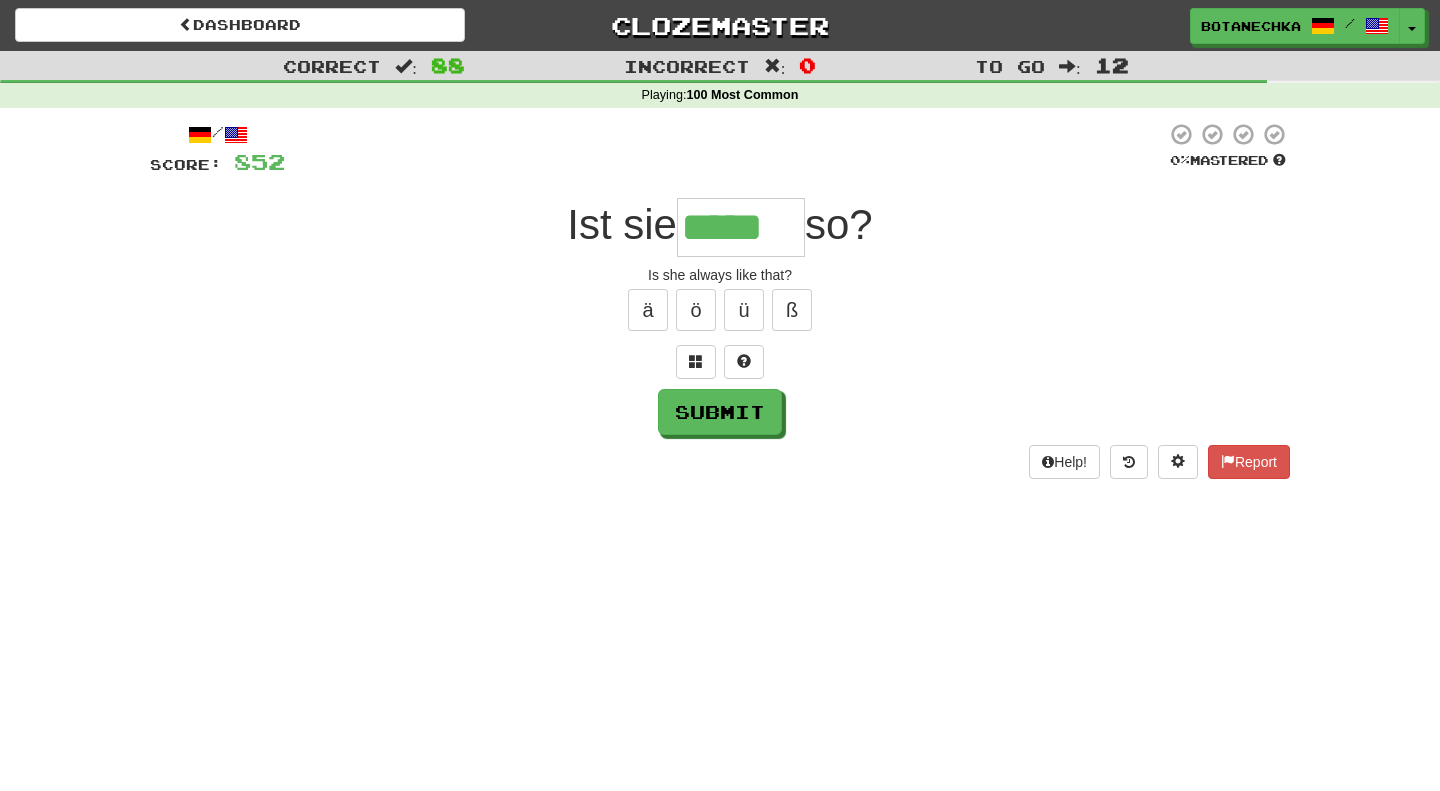 type on "*****" 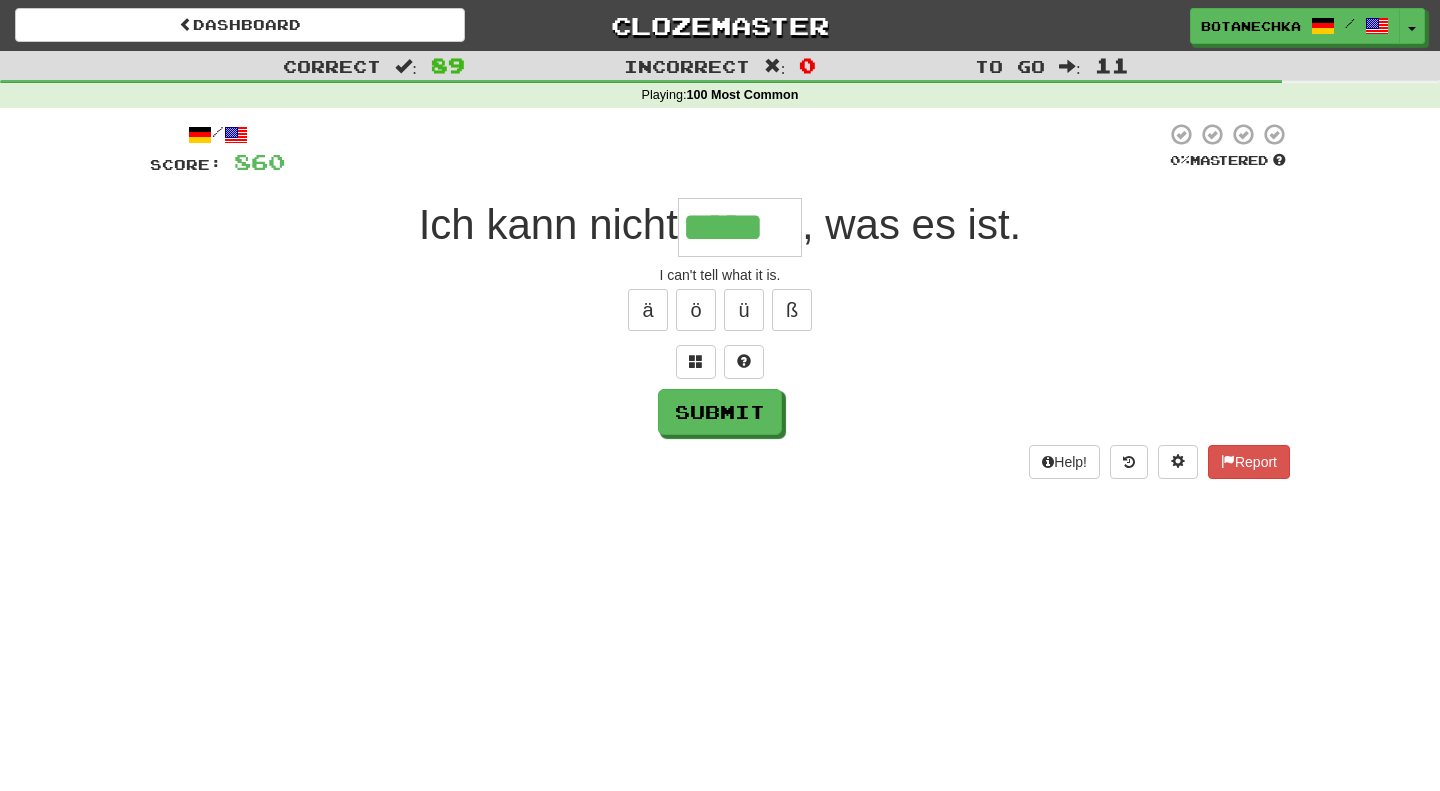 type on "*****" 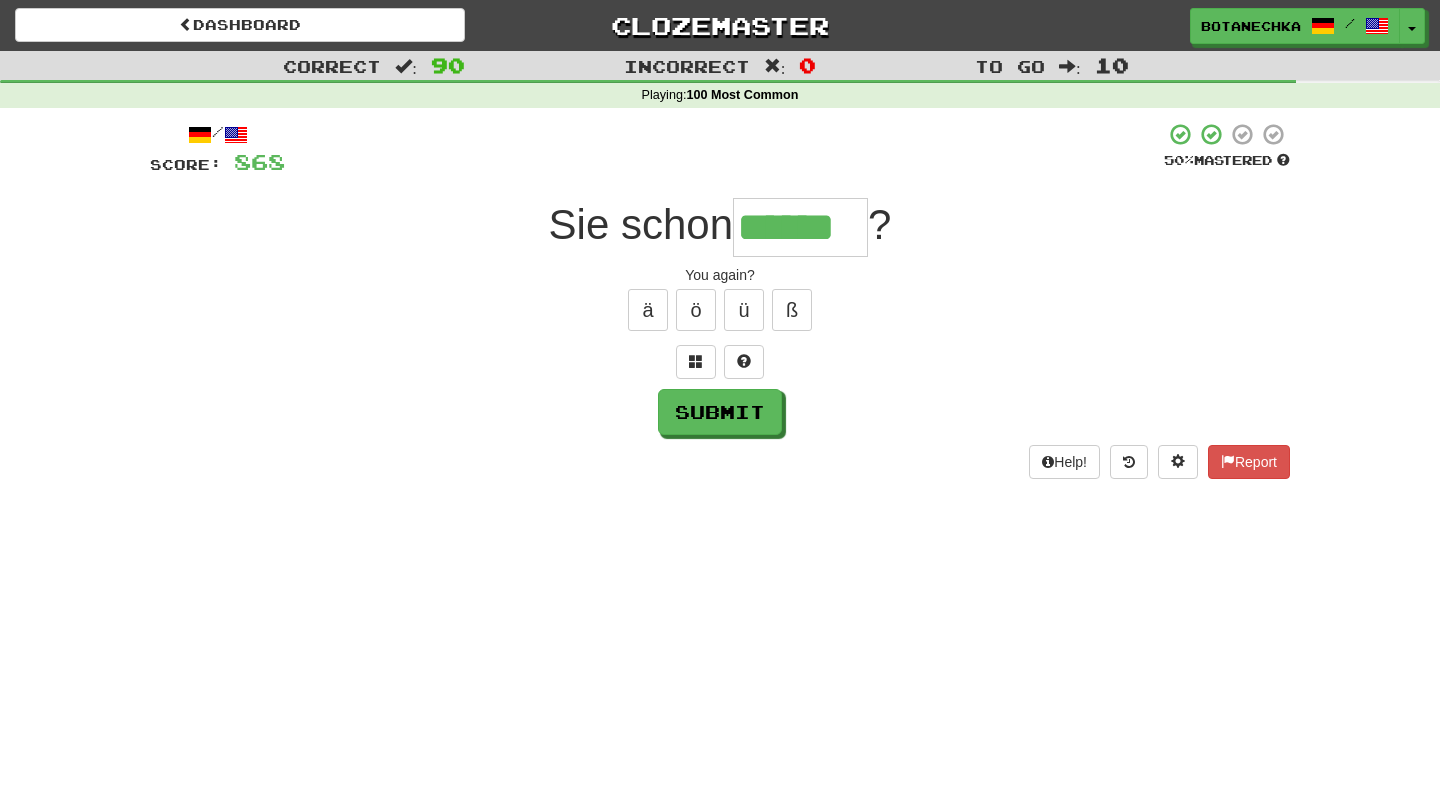 type on "******" 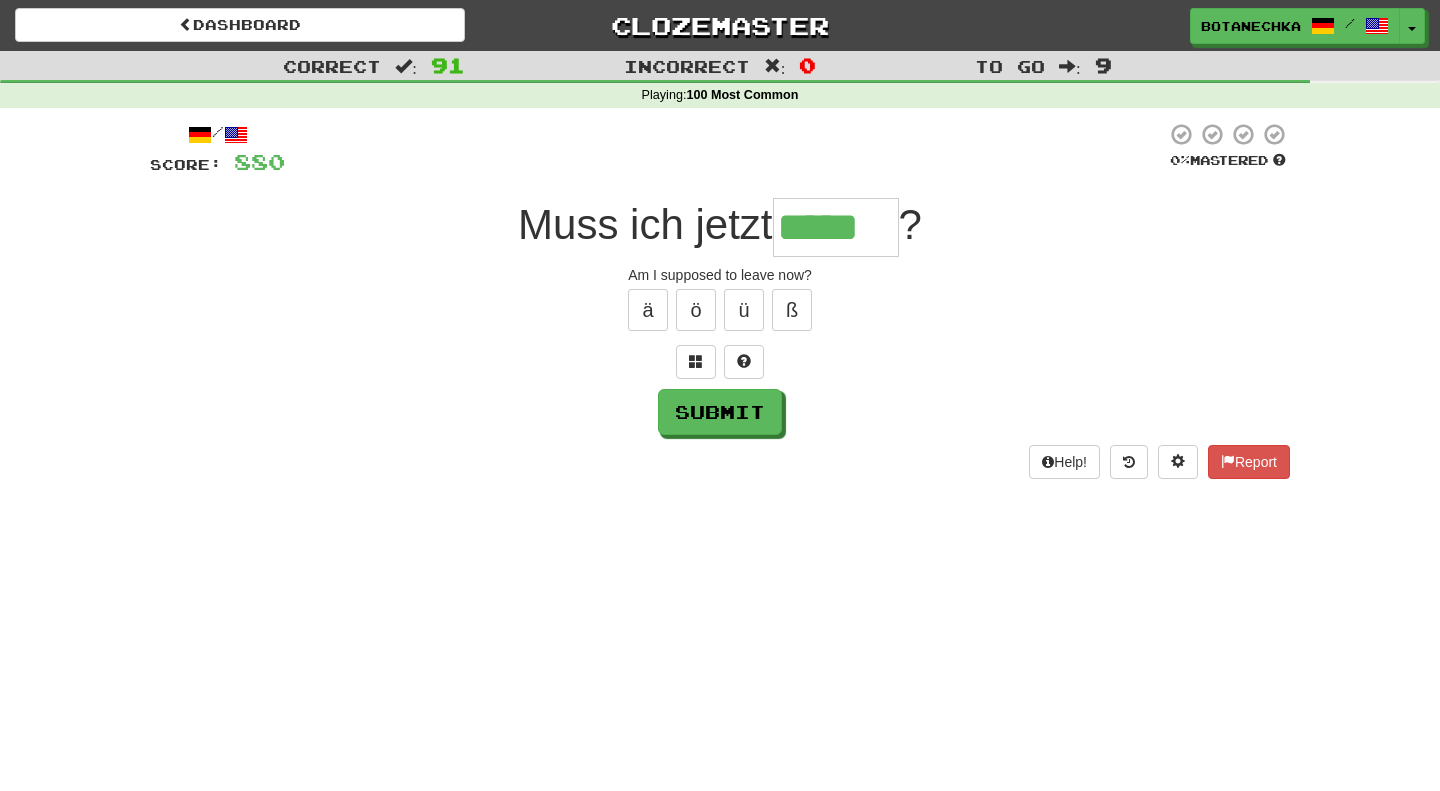 type on "*****" 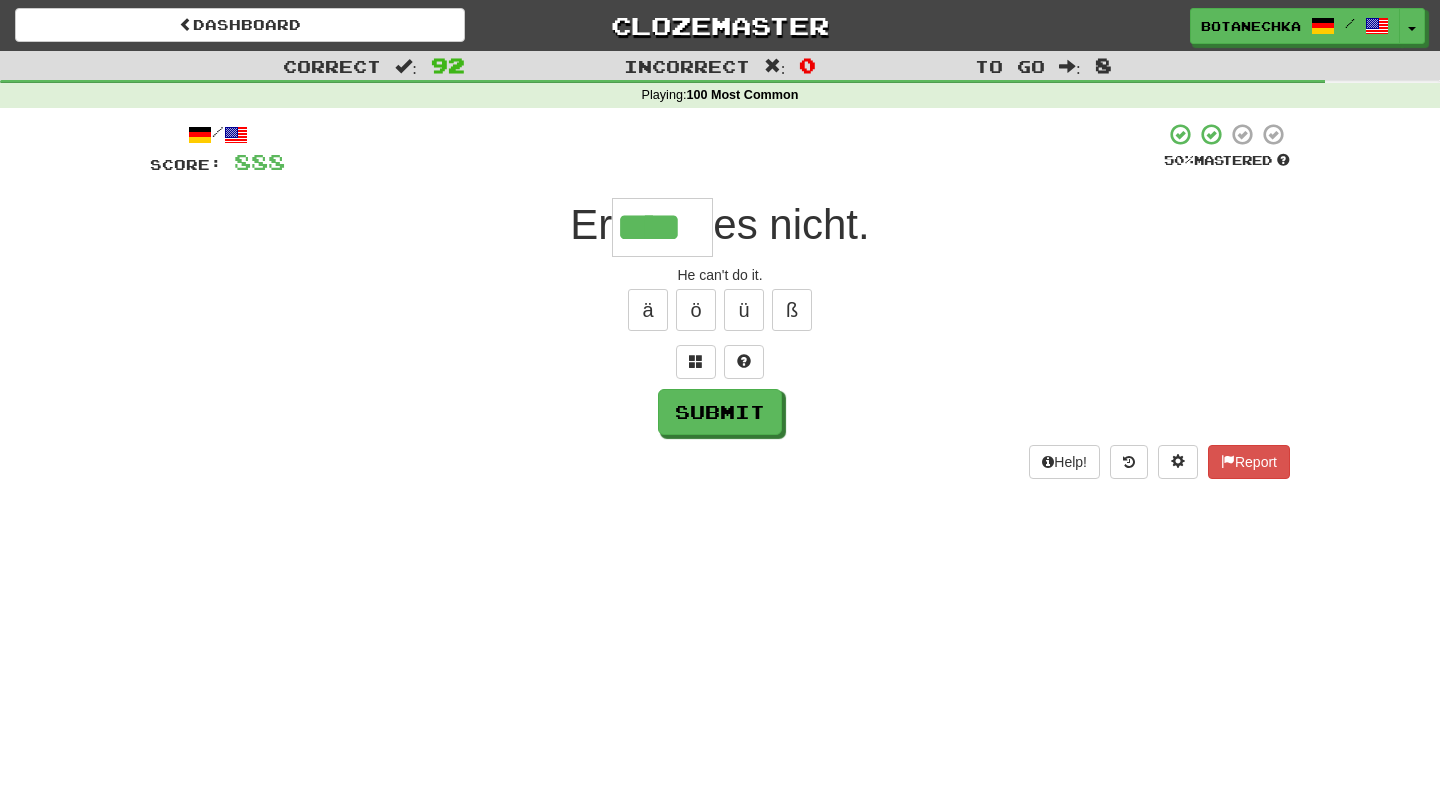 type on "****" 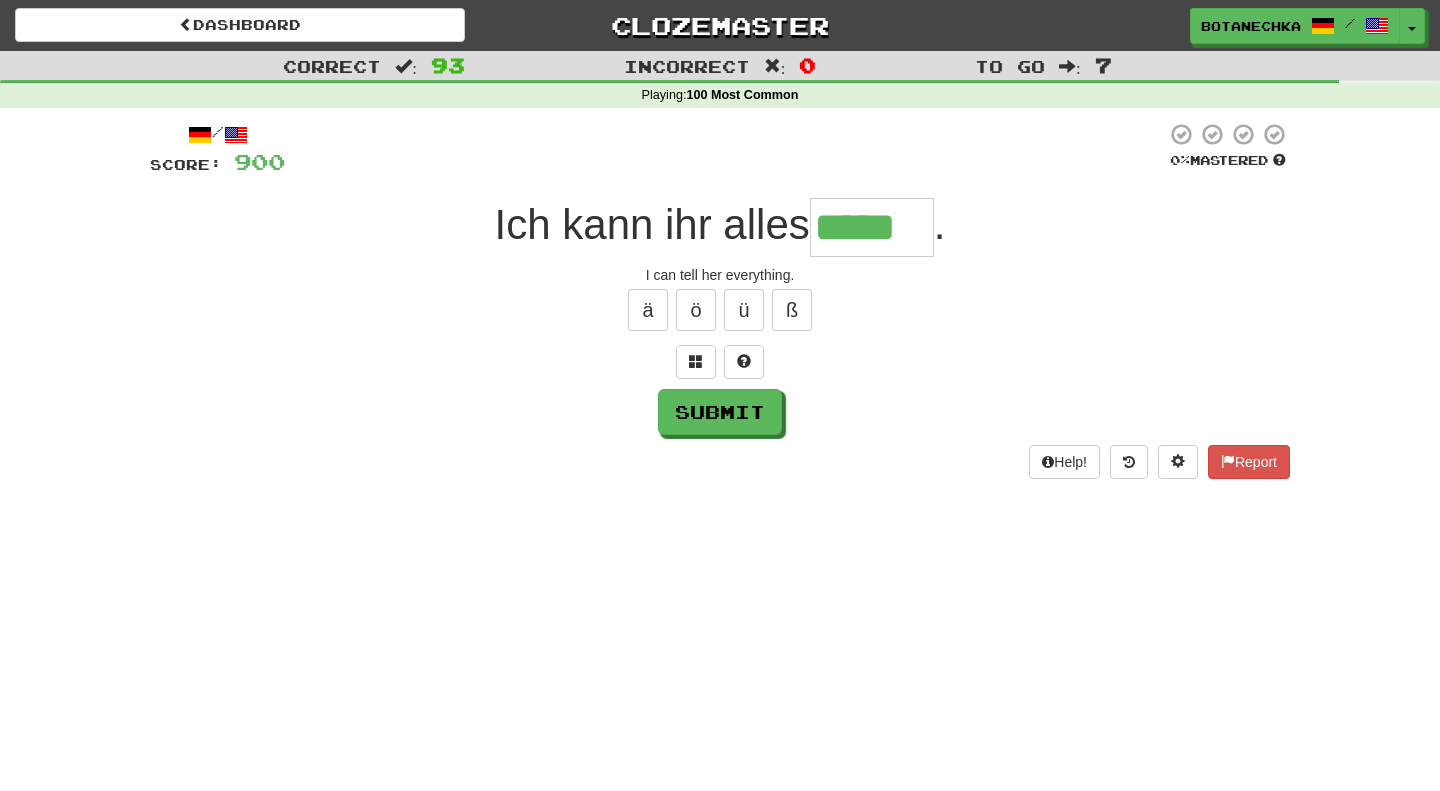 type on "*****" 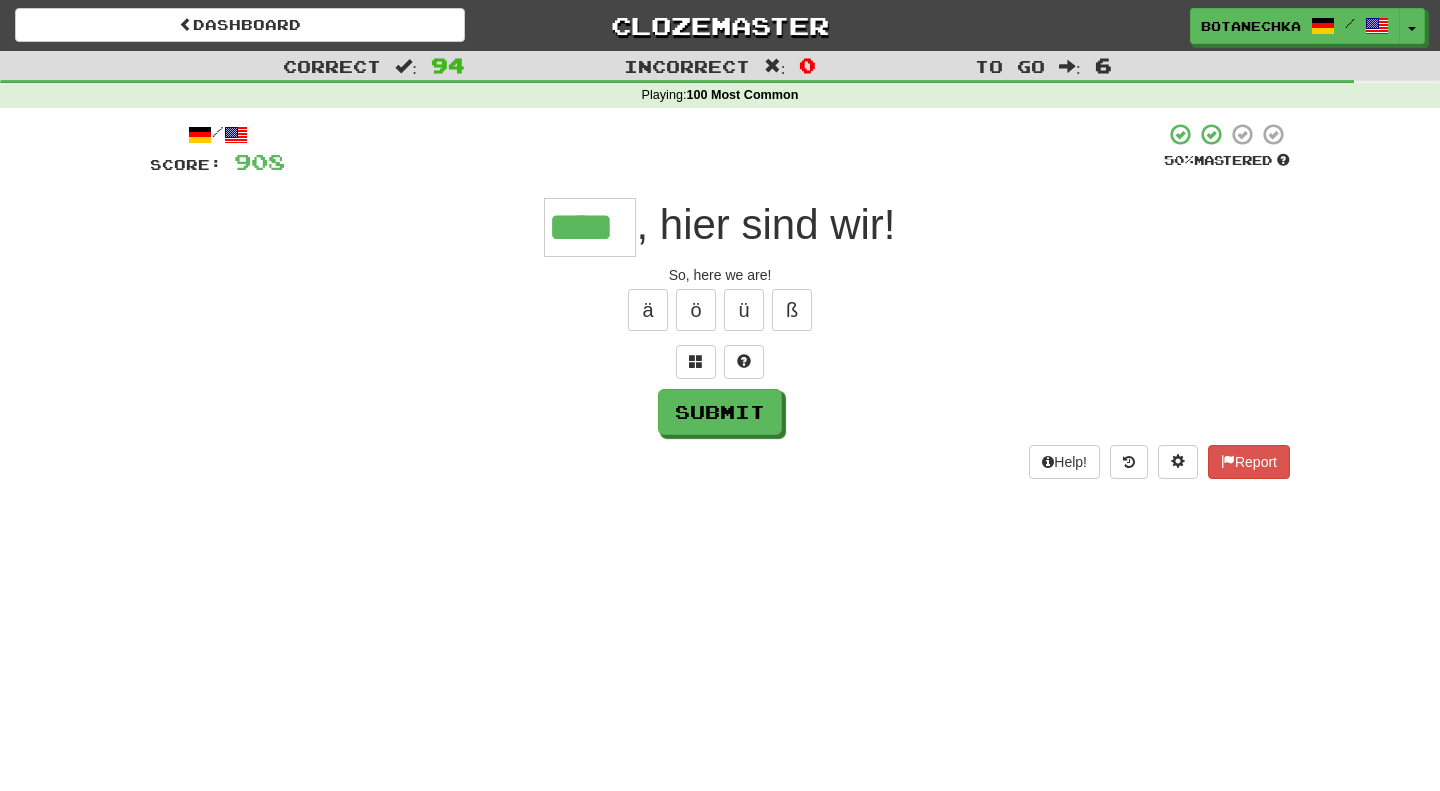 type on "****" 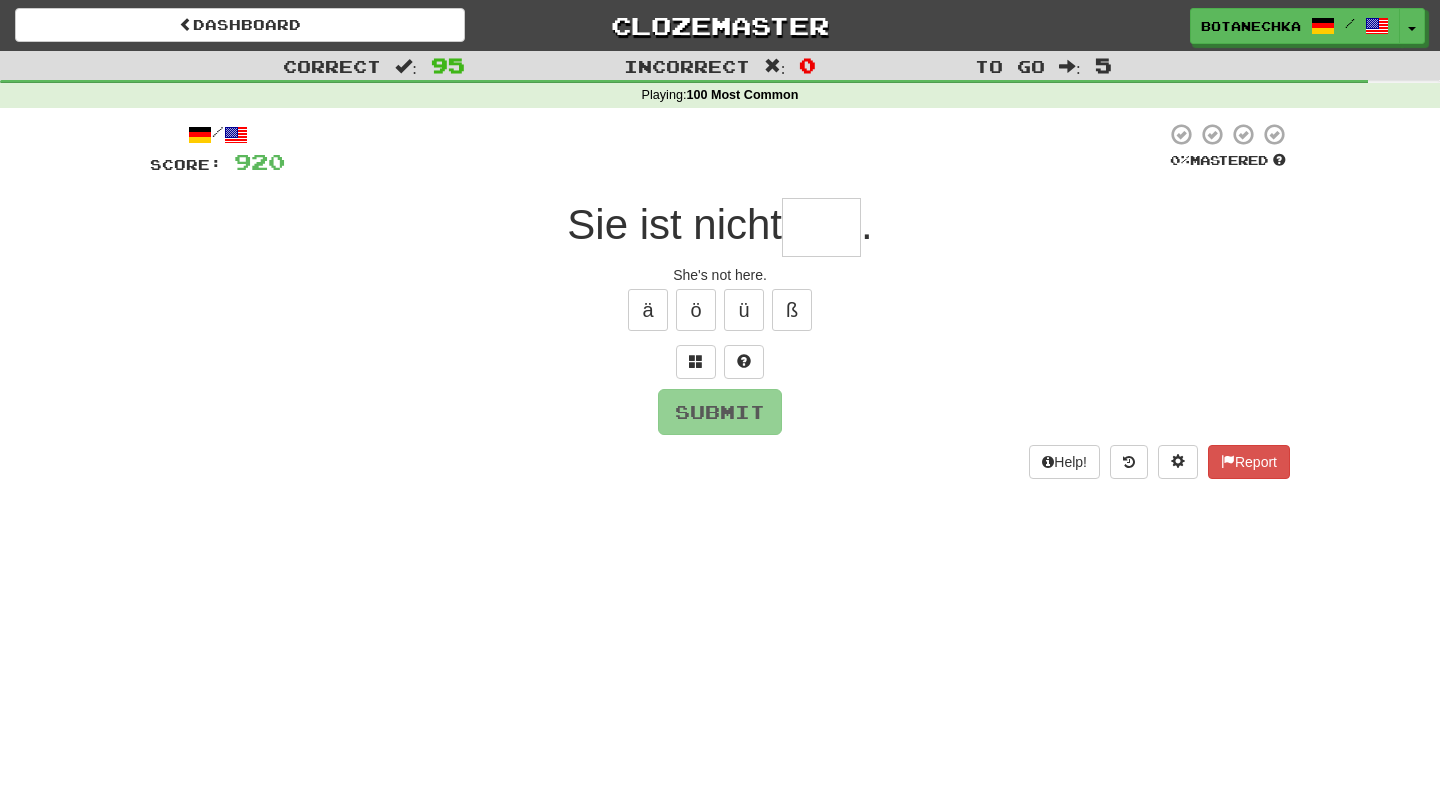 type on "*" 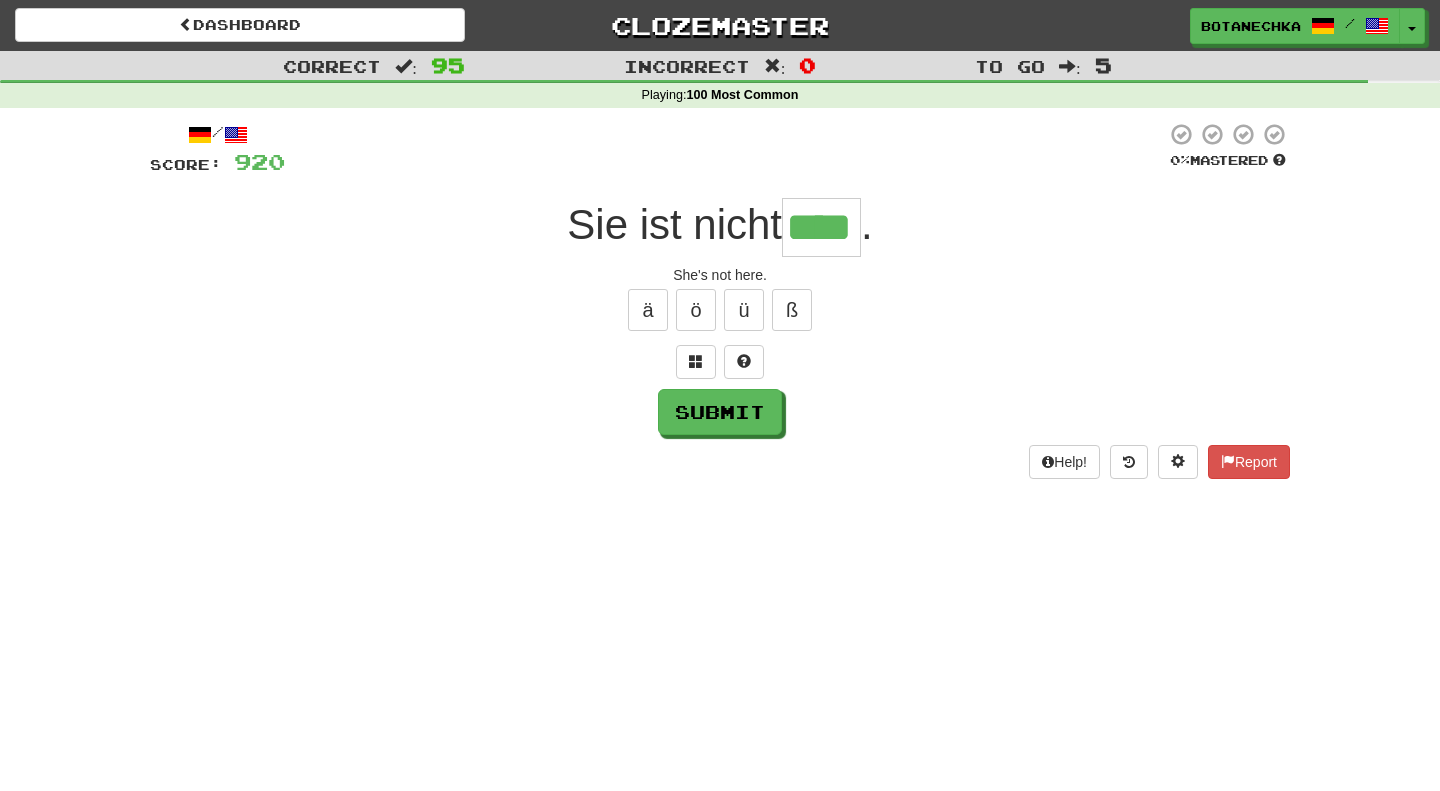 type on "****" 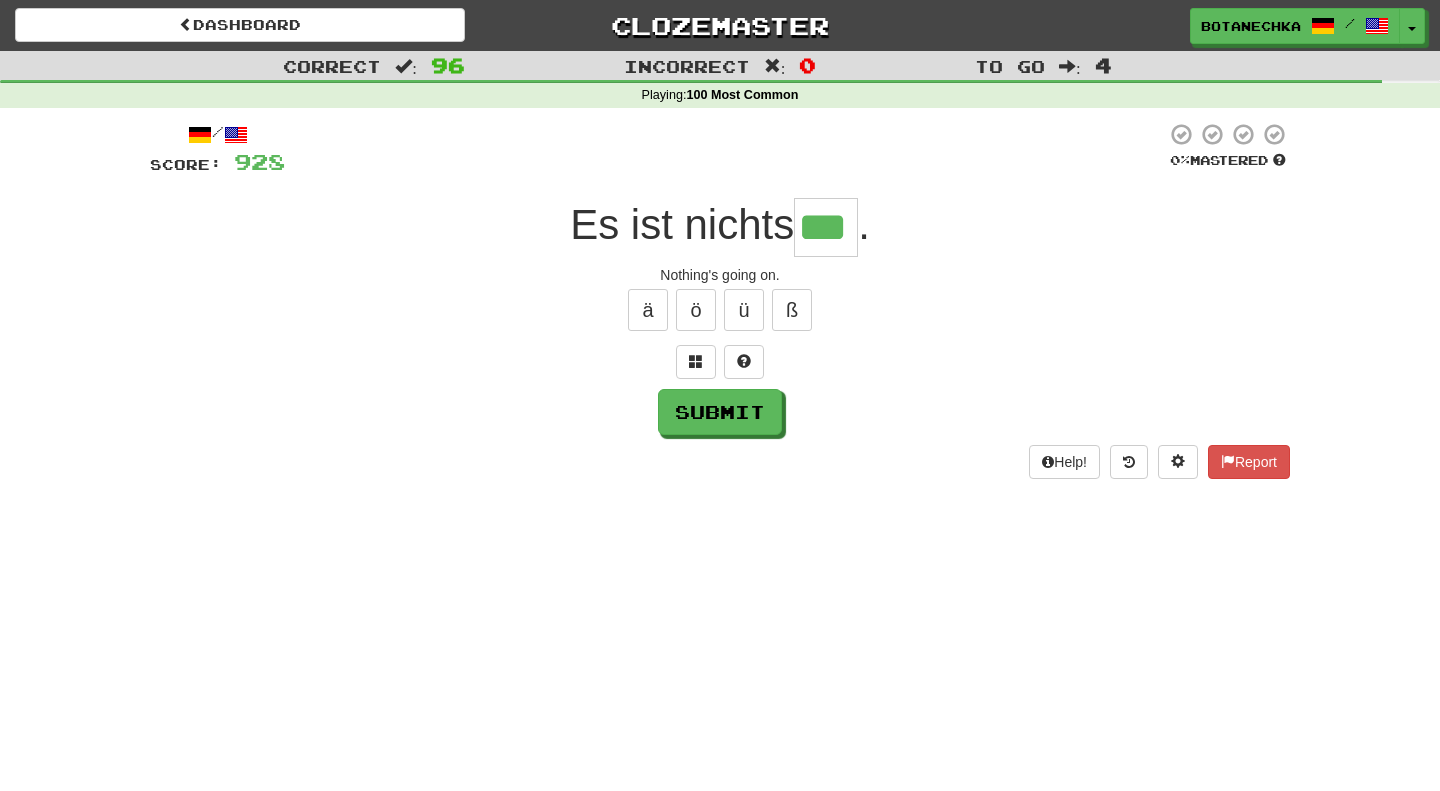 type on "***" 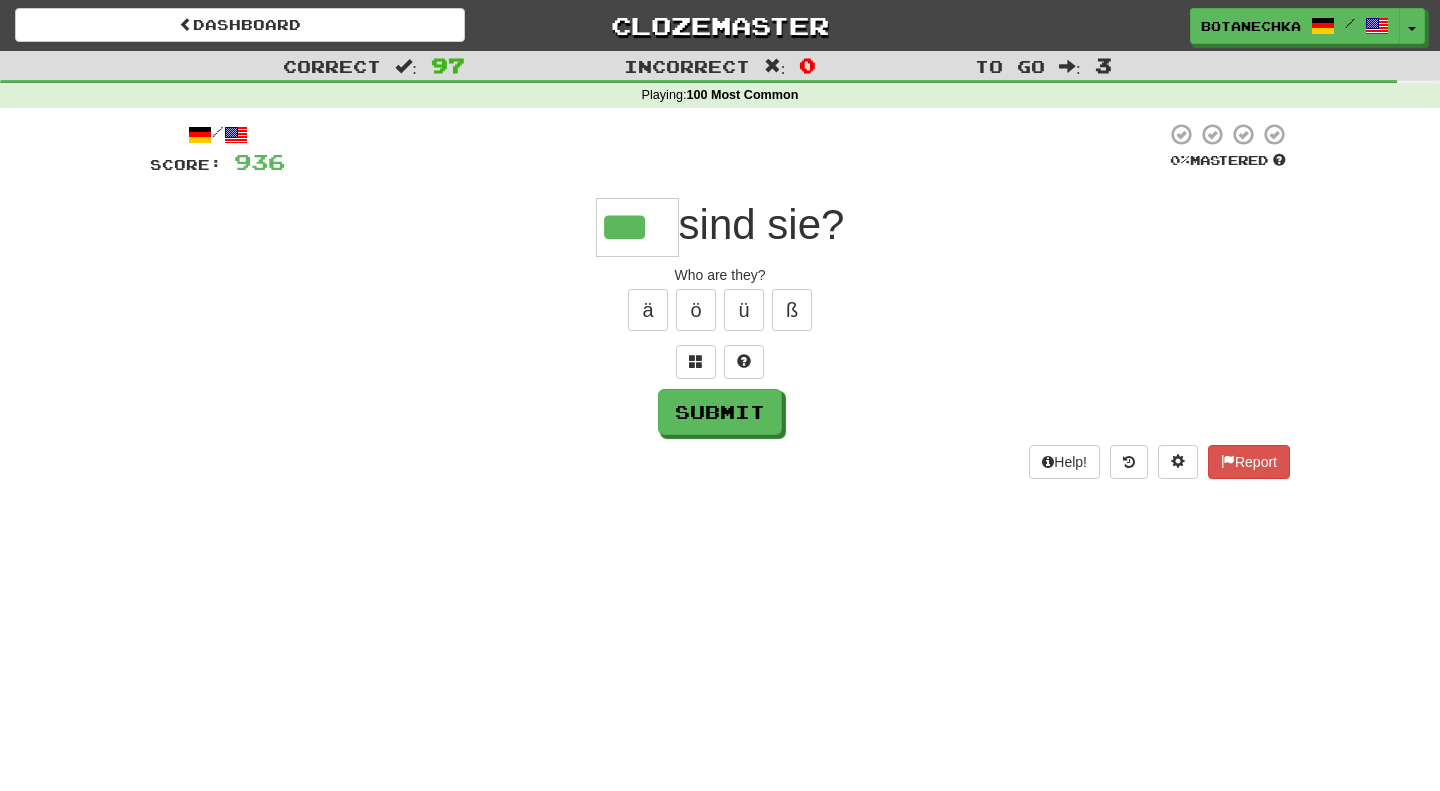 type on "***" 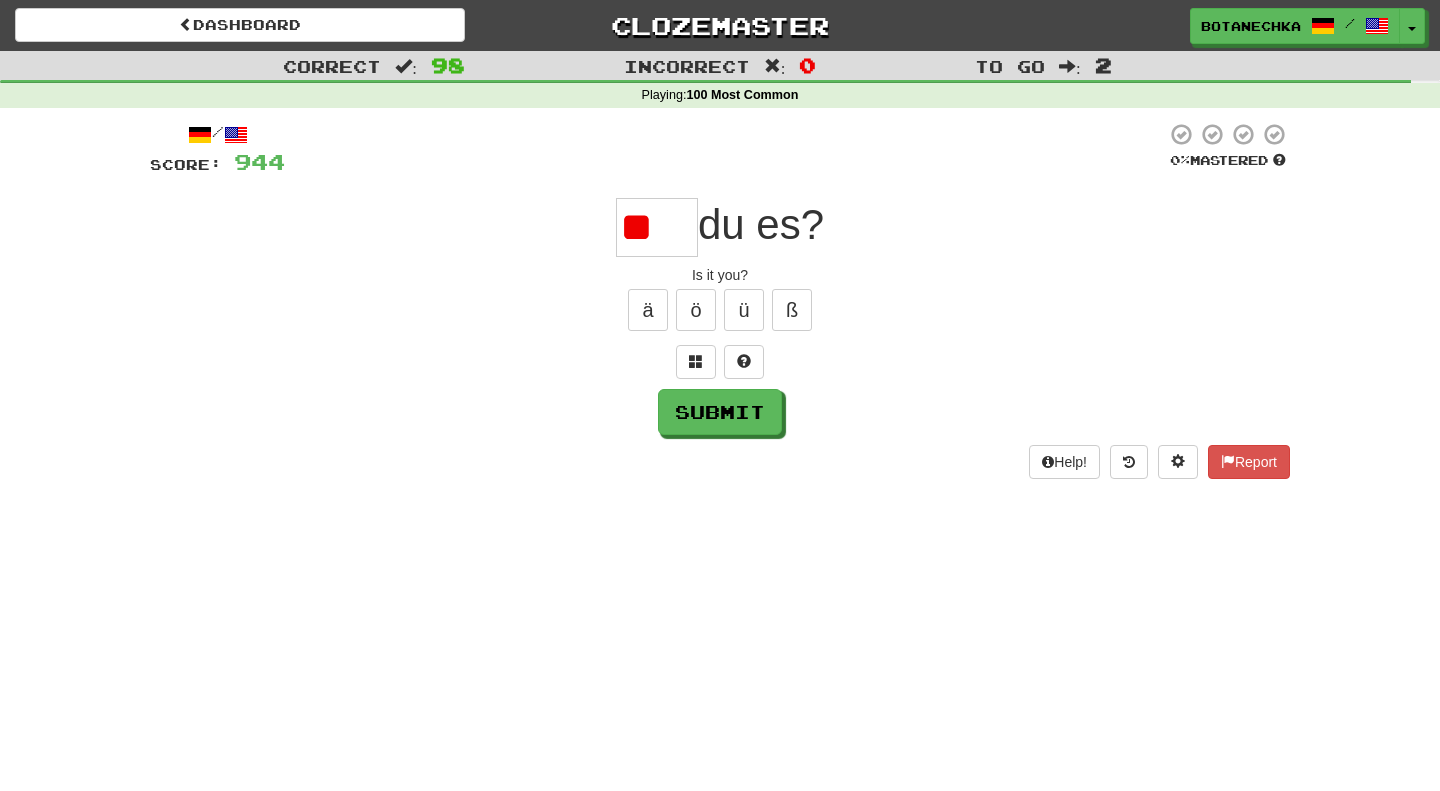 scroll, scrollTop: 0, scrollLeft: 0, axis: both 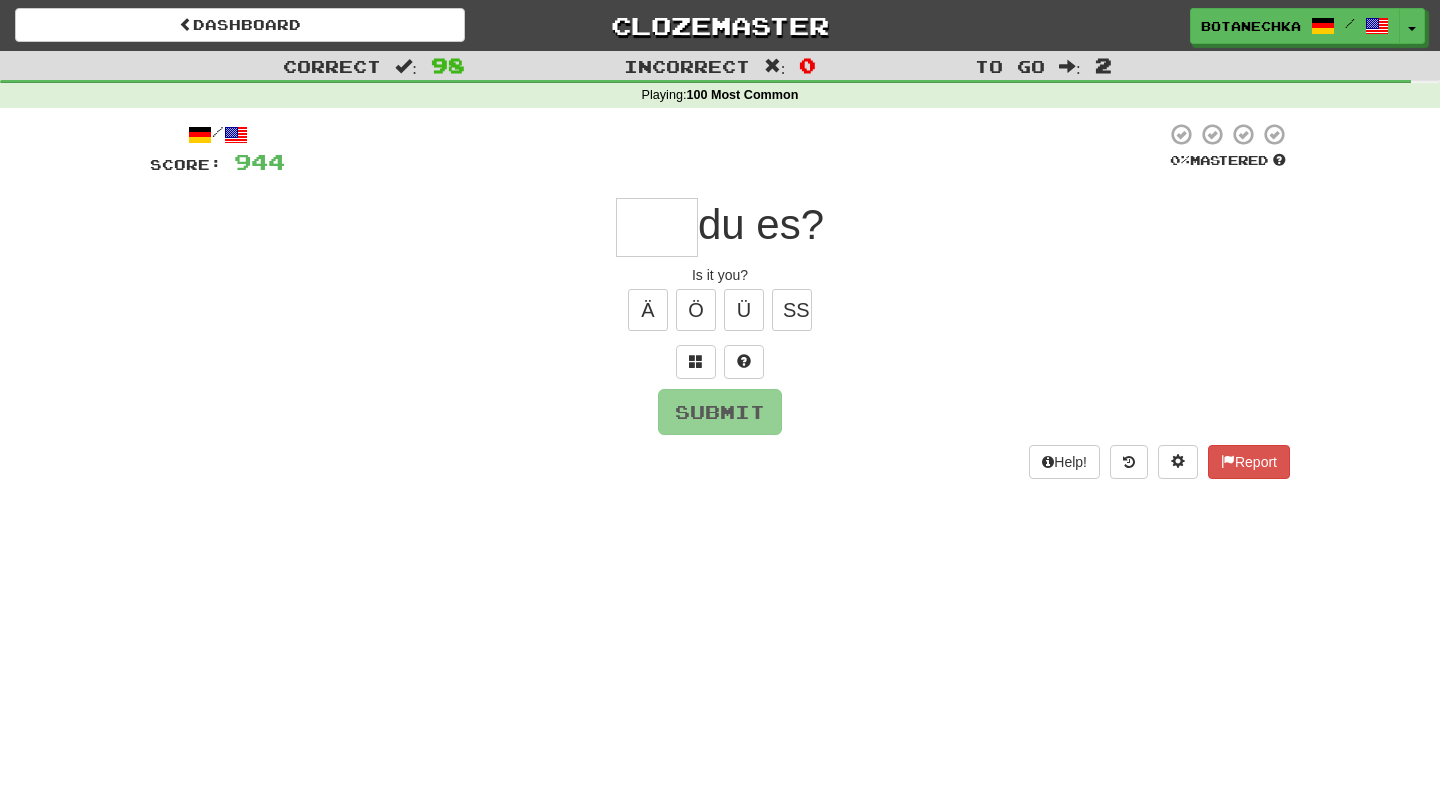 type on "*" 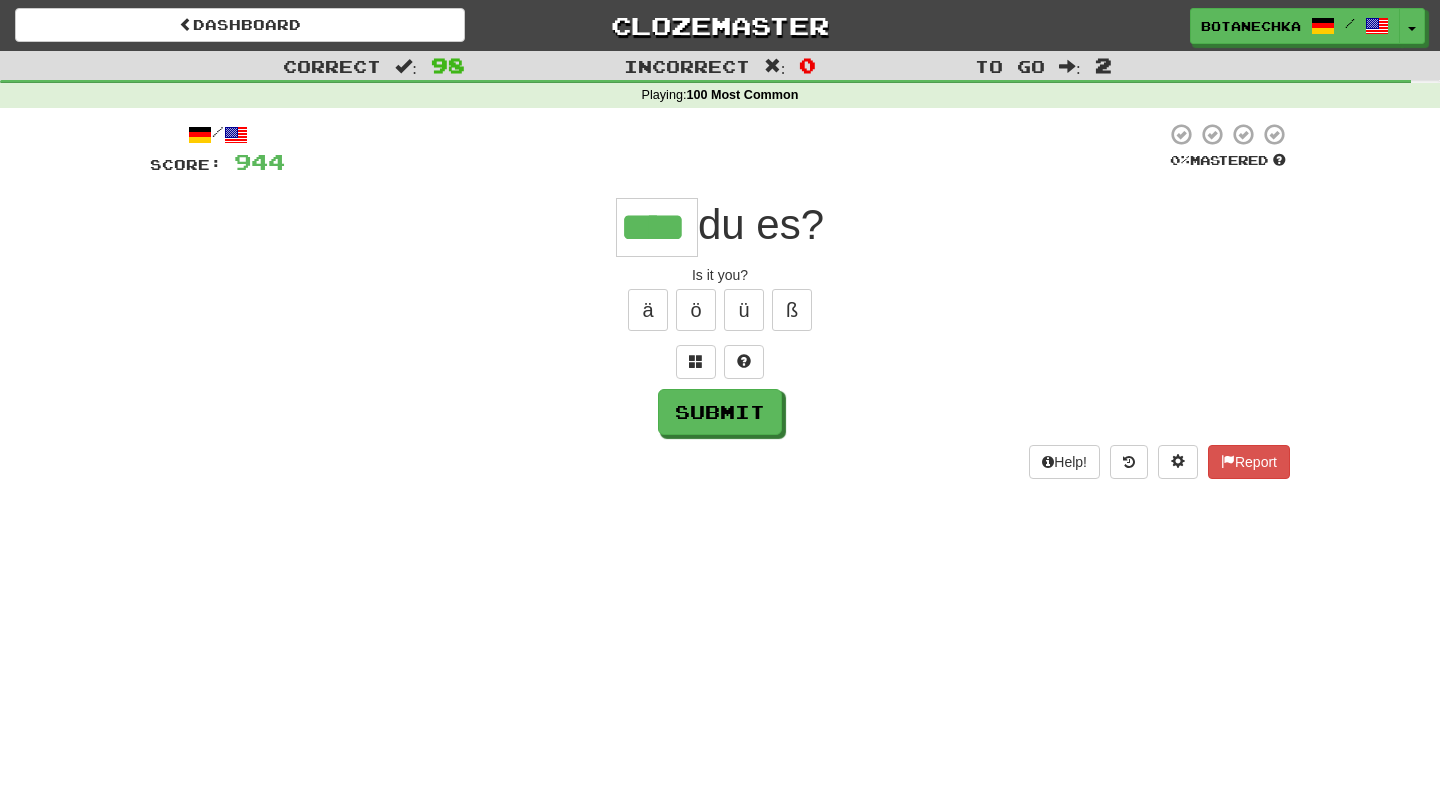 type on "****" 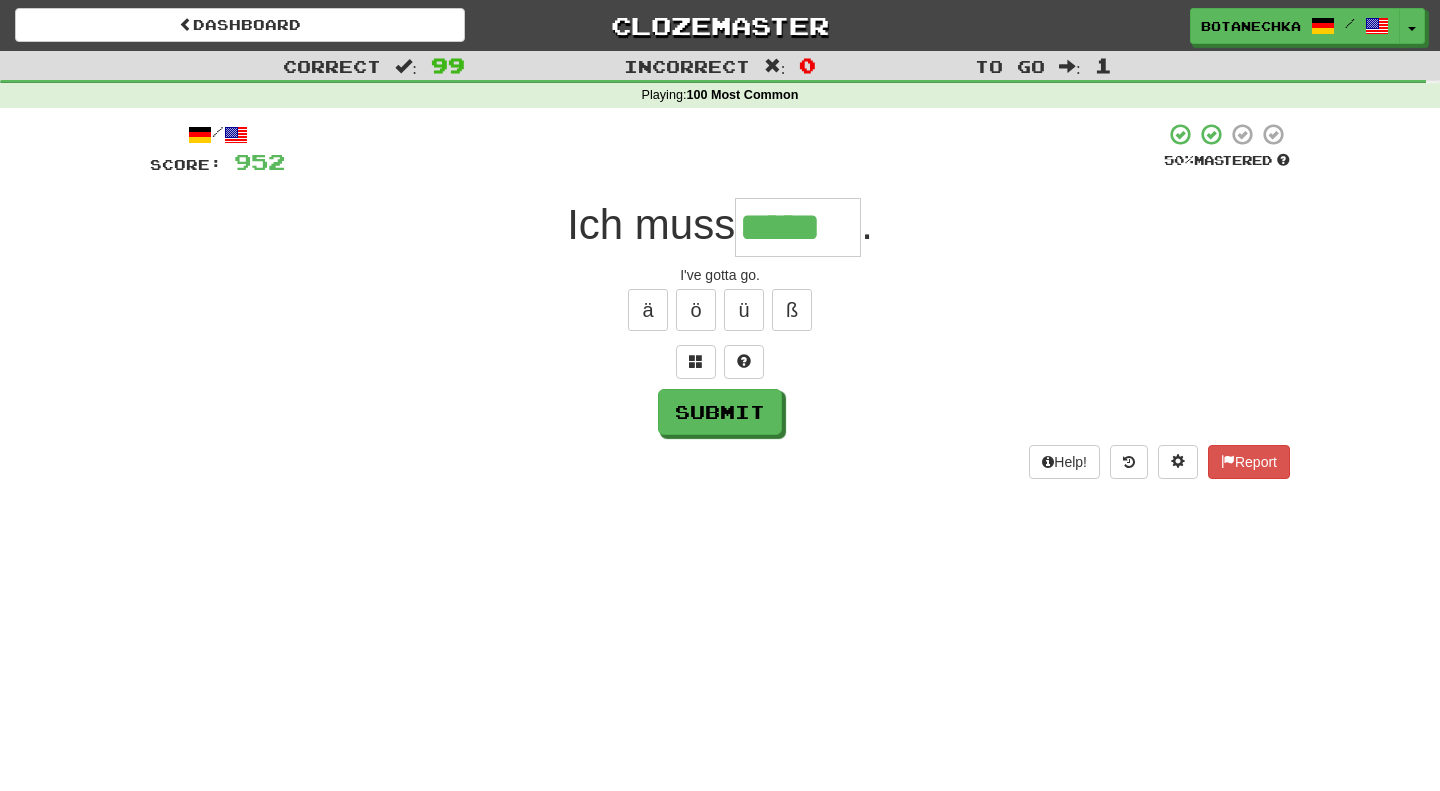type on "*****" 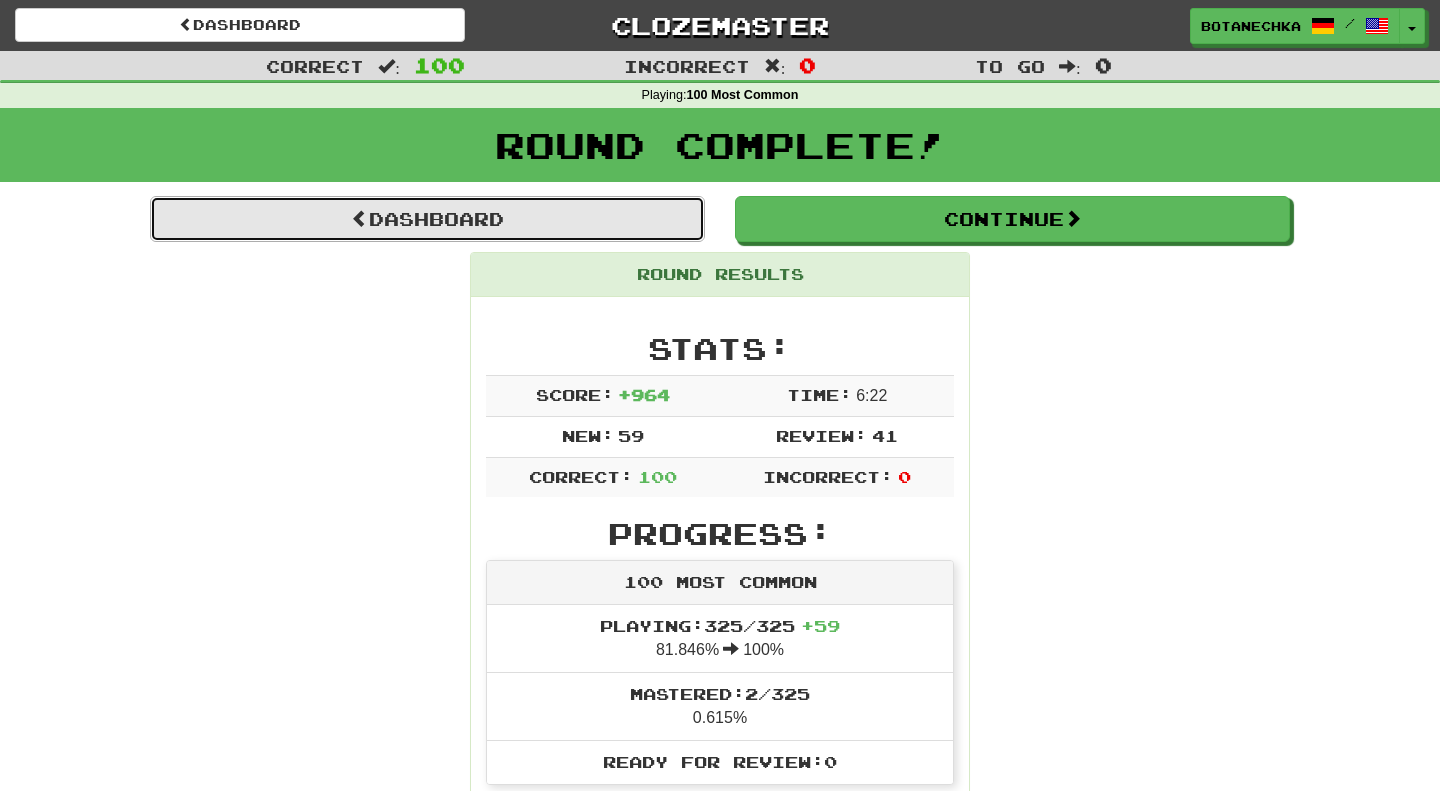 click on "Dashboard" at bounding box center [427, 219] 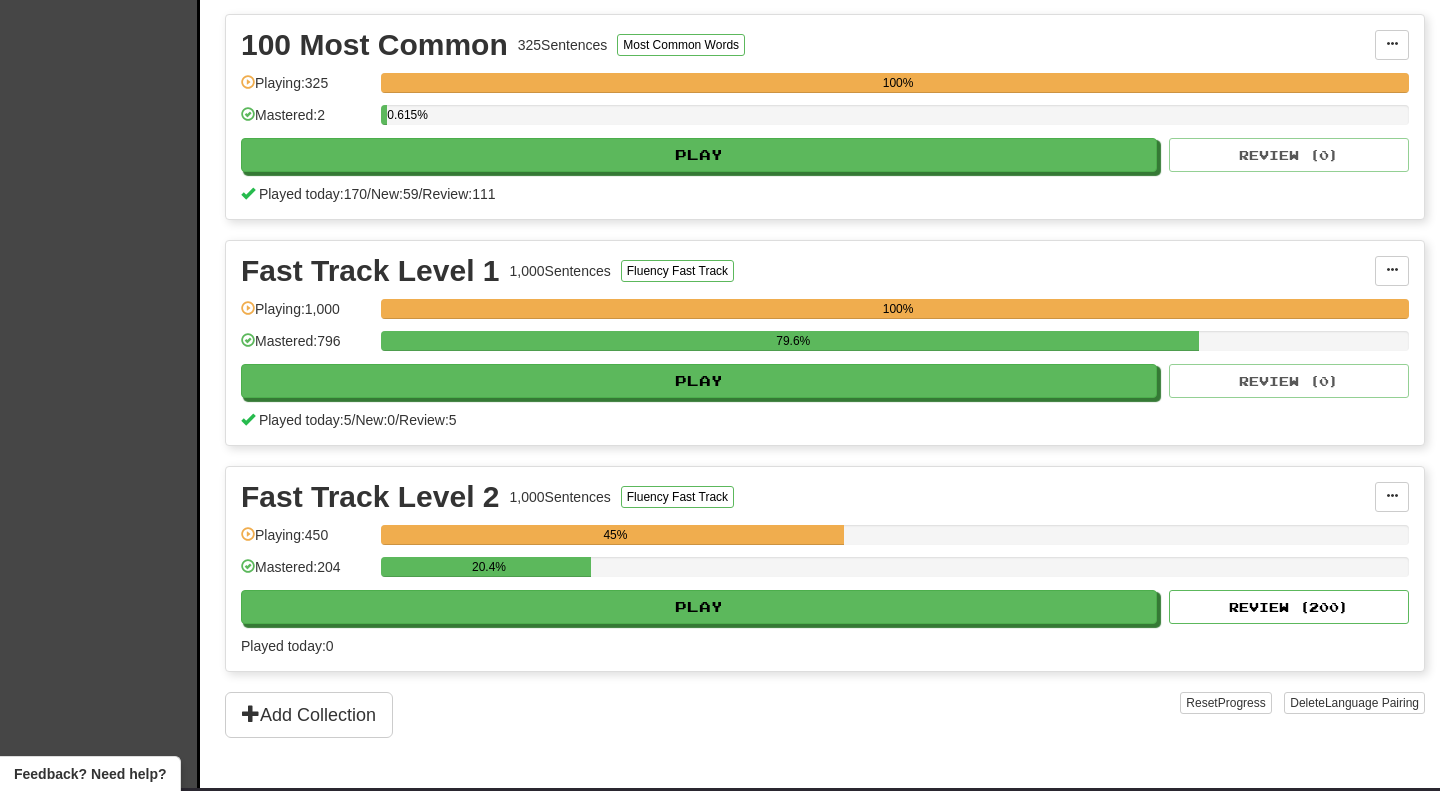 scroll, scrollTop: 424, scrollLeft: 0, axis: vertical 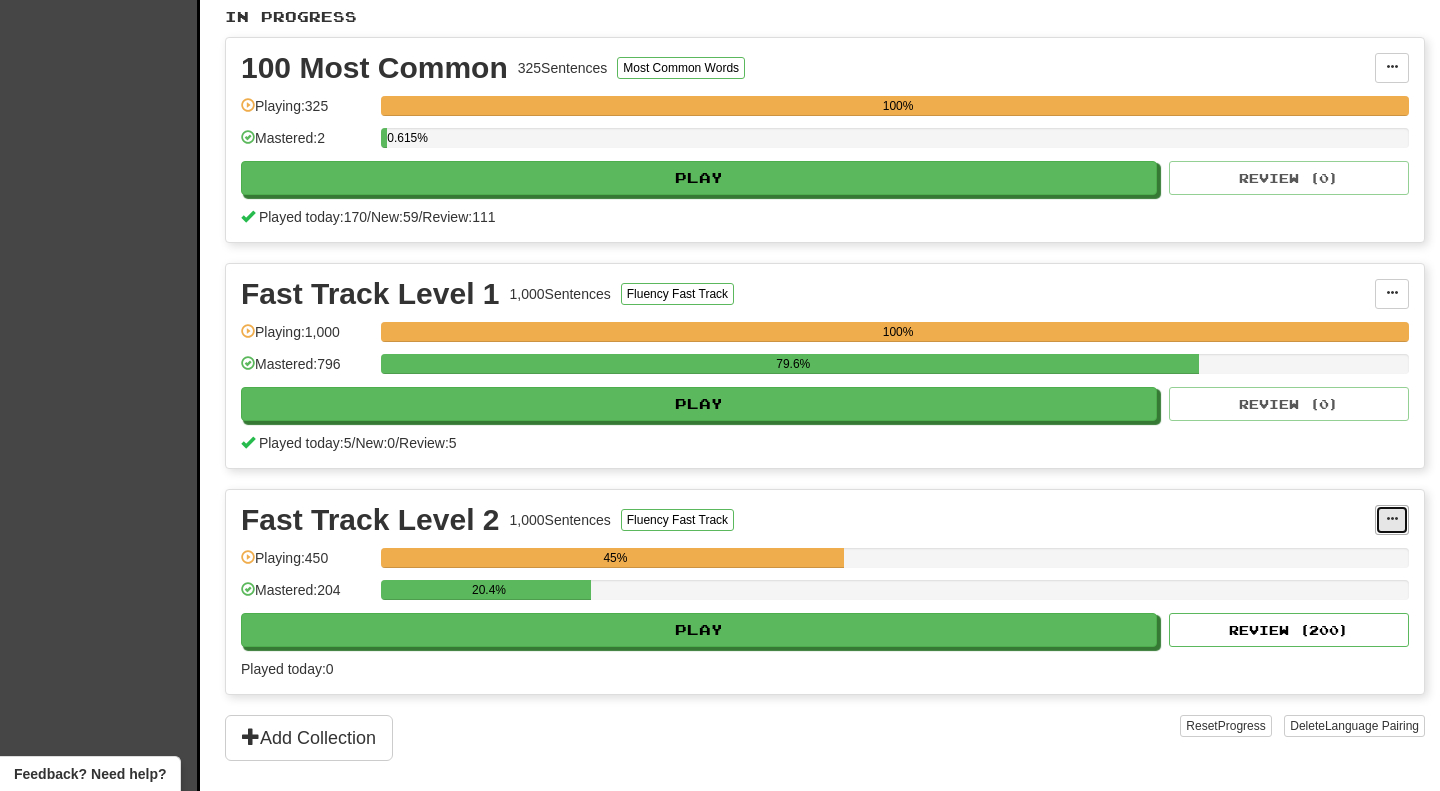 click at bounding box center [1392, 520] 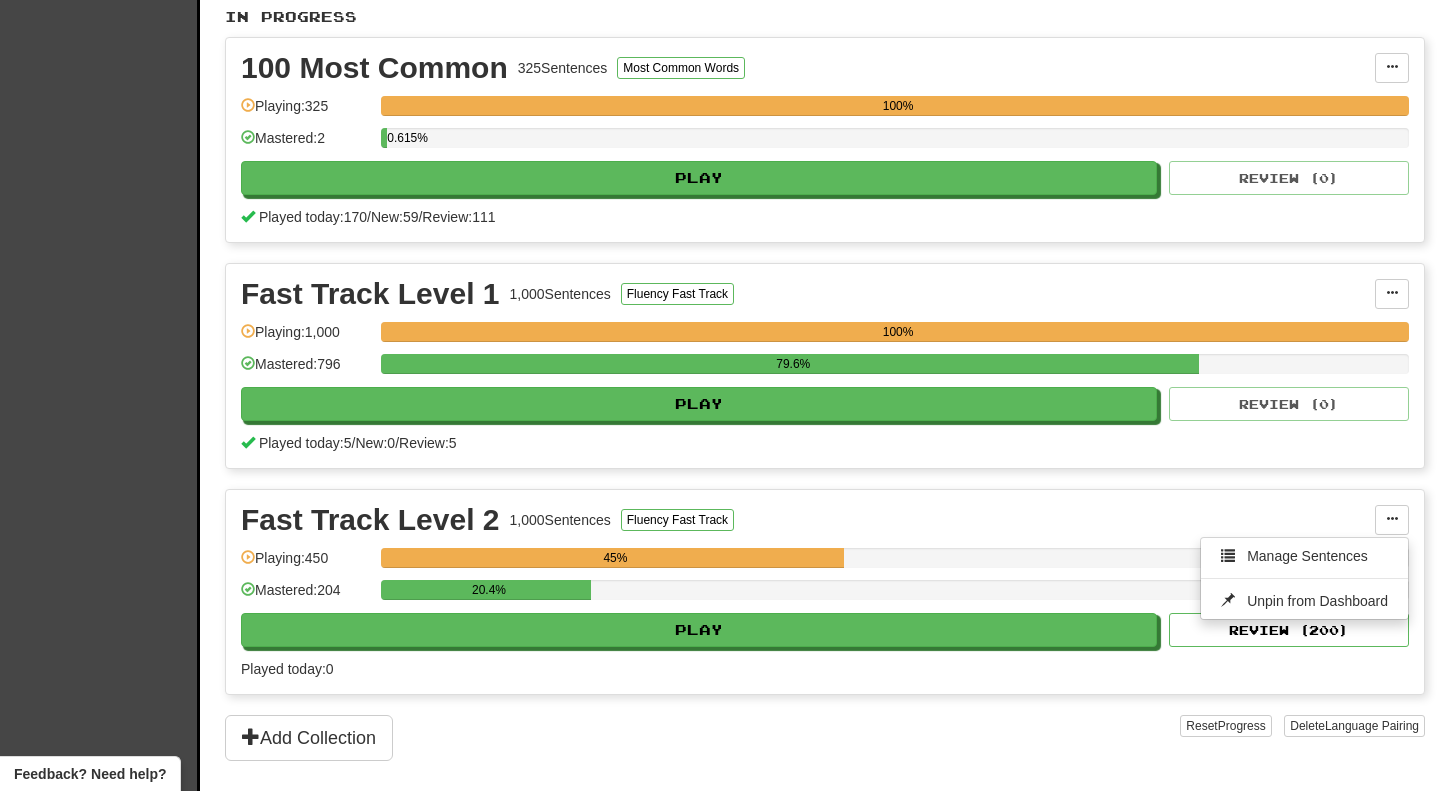 click on "Fast Track Level 2 1,000  Sentences Fluency Fast Track Manage Sentences Unpin from Dashboard  Playing:  450 45%  Mastered:  204 20.4% Play Review ( 200 ) Played today:  0" at bounding box center (825, 592) 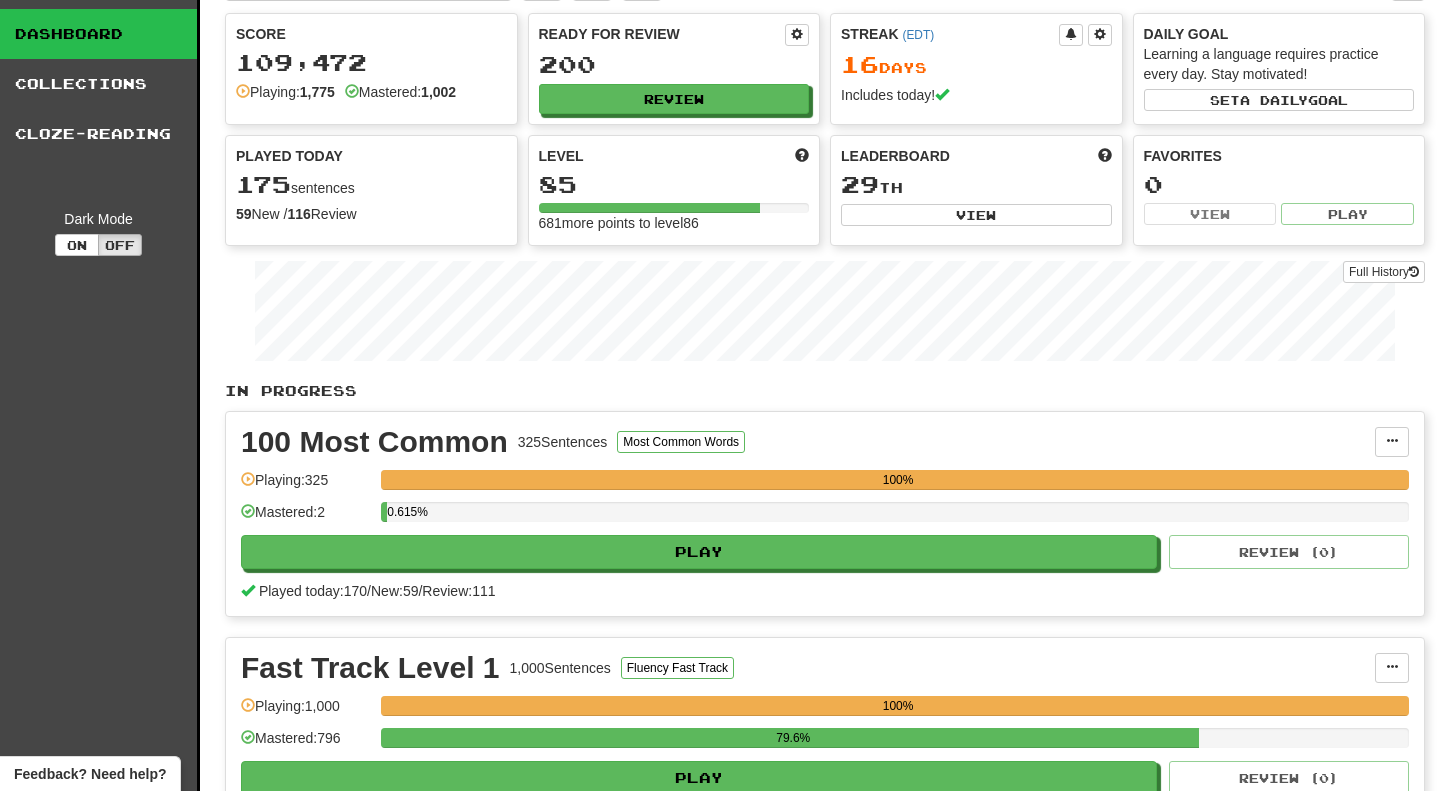 scroll, scrollTop: 0, scrollLeft: 0, axis: both 